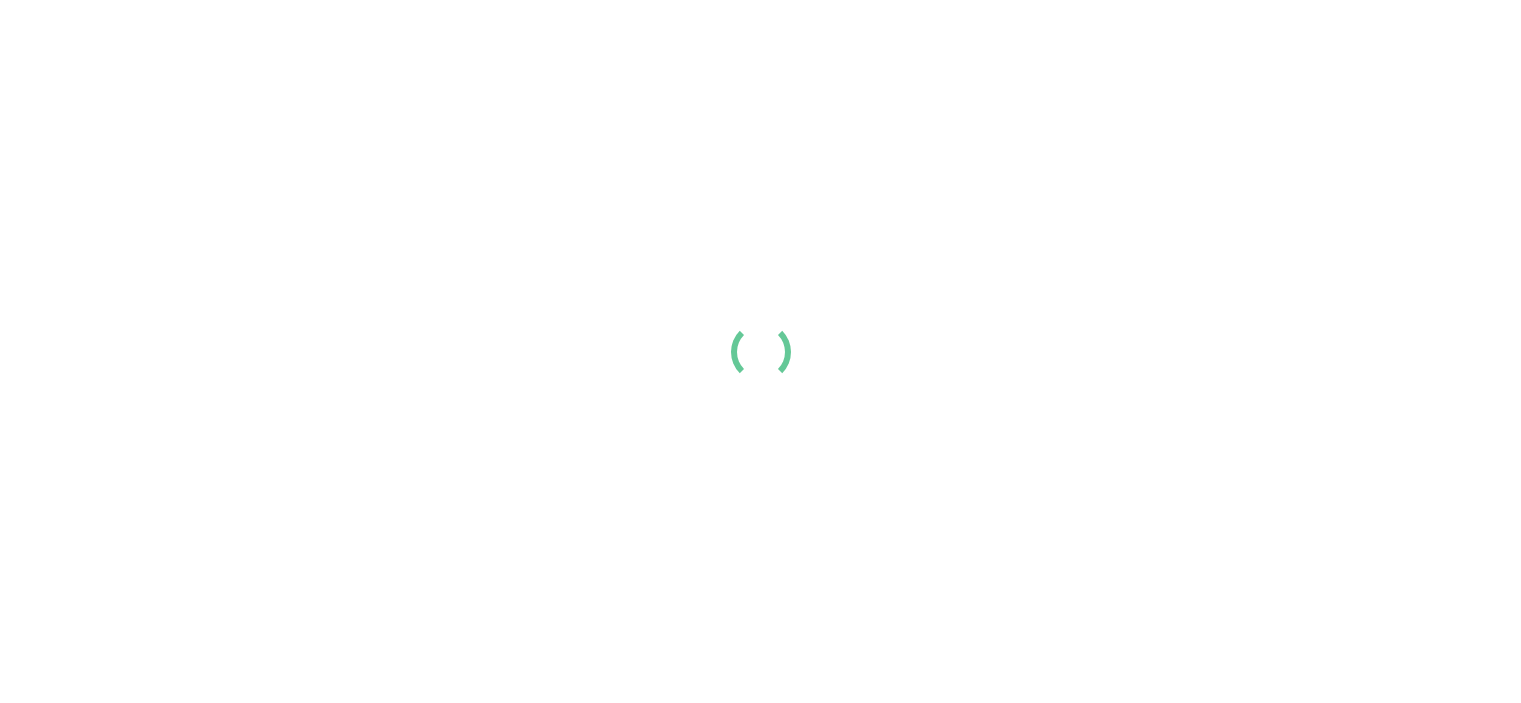 scroll, scrollTop: 0, scrollLeft: 0, axis: both 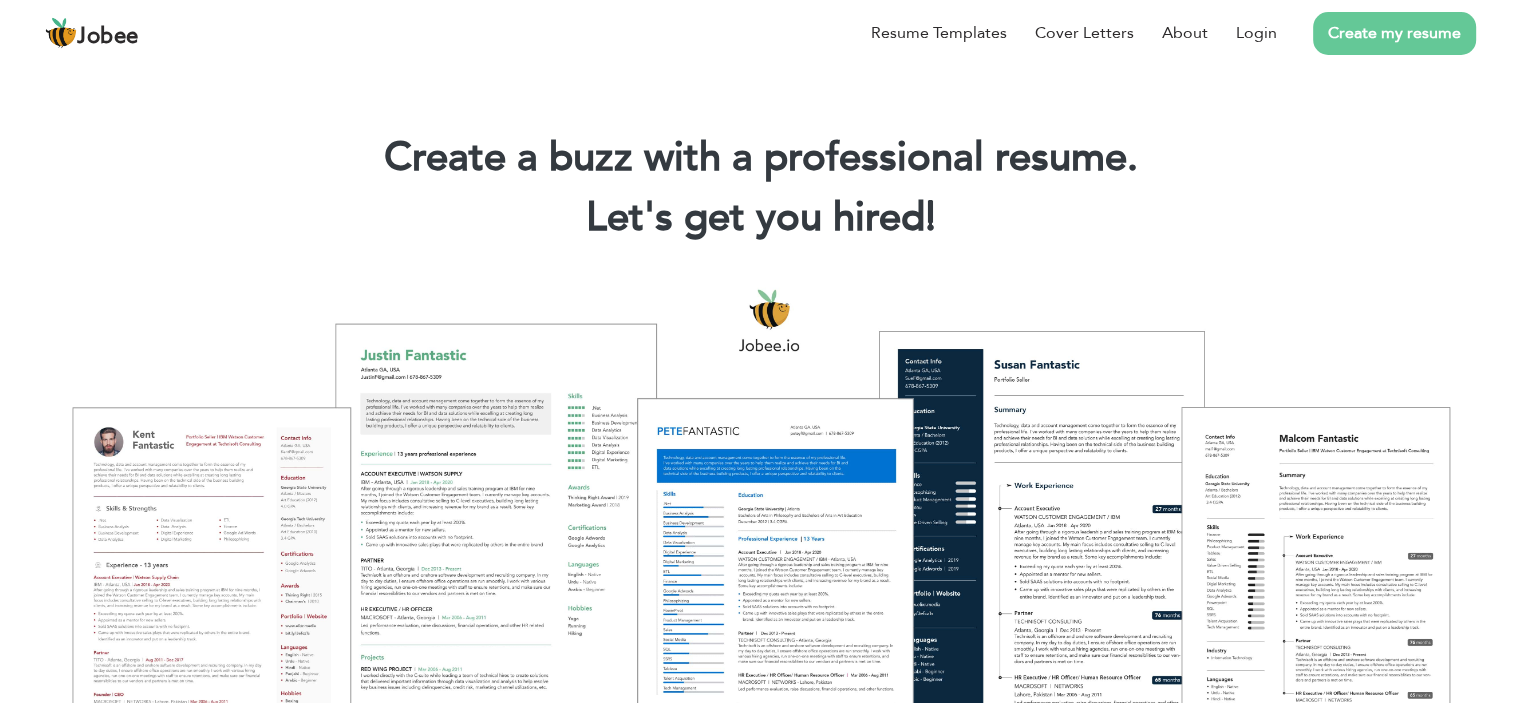 click on "Create my resume" at bounding box center [1394, 33] 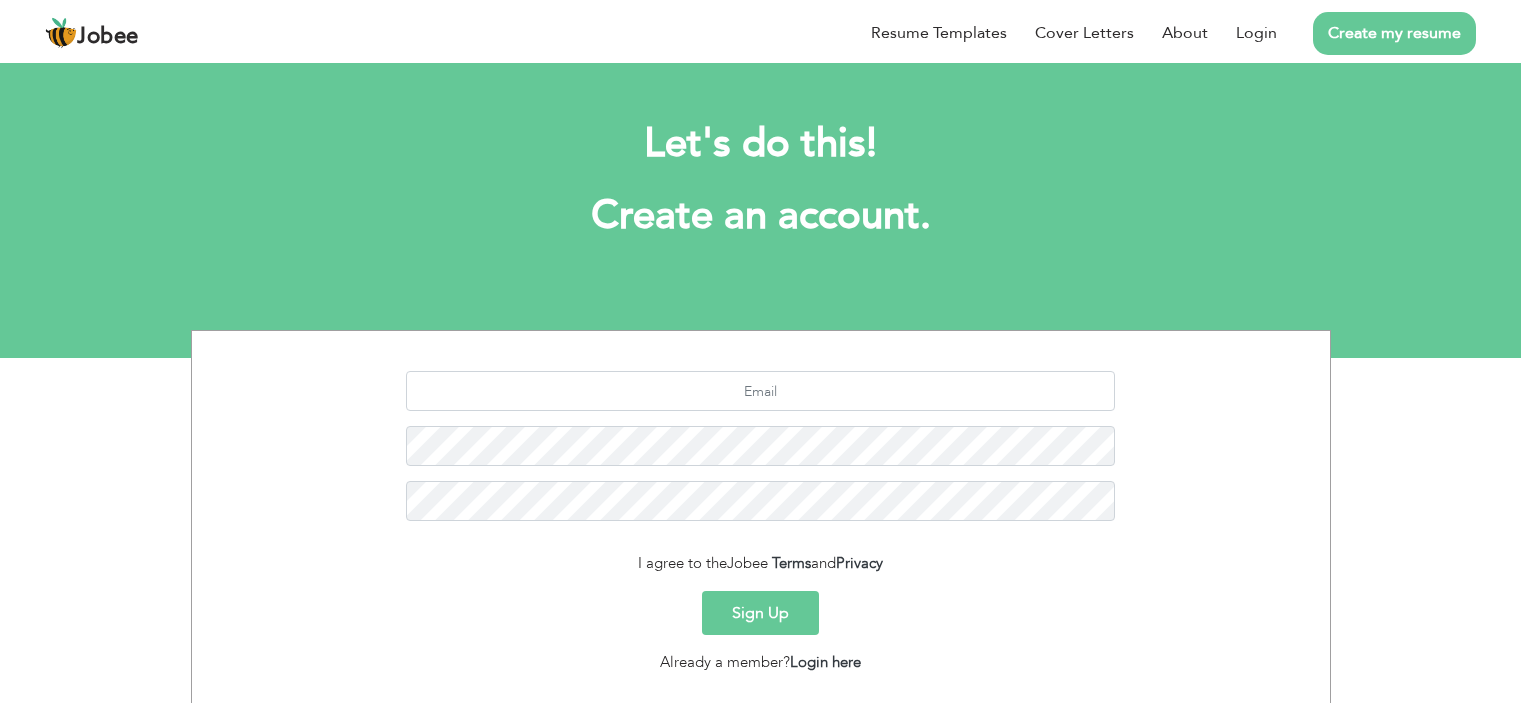scroll, scrollTop: 0, scrollLeft: 0, axis: both 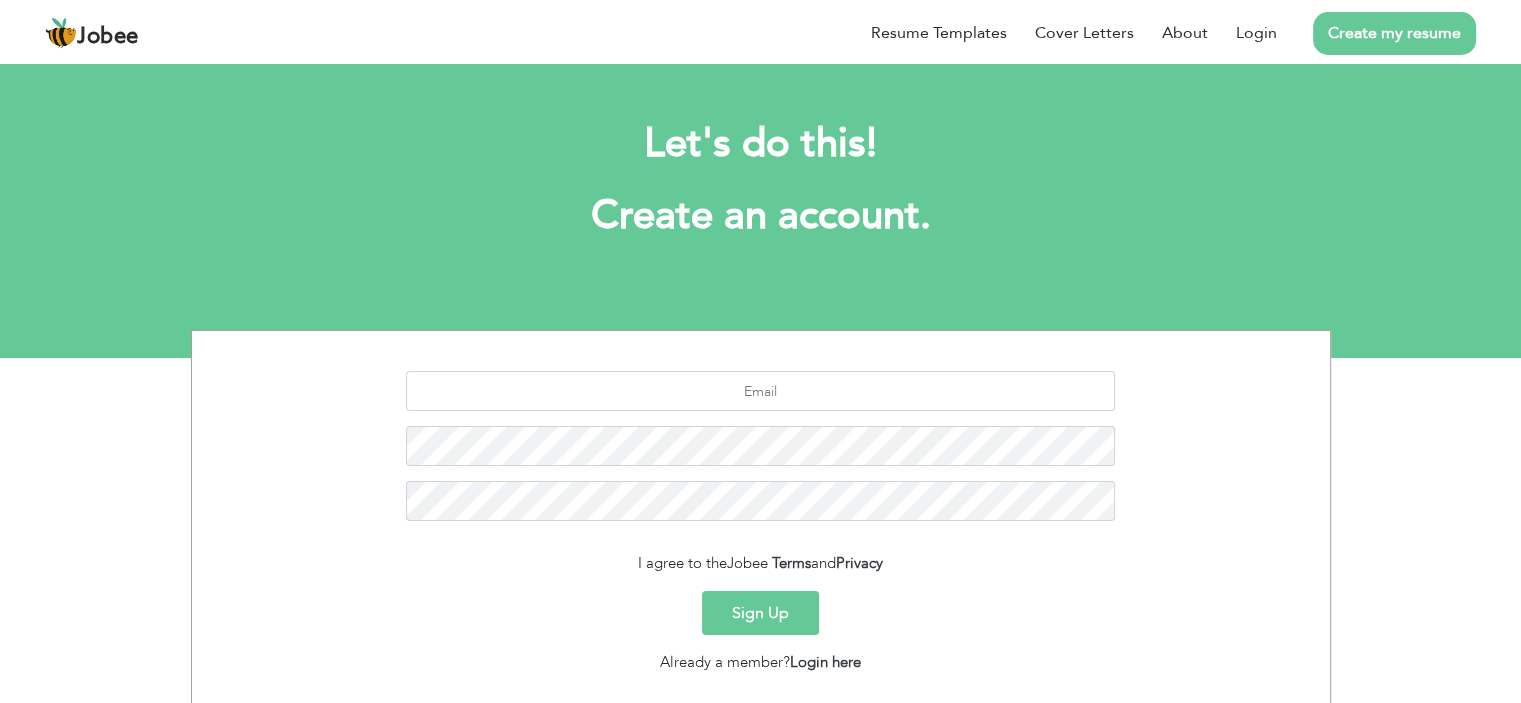 click on "Sign Up" at bounding box center [760, 613] 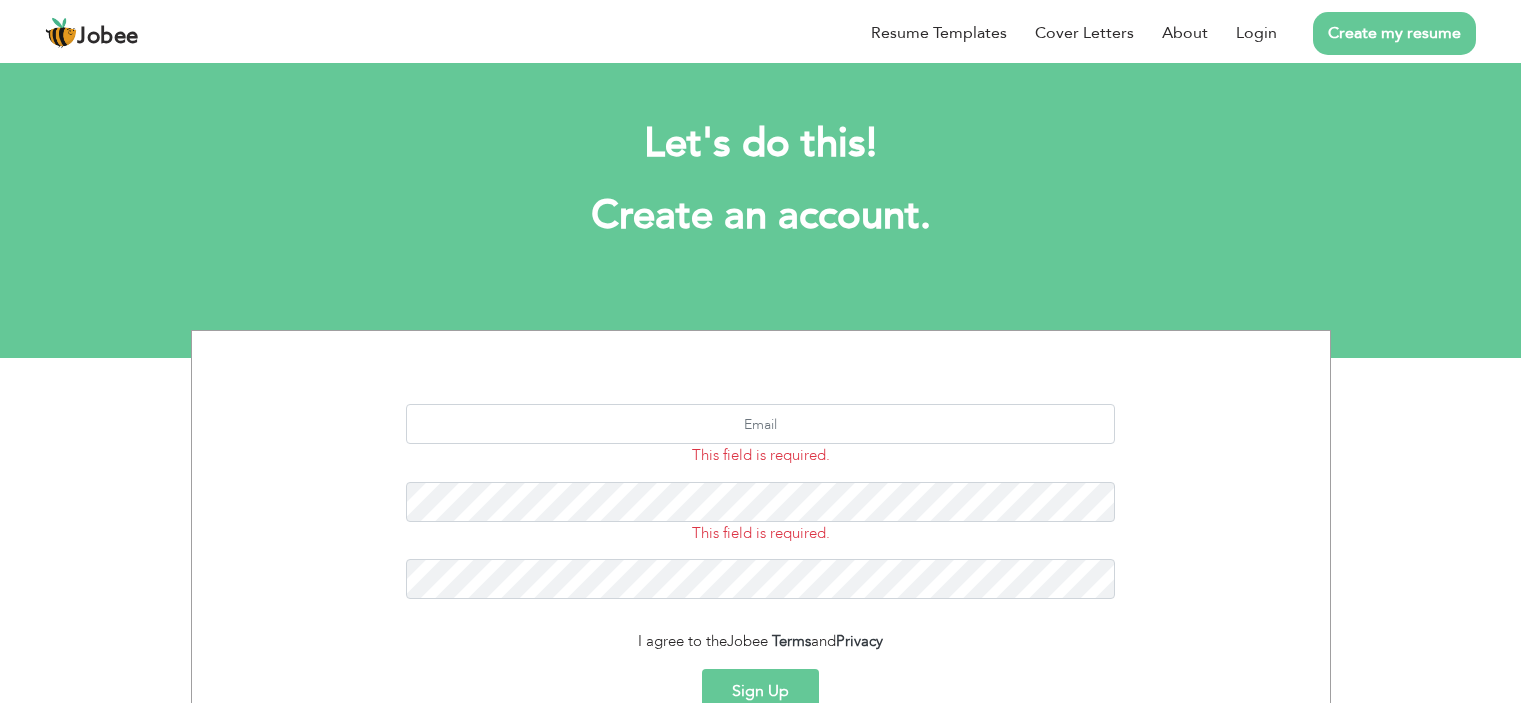 scroll, scrollTop: 0, scrollLeft: 0, axis: both 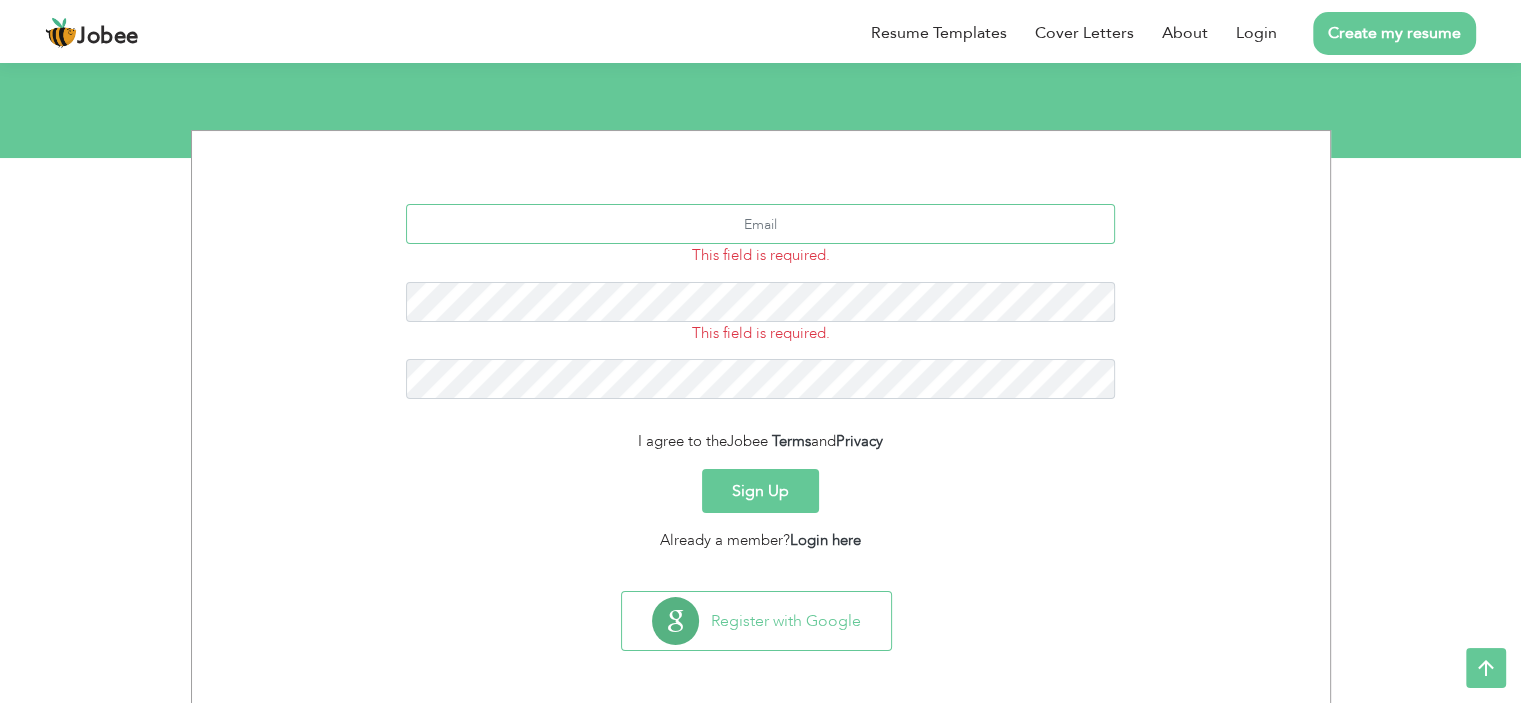 click at bounding box center (760, 224) 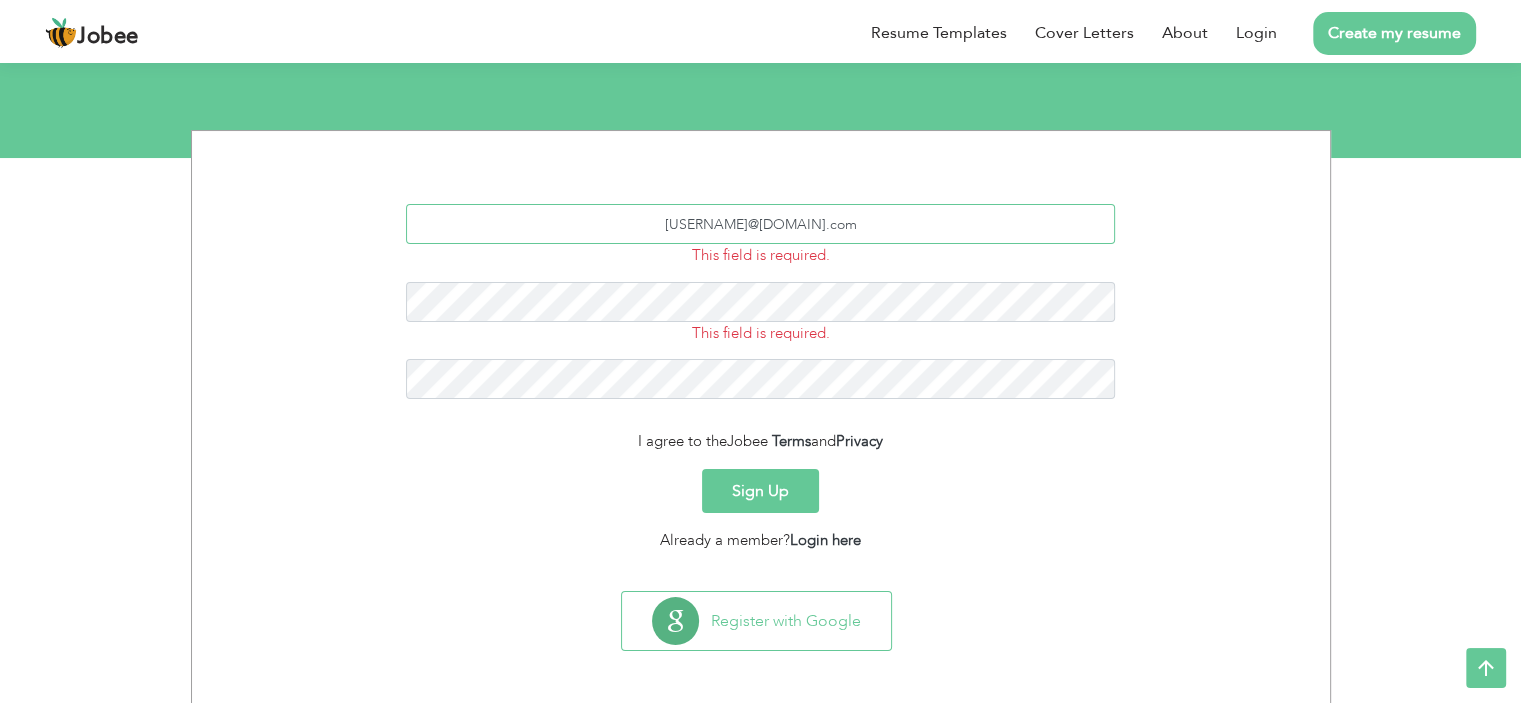 type on "muhammadqamarzaman346@gmail.com" 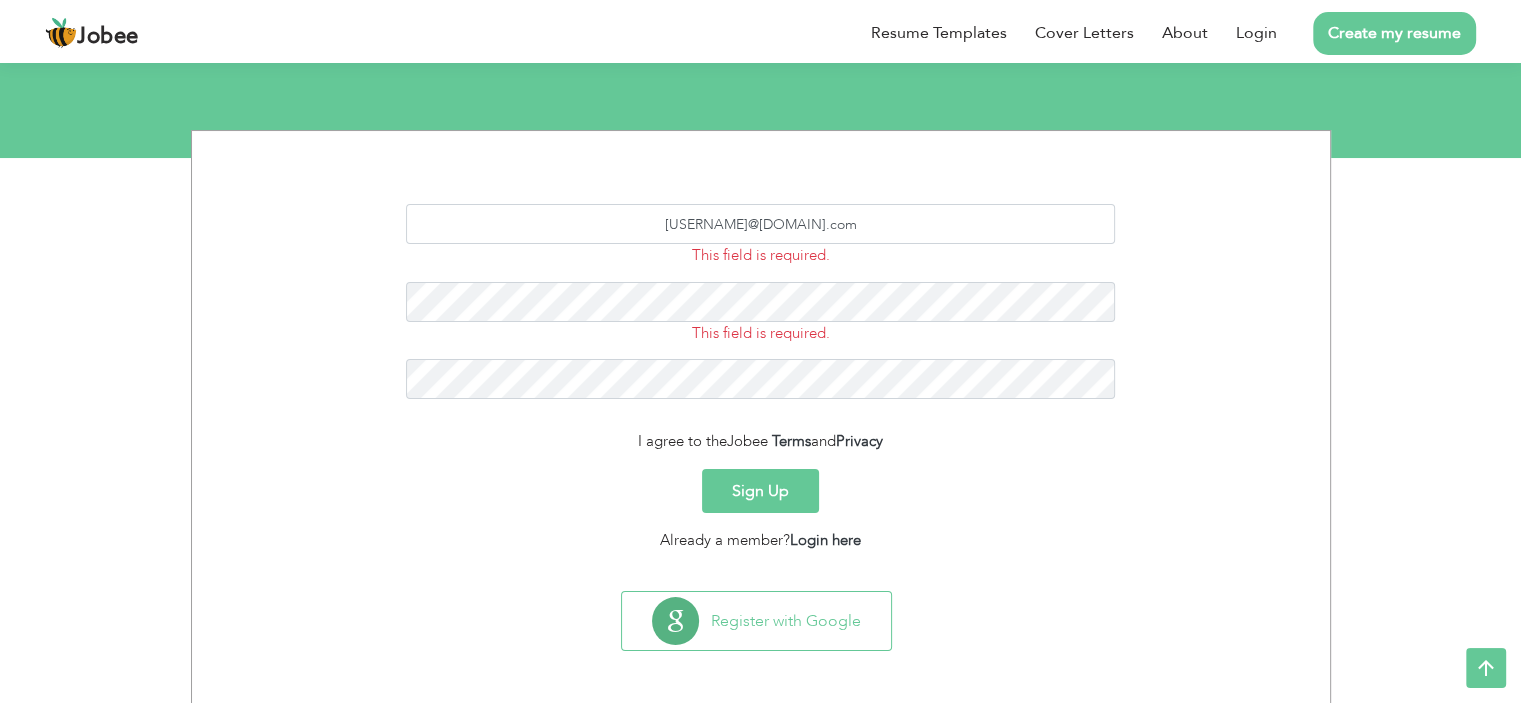click on "Sign Up" at bounding box center (760, 491) 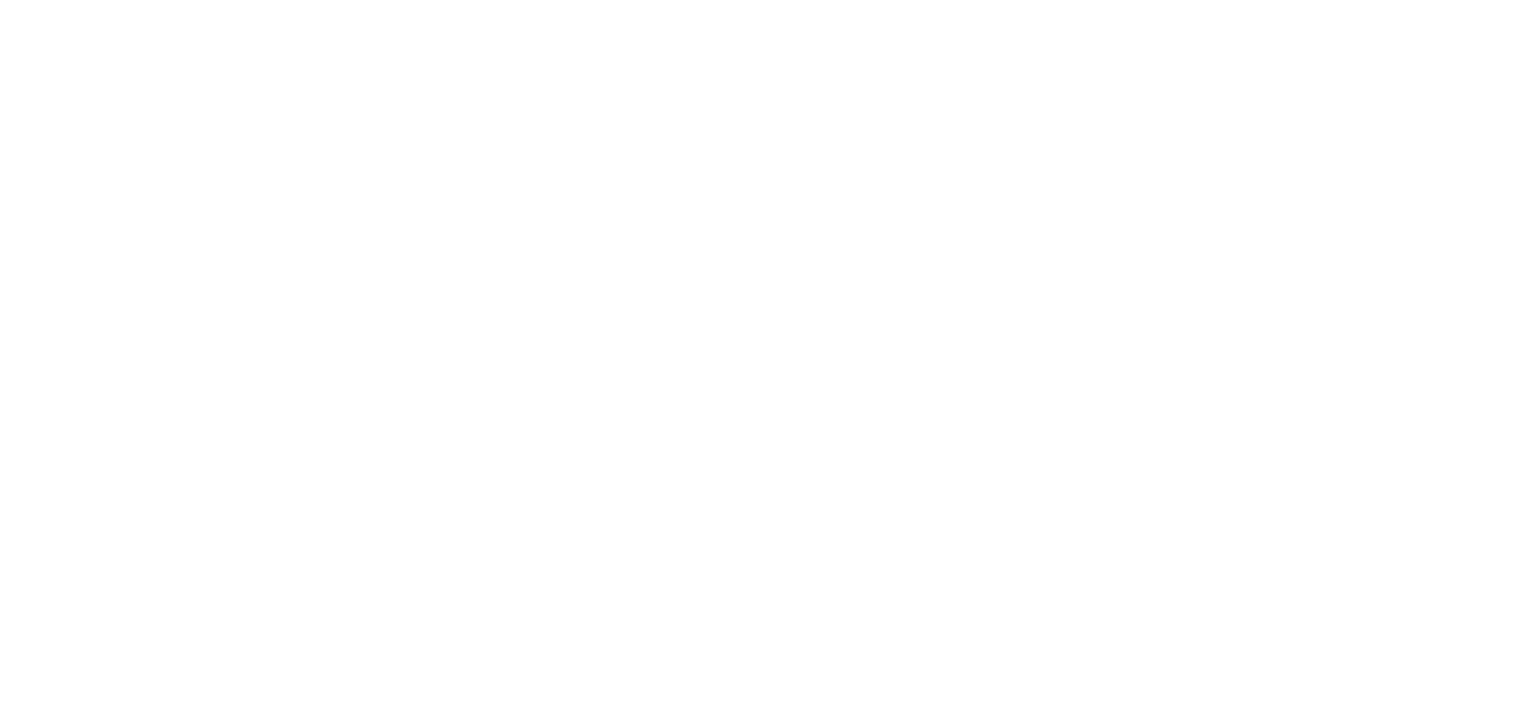 scroll, scrollTop: 0, scrollLeft: 0, axis: both 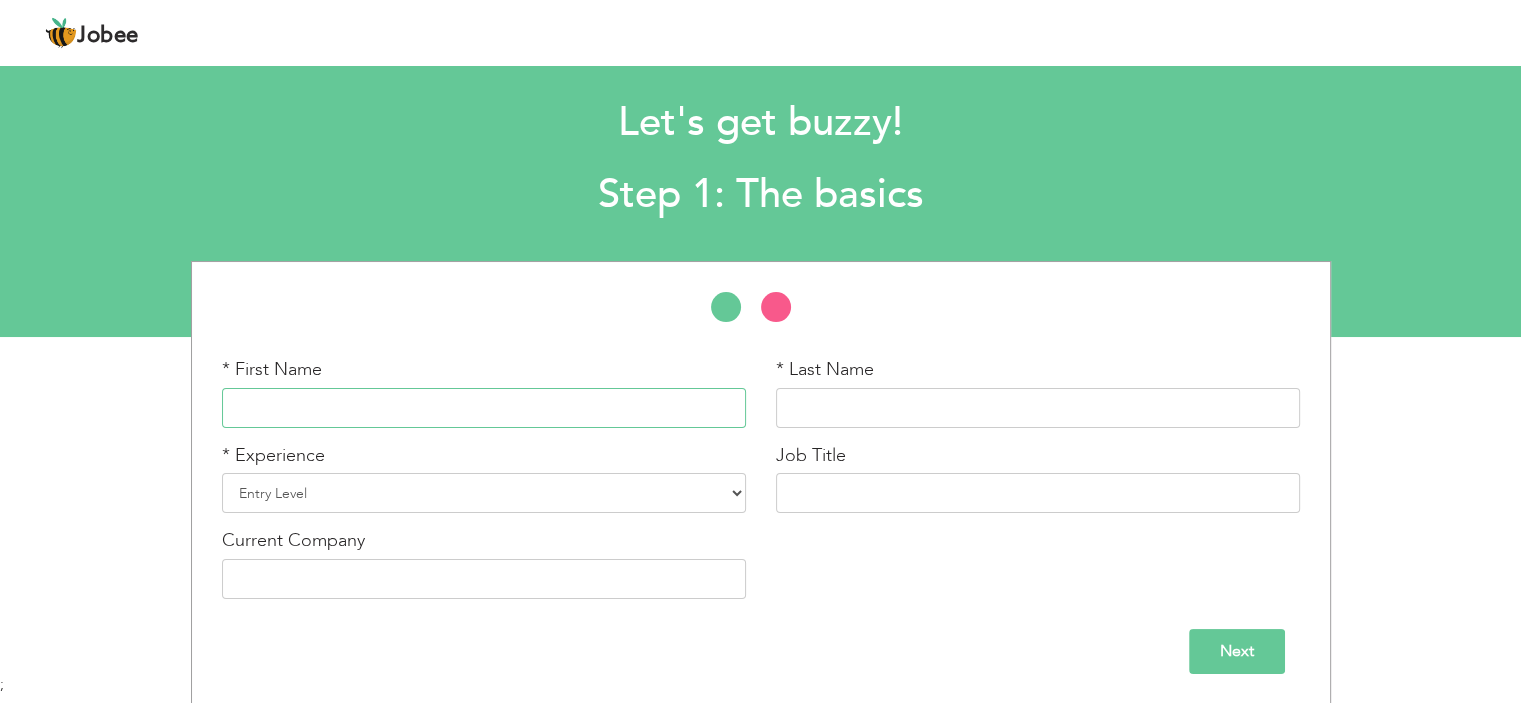 click at bounding box center (484, 408) 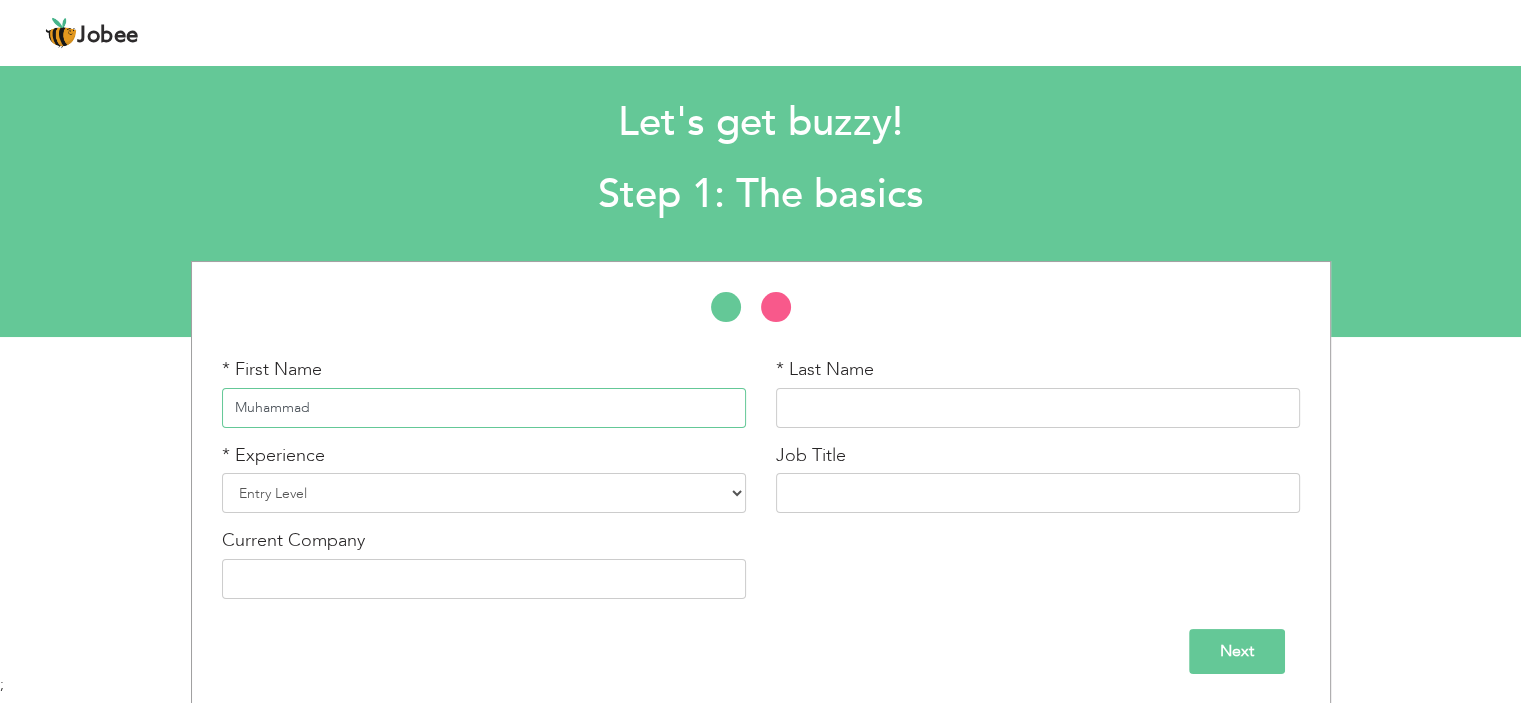 type on "Muhammad" 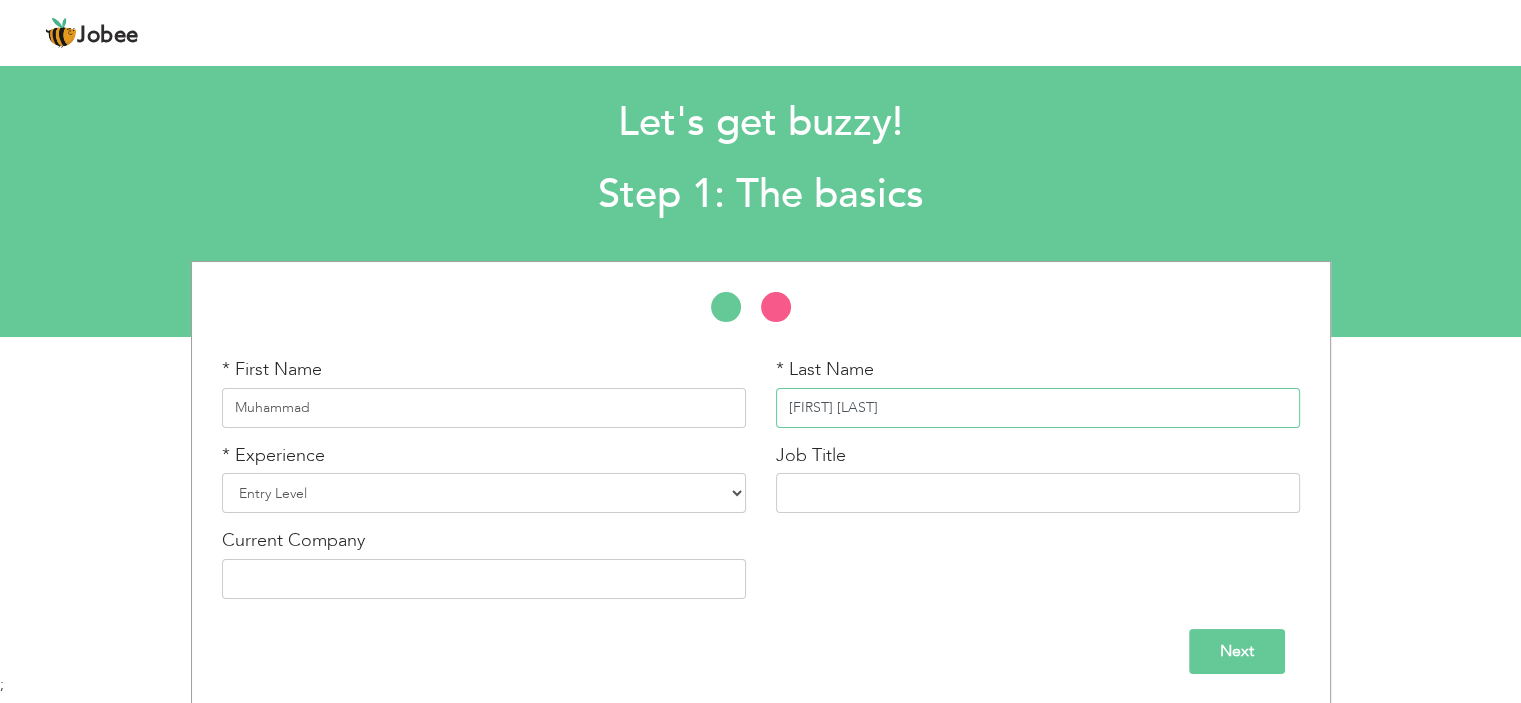 type on "Qamar Zaman" 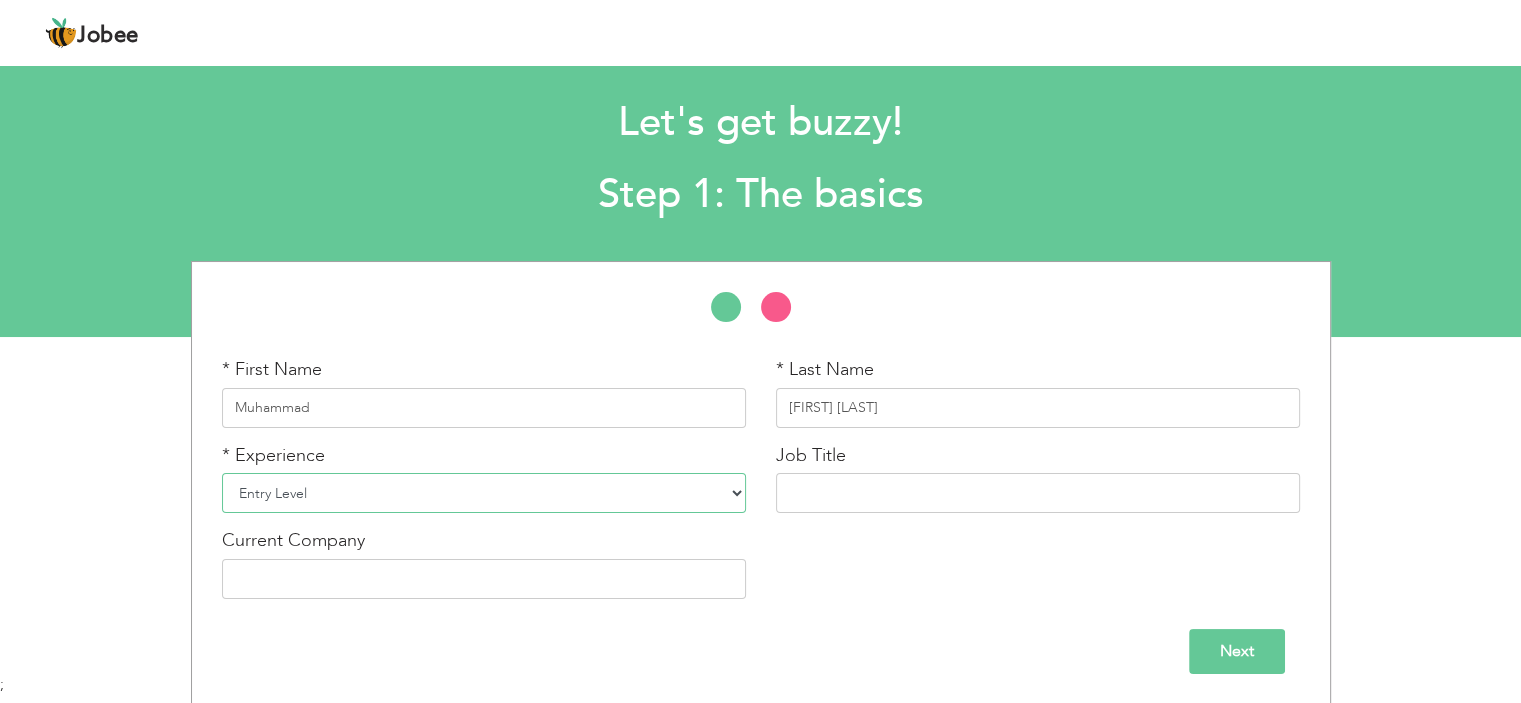 click on "Entry Level
Less than 1 Year
1 Year
2 Years
3 Years
4 Years
5 Years
6 Years
7 Years
8 Years
9 Years
10 Years
11 Years
12 Years
13 Years
14 Years
15 Years
16 Years
17 Years
18 Years
19 Years
20 Years
21 Years
22 Years
23 Years
24 Years
25 Years
26 Years
27 Years
28 Years
29 Years
30 Years
31 Years
32 Years
33 Years
34 Years
35 Years
More than 35 Years" at bounding box center [484, 493] 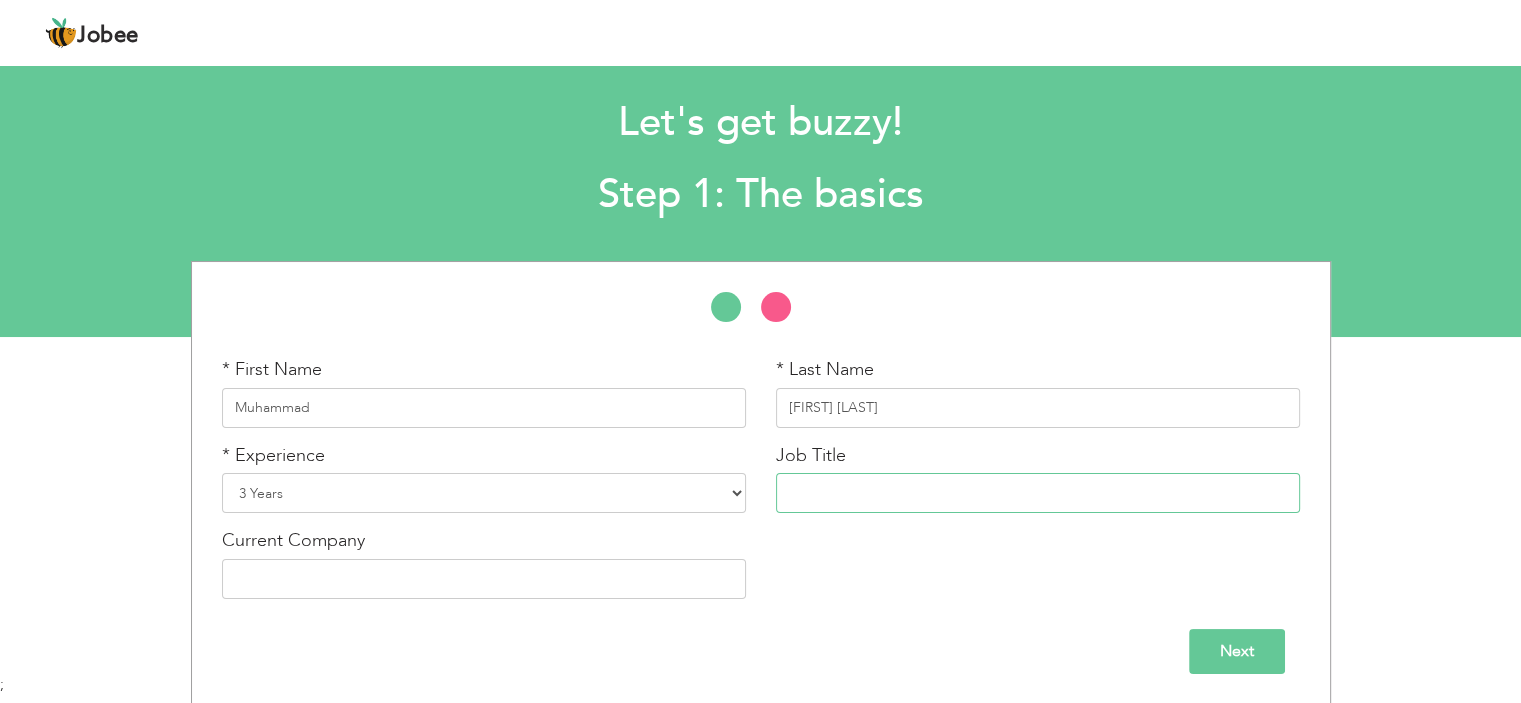 click at bounding box center [1038, 493] 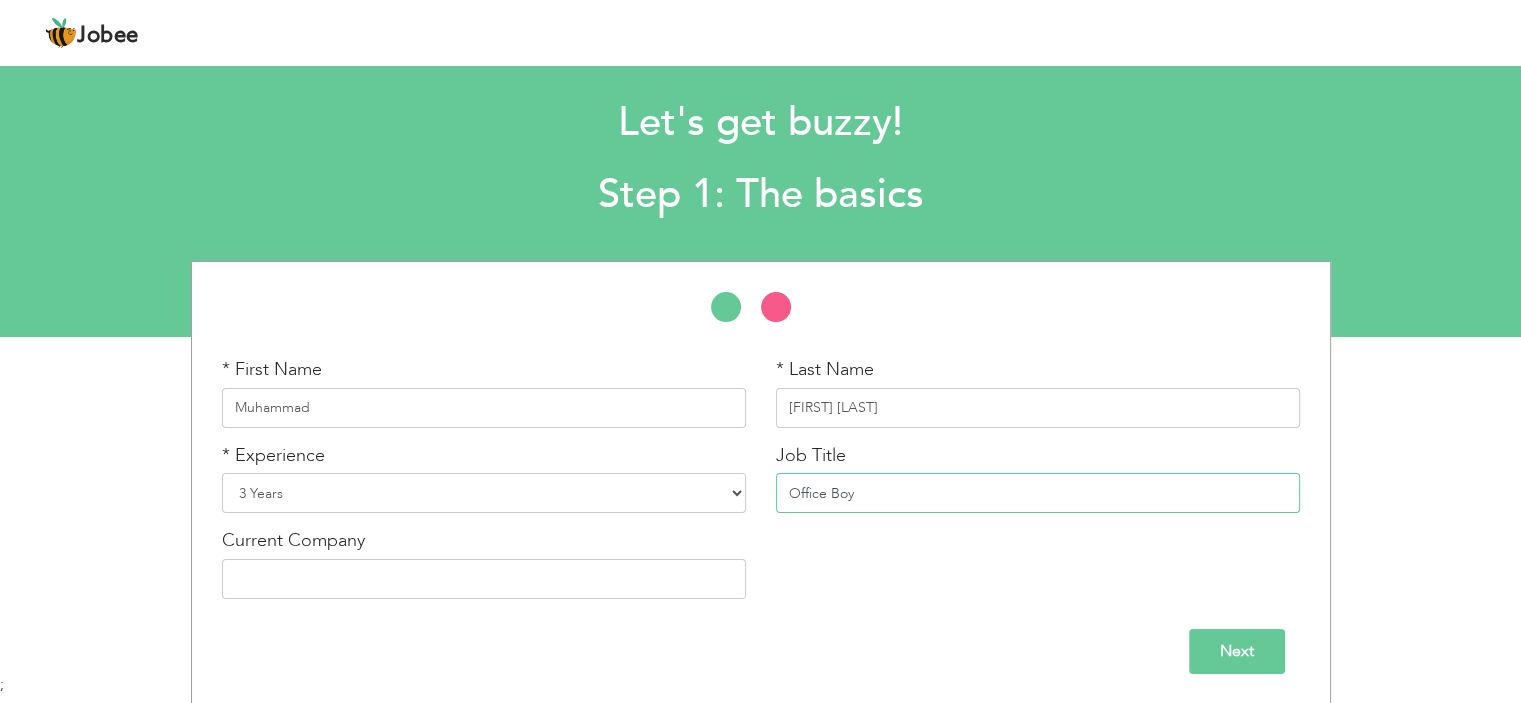 type on "Office Boy" 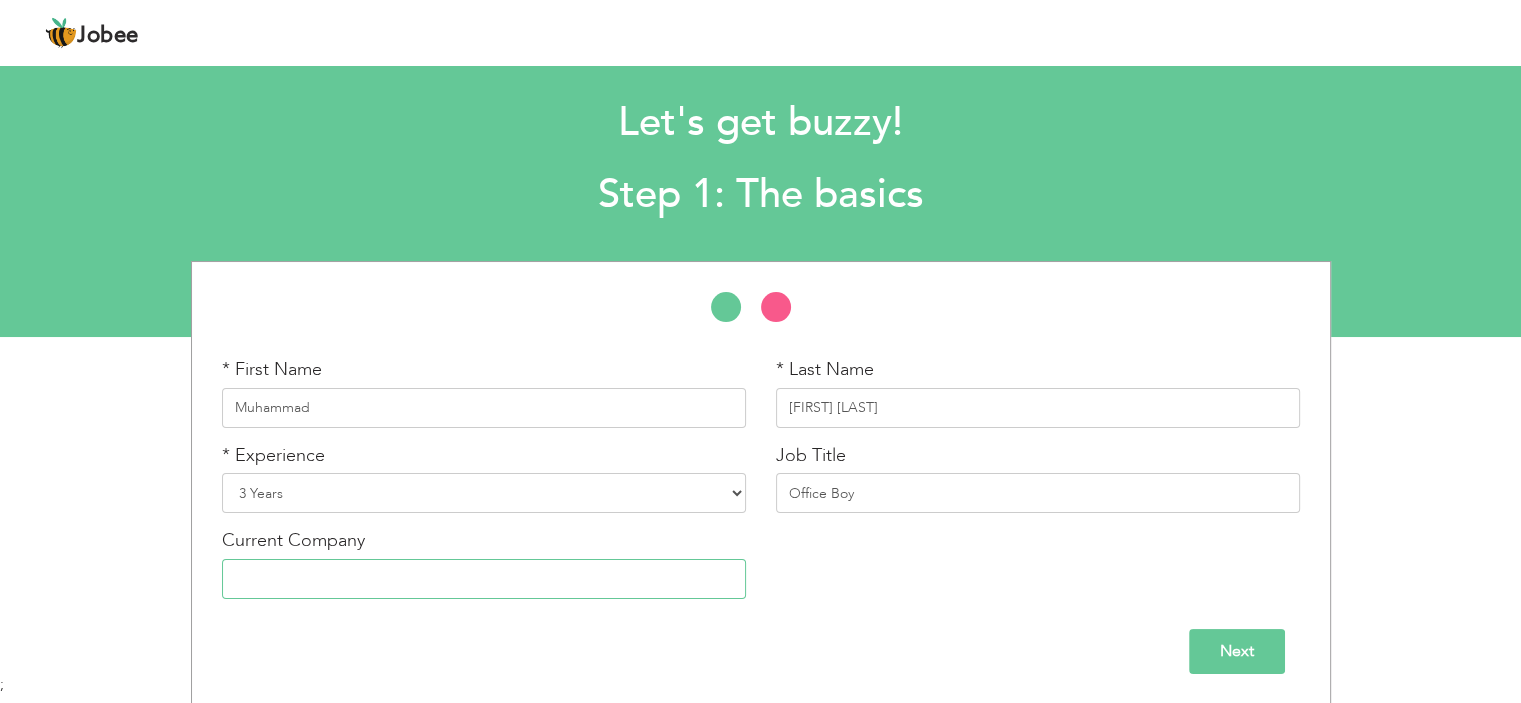 click at bounding box center [484, 579] 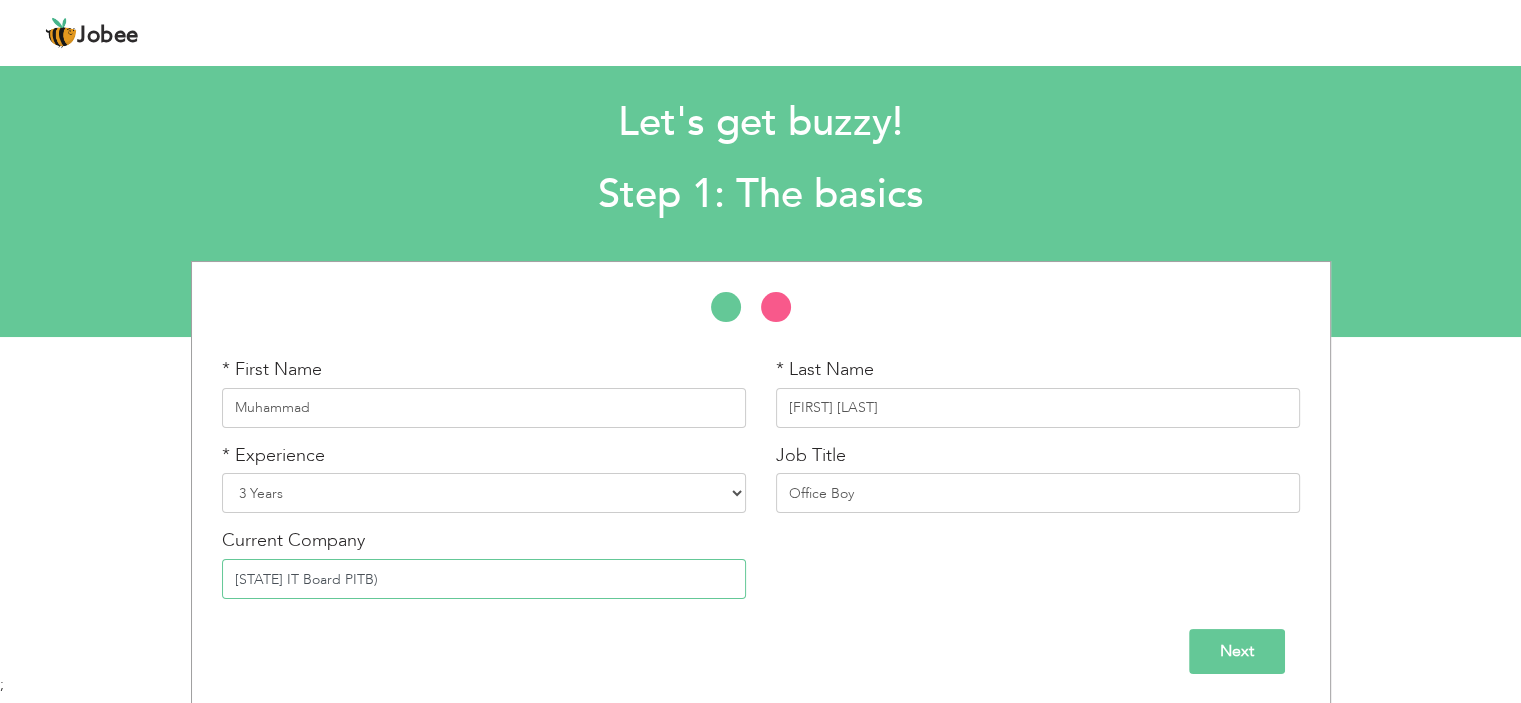click on "Punjab IT Board PITB)" at bounding box center (484, 579) 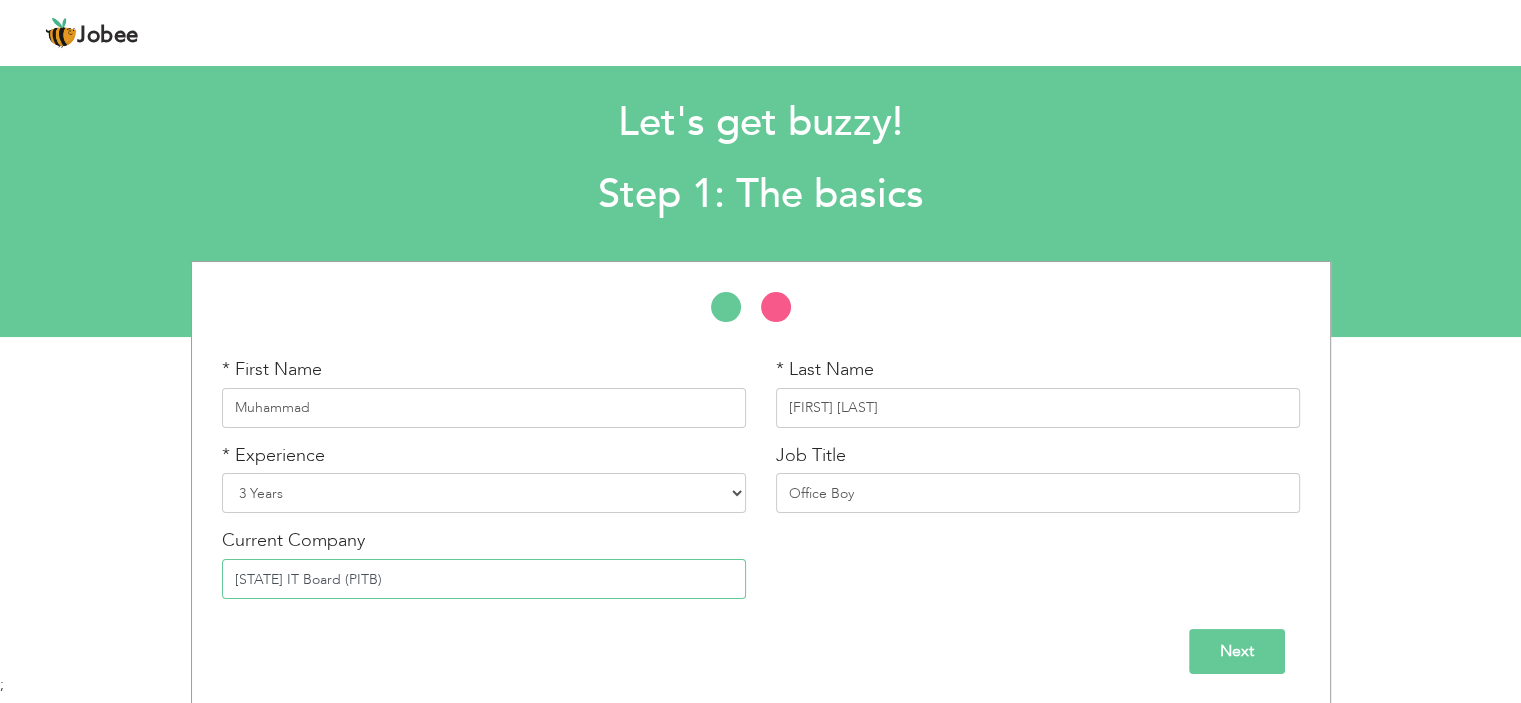 type on "Punjab IT Board (PITB)" 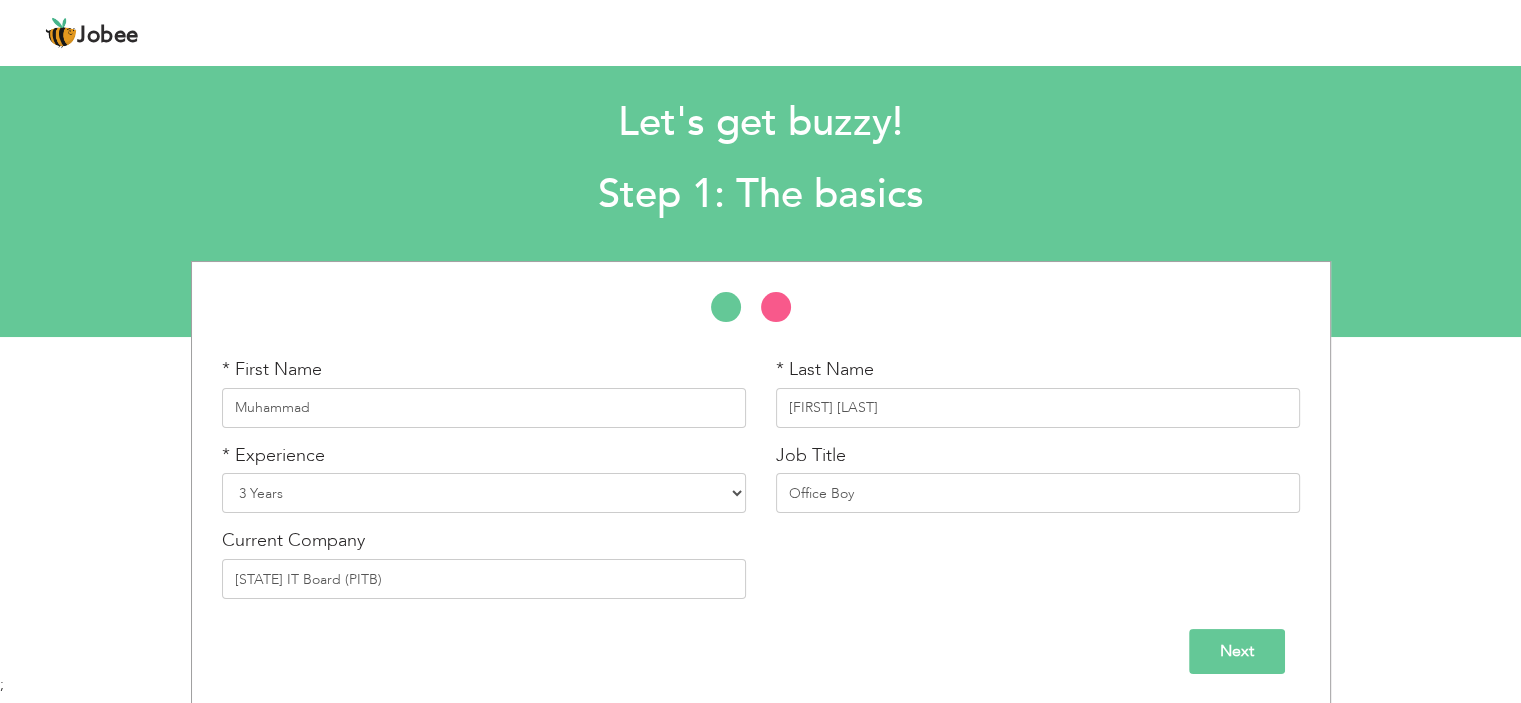 drag, startPoint x: 1103, startPoint y: 628, endPoint x: 1128, endPoint y: 632, distance: 25.317978 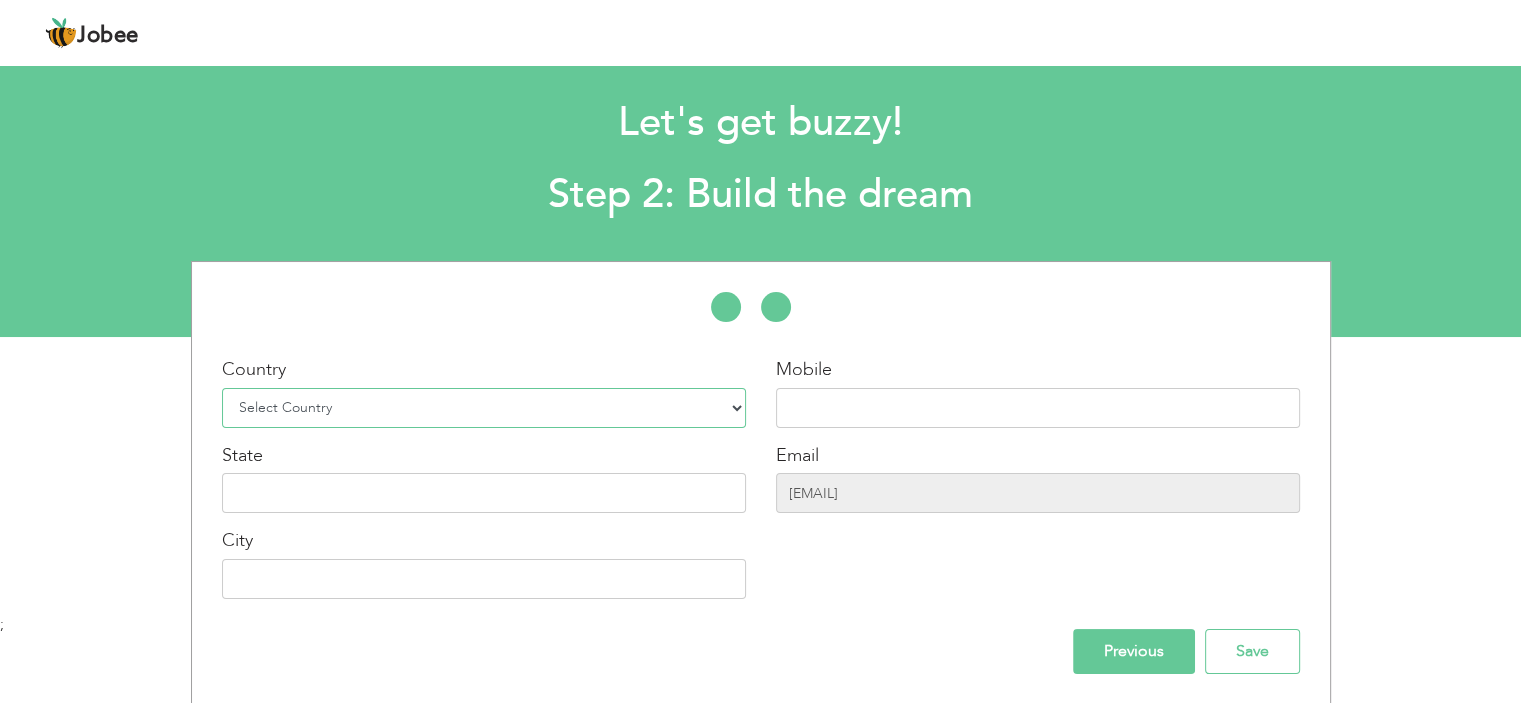 click on "Select Country
Afghanistan
Albania
Algeria
American Samoa
Andorra
Angola
Anguilla
Antarctica
Antigua and Barbuda
Argentina
Armenia
Aruba
Australia
Austria
Azerbaijan
Bahamas
Bahrain
Bangladesh
Barbados
Belarus
Belgium
Belize
Benin
Bermuda
Bhutan
Bolivia
Bosnia-Herzegovina
Botswana
Bouvet Island
Brazil
British Indian Ocean Territory
Brunei Darussalam
Bulgaria
Burkina Faso
Burundi
Cambodia
Cameroon
Canada
Cape Verde
Cayman Islands
Central African Republic
Chad
Chile
China
Christmas Island
Cocos (Keeling) Islands
Colombia
Comoros
Congo
Congo, Dem. Republic
Cook Islands
Costa Rica
Croatia
Cuba
Cyprus
Czech Rep
Denmark
Djibouti
Dominica
Dominican Republic
Ecuador
Egypt
El Salvador
Equatorial Guinea
Eritrea
Estonia
Ethiopia
European Union
Falkland Islands (Malvinas)
Faroe Islands
Fiji
Finland
France
French Guiana
French Southern Territories
Gabon
Gambia
Georgia" at bounding box center [484, 408] 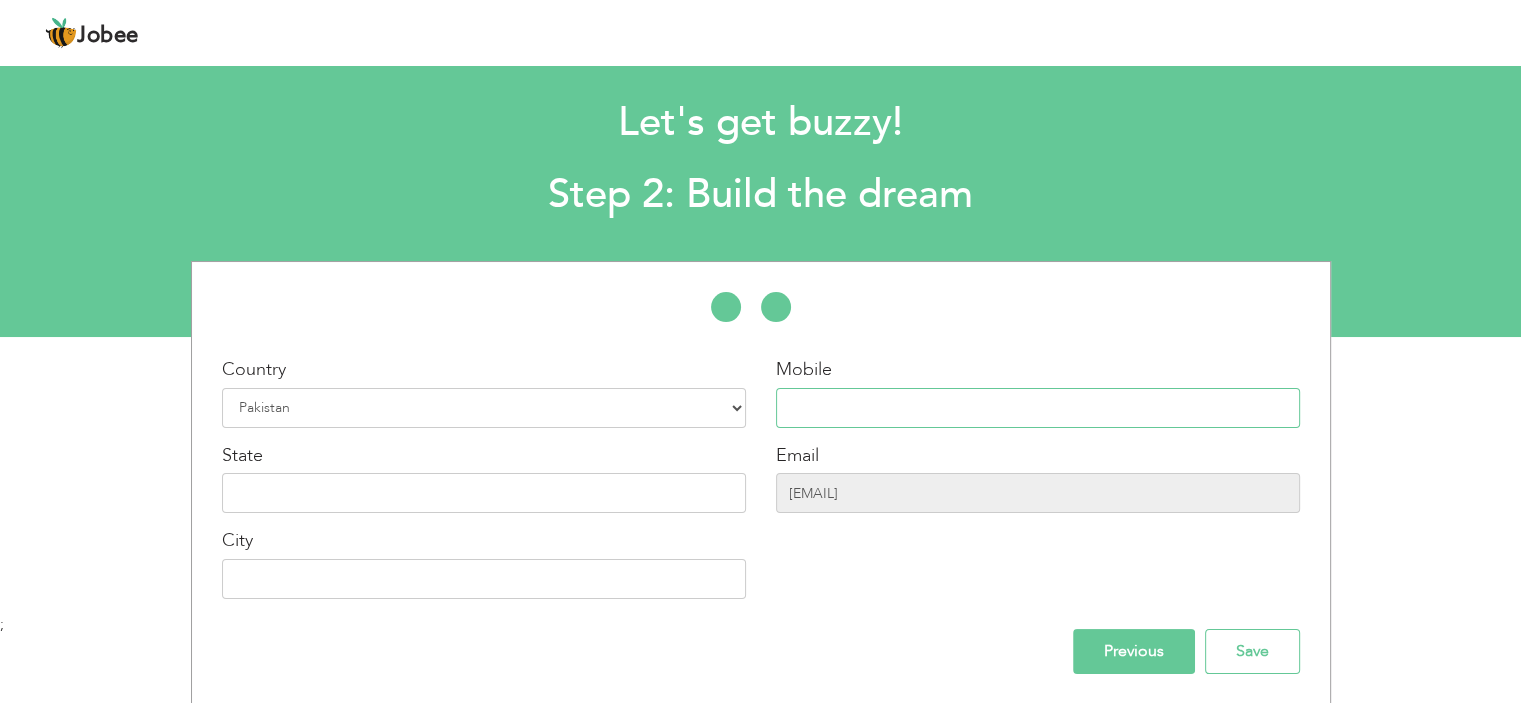 click at bounding box center [1038, 408] 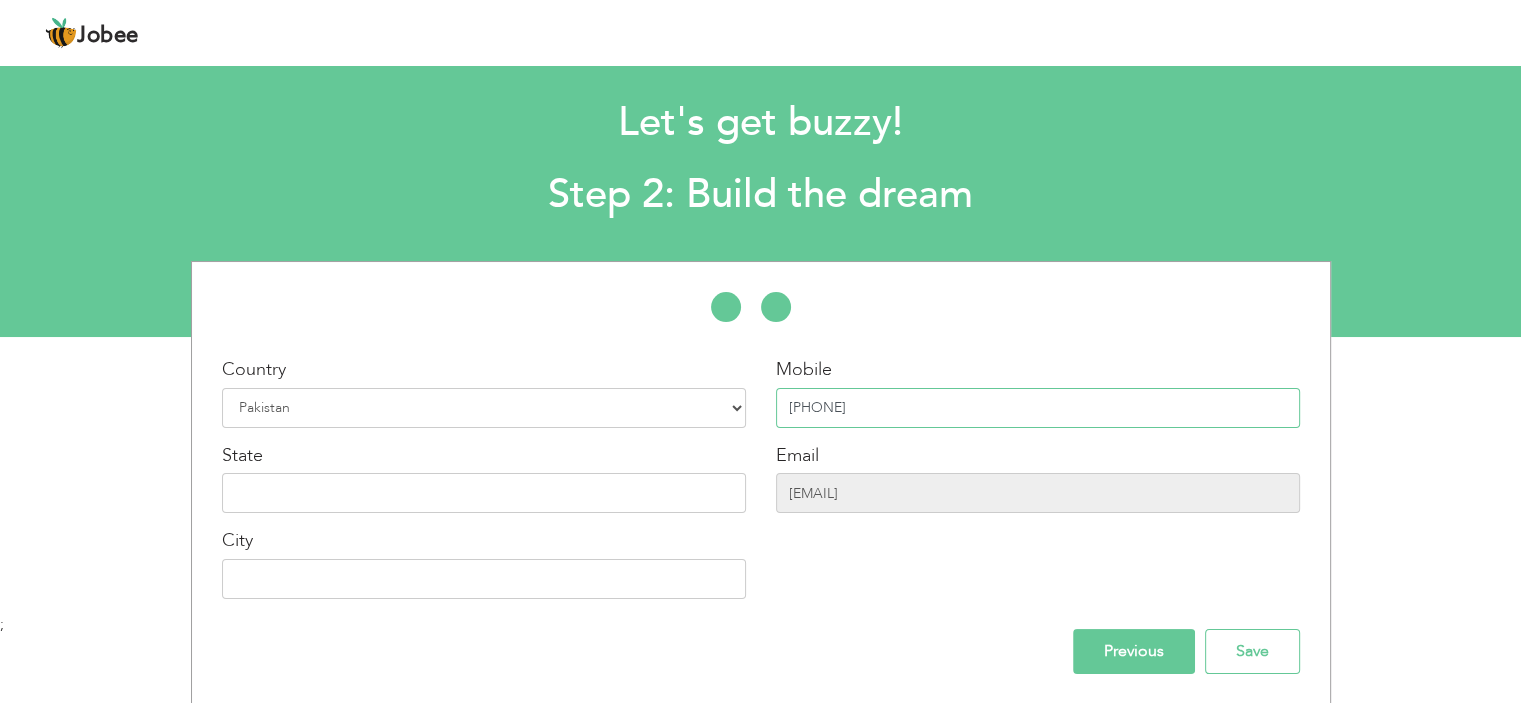 type on "[PHONE]" 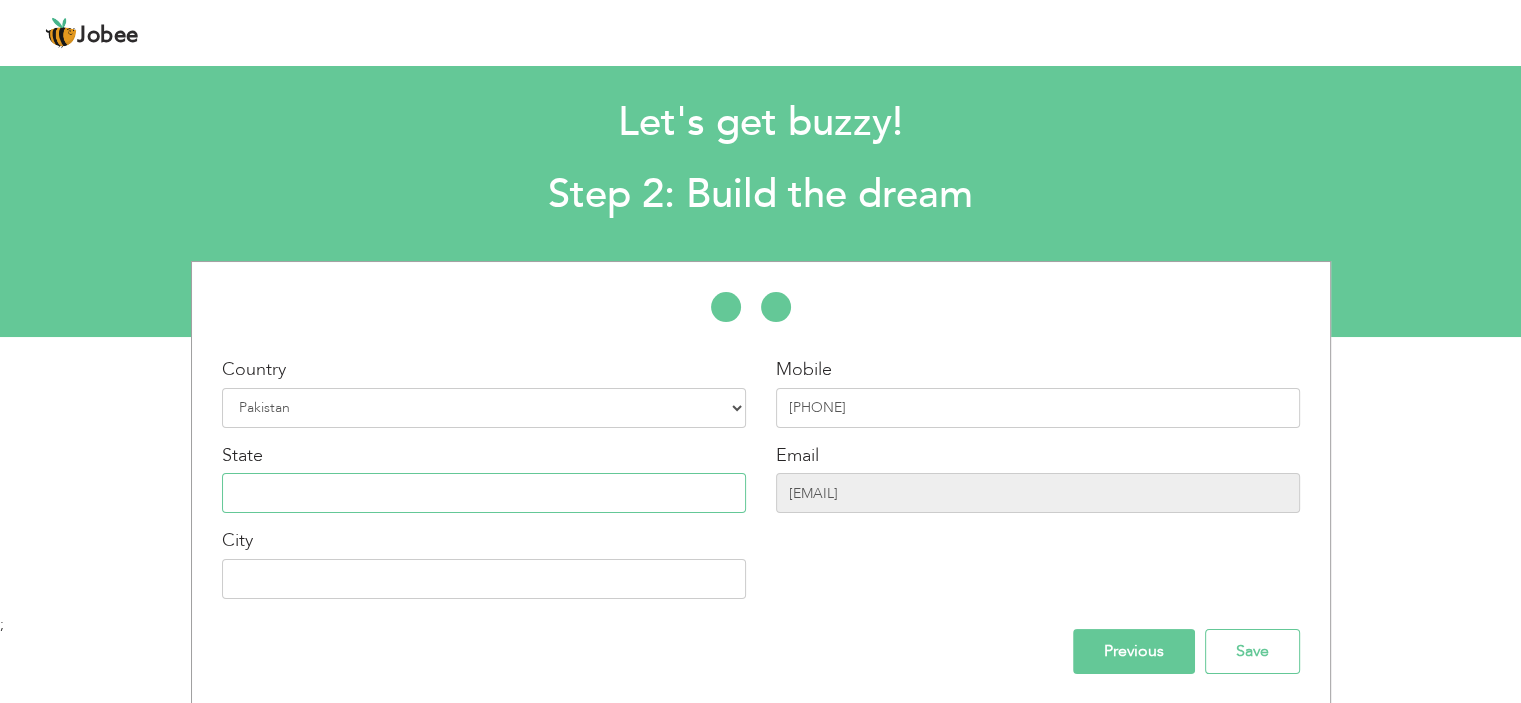 click at bounding box center [484, 493] 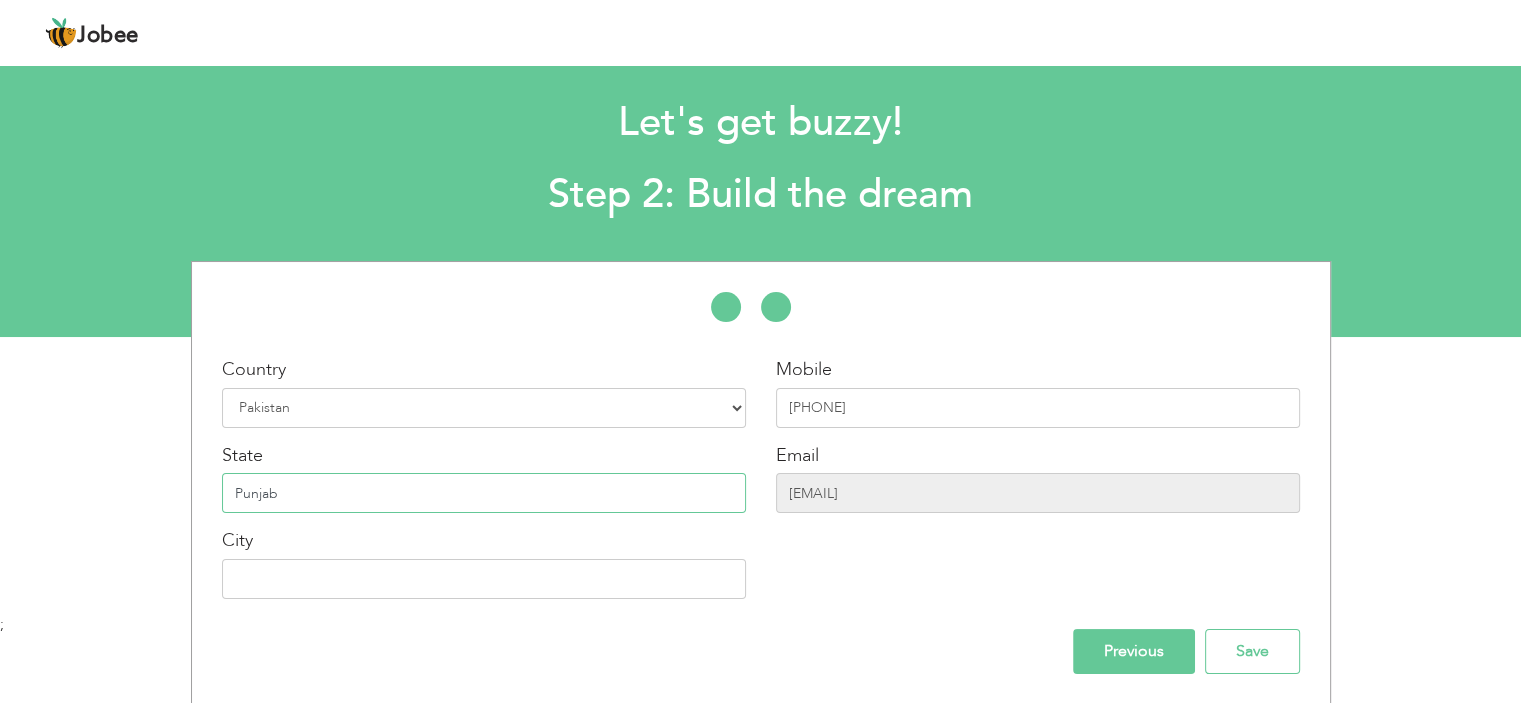 type on "Punjab" 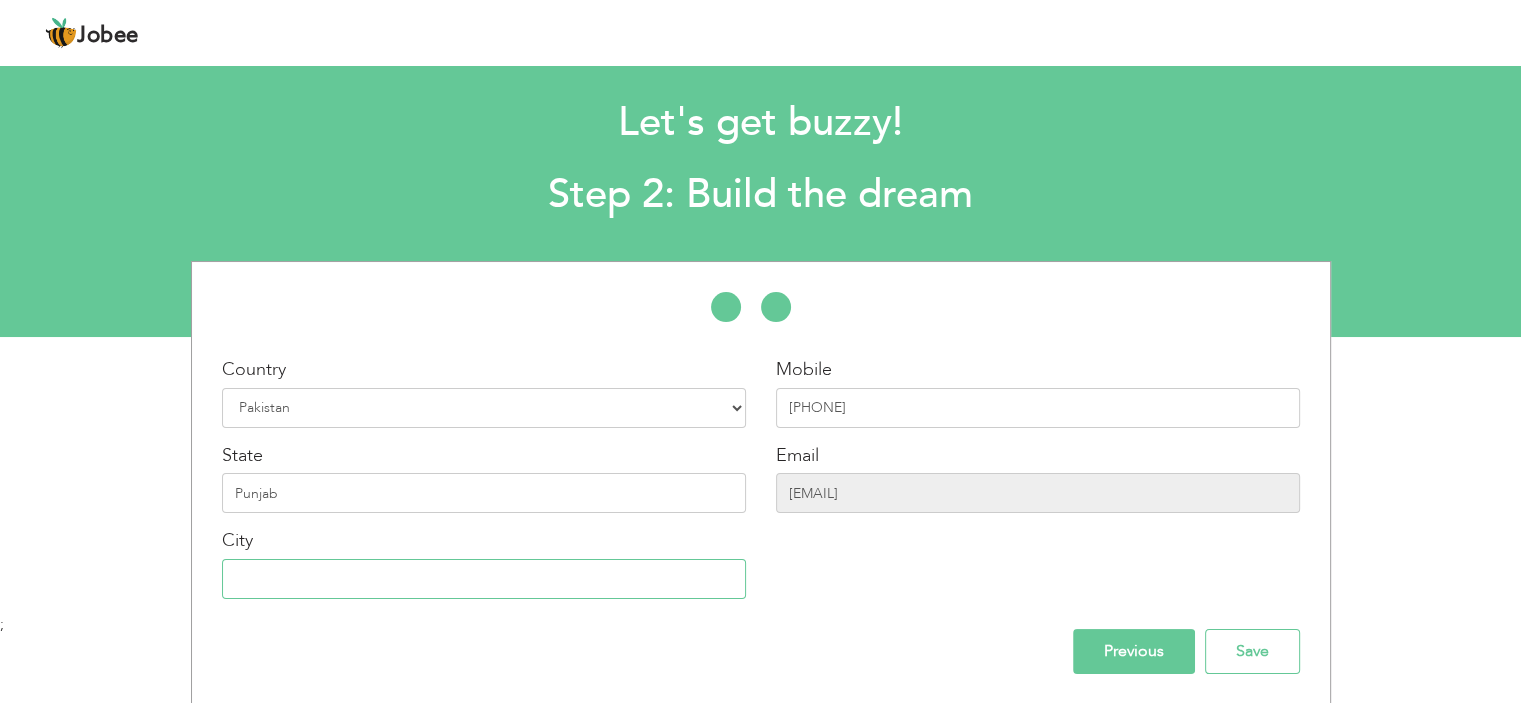 click at bounding box center (484, 579) 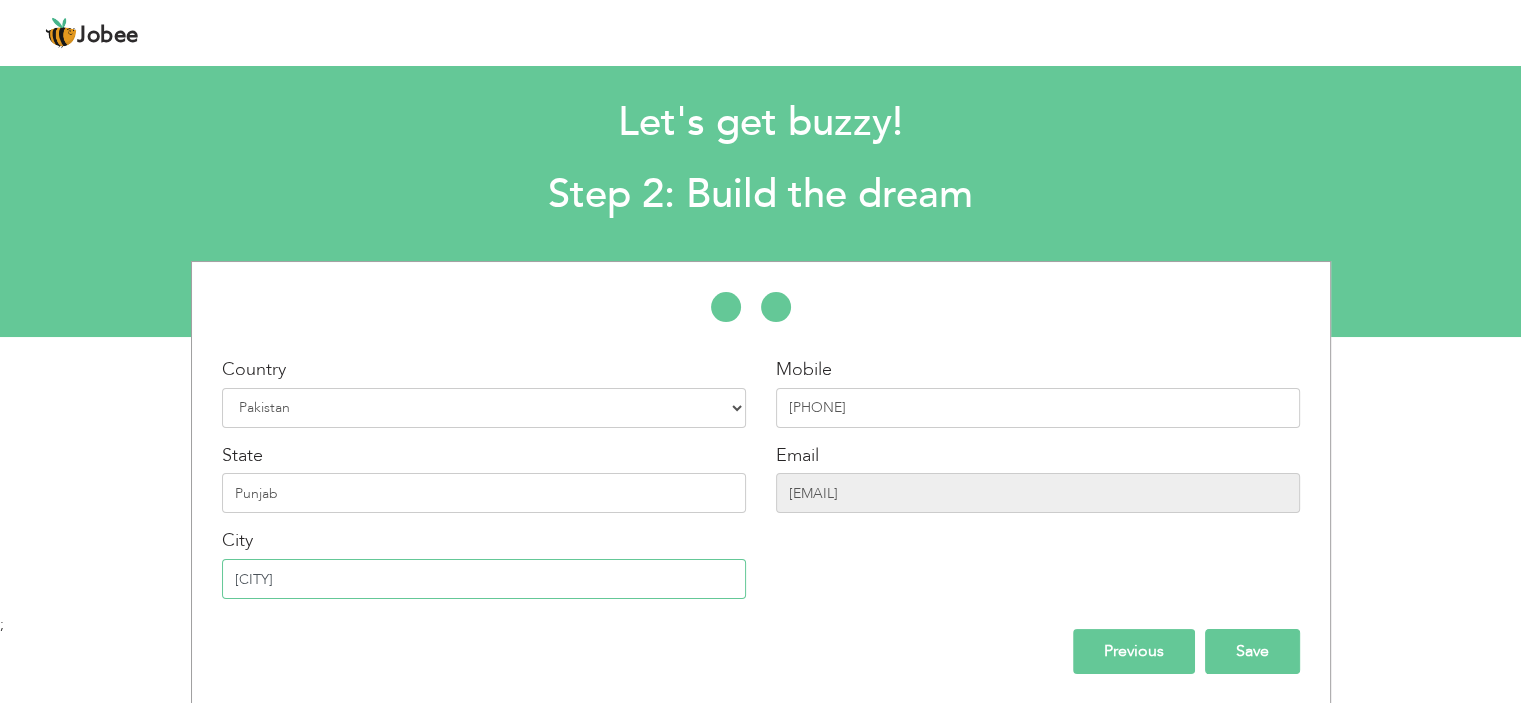 type on "Lahore" 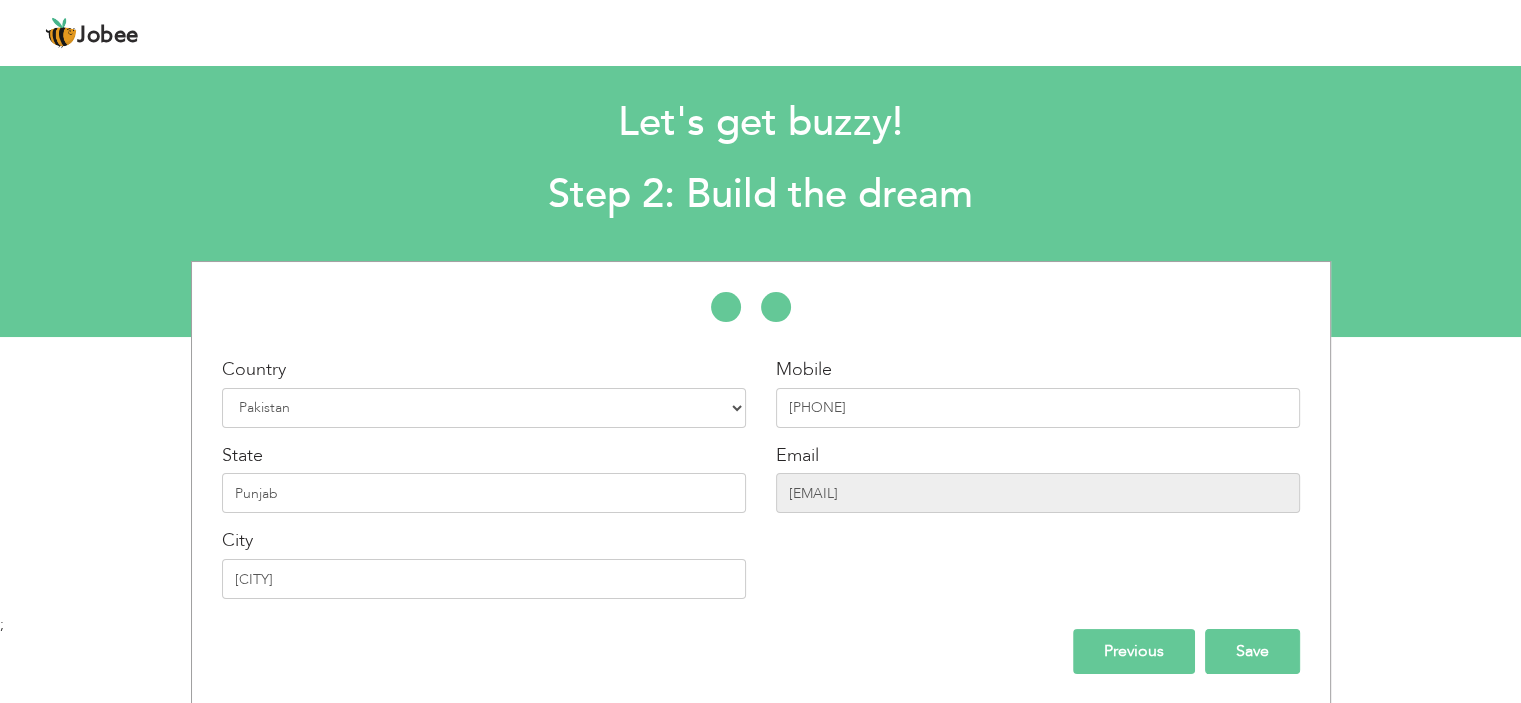 click on "Save" at bounding box center [1252, 651] 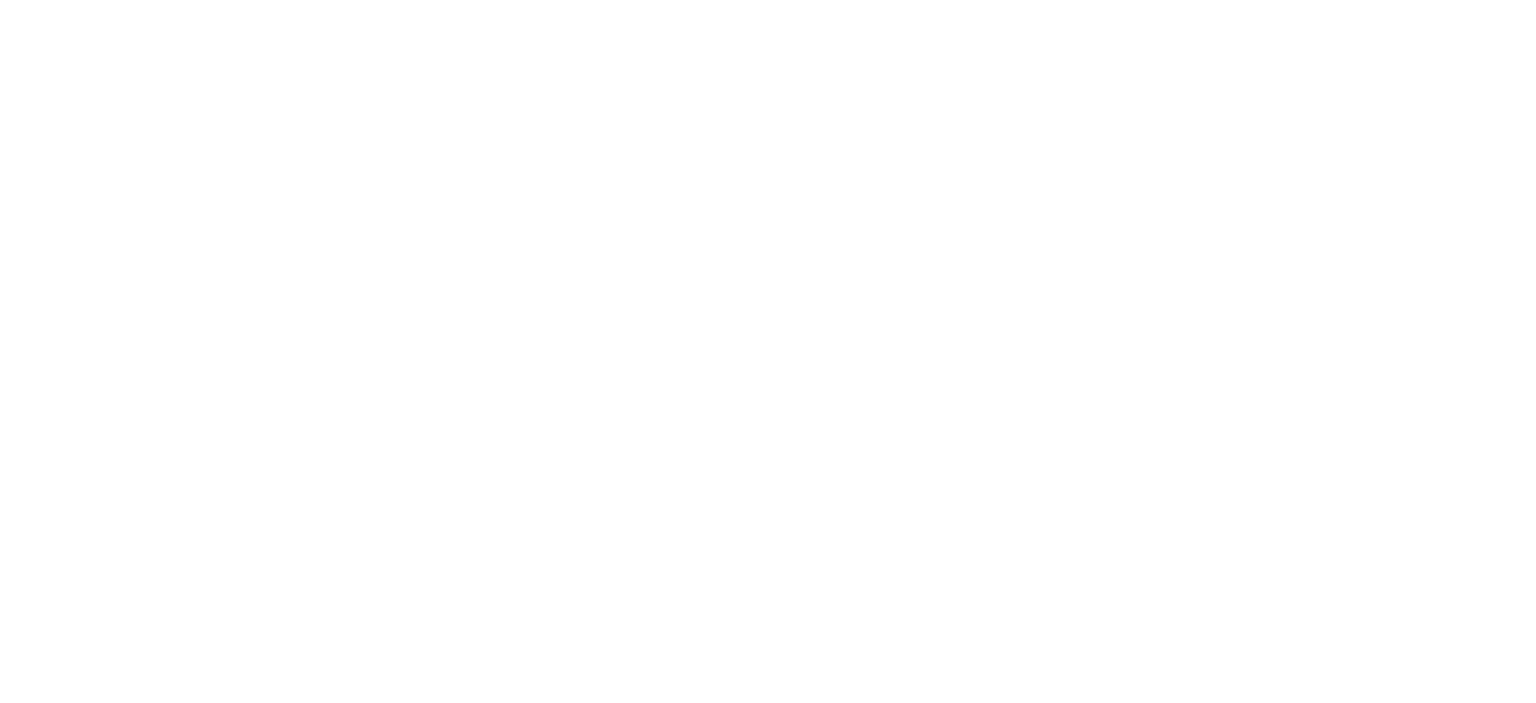 scroll, scrollTop: 0, scrollLeft: 0, axis: both 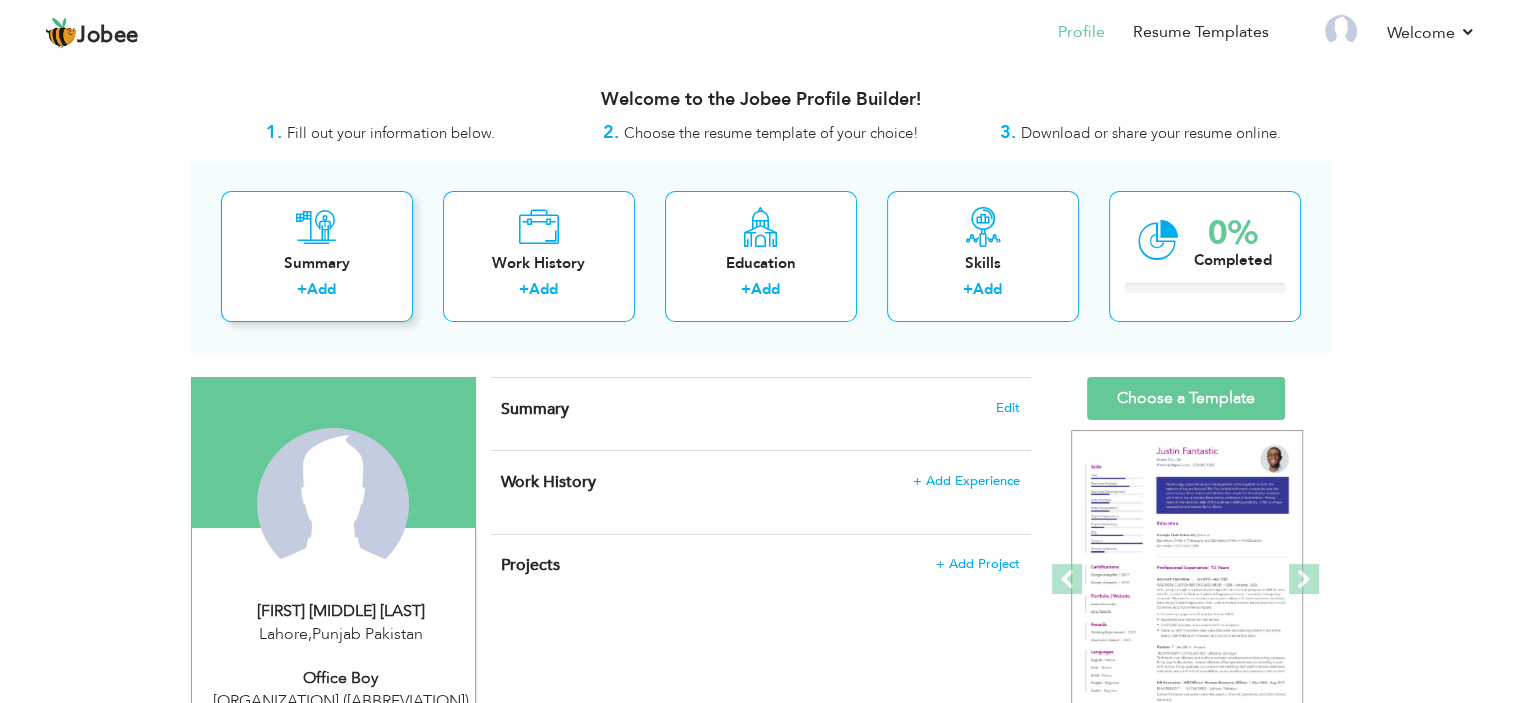 click on "Add" at bounding box center [321, 289] 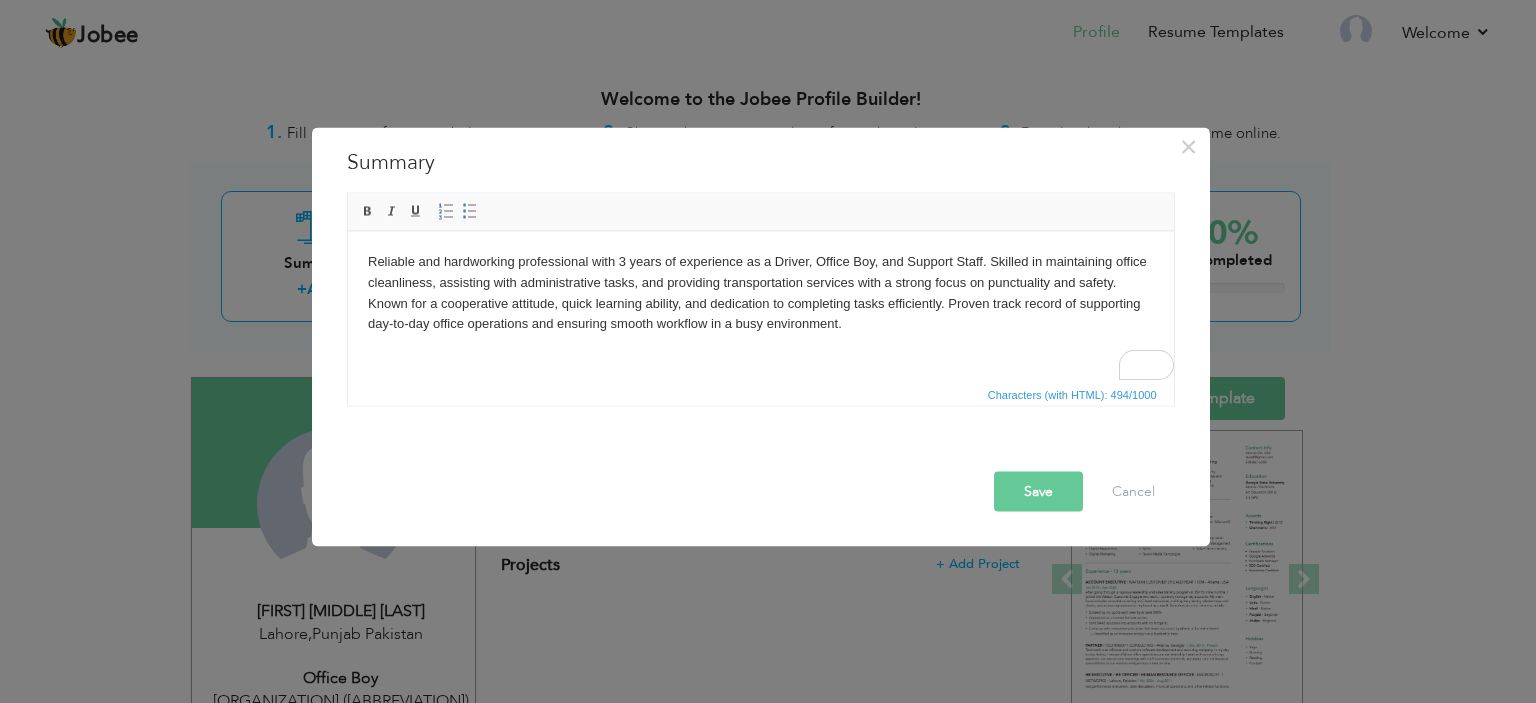 click on "Save" at bounding box center [1038, 491] 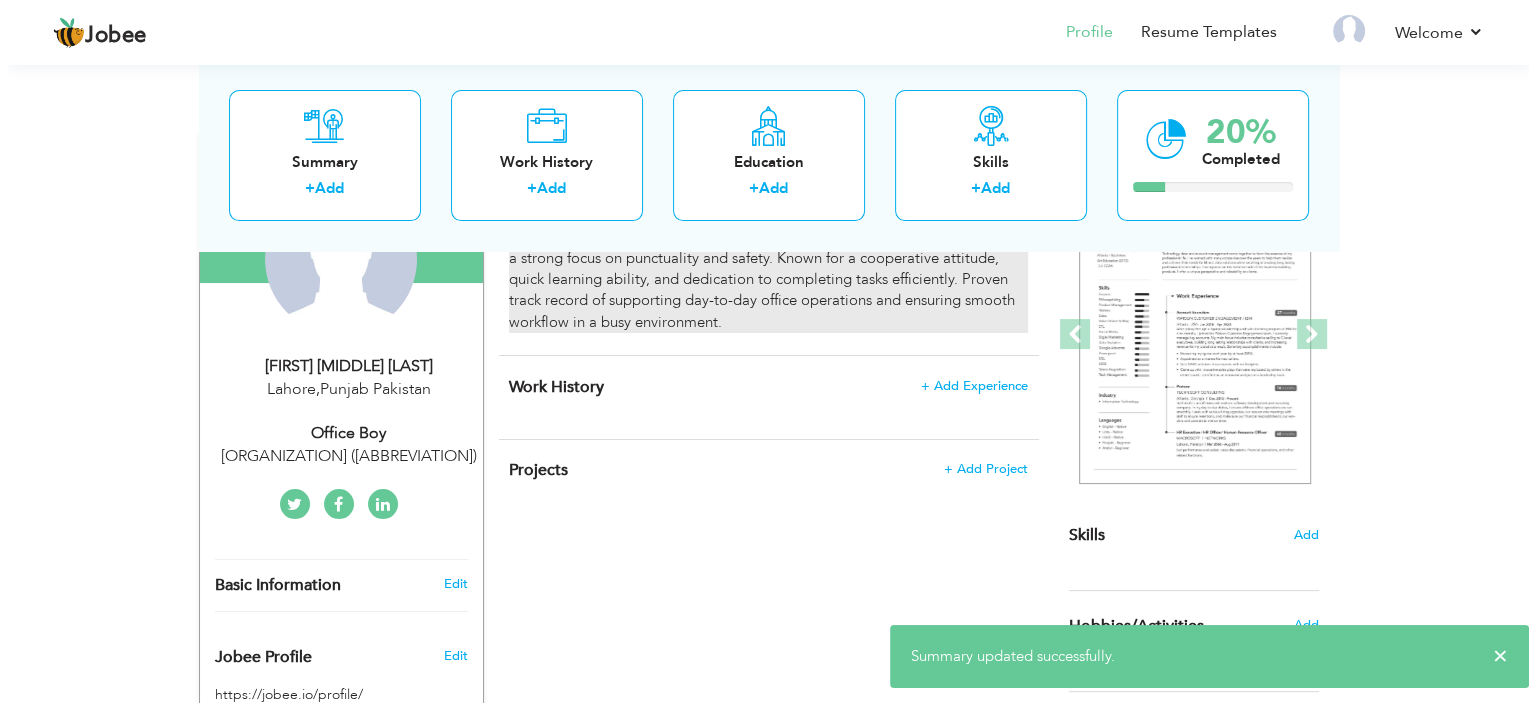 scroll, scrollTop: 200, scrollLeft: 0, axis: vertical 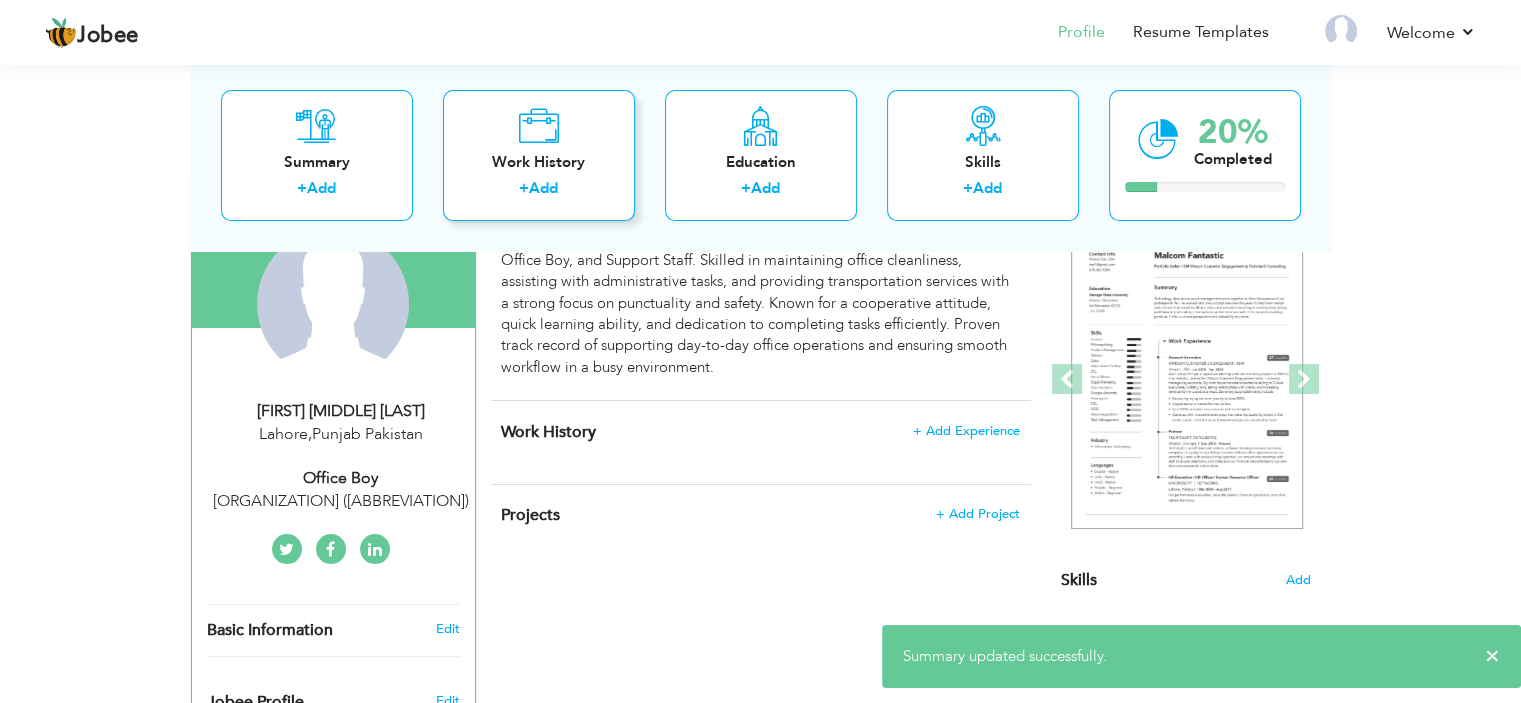 click on "+  Add" at bounding box center [539, 192] 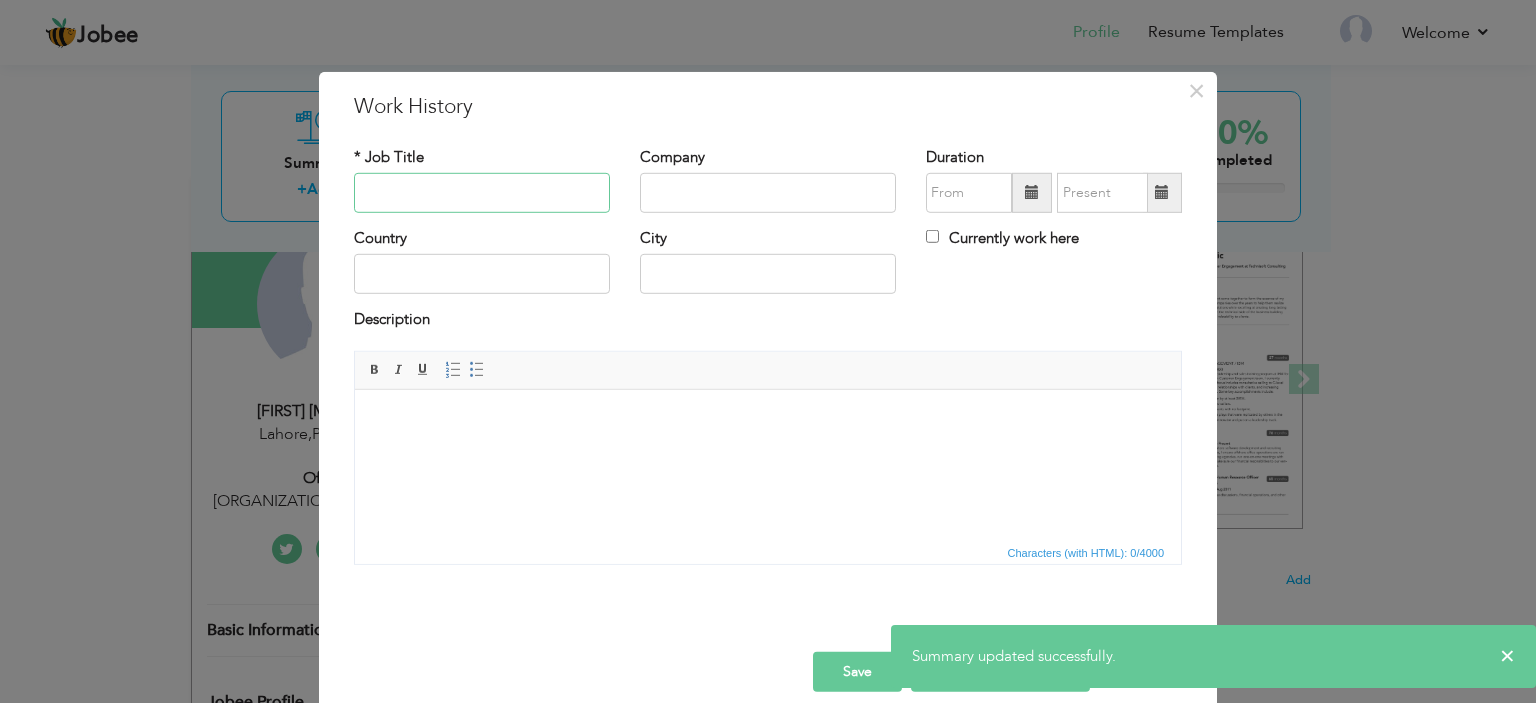 click at bounding box center [482, 193] 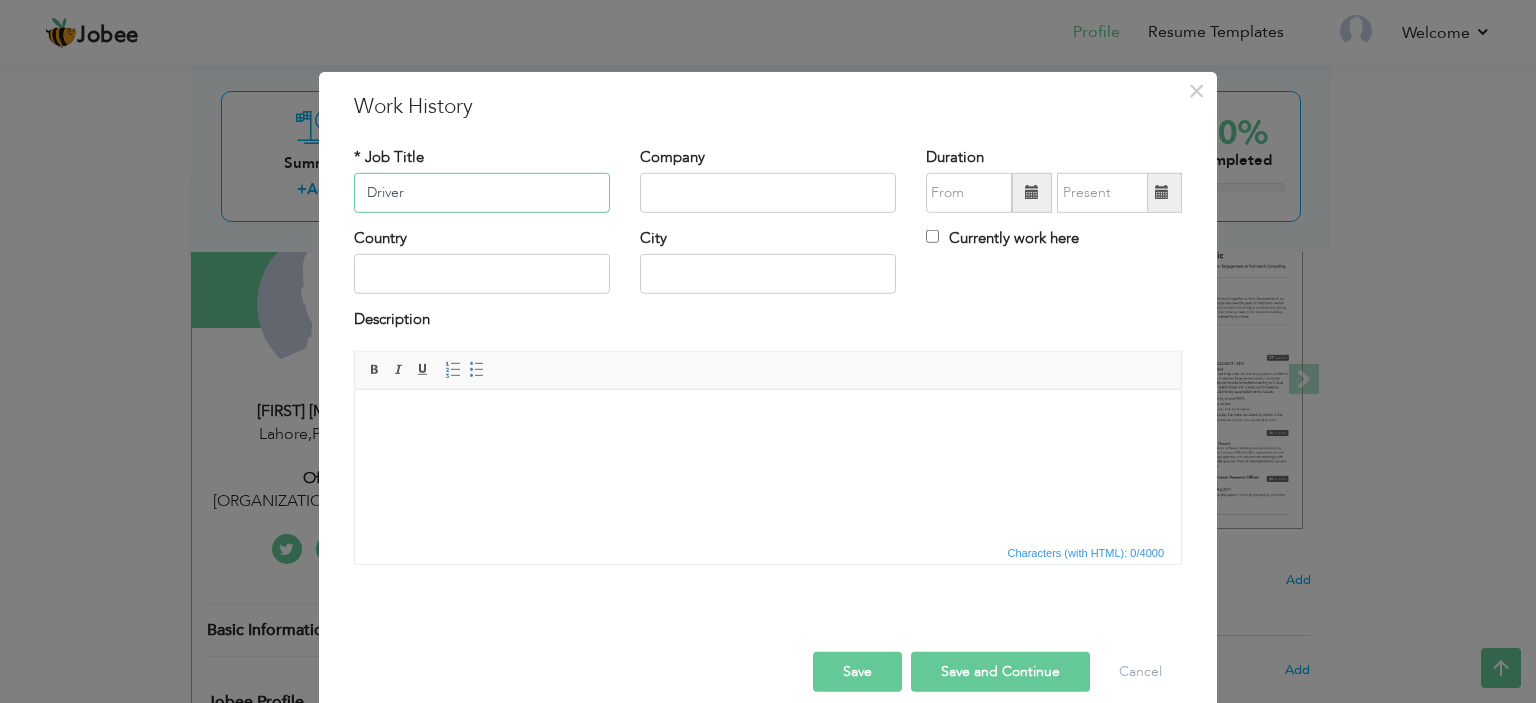 type on "Driver" 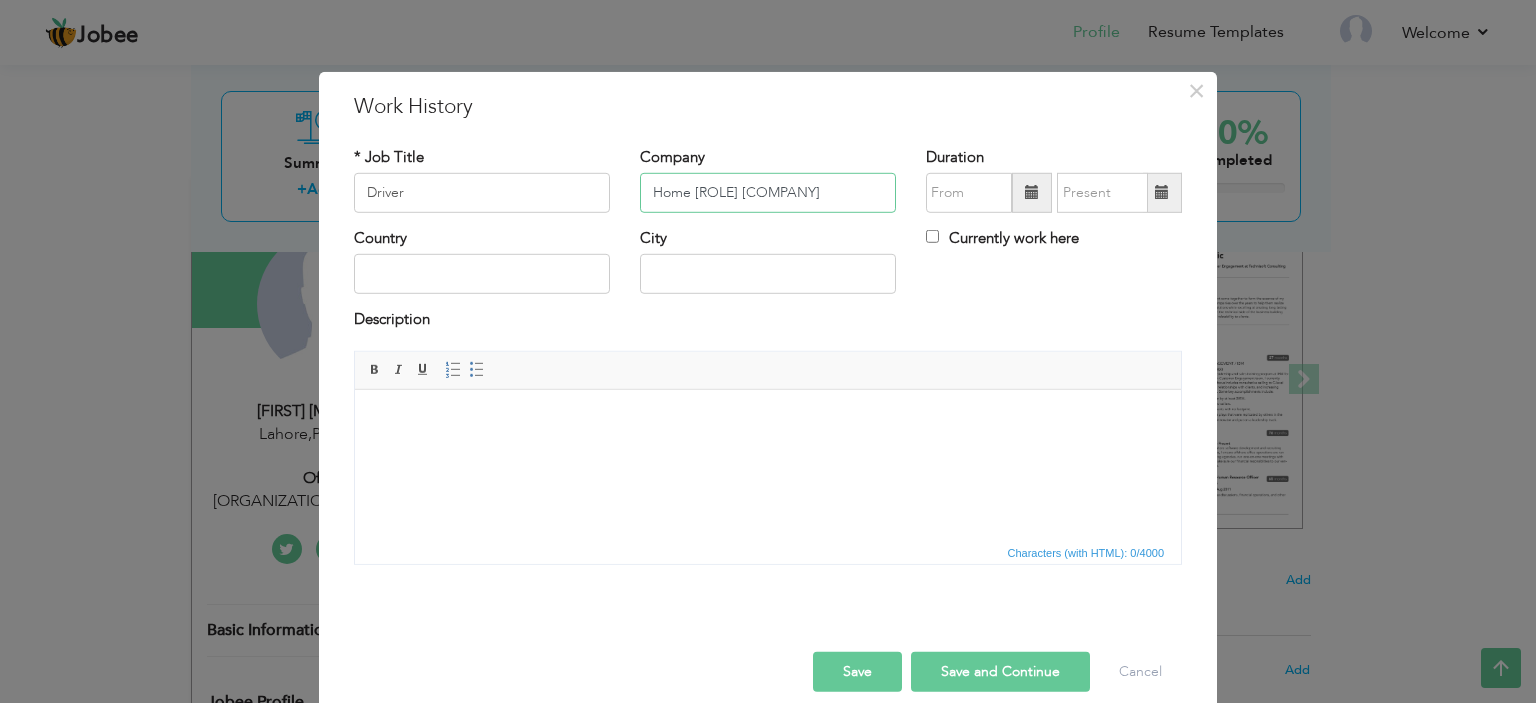 drag, startPoint x: 804, startPoint y: 192, endPoint x: 556, endPoint y: 195, distance: 248.01814 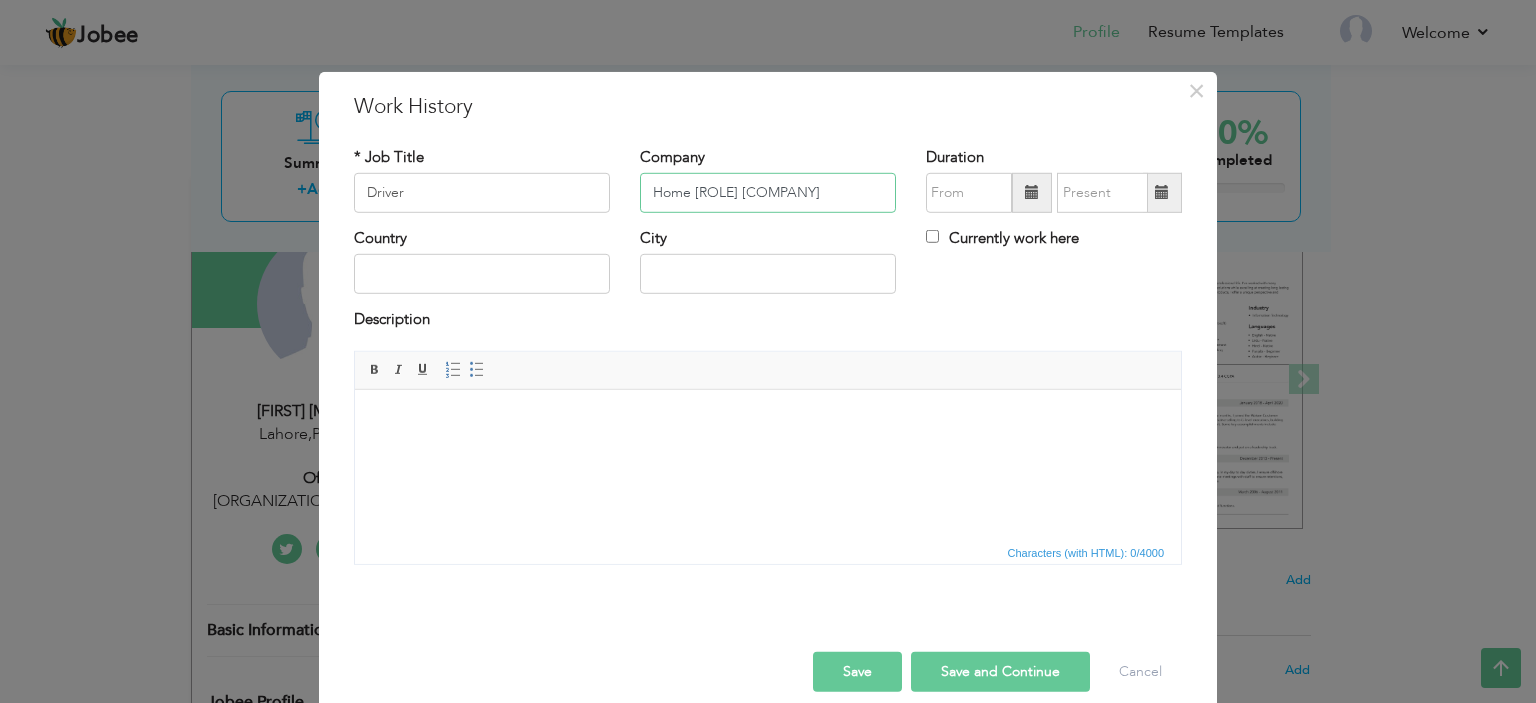 click on "Home Private Drive" at bounding box center (768, 193) 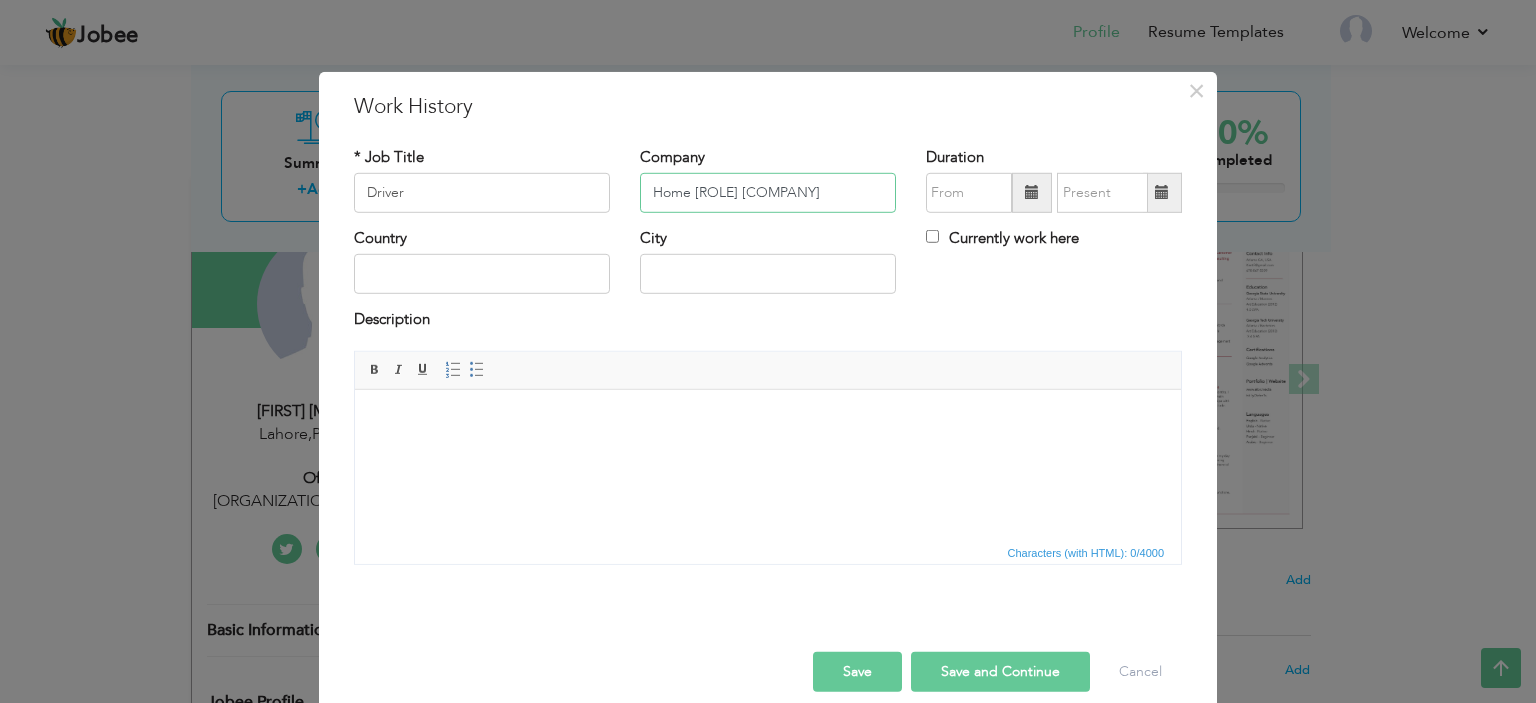 drag, startPoint x: 844, startPoint y: 195, endPoint x: 611, endPoint y: 178, distance: 233.61935 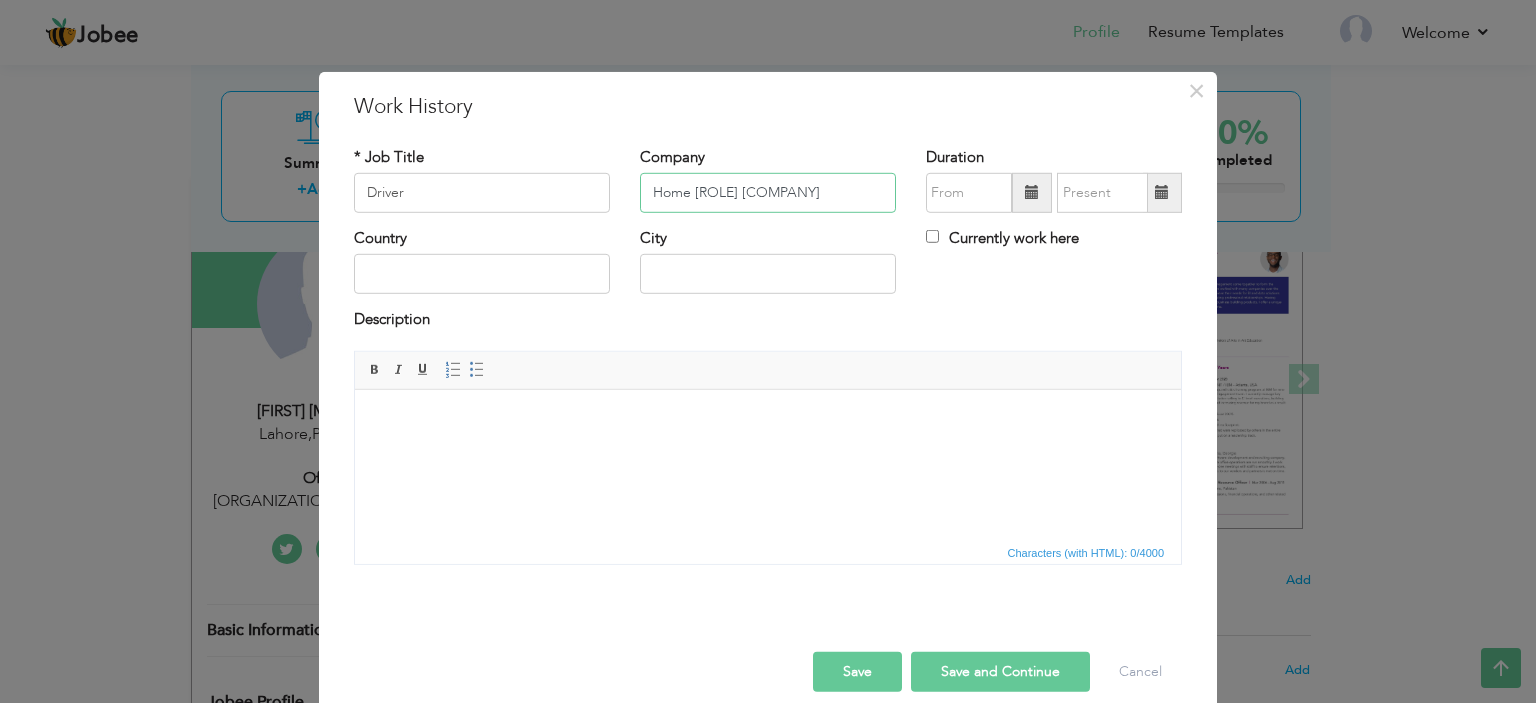 click on "Home Personal Private Drive" at bounding box center [768, 193] 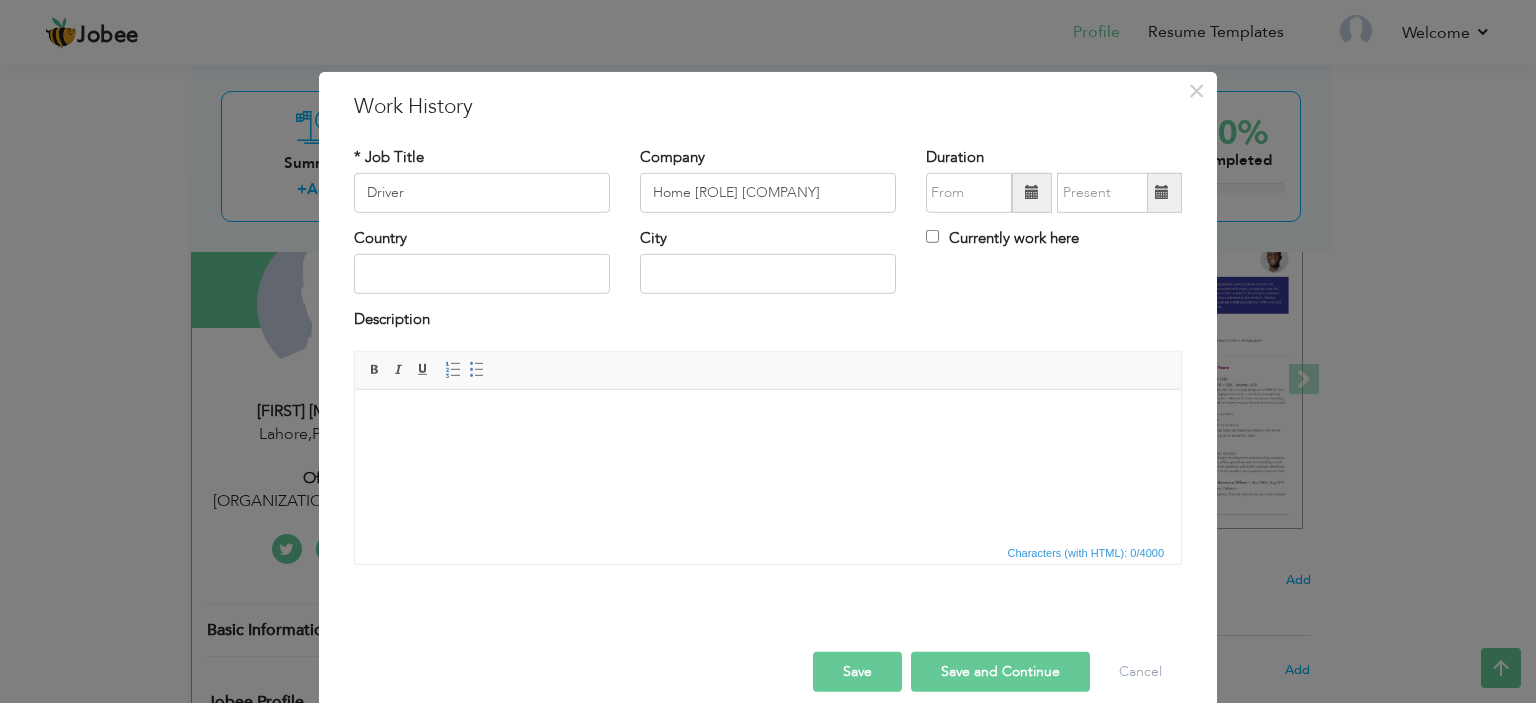 click at bounding box center (1032, 193) 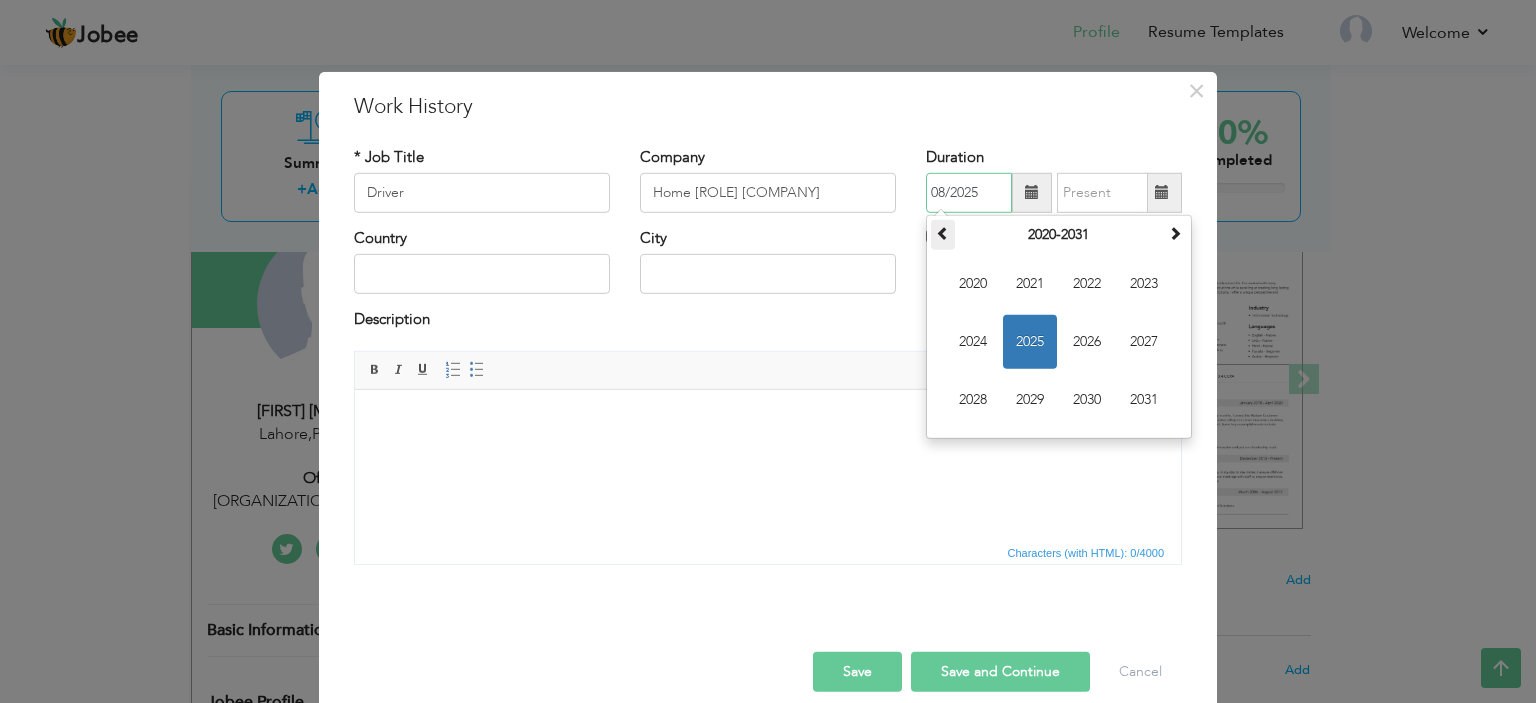 click at bounding box center [943, 233] 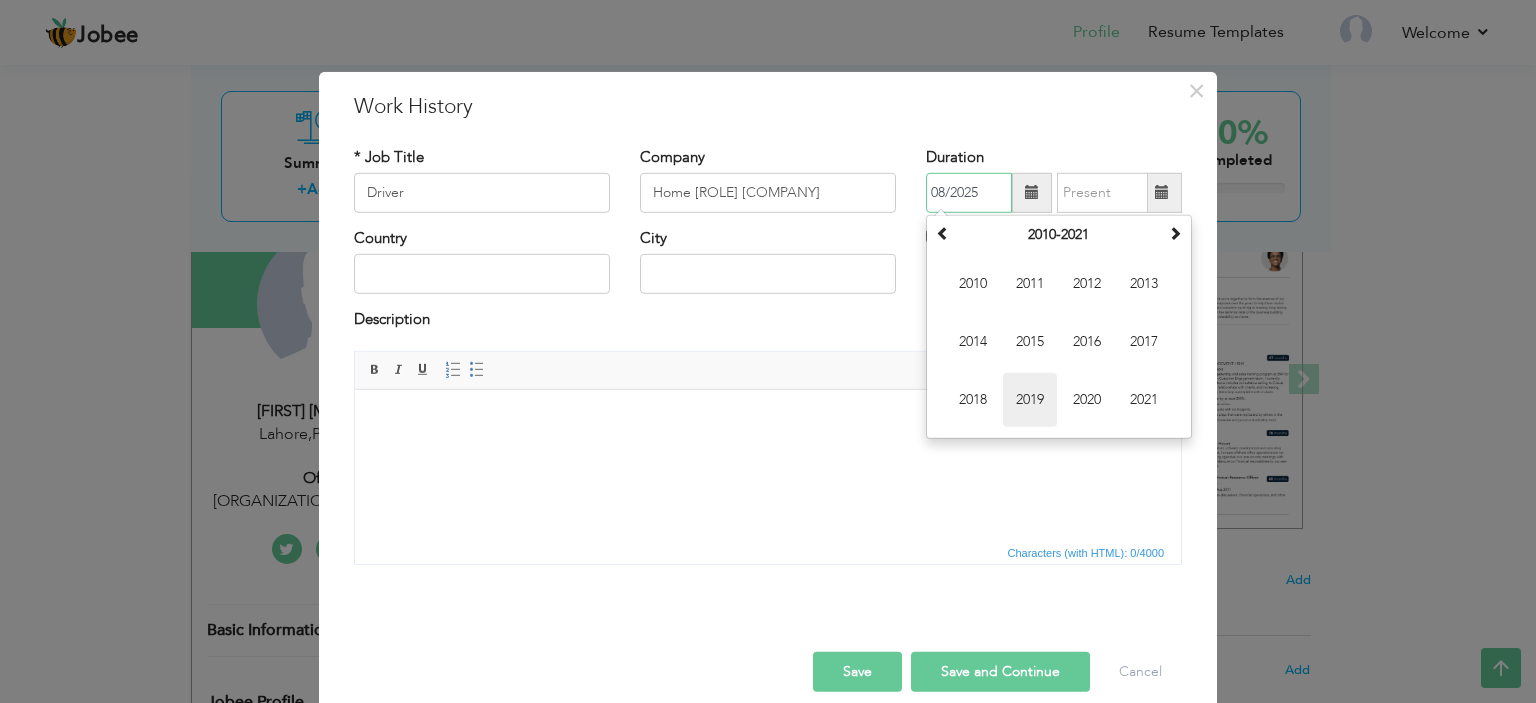 click on "2019" at bounding box center (1030, 400) 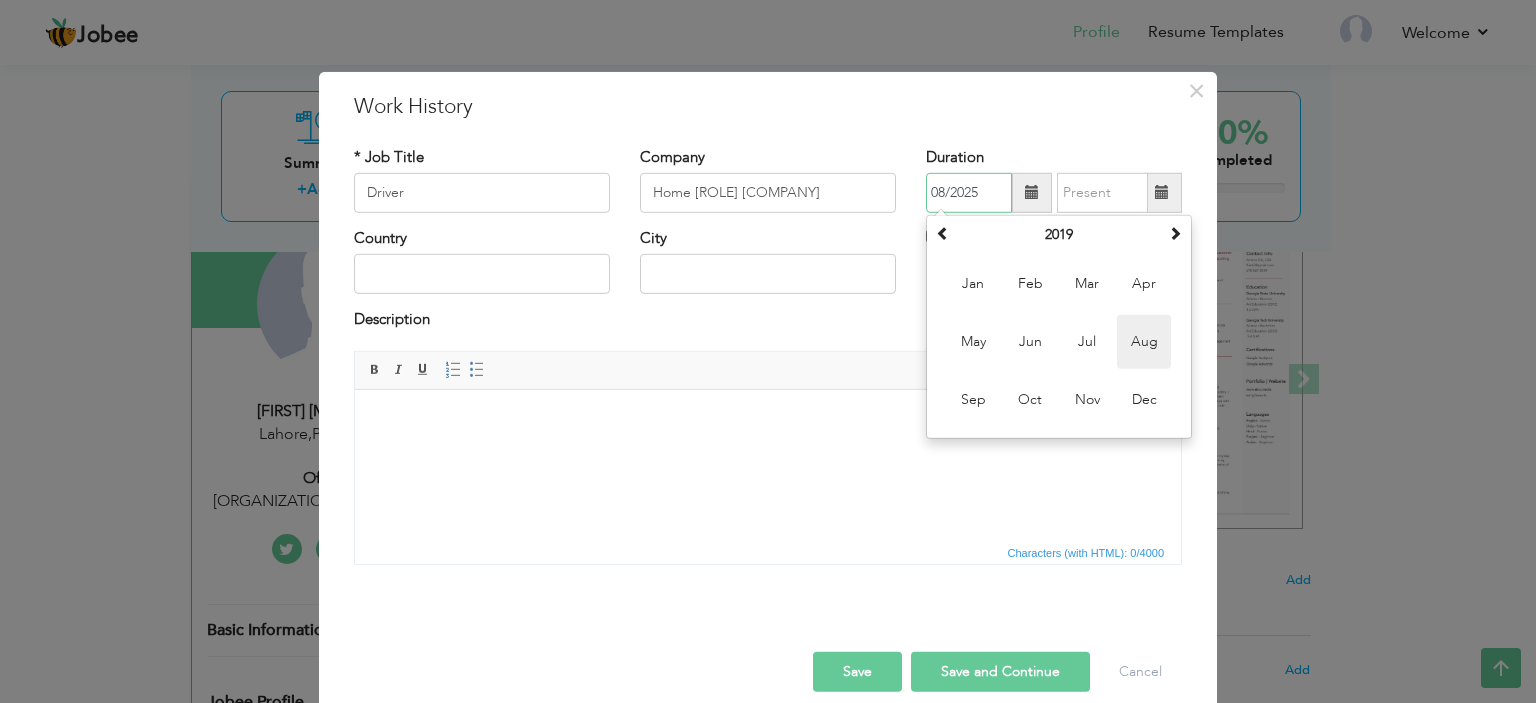 click on "Aug" at bounding box center [1144, 342] 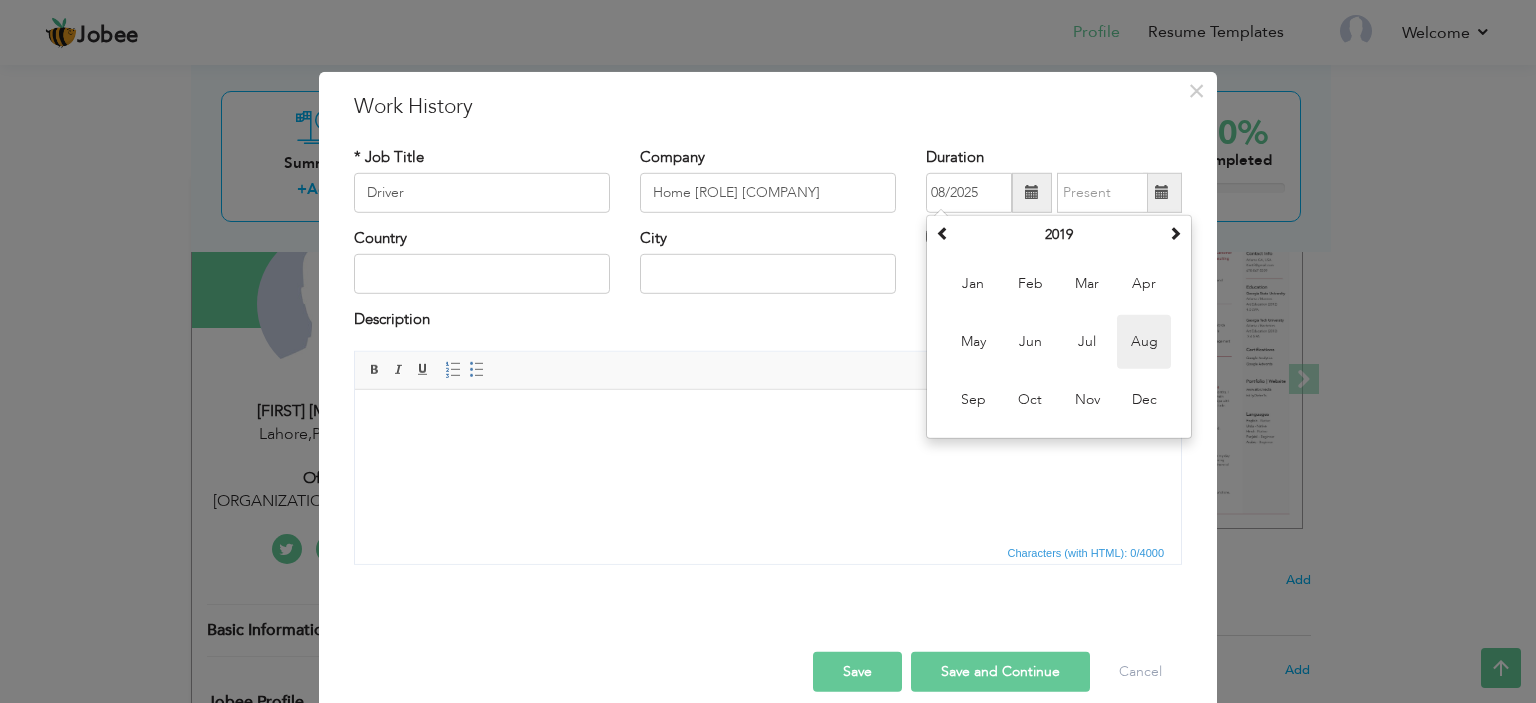 type on "08/2019" 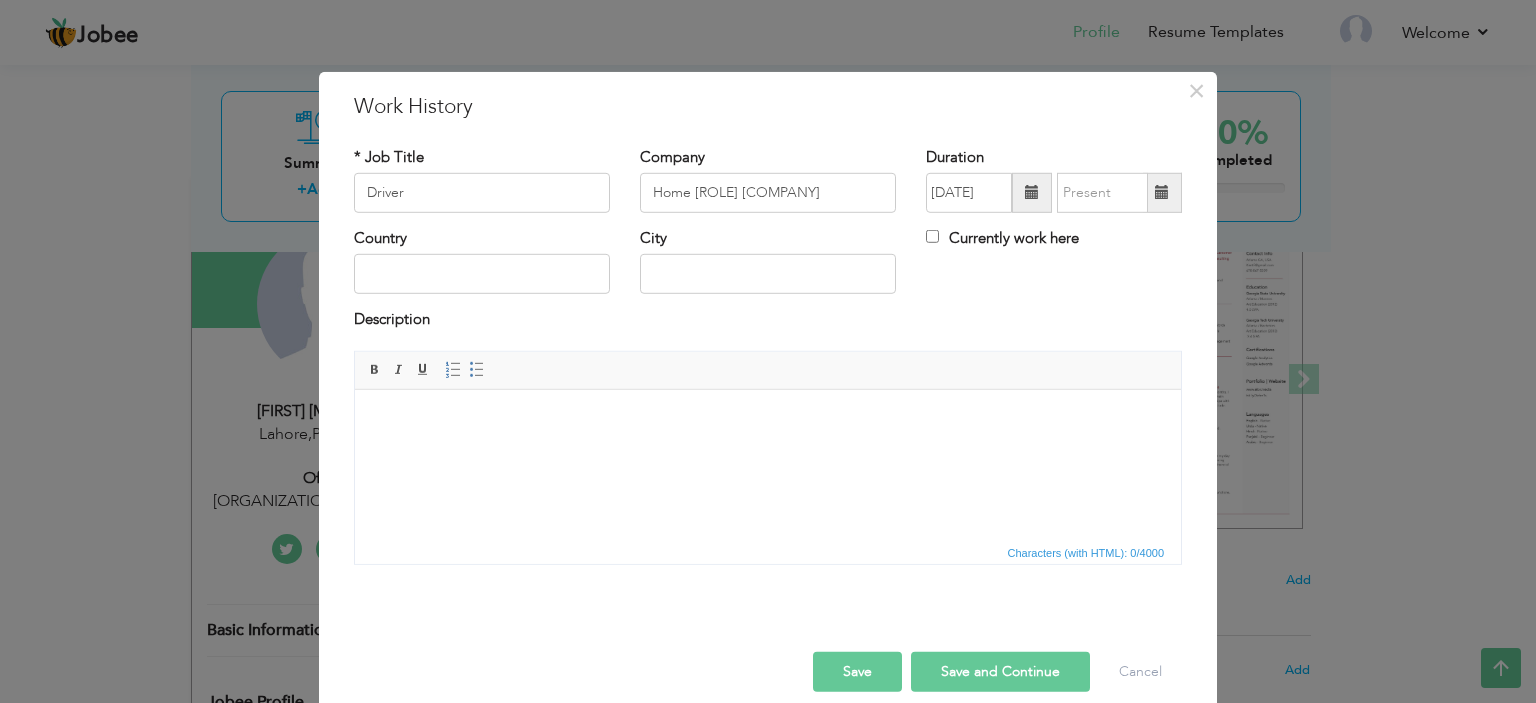 click at bounding box center [1162, 192] 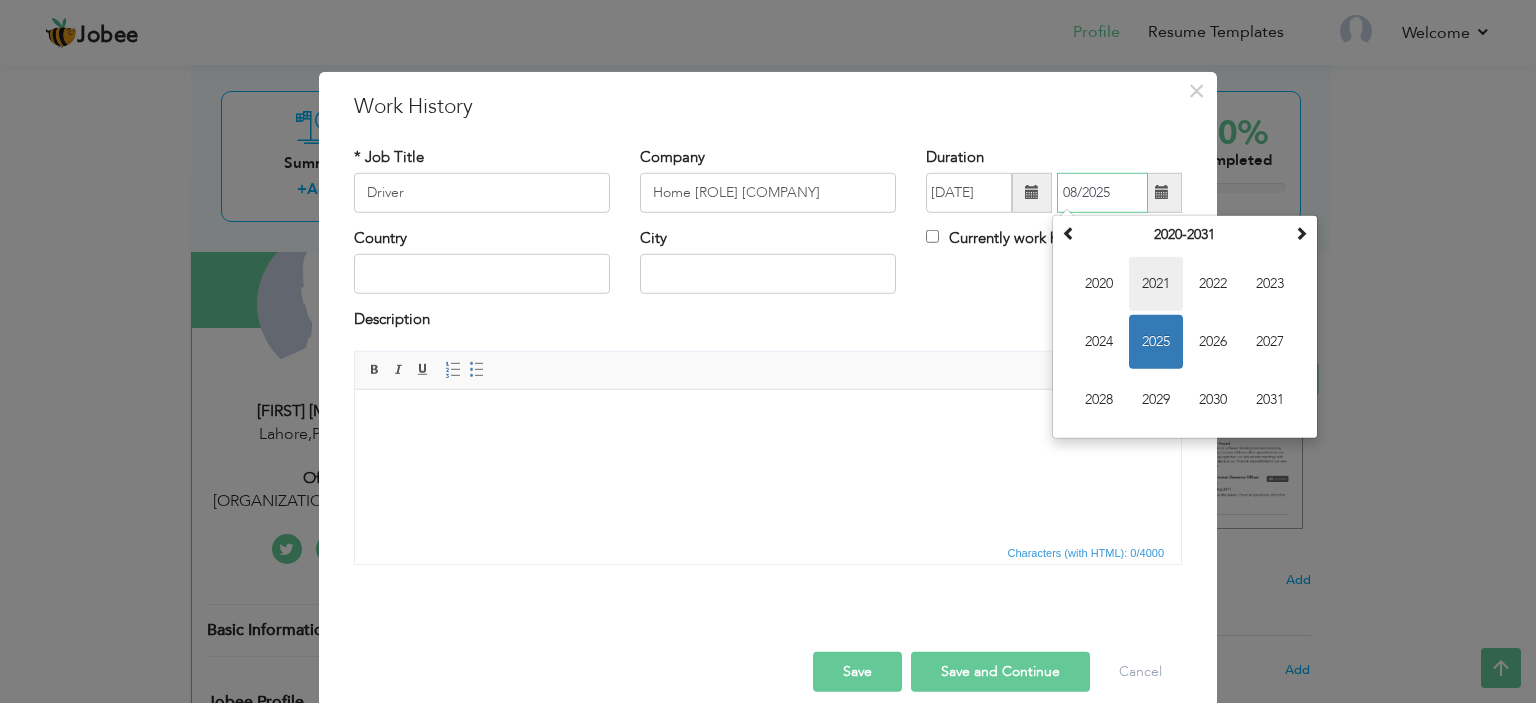click on "2021" at bounding box center [1156, 284] 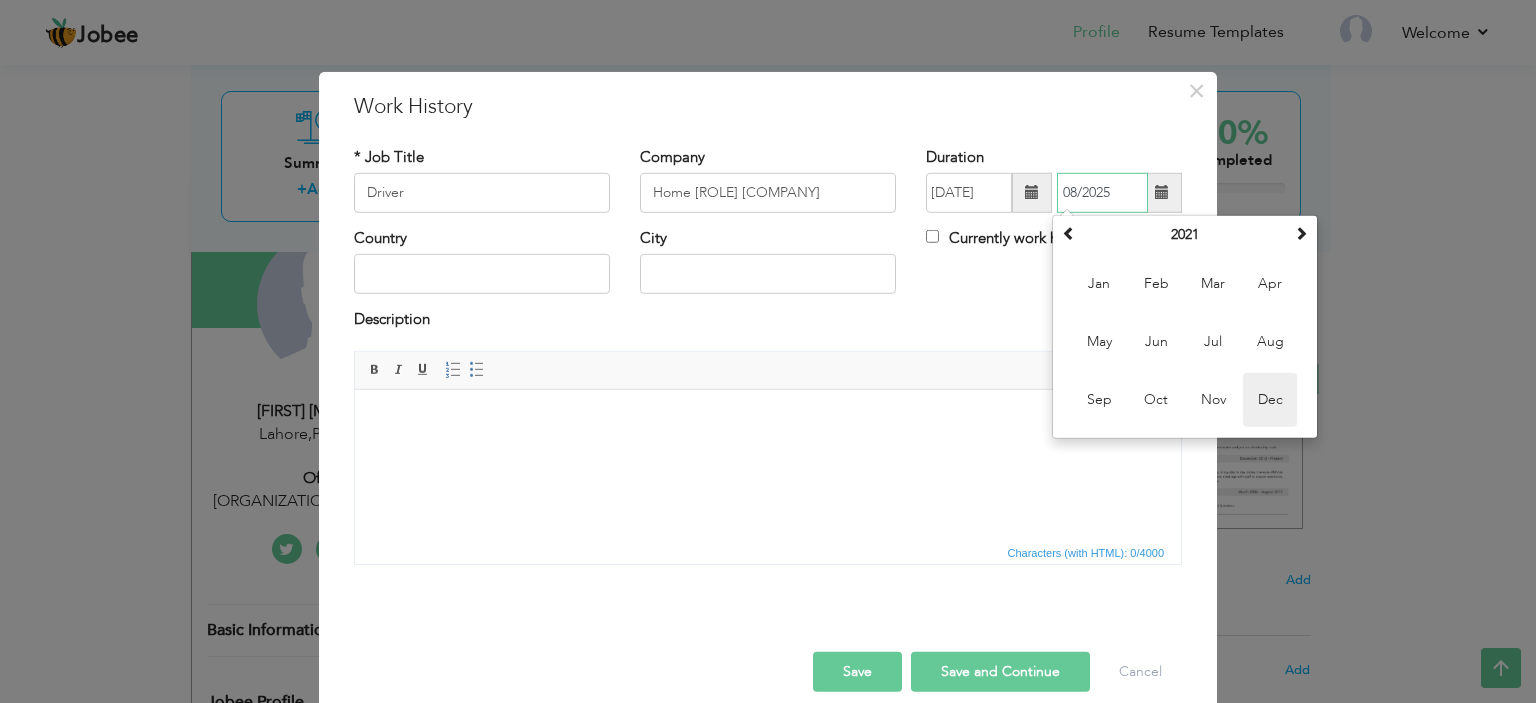 click on "Dec" at bounding box center (1270, 400) 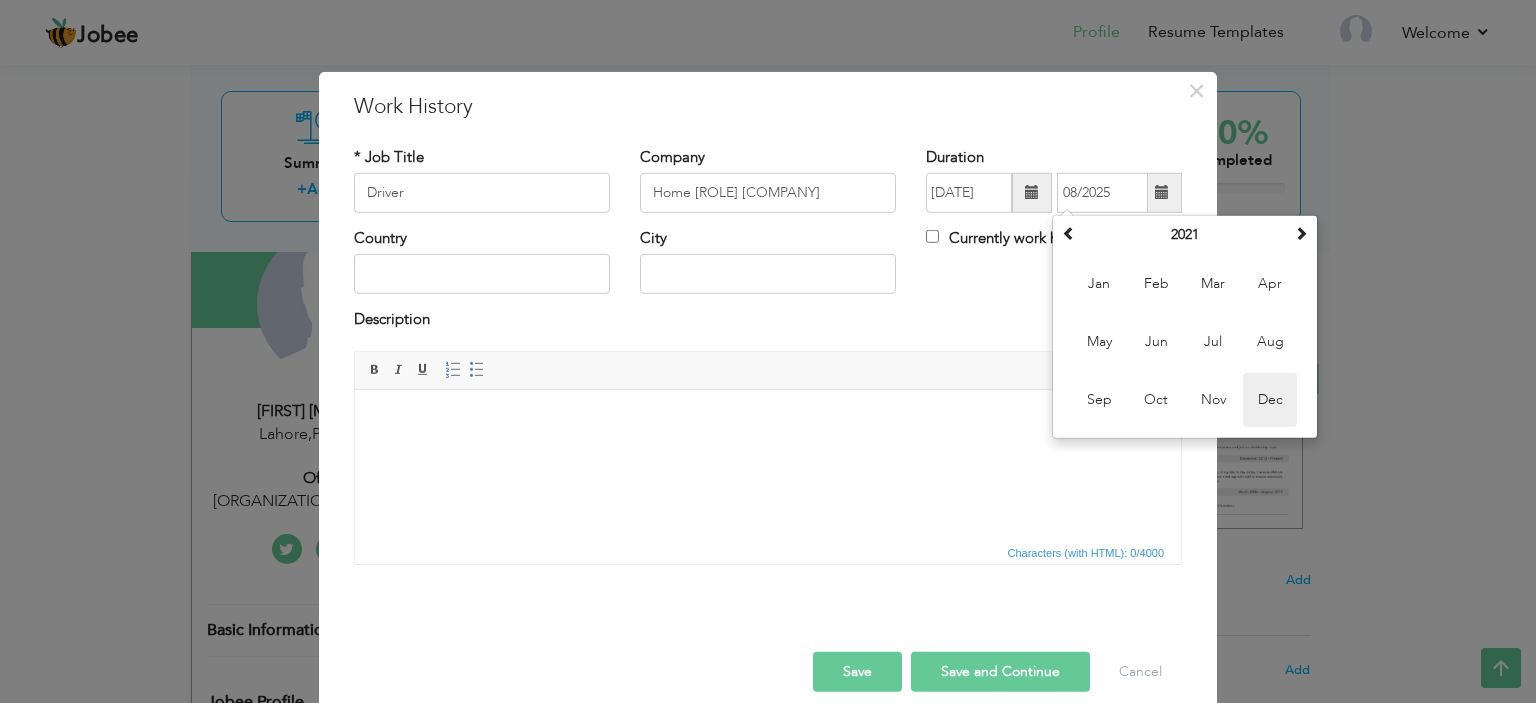 type on "12/2021" 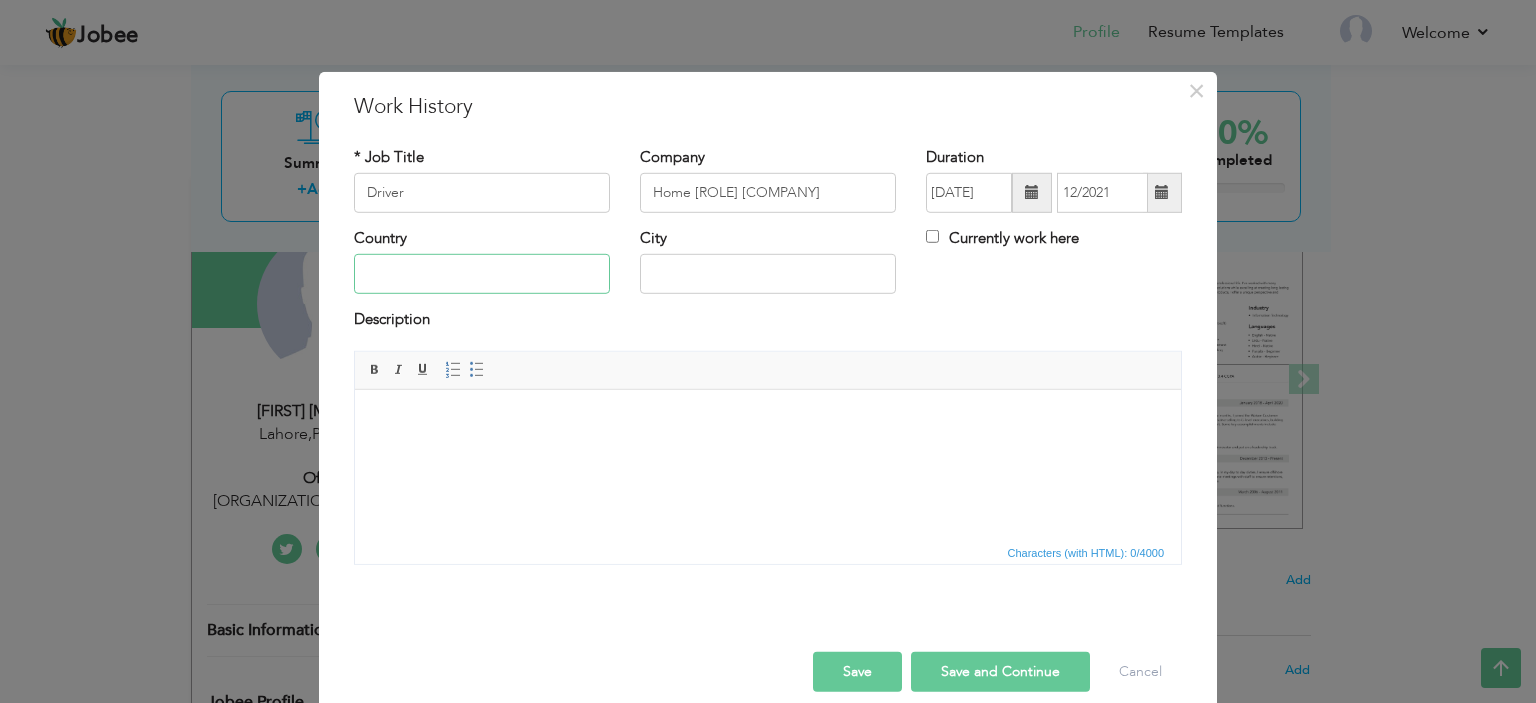 click at bounding box center [482, 274] 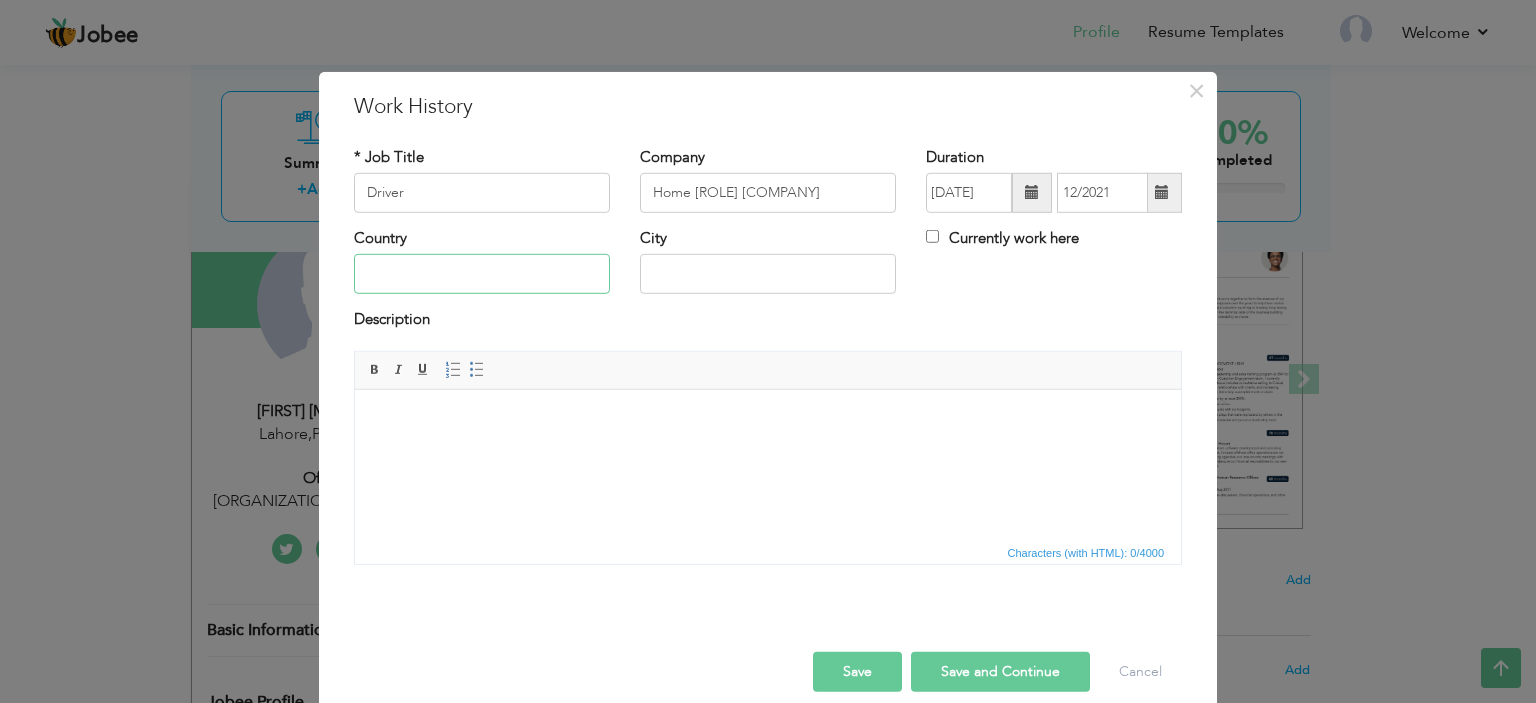 type on "Pakistan" 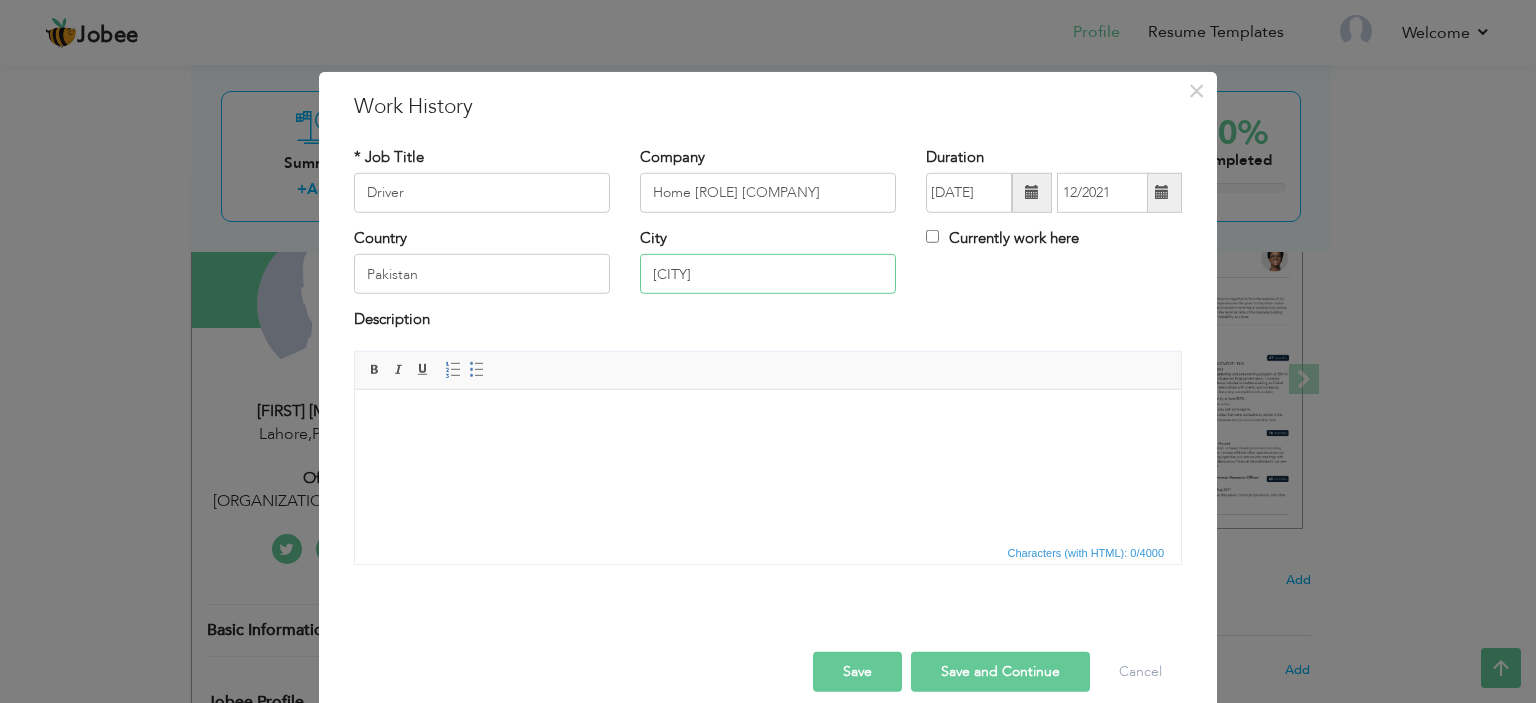 click on "Sahiwal" at bounding box center [768, 274] 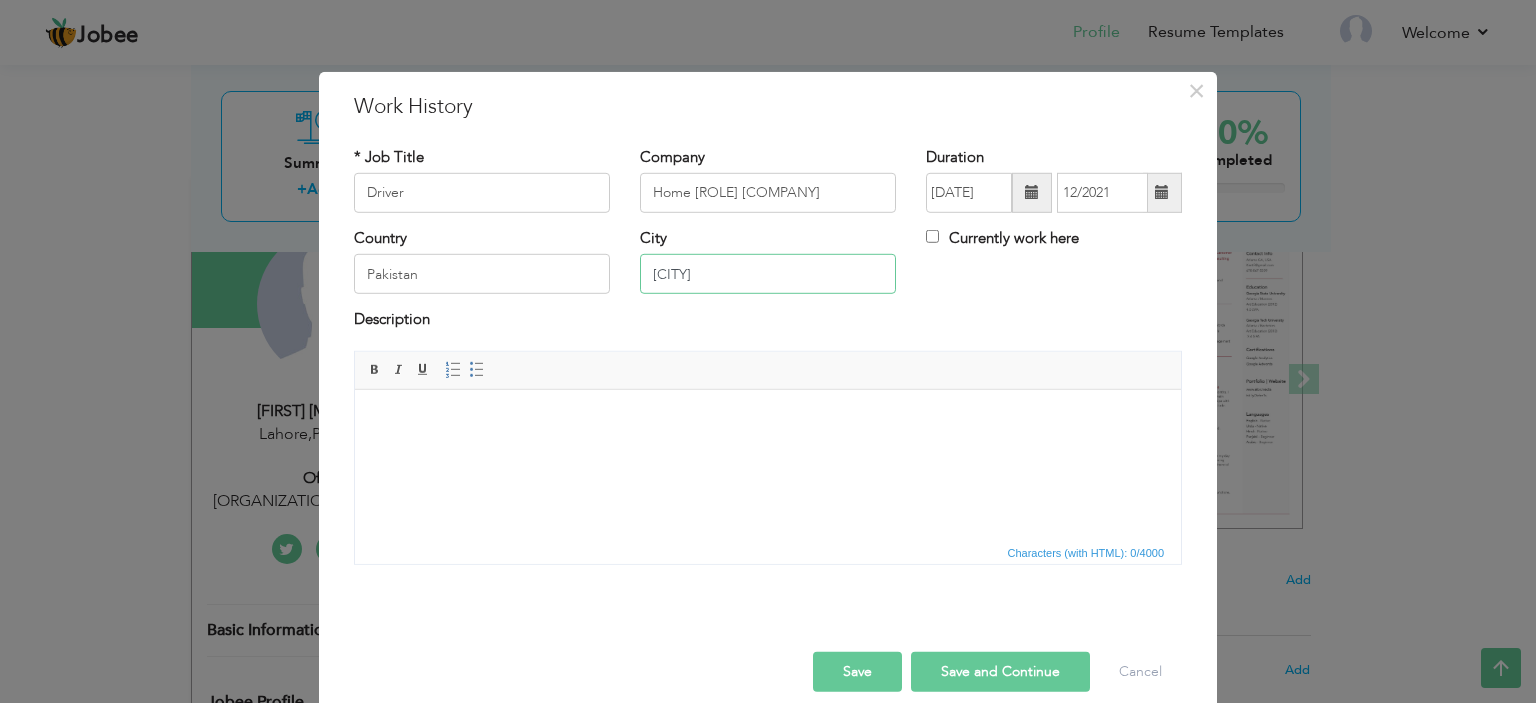 type on "b" 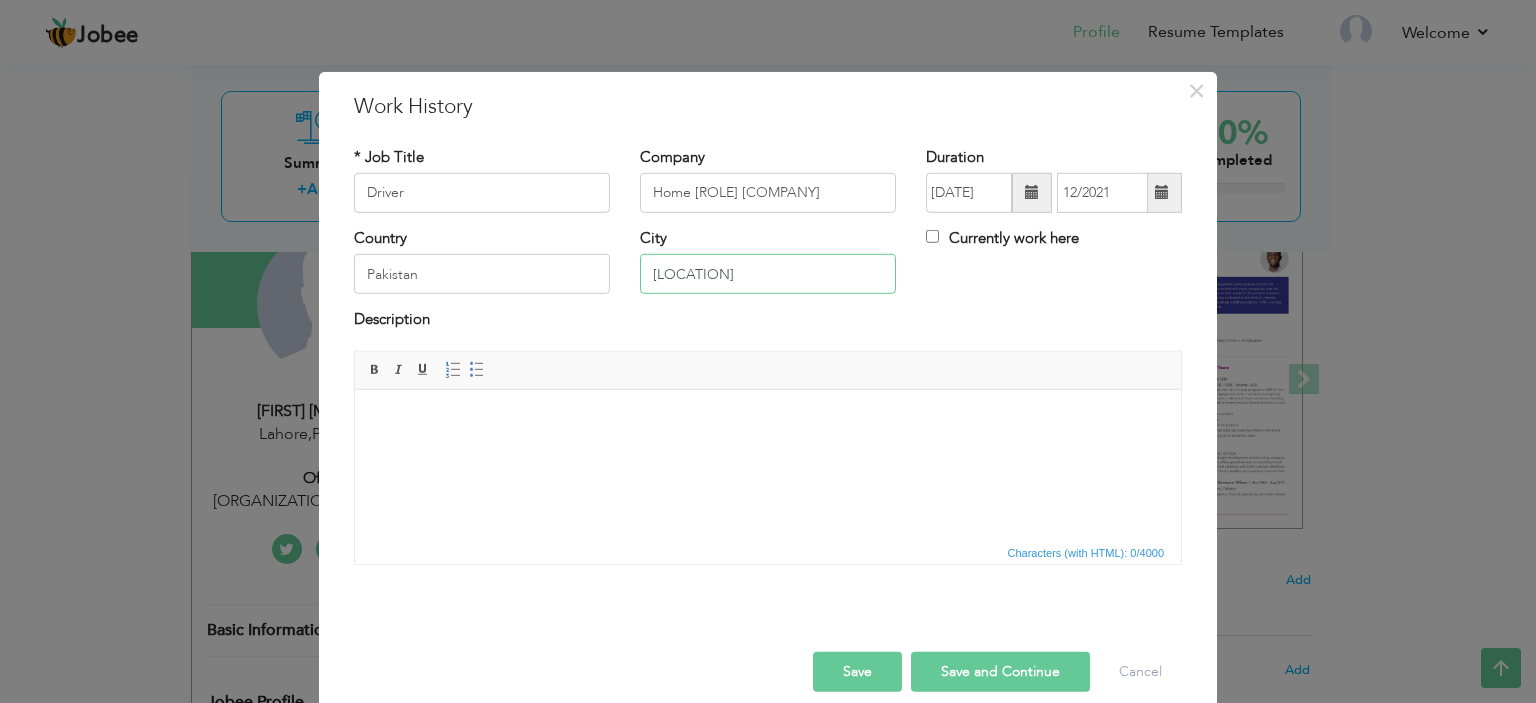 type on "Burewala" 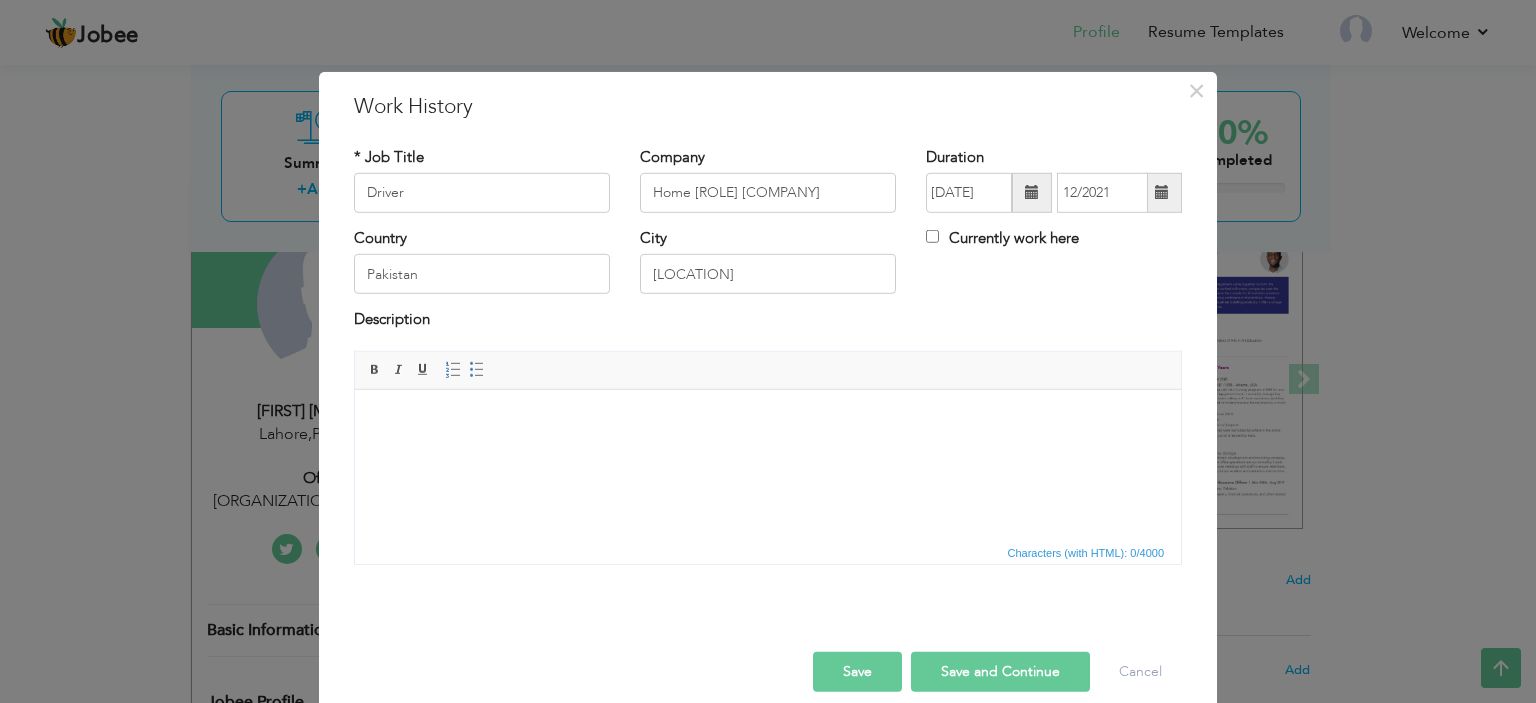 click on "Description" at bounding box center (768, 322) 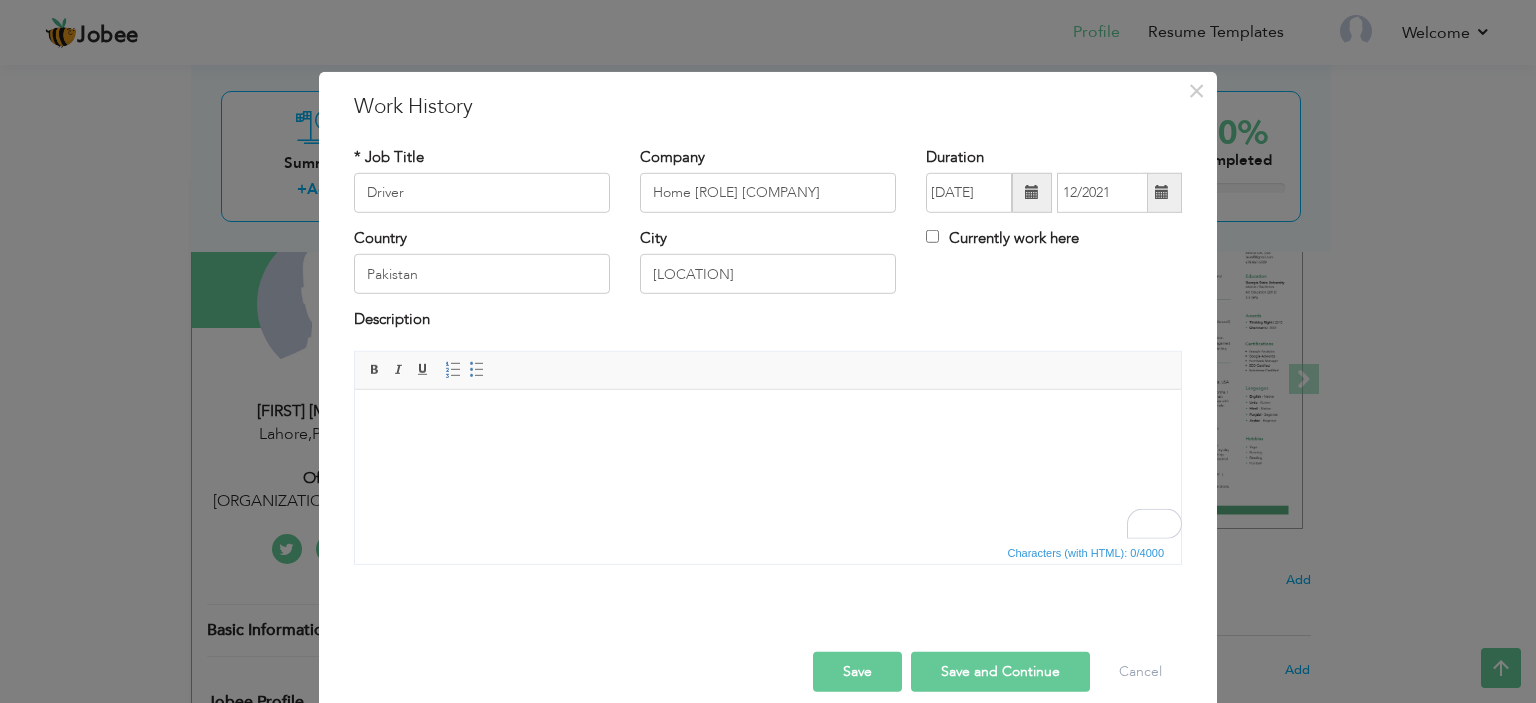 click at bounding box center (768, 419) 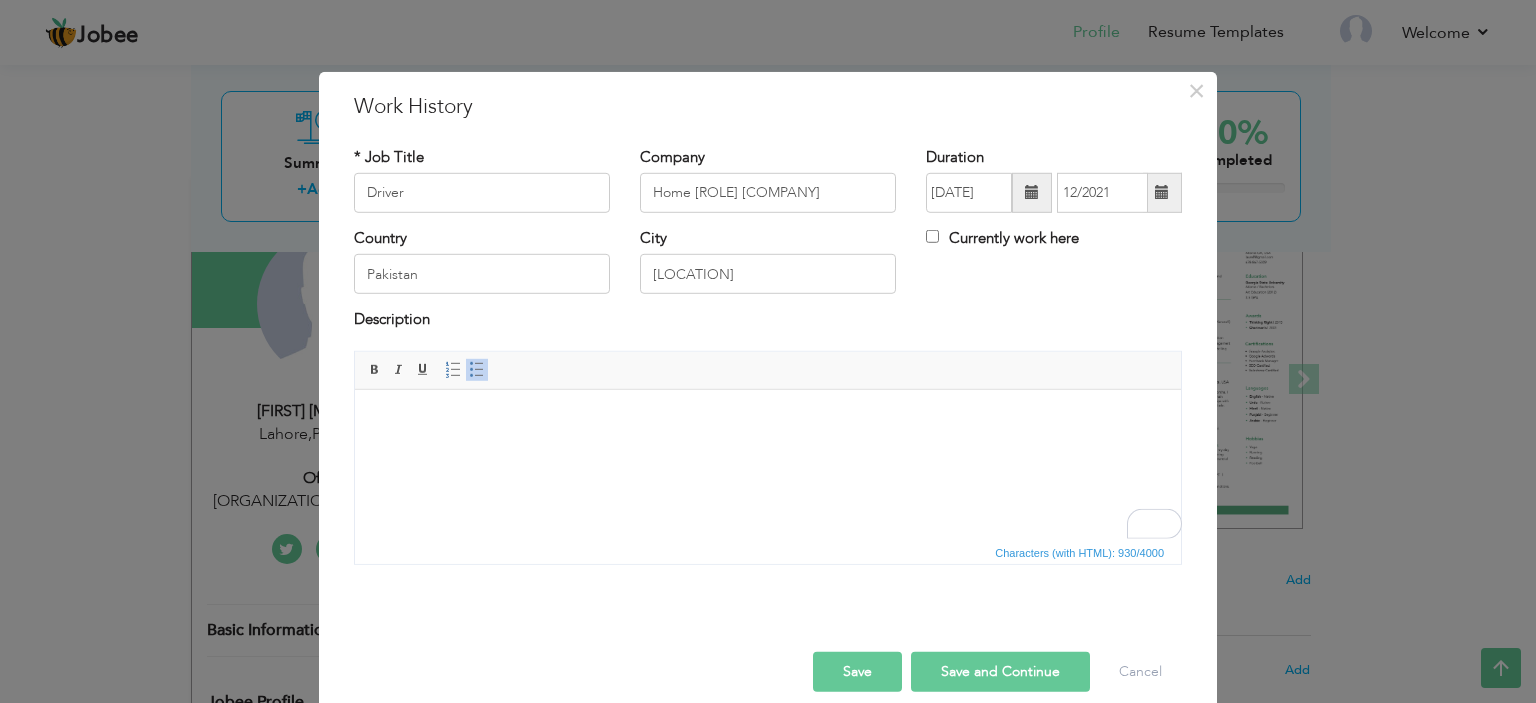 scroll, scrollTop: 191, scrollLeft: 0, axis: vertical 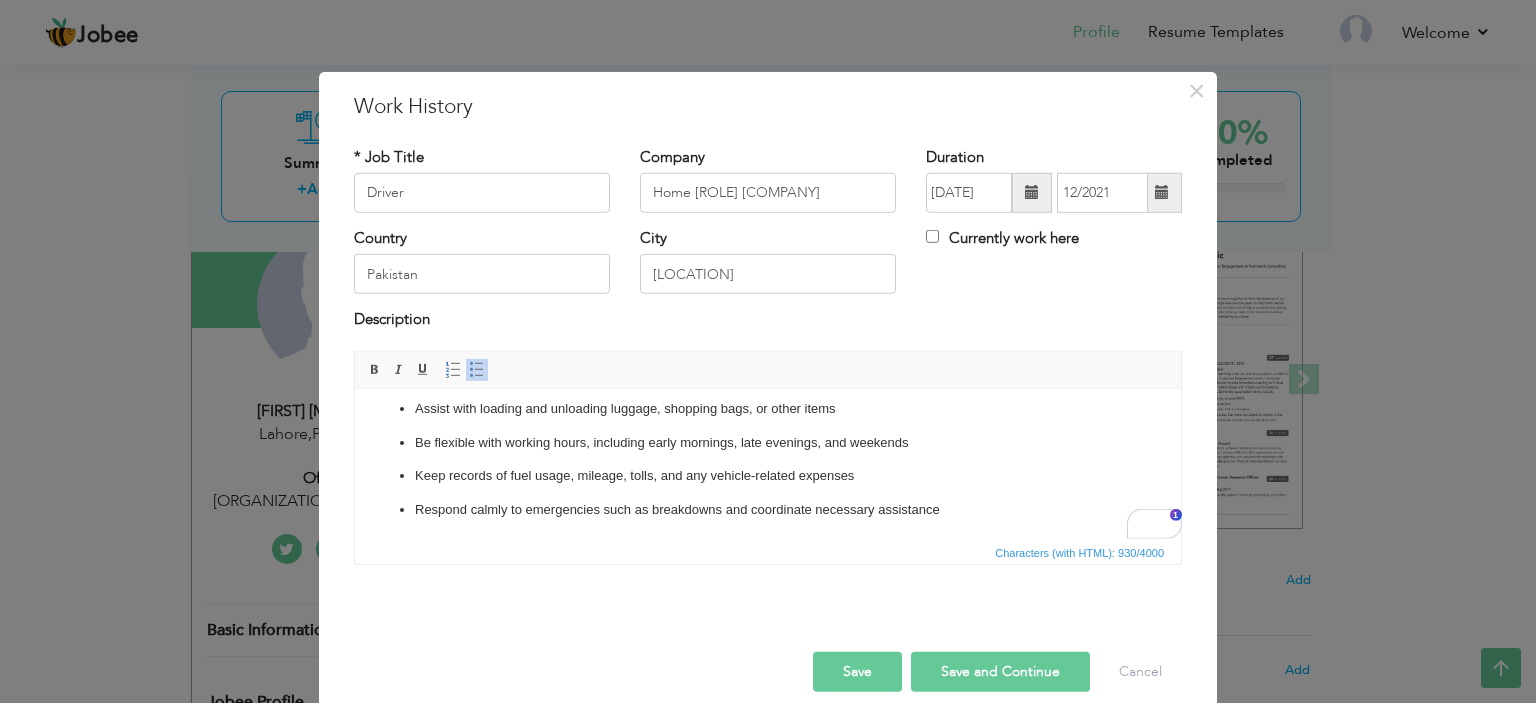 click at bounding box center [1162, 192] 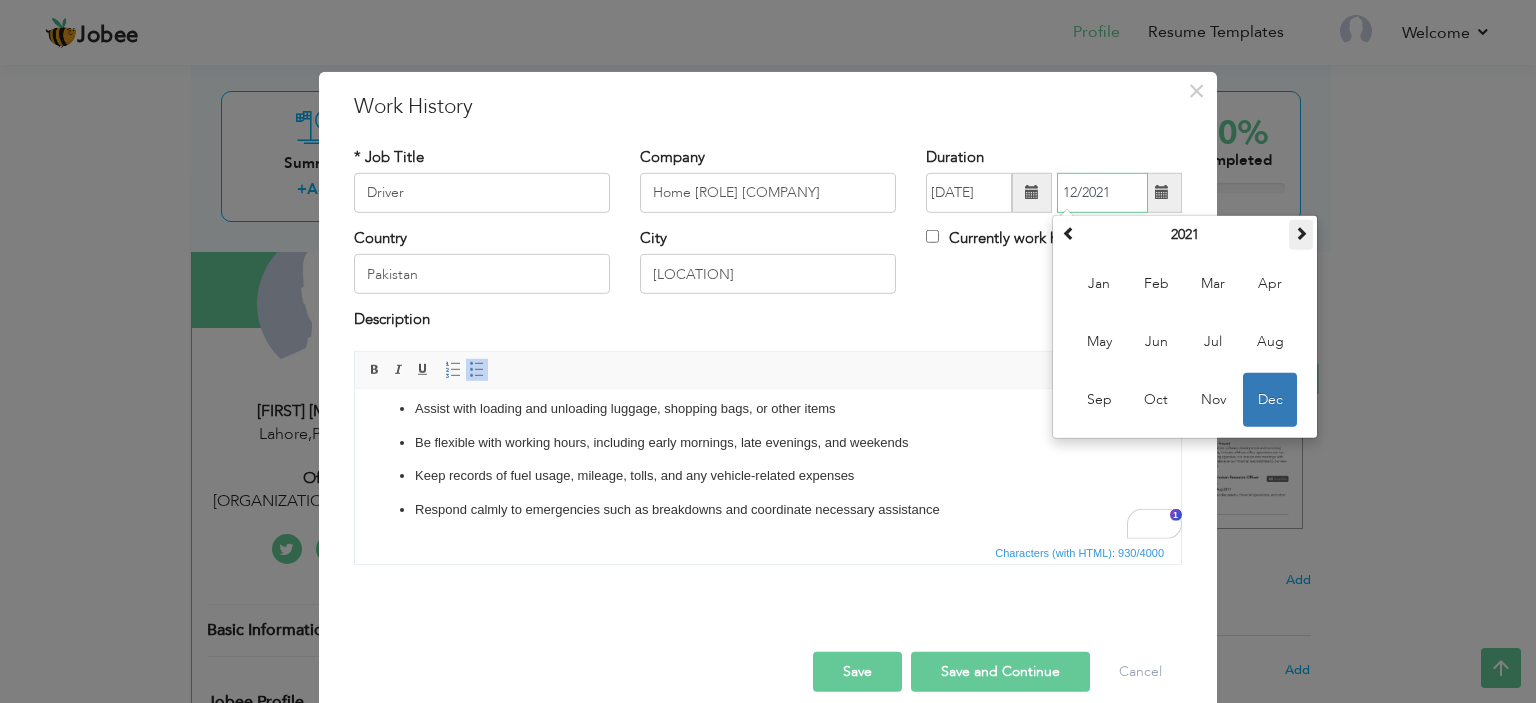 click at bounding box center [1301, 233] 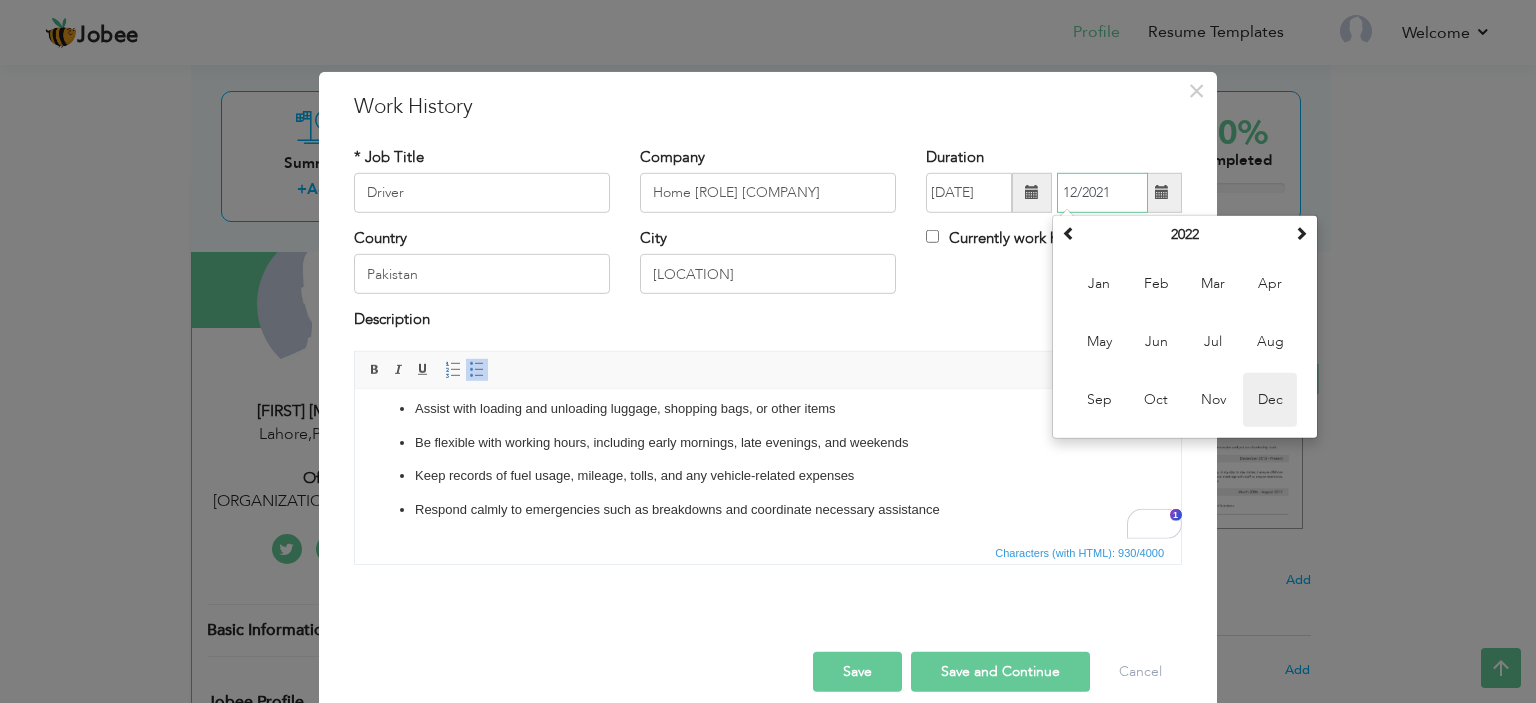 click on "Dec" at bounding box center [1270, 400] 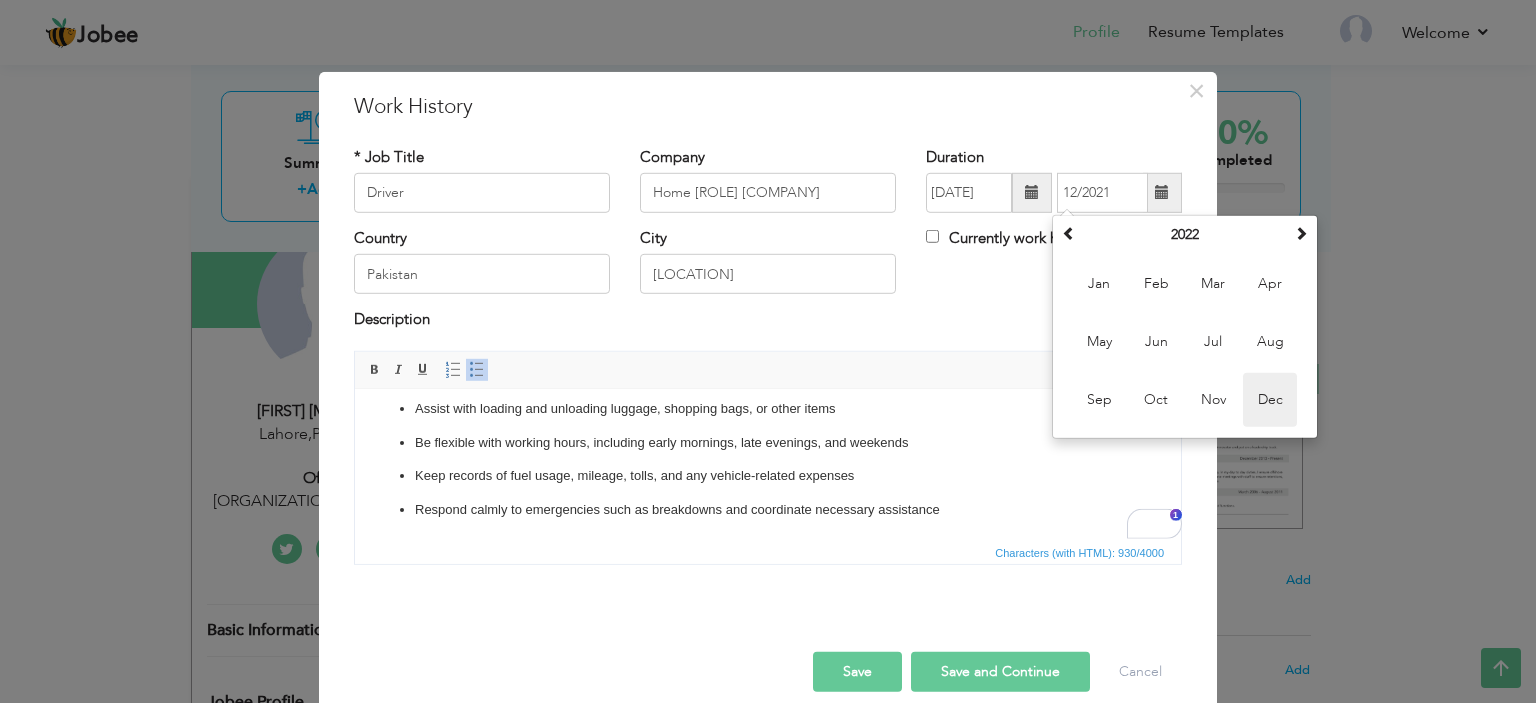type on "12/2022" 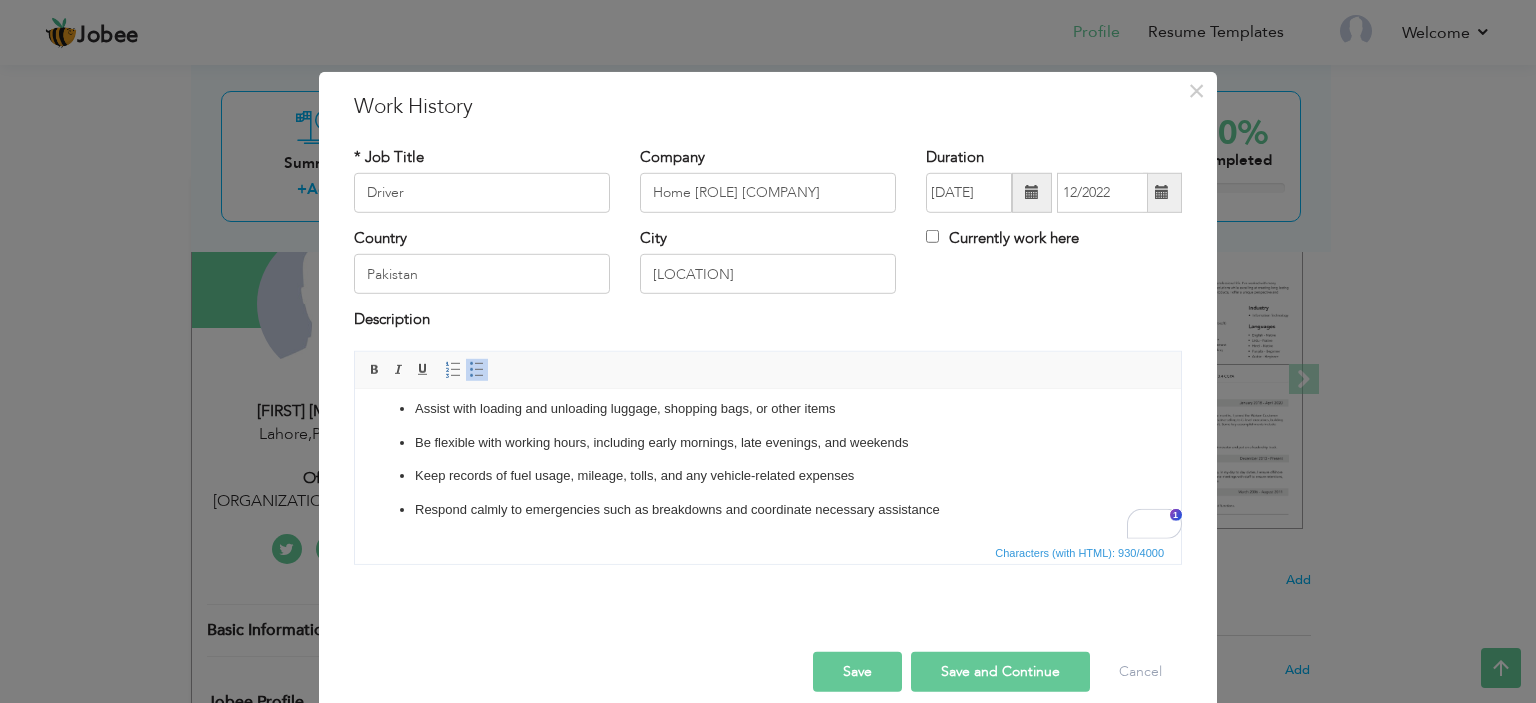 scroll, scrollTop: 22, scrollLeft: 0, axis: vertical 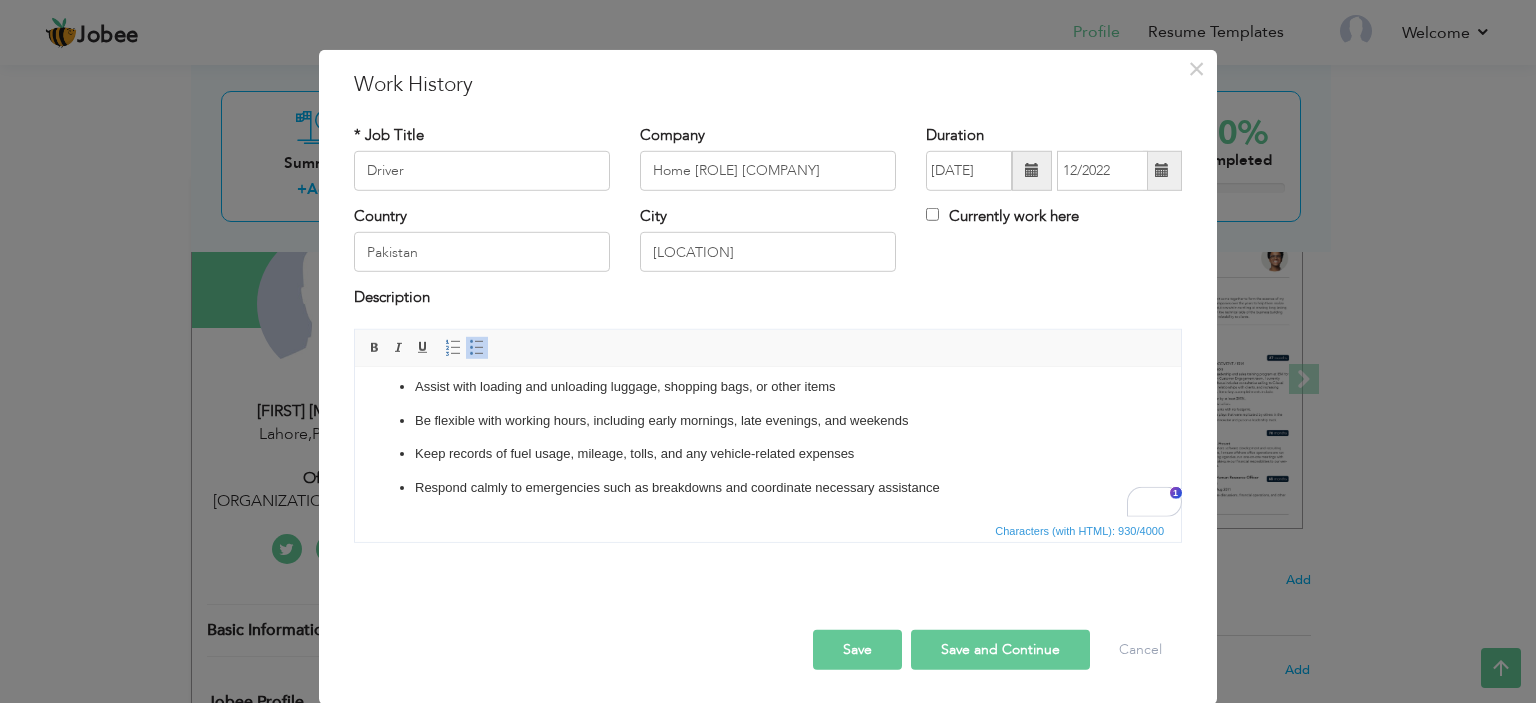 click on "Save and Continue" at bounding box center [1000, 650] 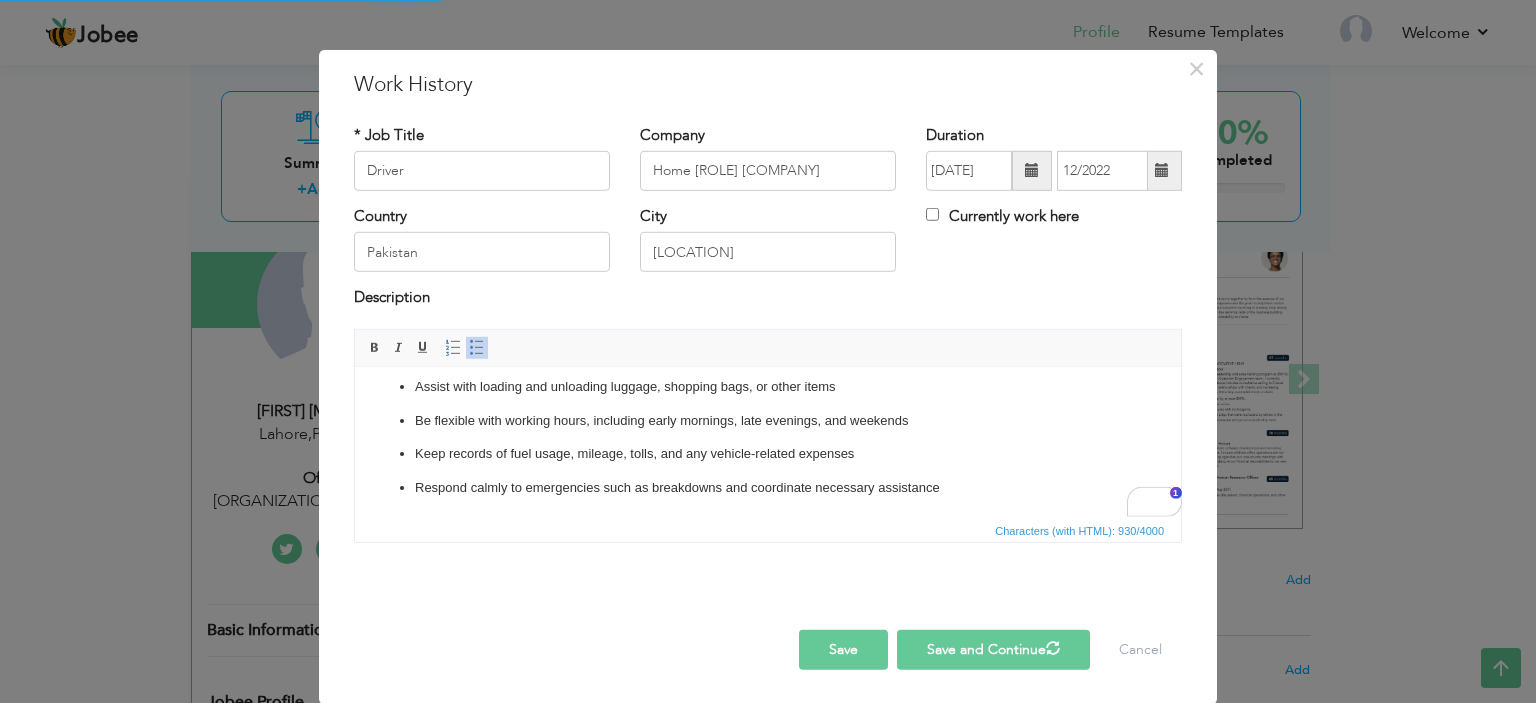 type 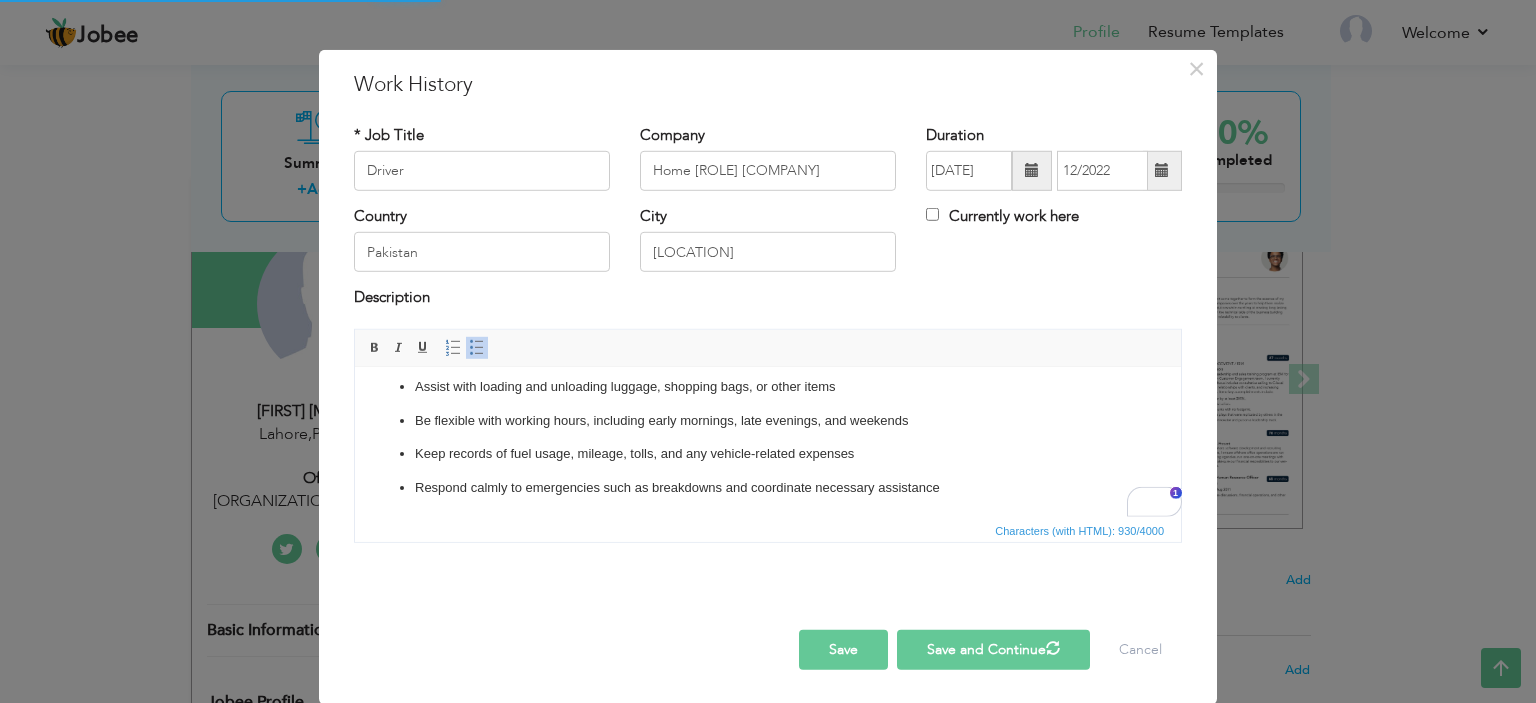 type 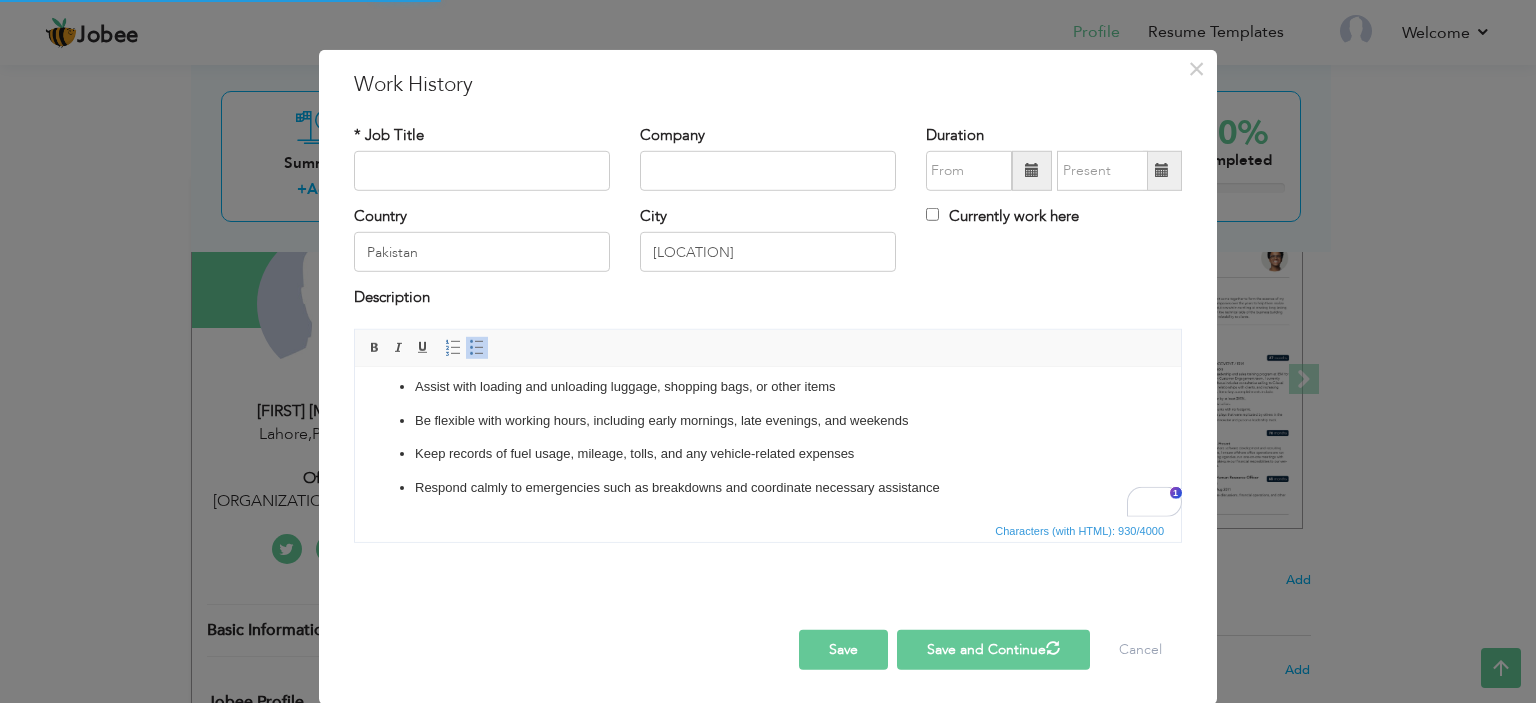 type 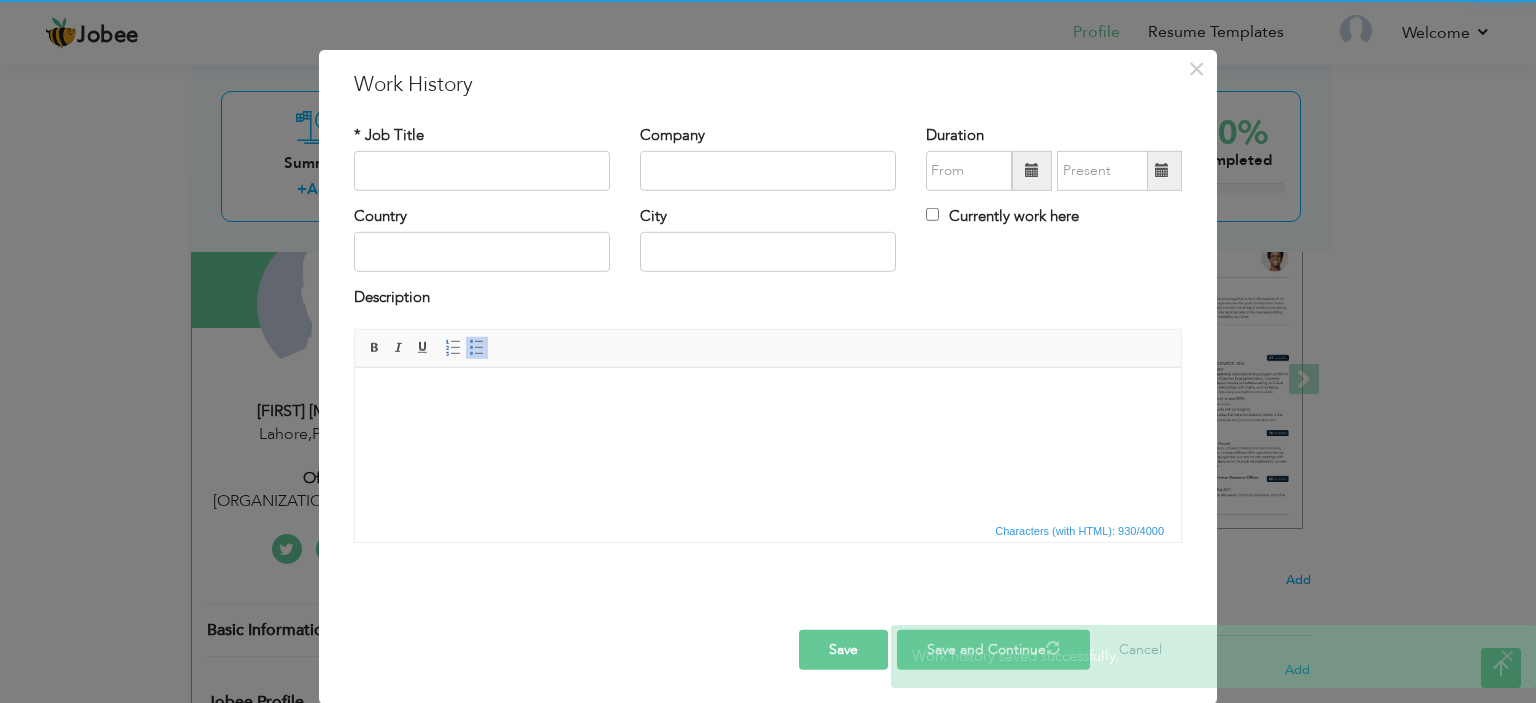 scroll, scrollTop: 0, scrollLeft: 0, axis: both 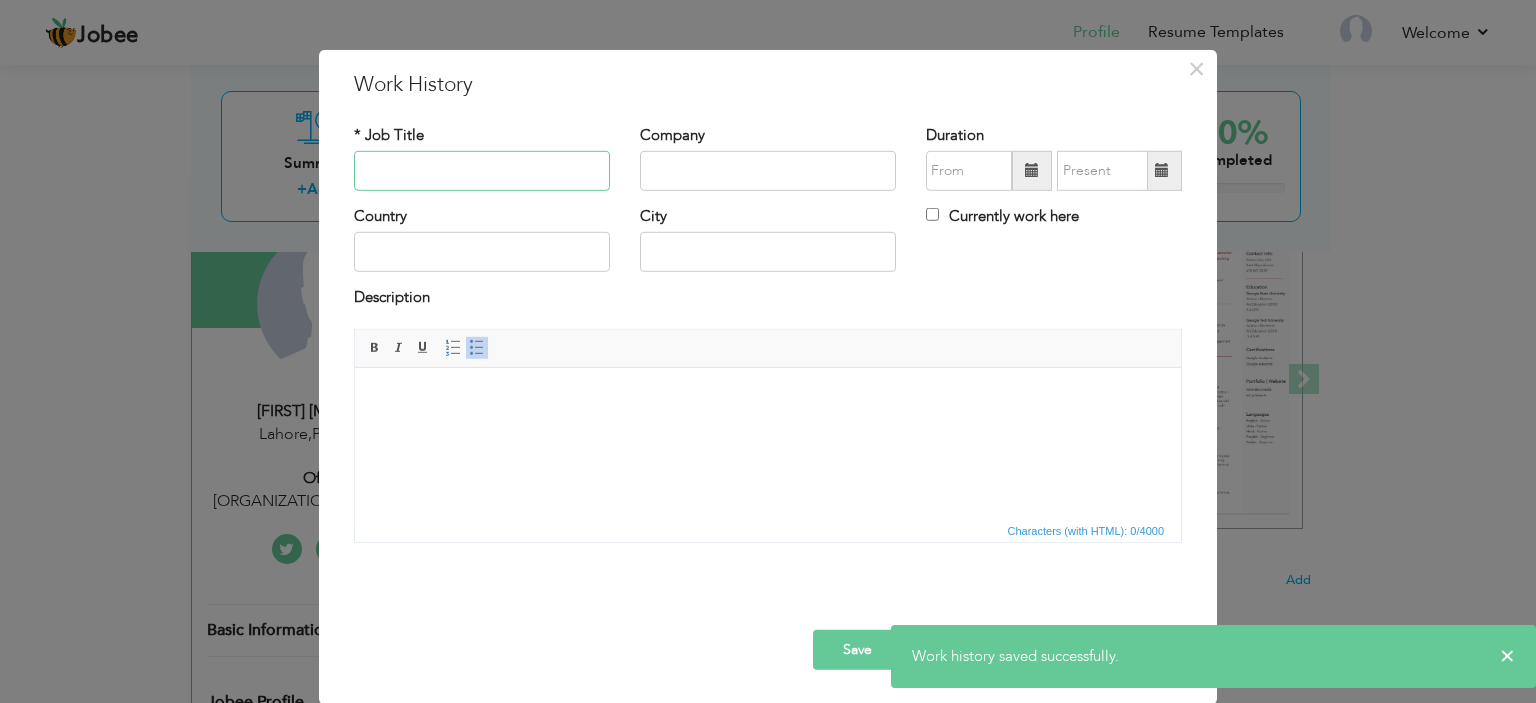 click at bounding box center (482, 171) 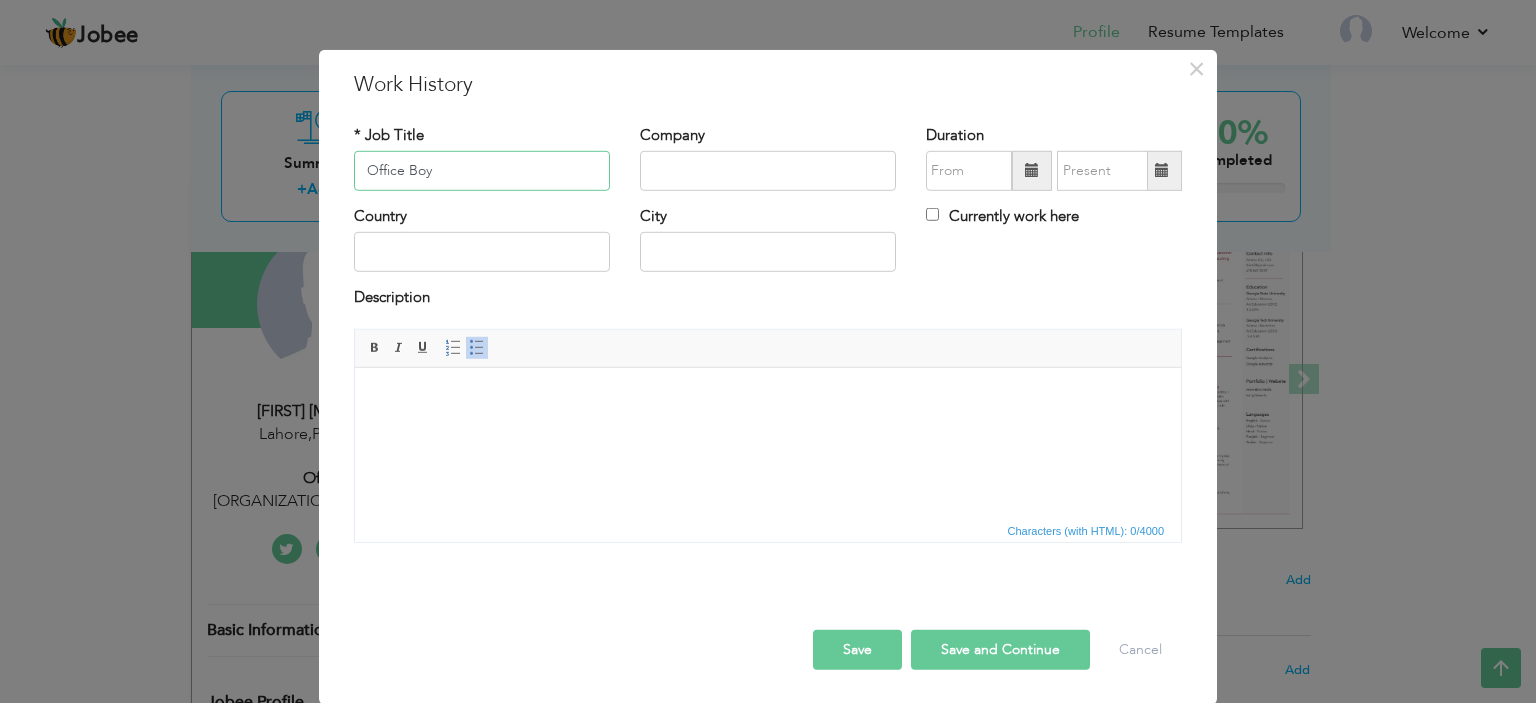 type on "Office Boy" 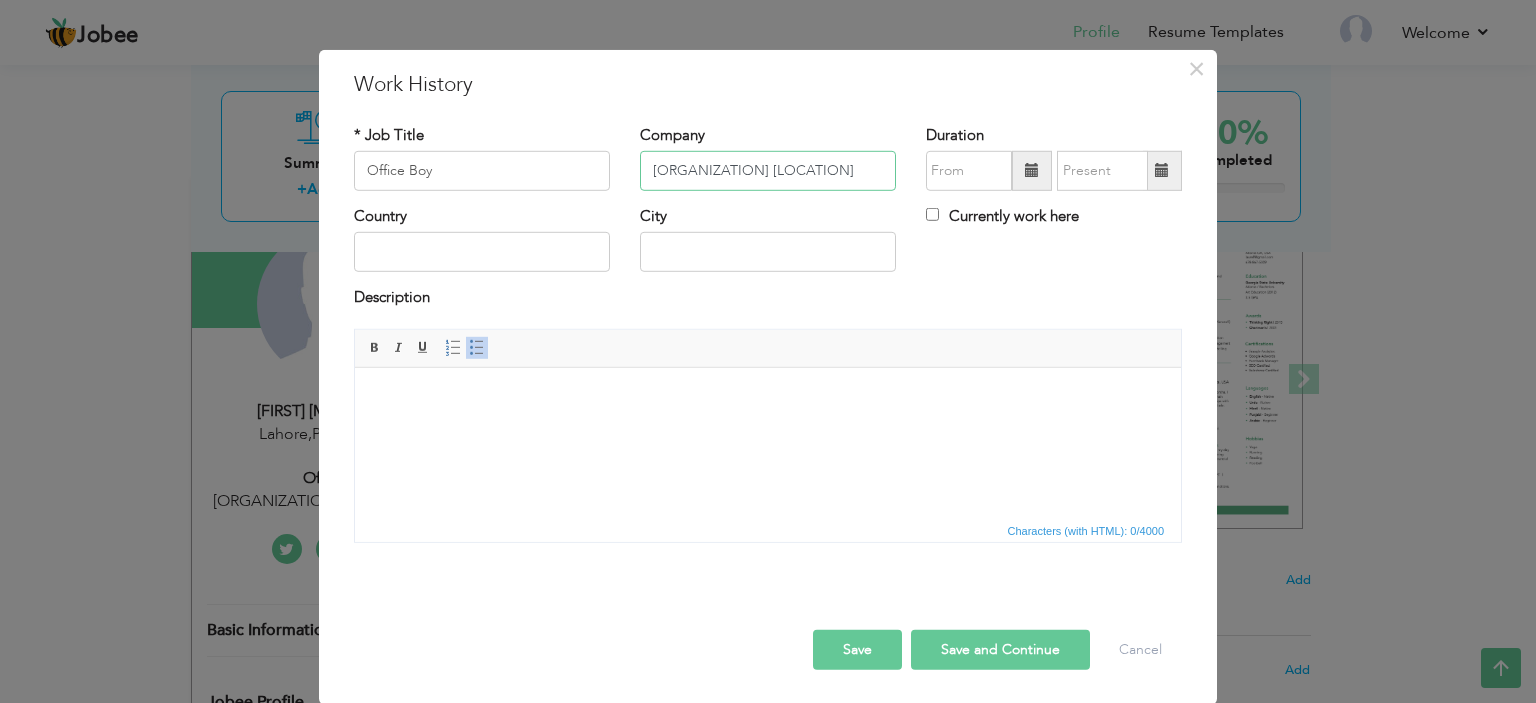 type on "Punjab IT Board" 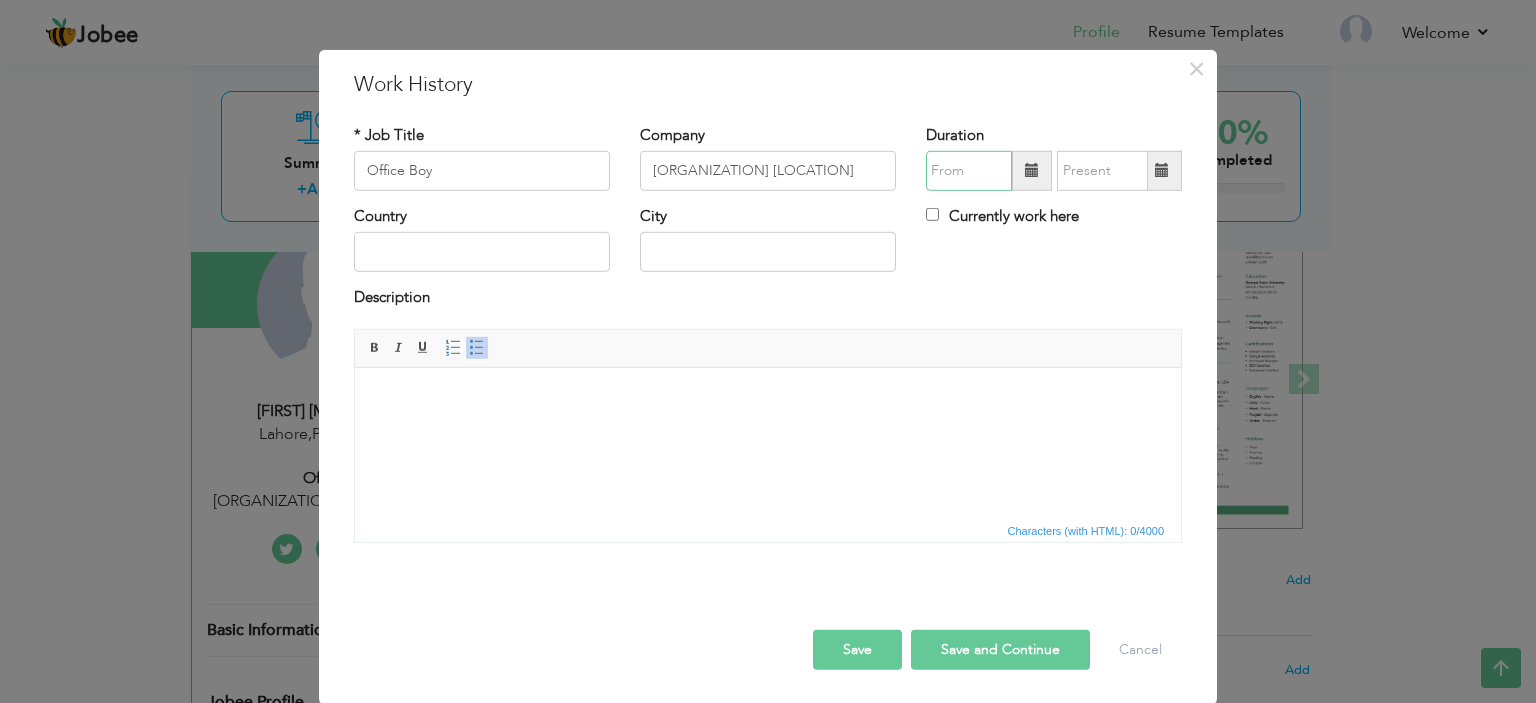 click at bounding box center [969, 171] 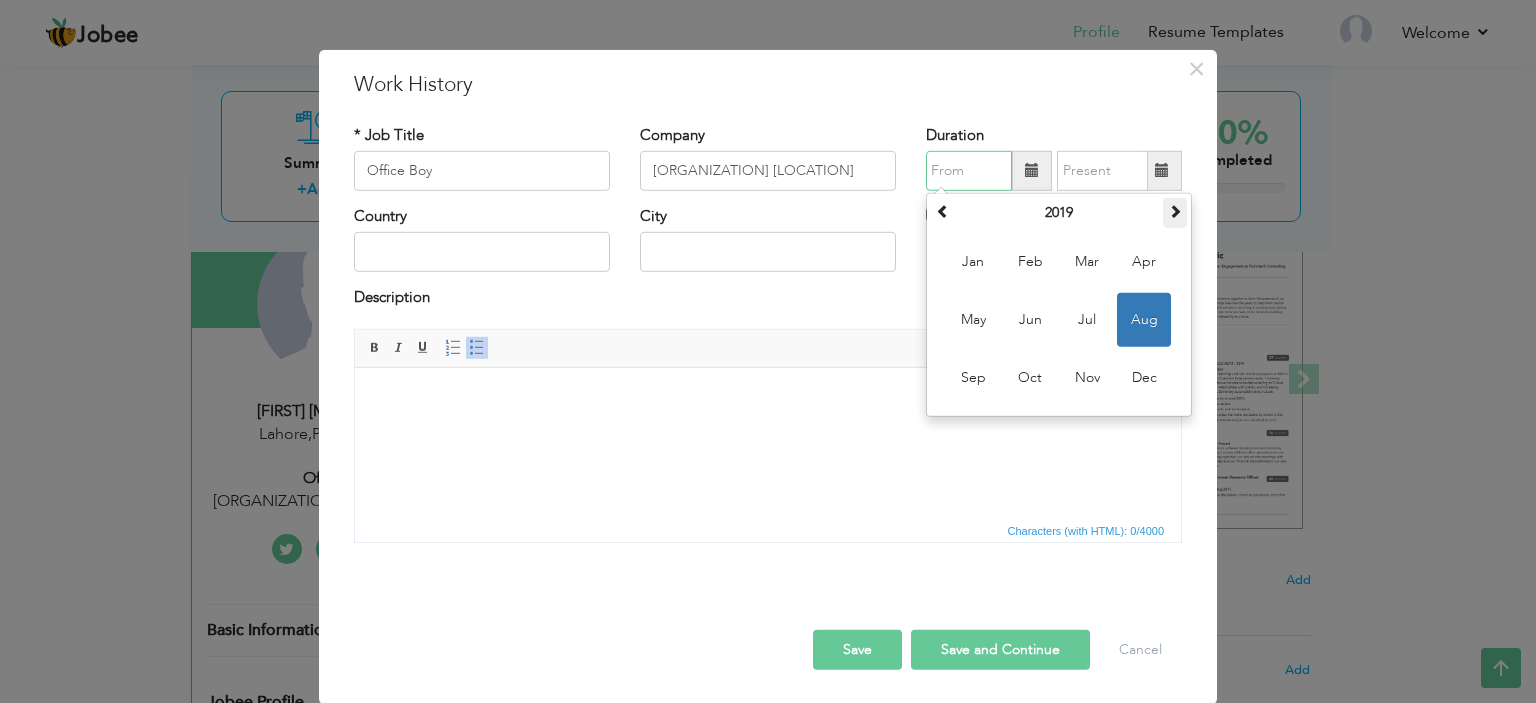 click at bounding box center [1175, 211] 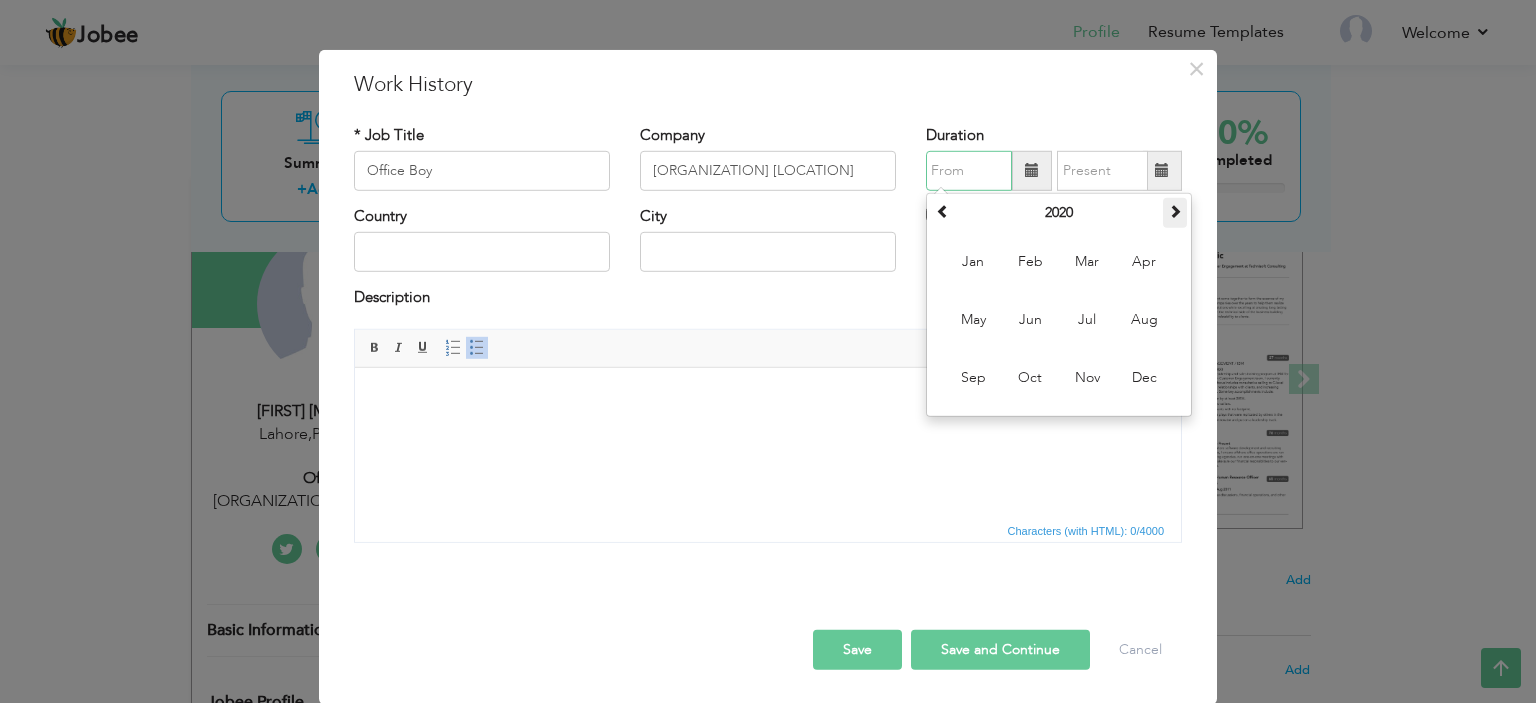 click at bounding box center [1175, 211] 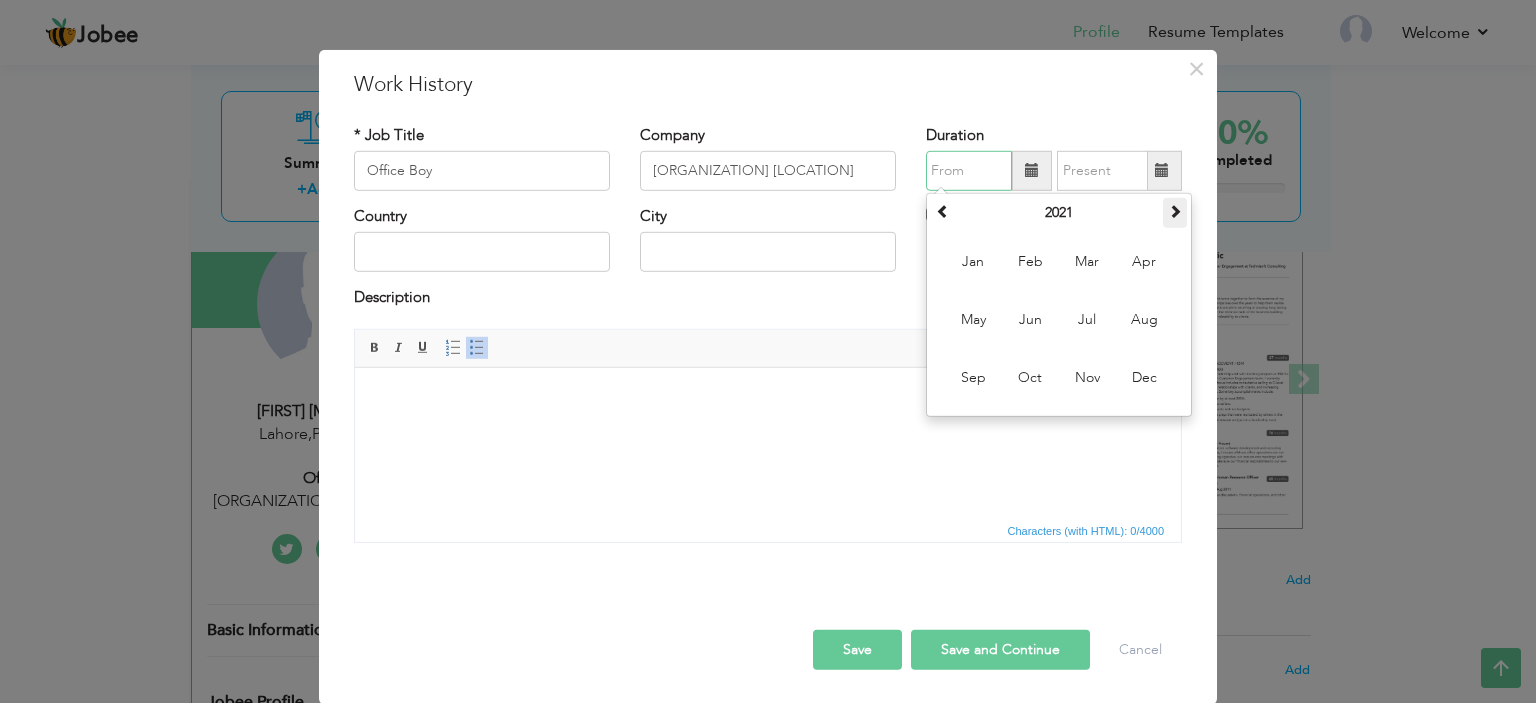 click at bounding box center [1175, 211] 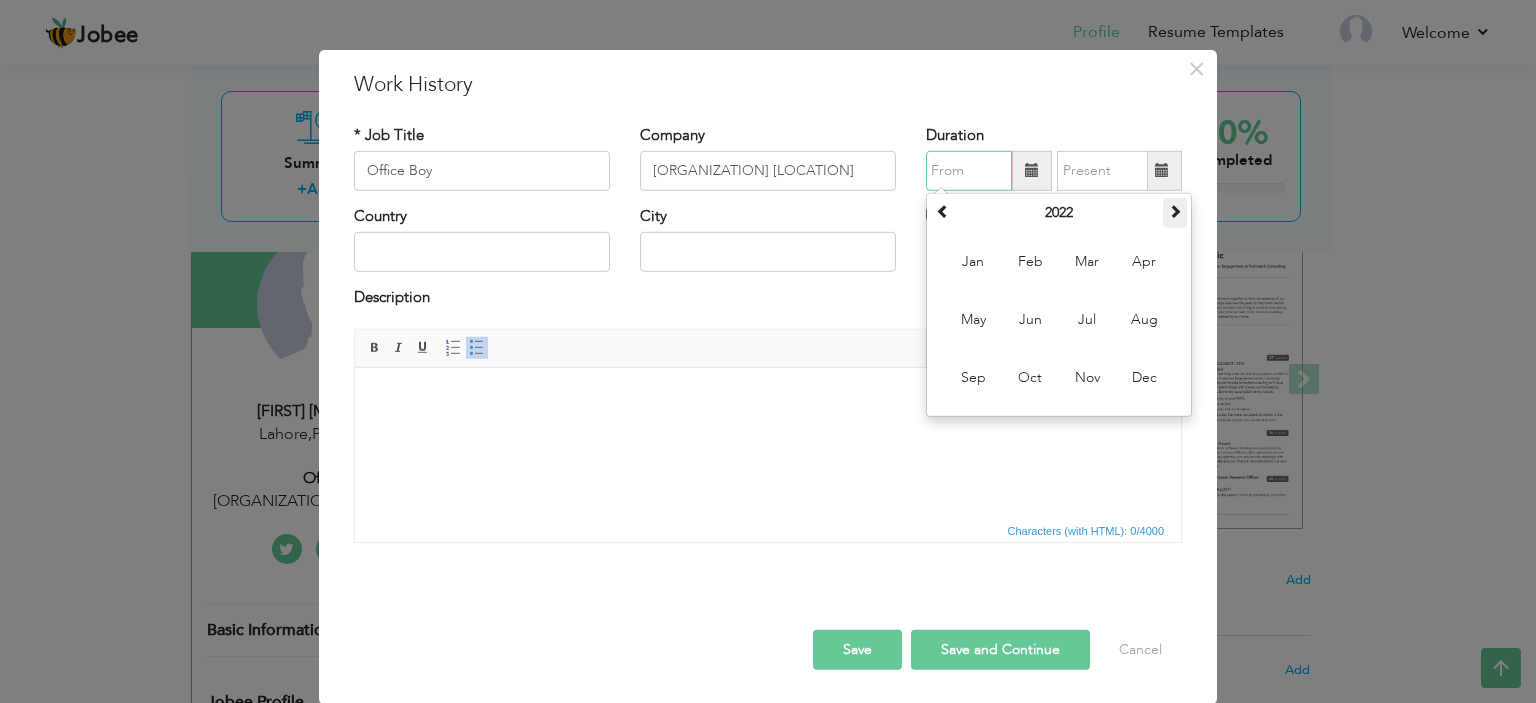 click at bounding box center (1175, 211) 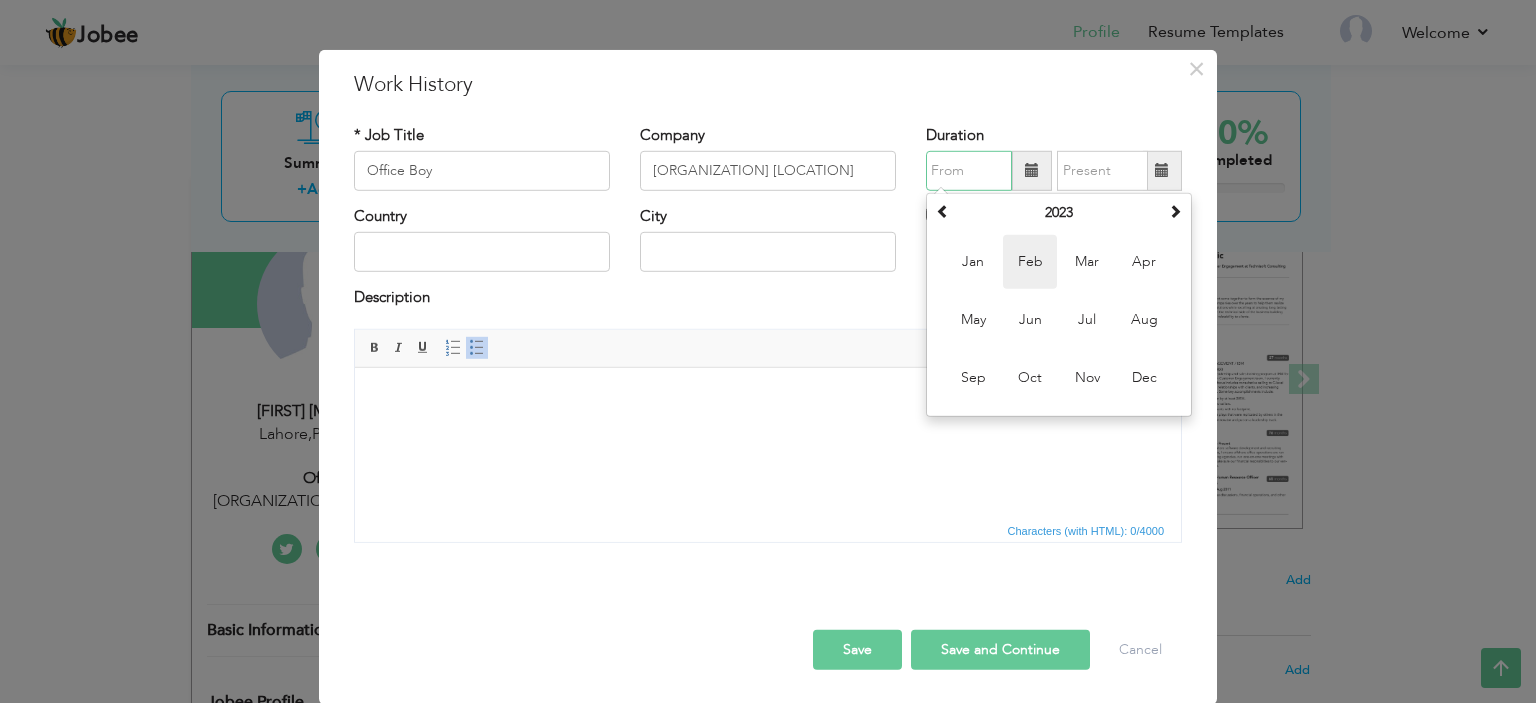 click on "Feb" at bounding box center [1030, 262] 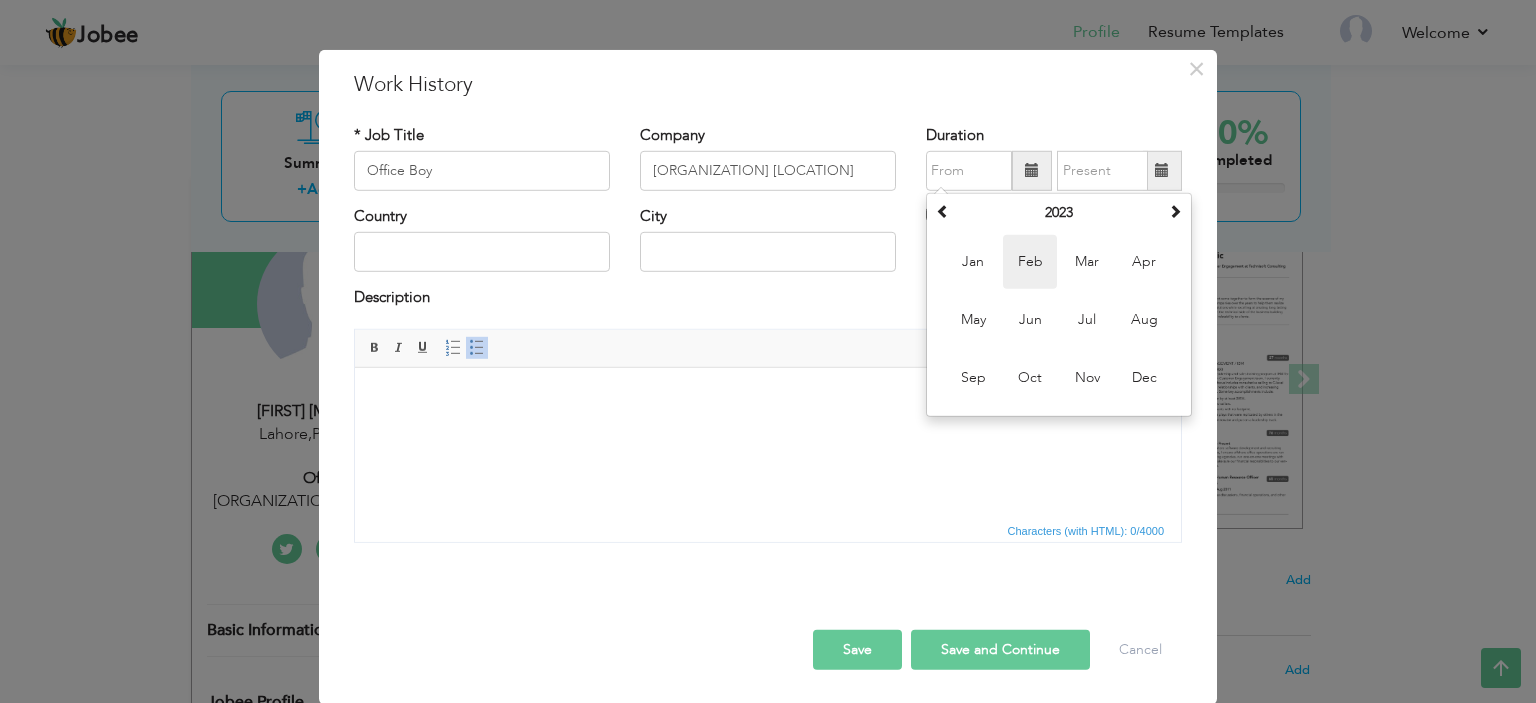 type on "02/2023" 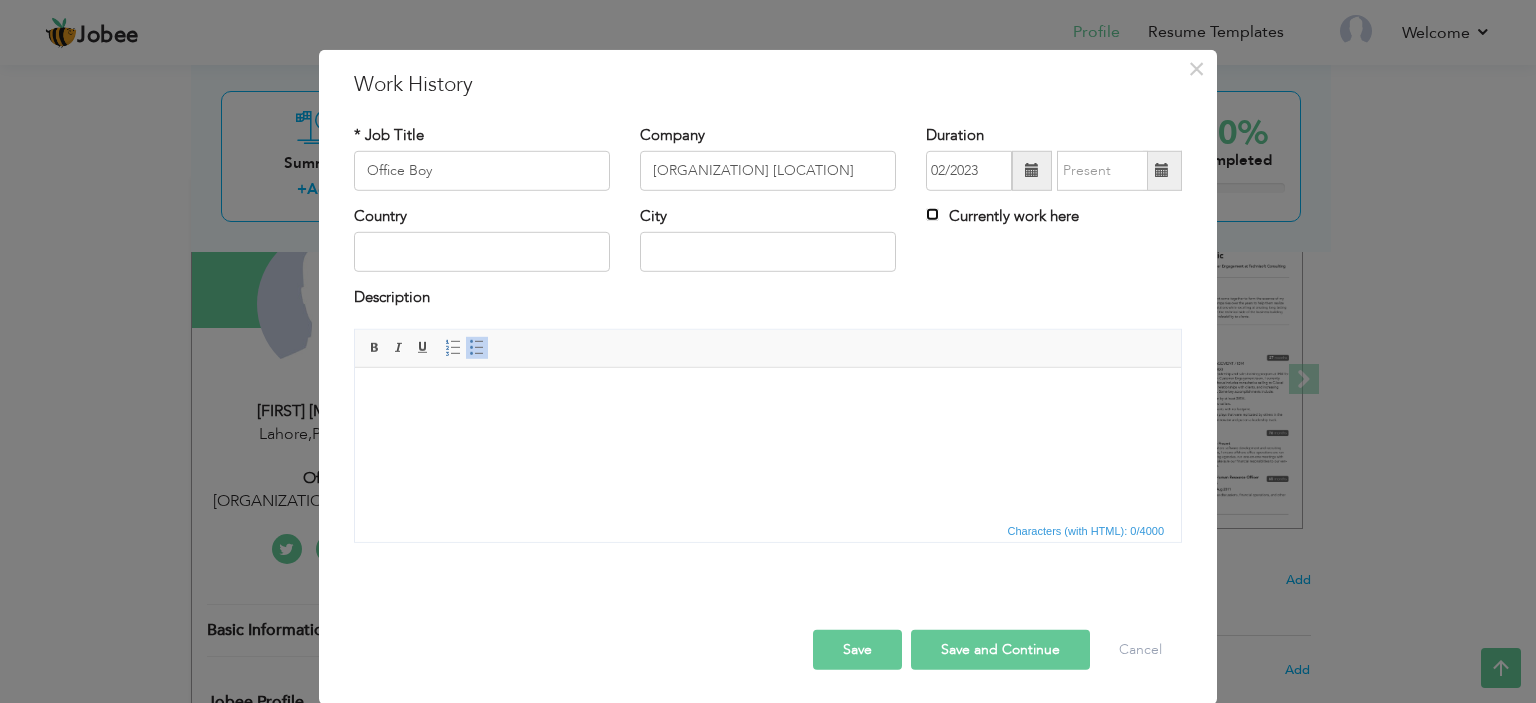 click on "Currently work here" at bounding box center (932, 214) 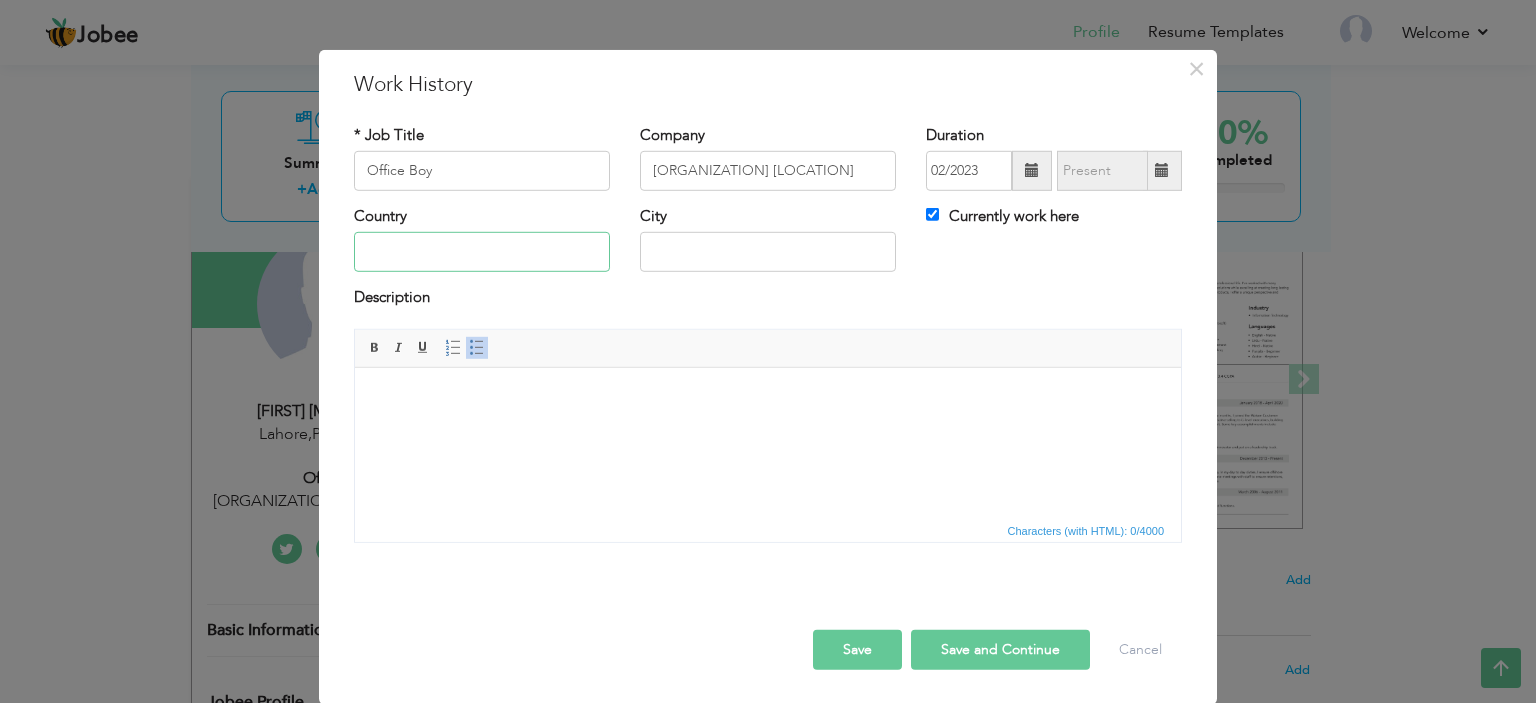 click at bounding box center (482, 252) 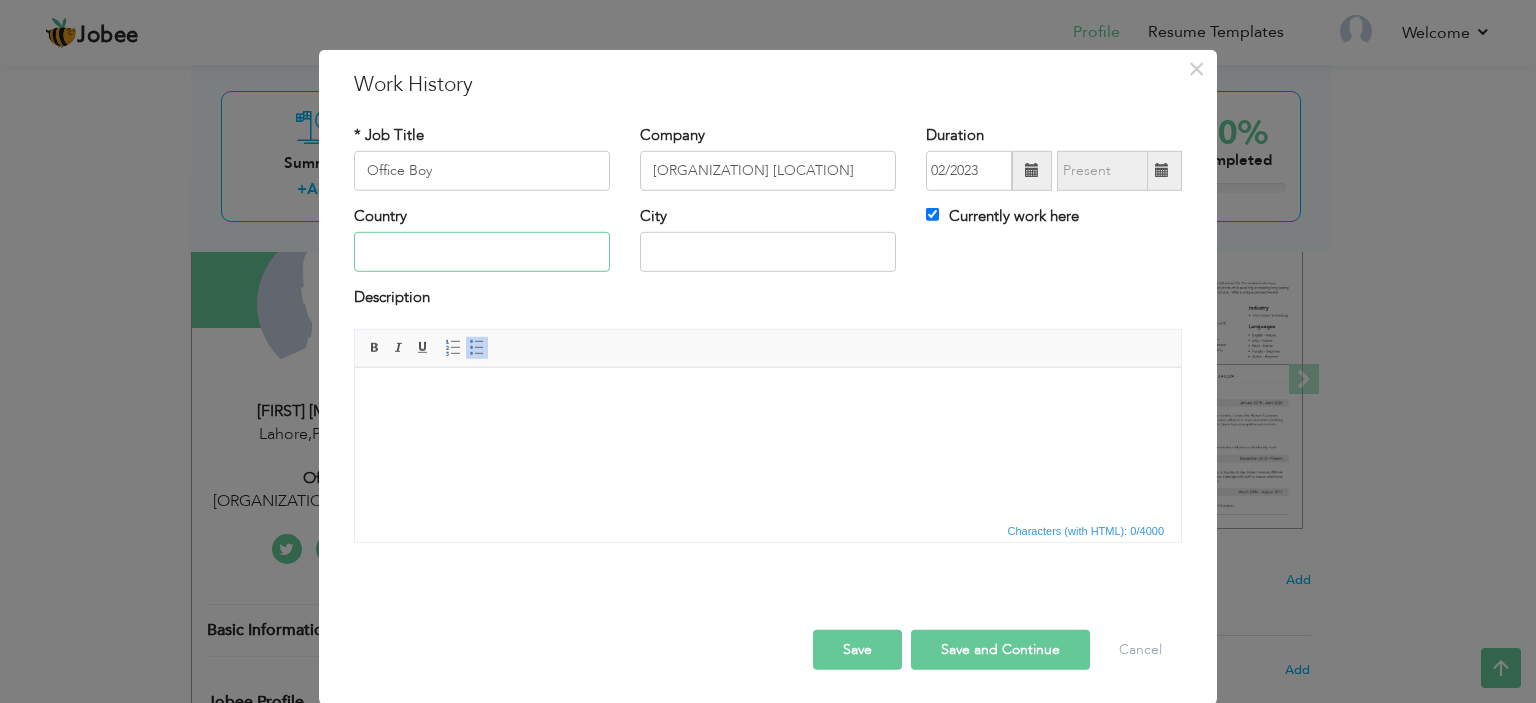 type on "Pakistan" 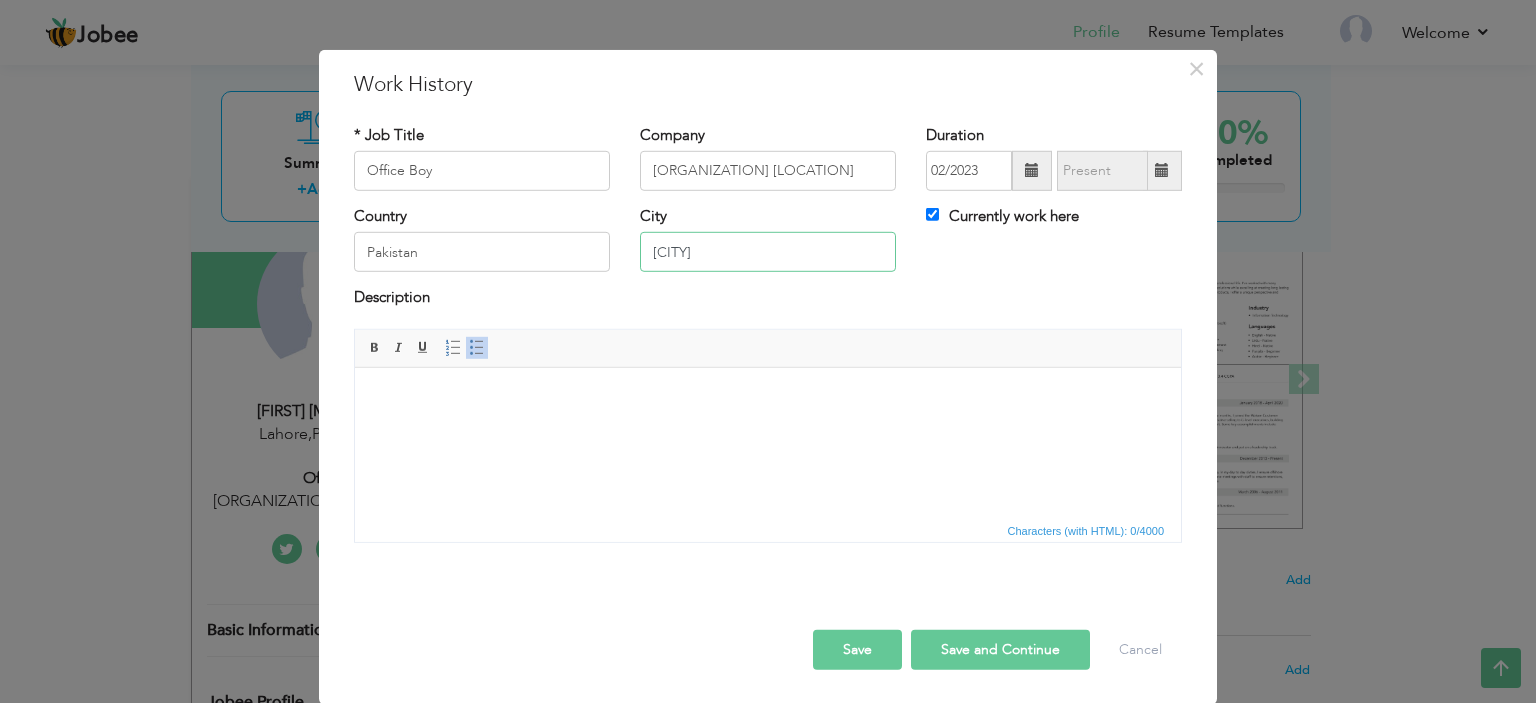 drag, startPoint x: 724, startPoint y: 259, endPoint x: 504, endPoint y: 244, distance: 220.51077 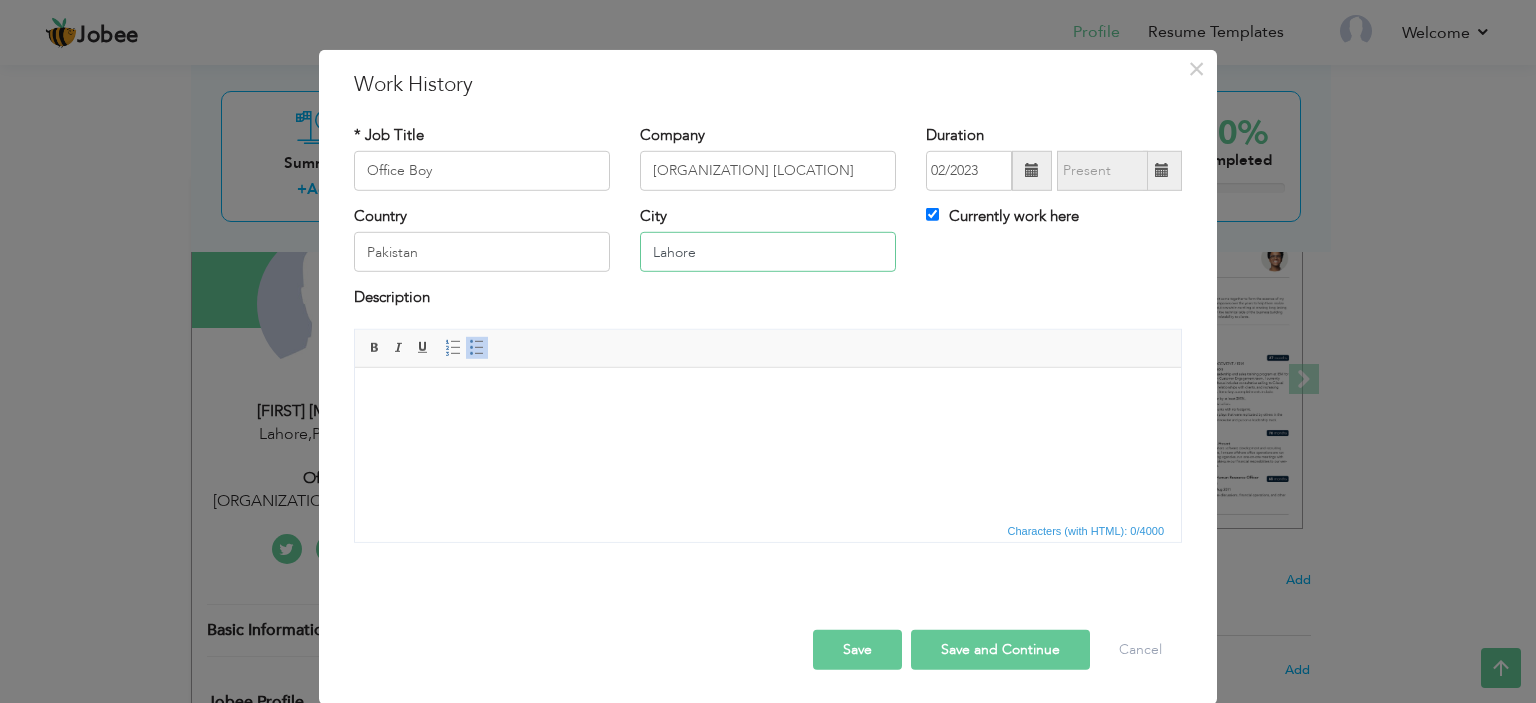 type on "Lahore" 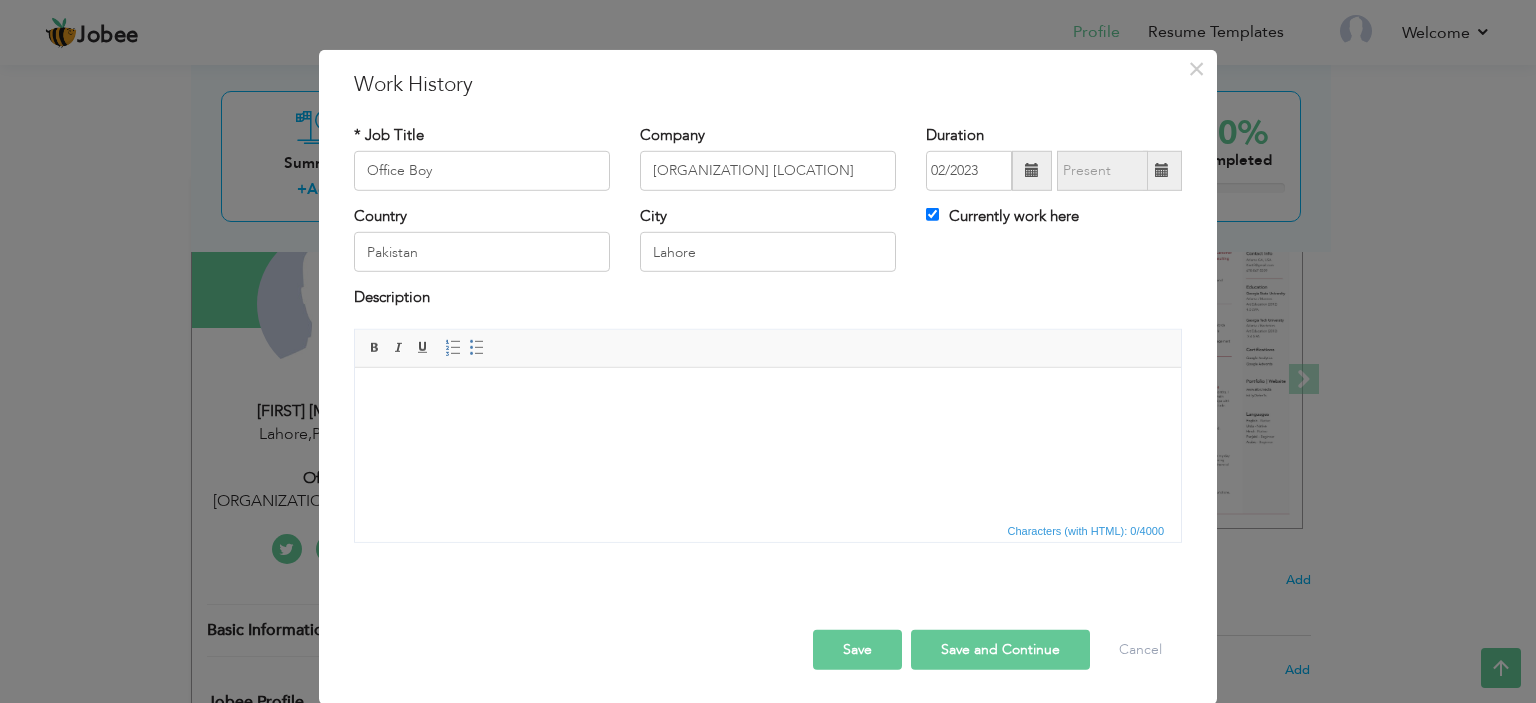 click at bounding box center (768, 397) 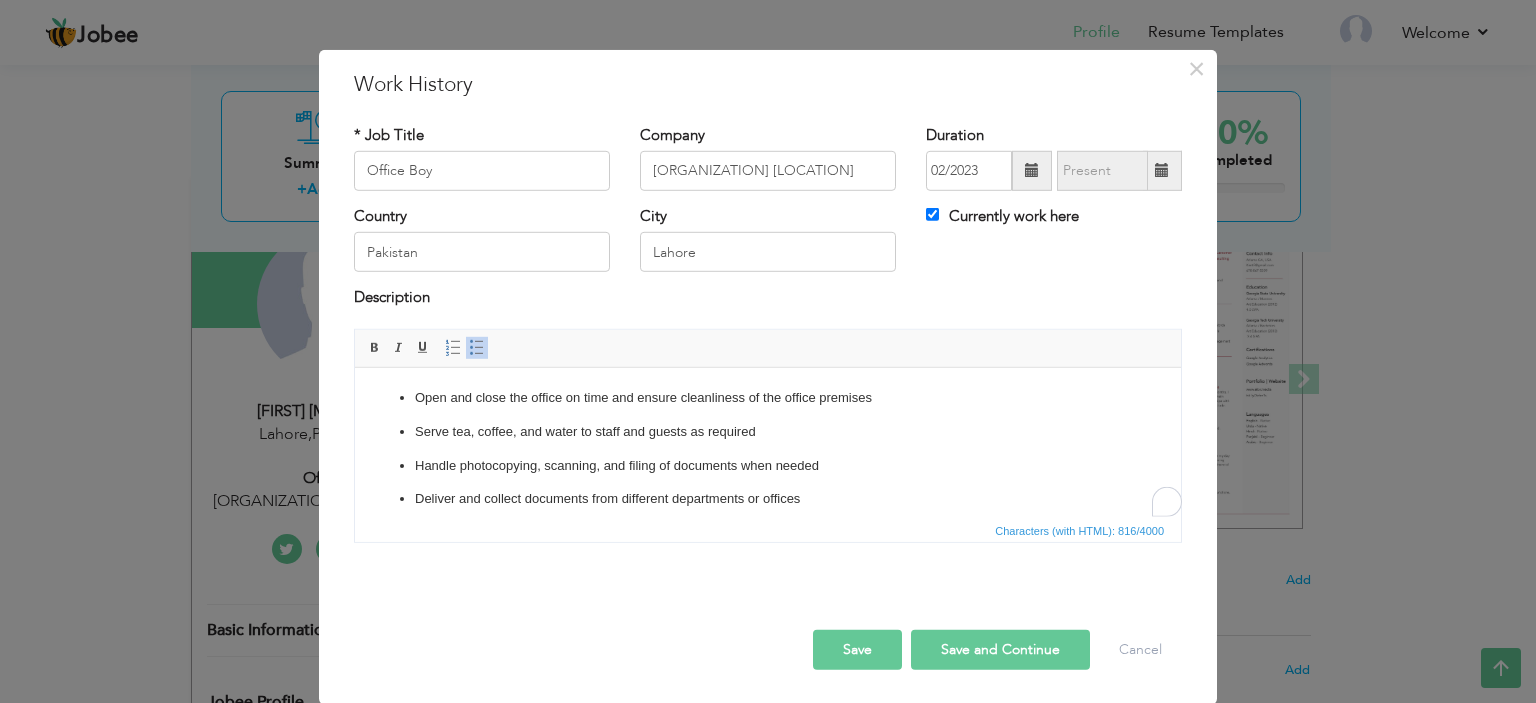 scroll, scrollTop: 191, scrollLeft: 0, axis: vertical 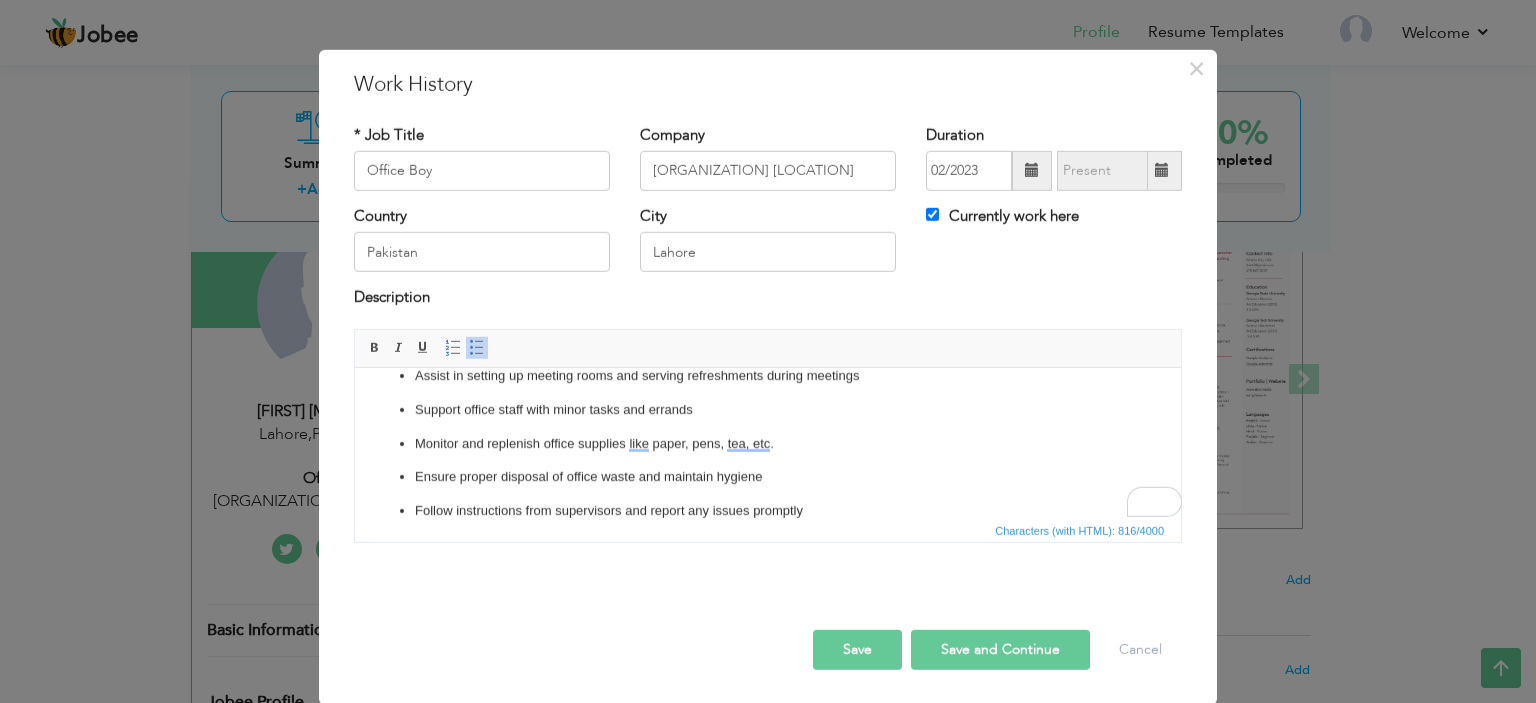 click on "Save" at bounding box center (857, 650) 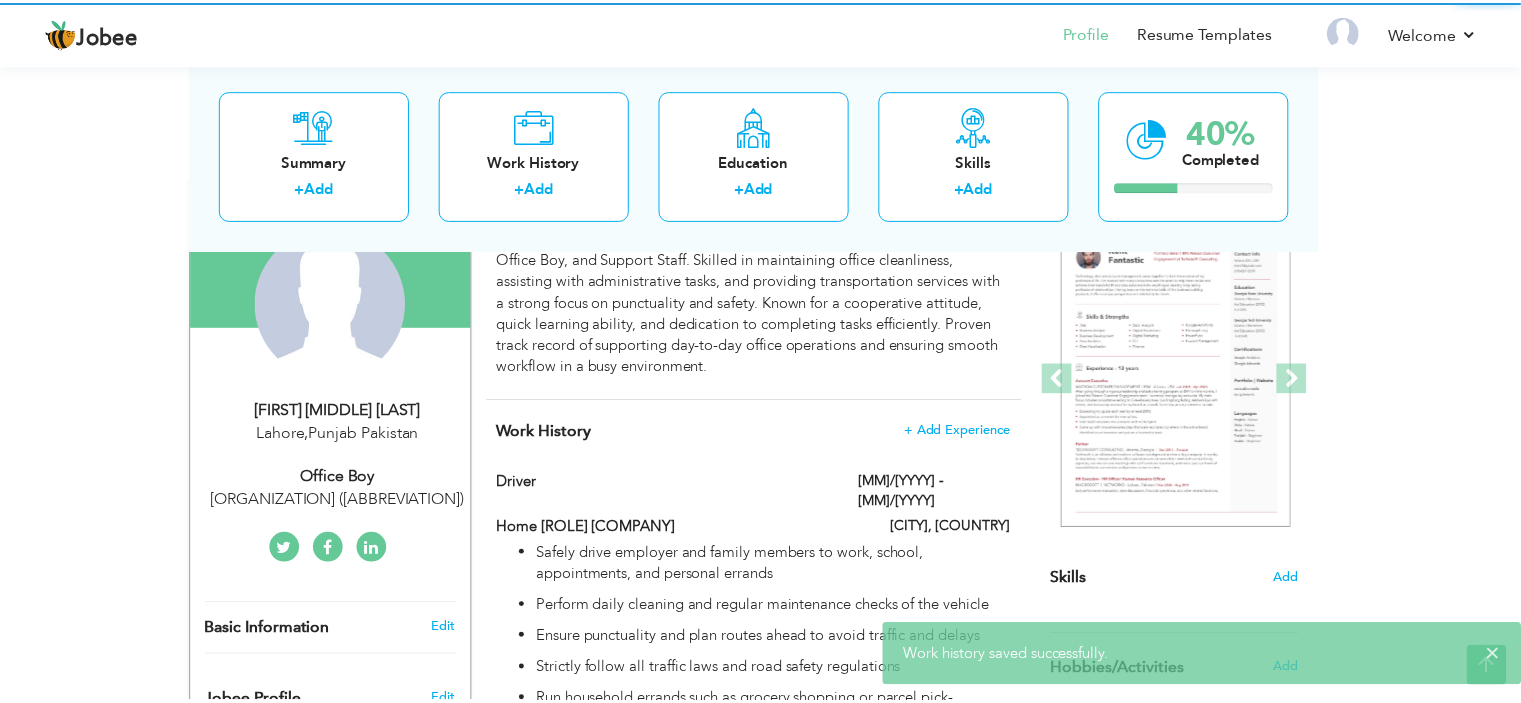 scroll, scrollTop: 0, scrollLeft: 0, axis: both 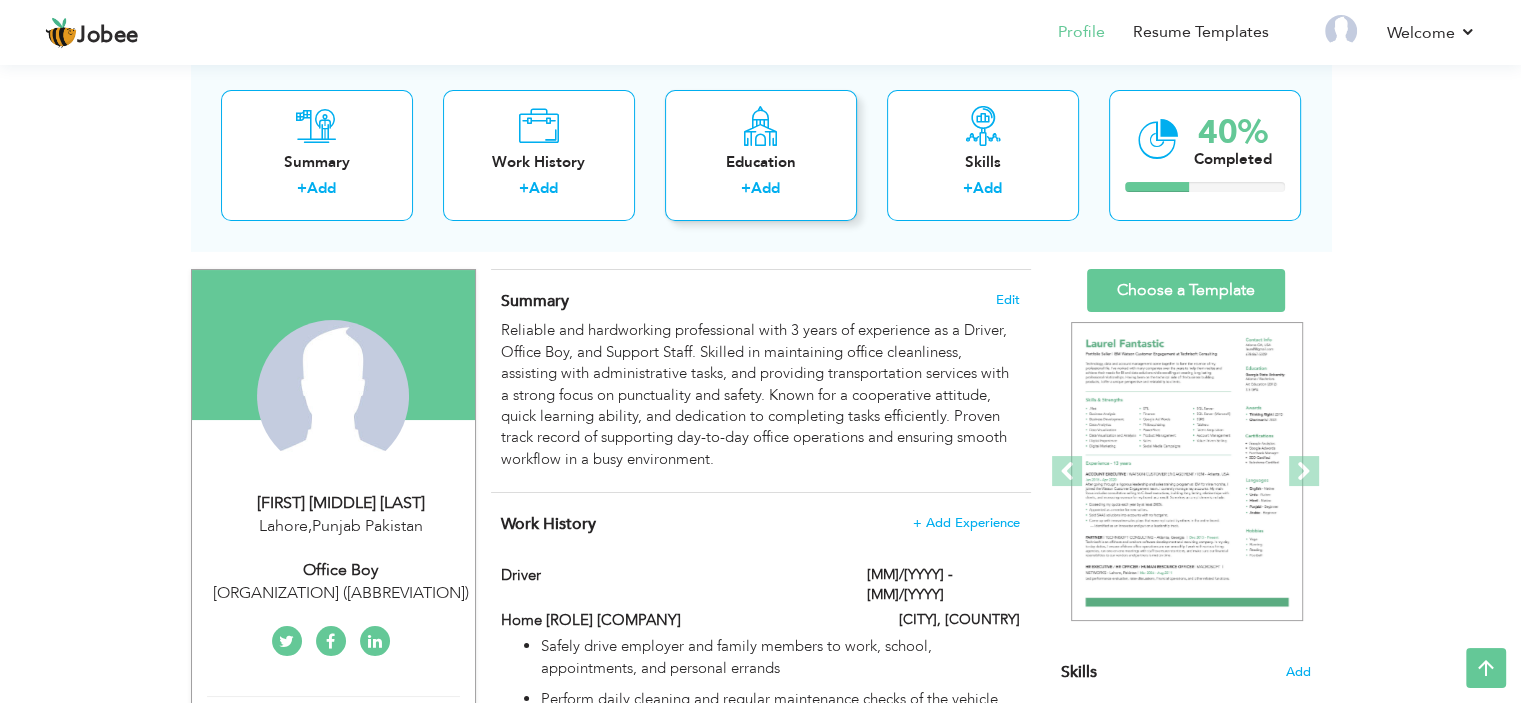 click on "Education" at bounding box center (761, 162) 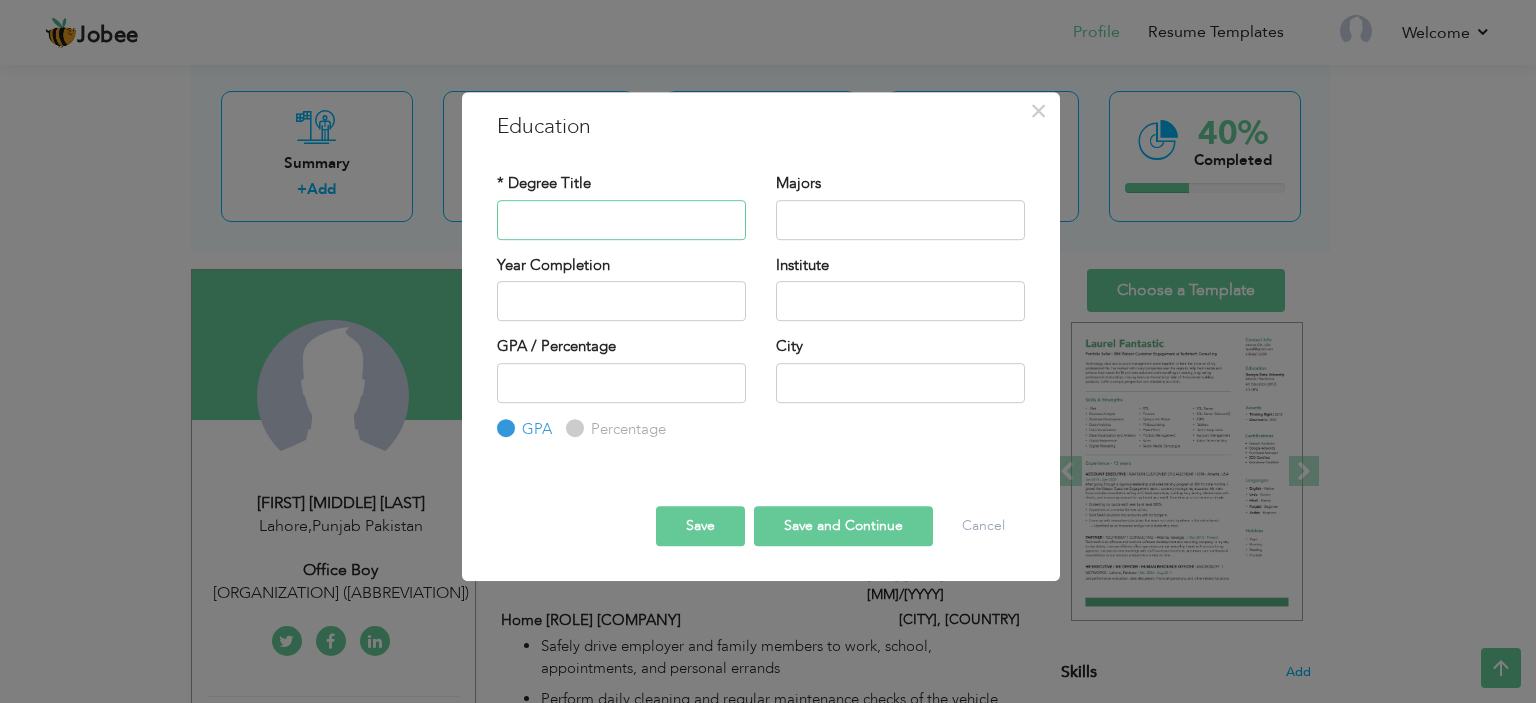 click at bounding box center [621, 220] 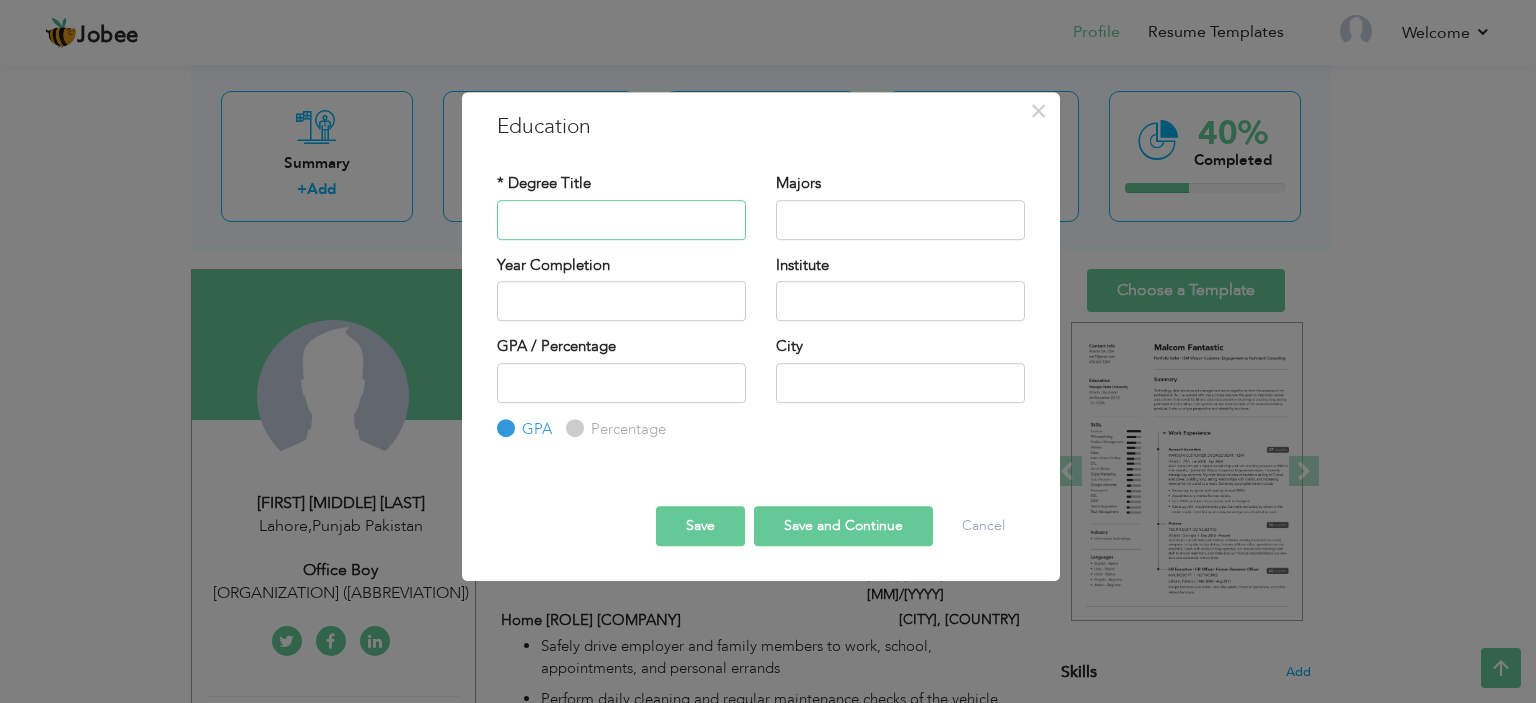 type on "MATRIC" 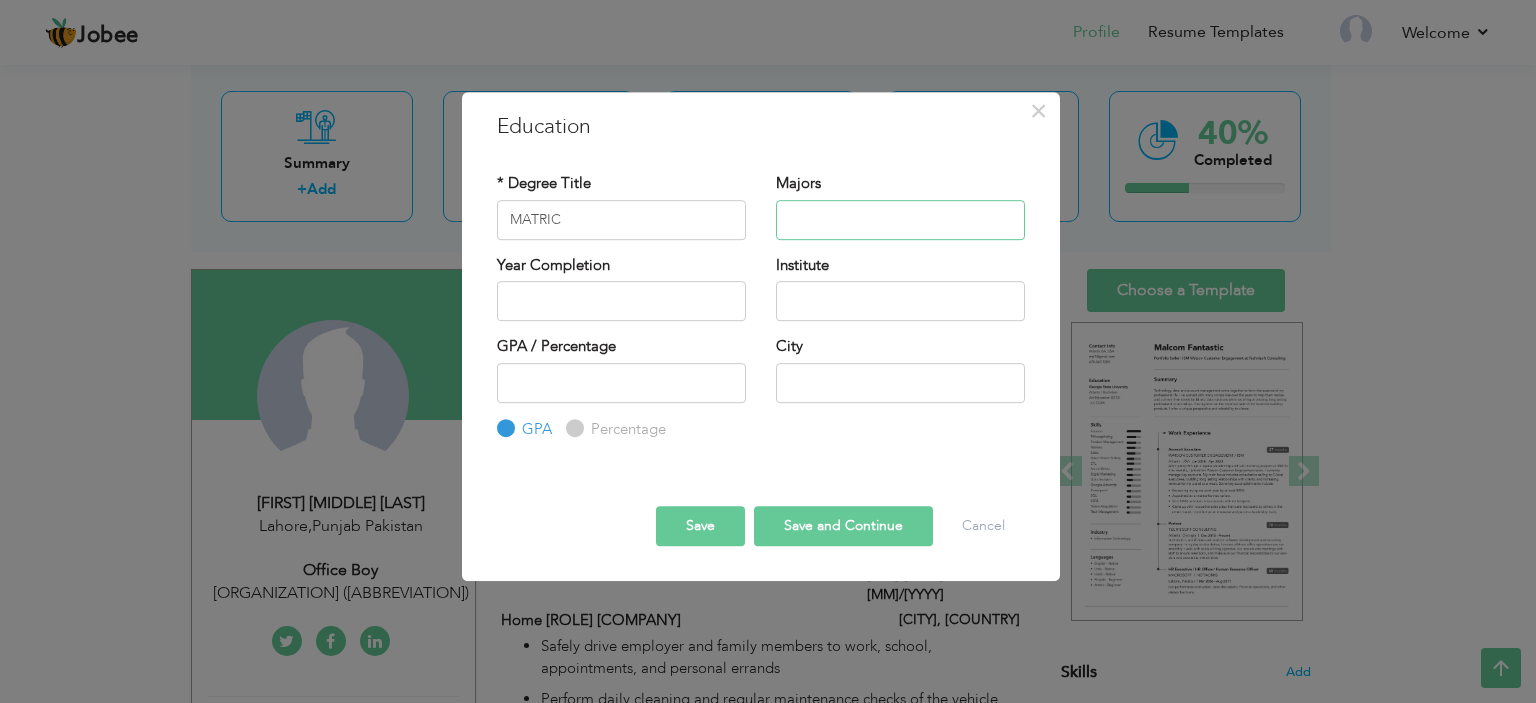 click at bounding box center (900, 220) 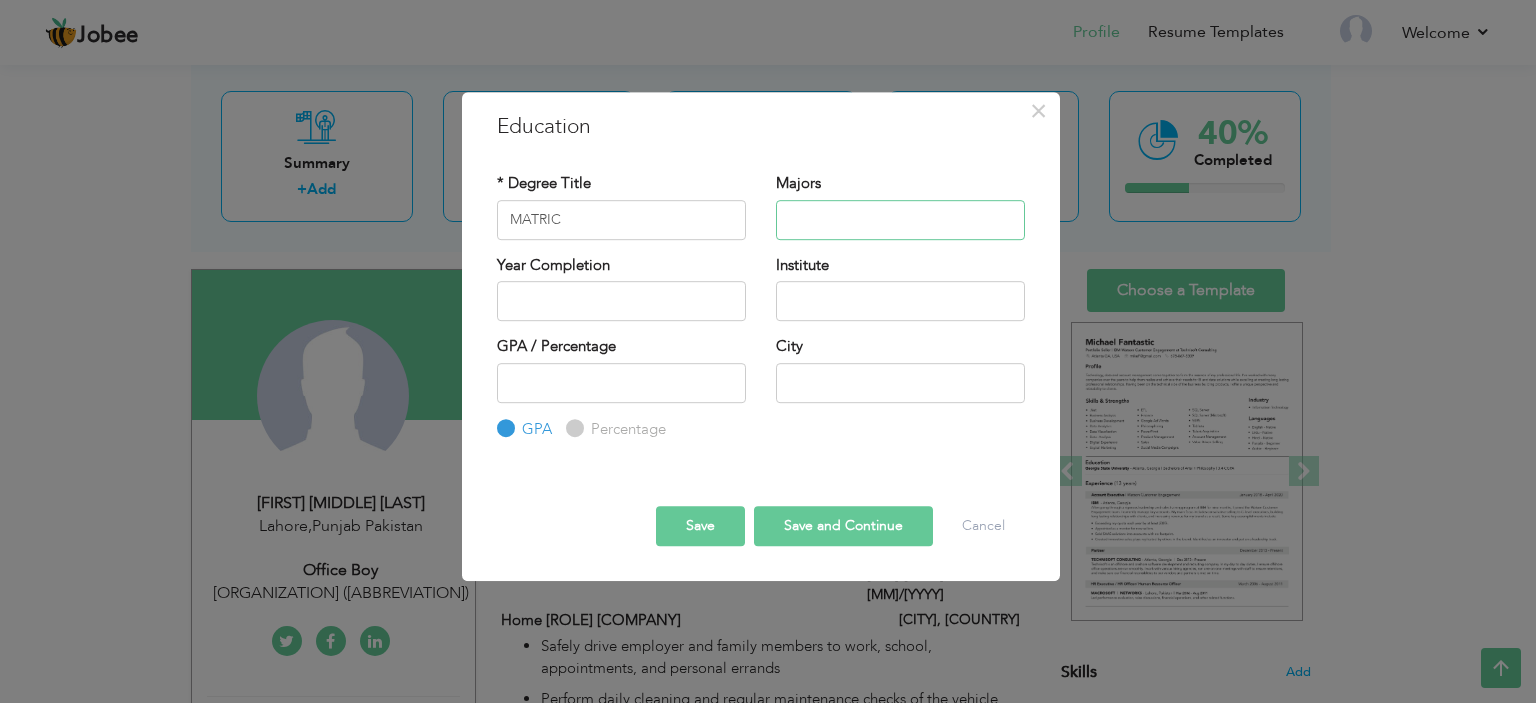 type on "Science" 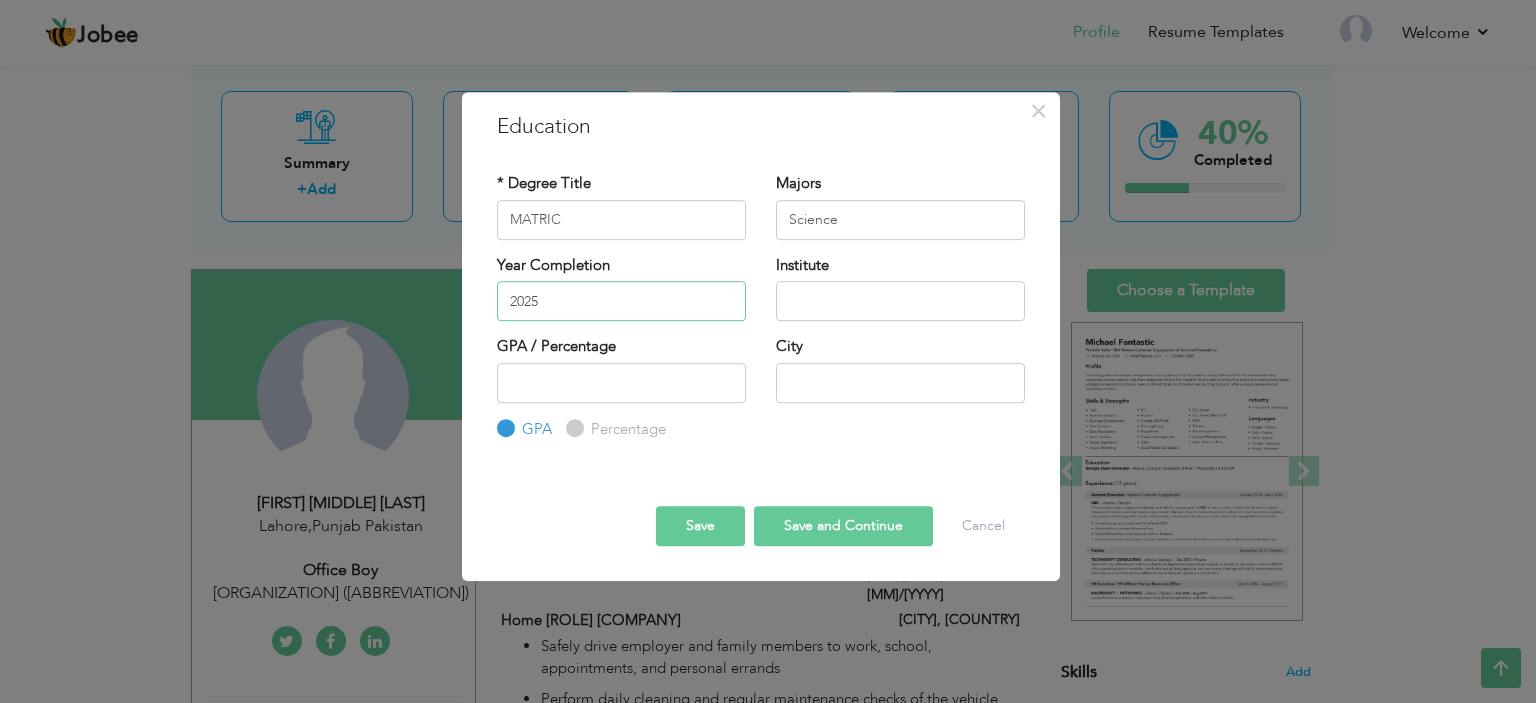 click on "2025" at bounding box center (621, 301) 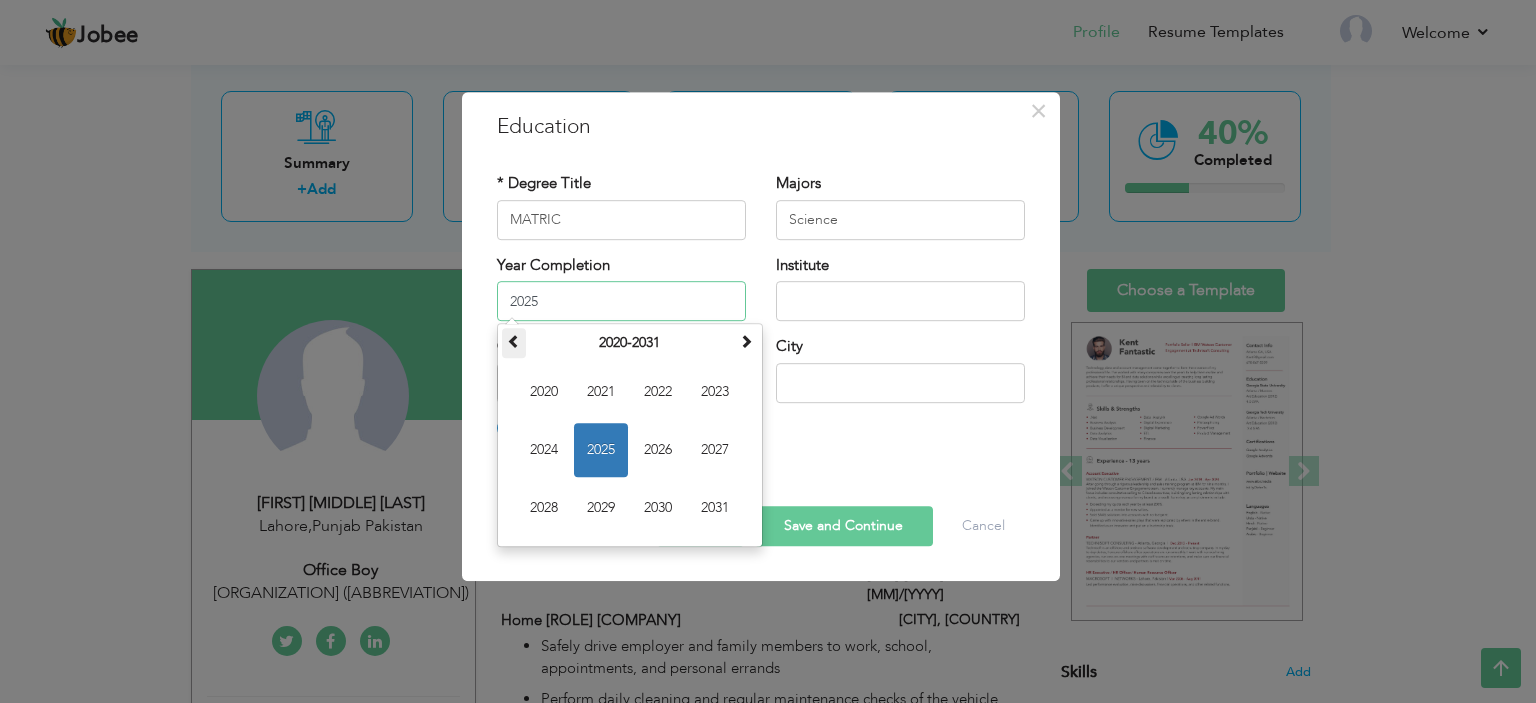 click at bounding box center [514, 341] 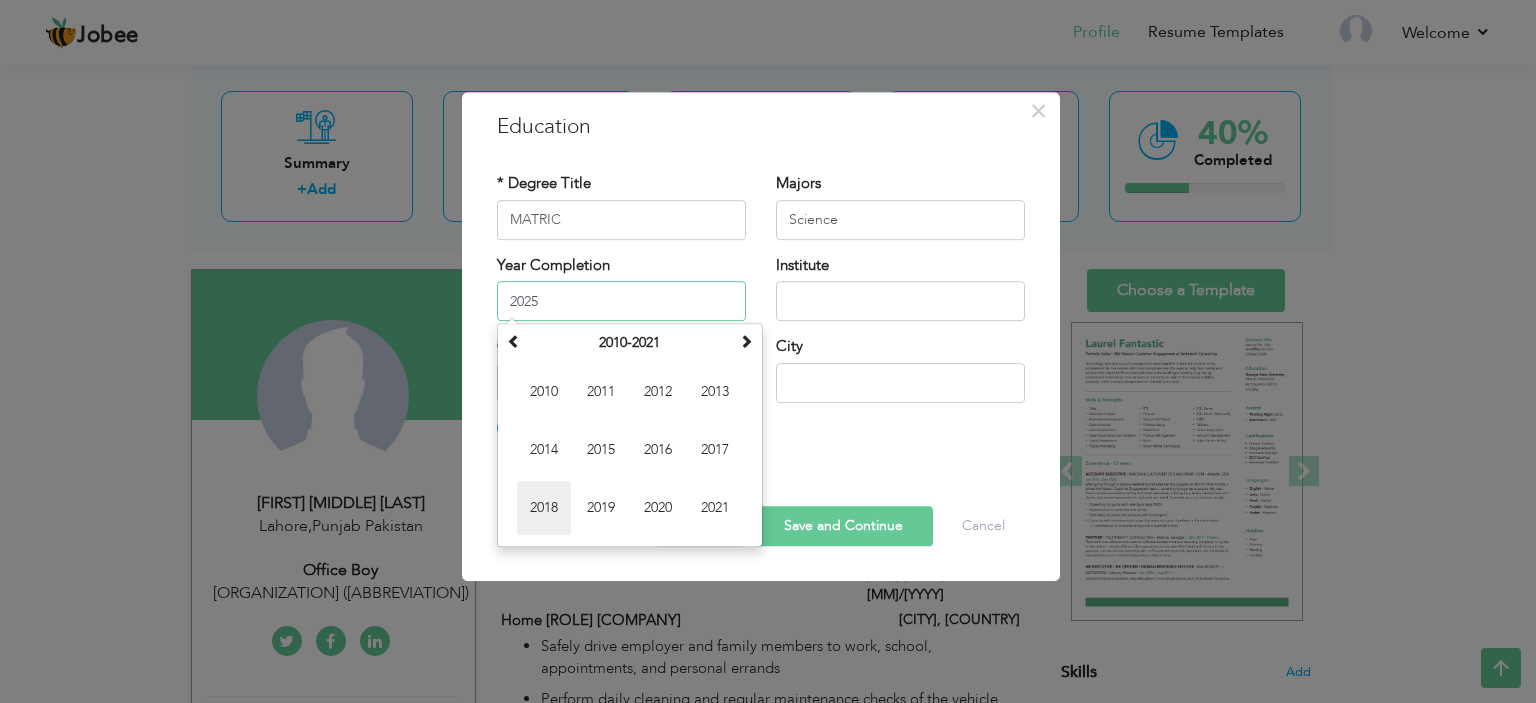click on "2018" at bounding box center [544, 508] 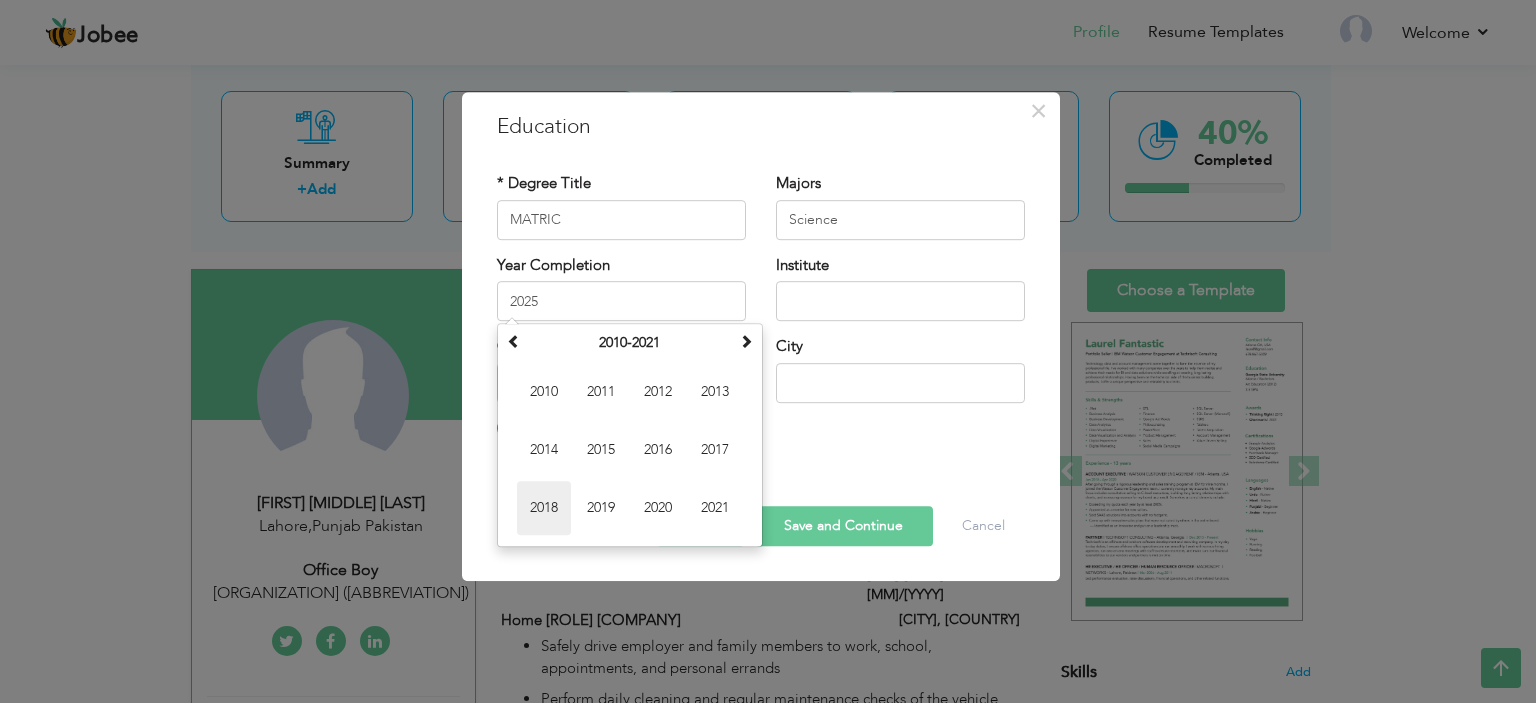 type on "2018" 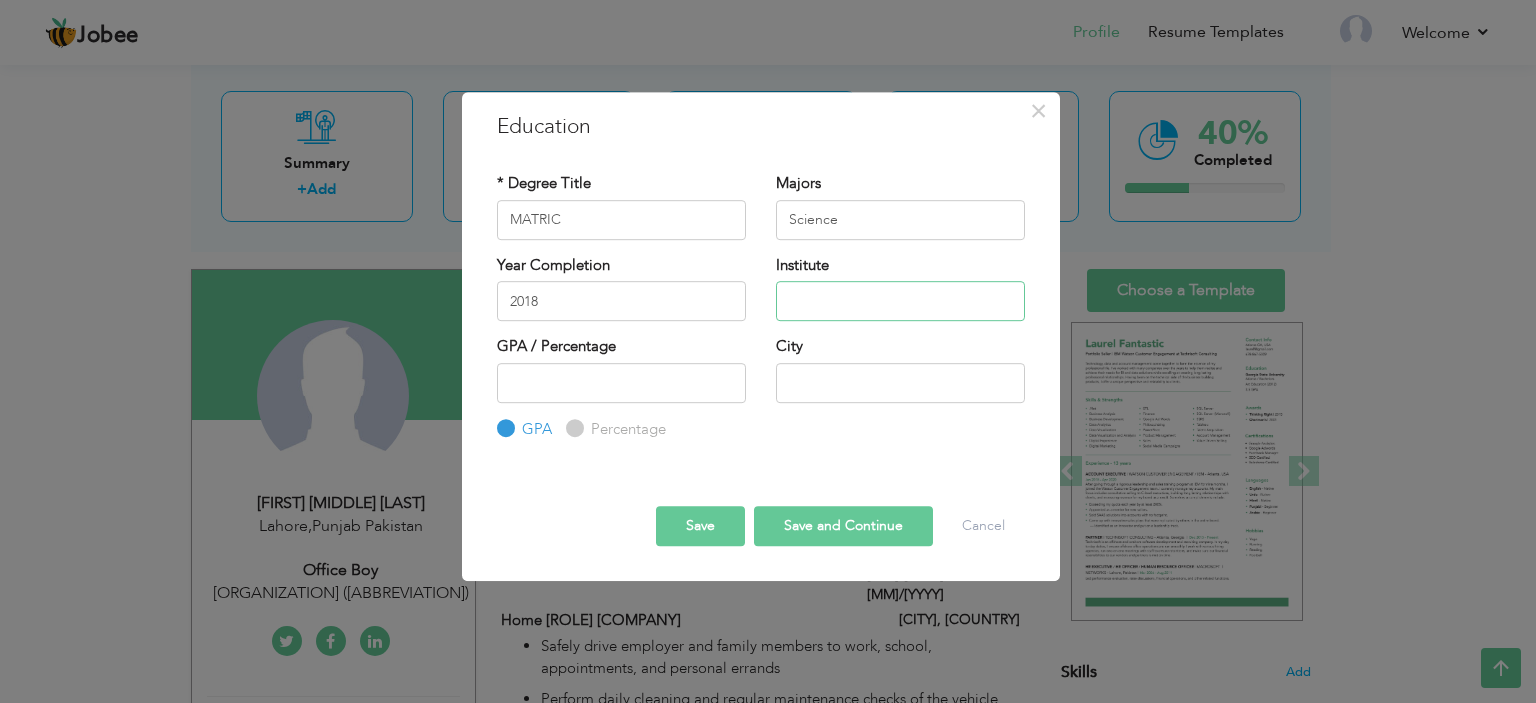 click at bounding box center [900, 301] 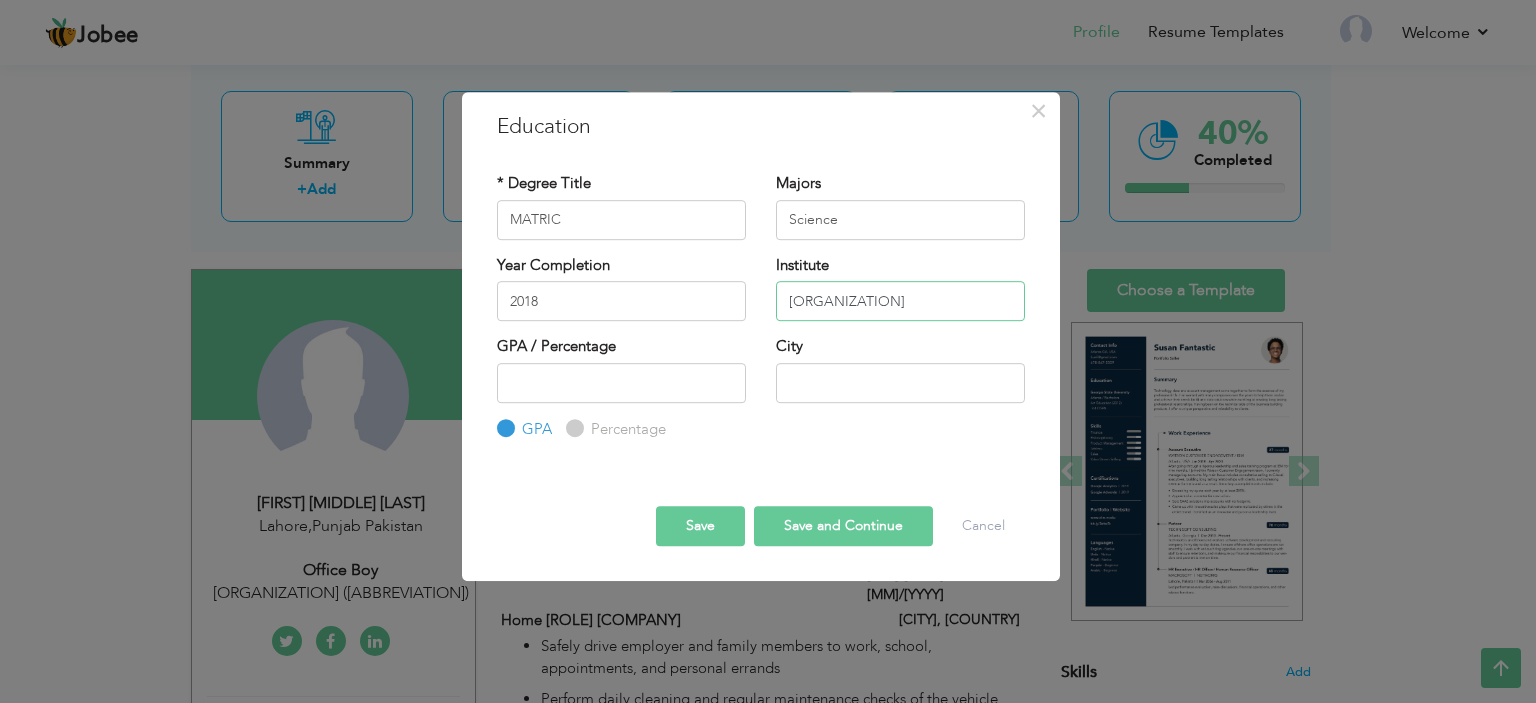 type on "BISE Multan" 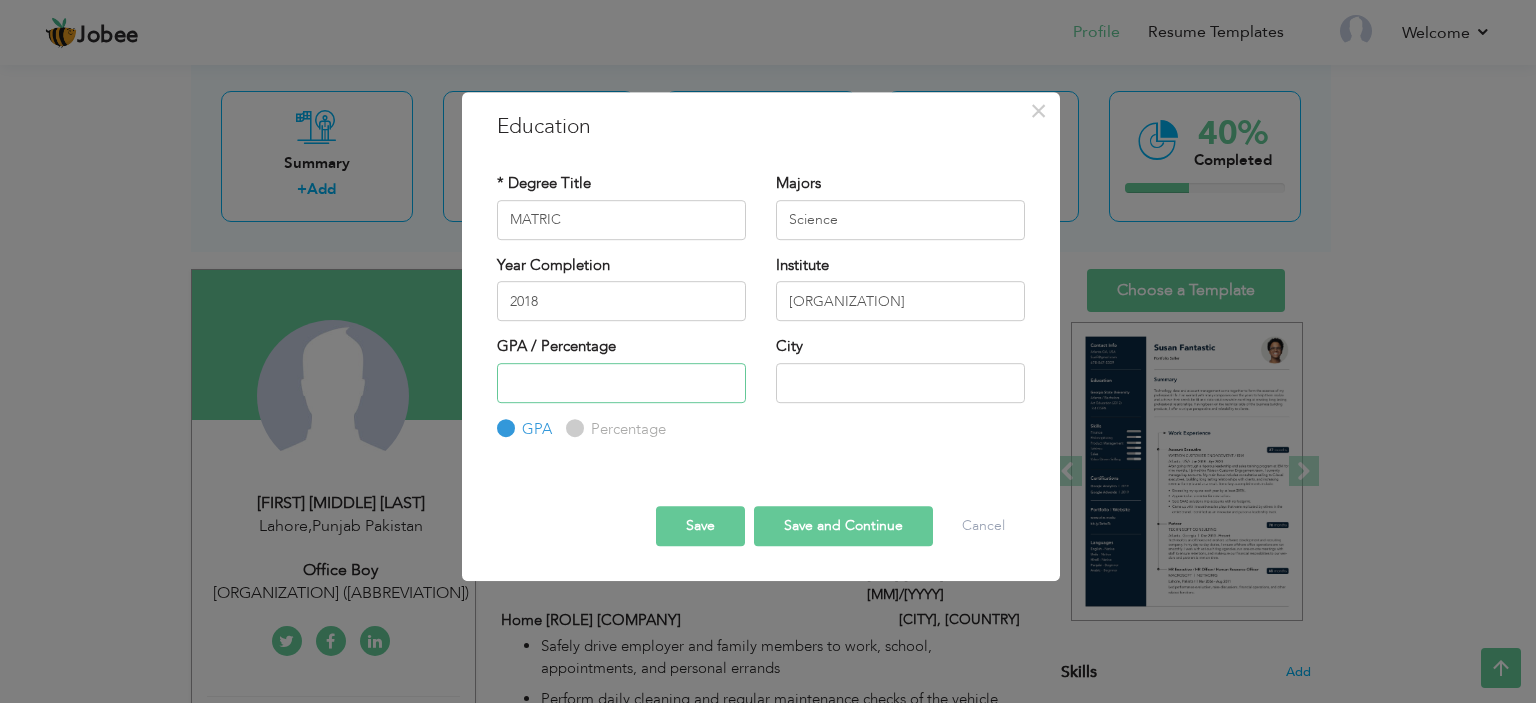 click at bounding box center [621, 383] 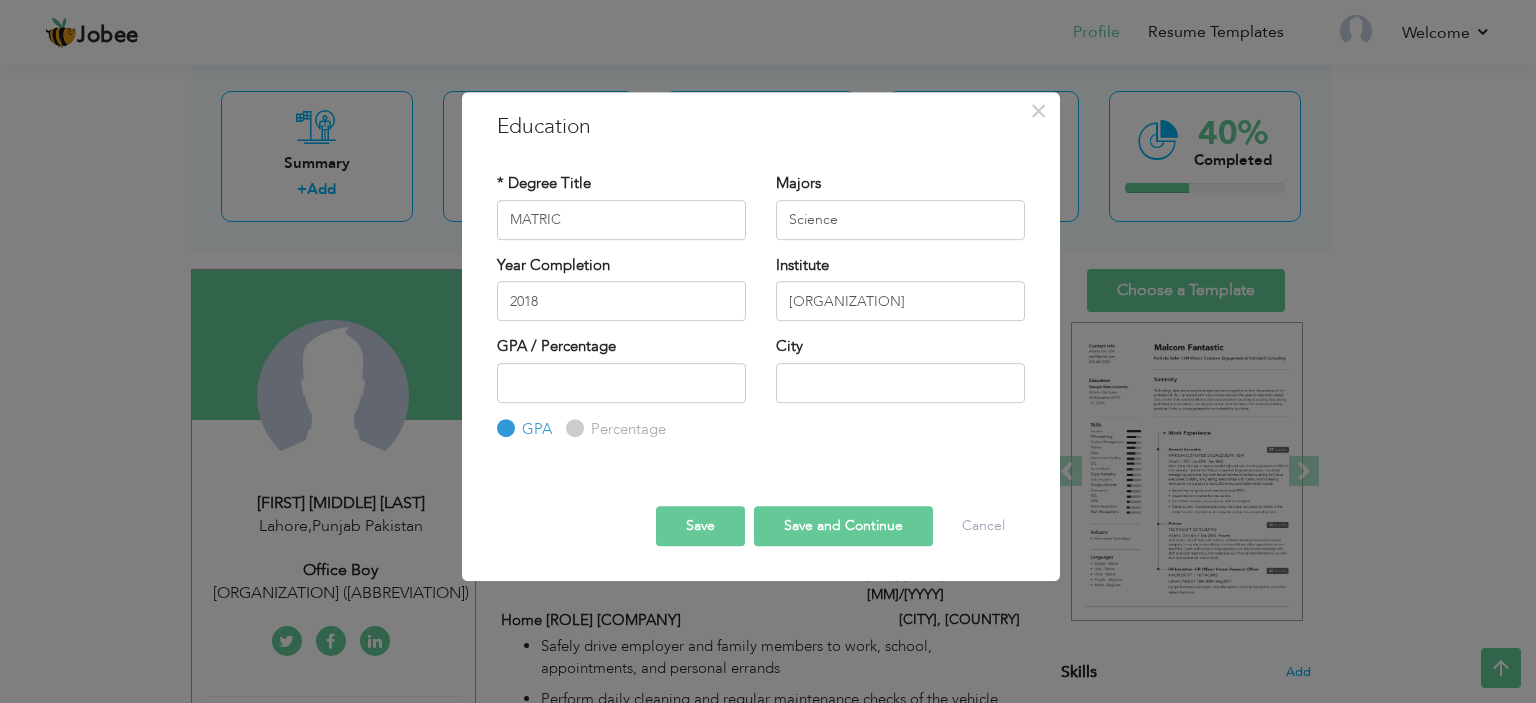 click on "GPA
Percentage" at bounding box center [621, 402] 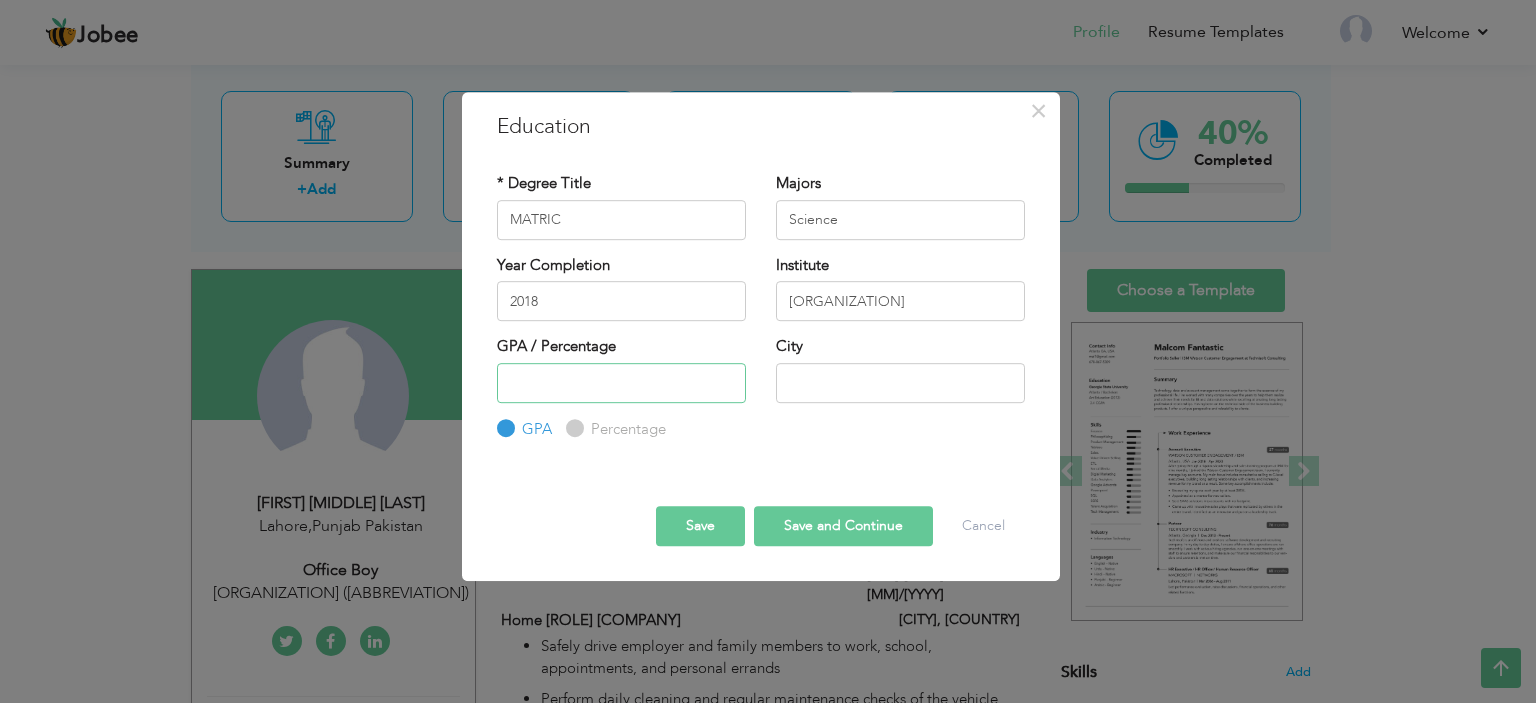 click at bounding box center (621, 383) 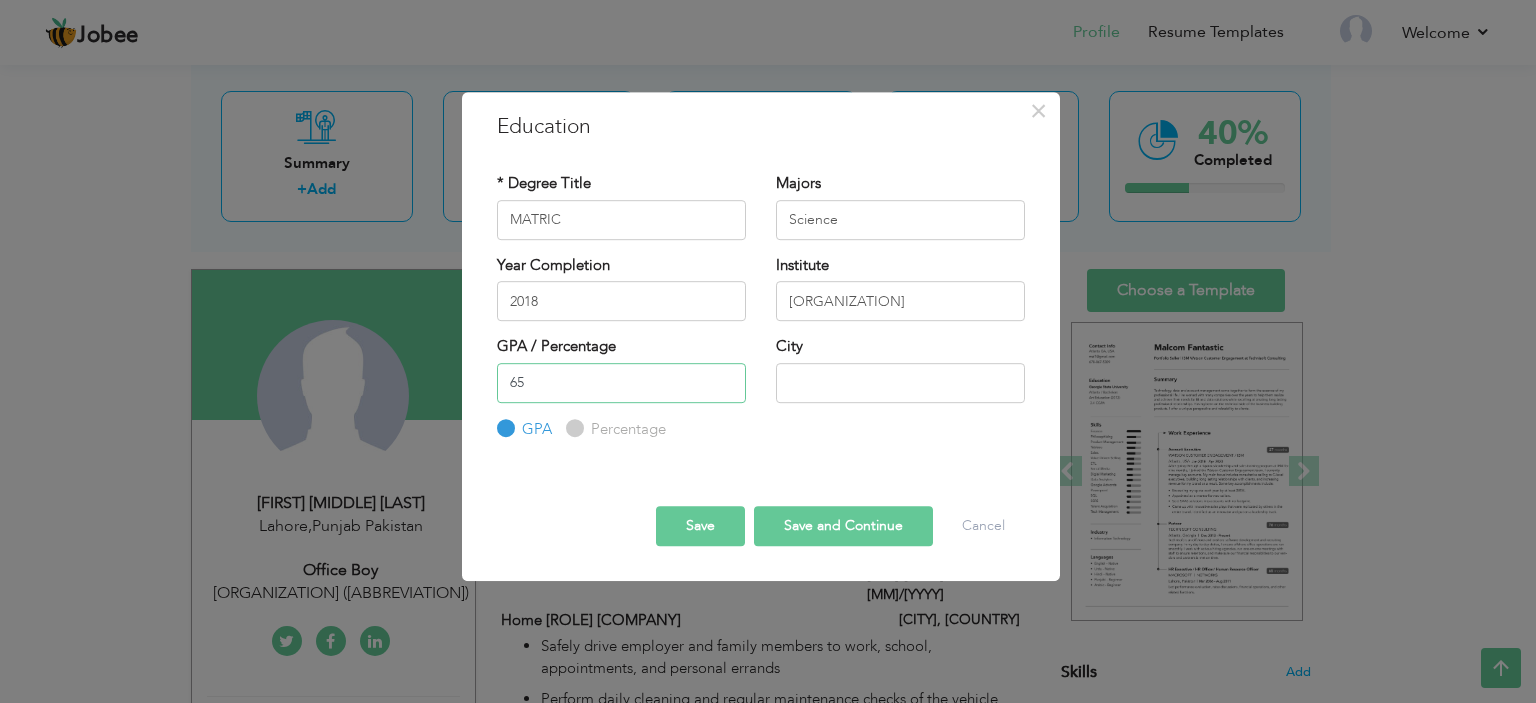 type on "65" 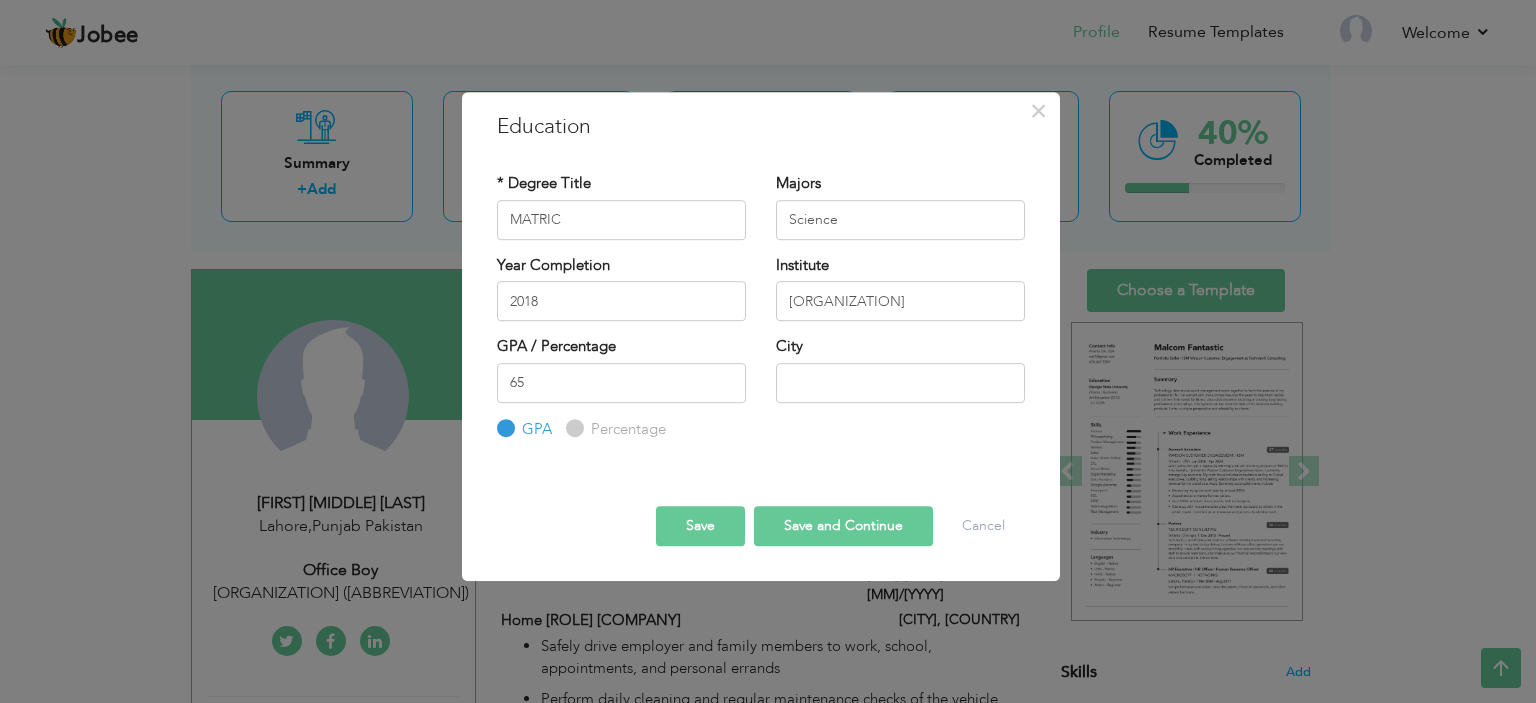 click on "Percentage" at bounding box center (572, 428) 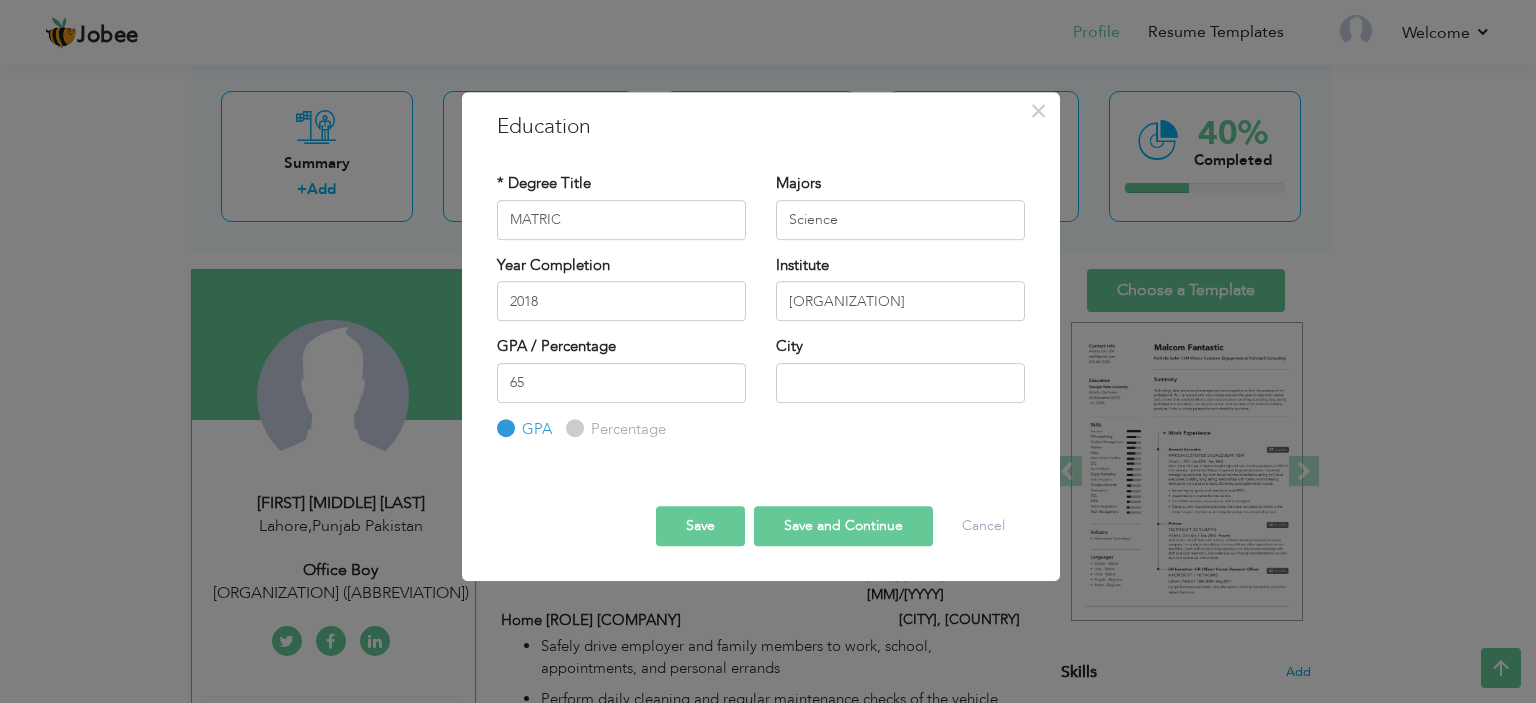 radio on "true" 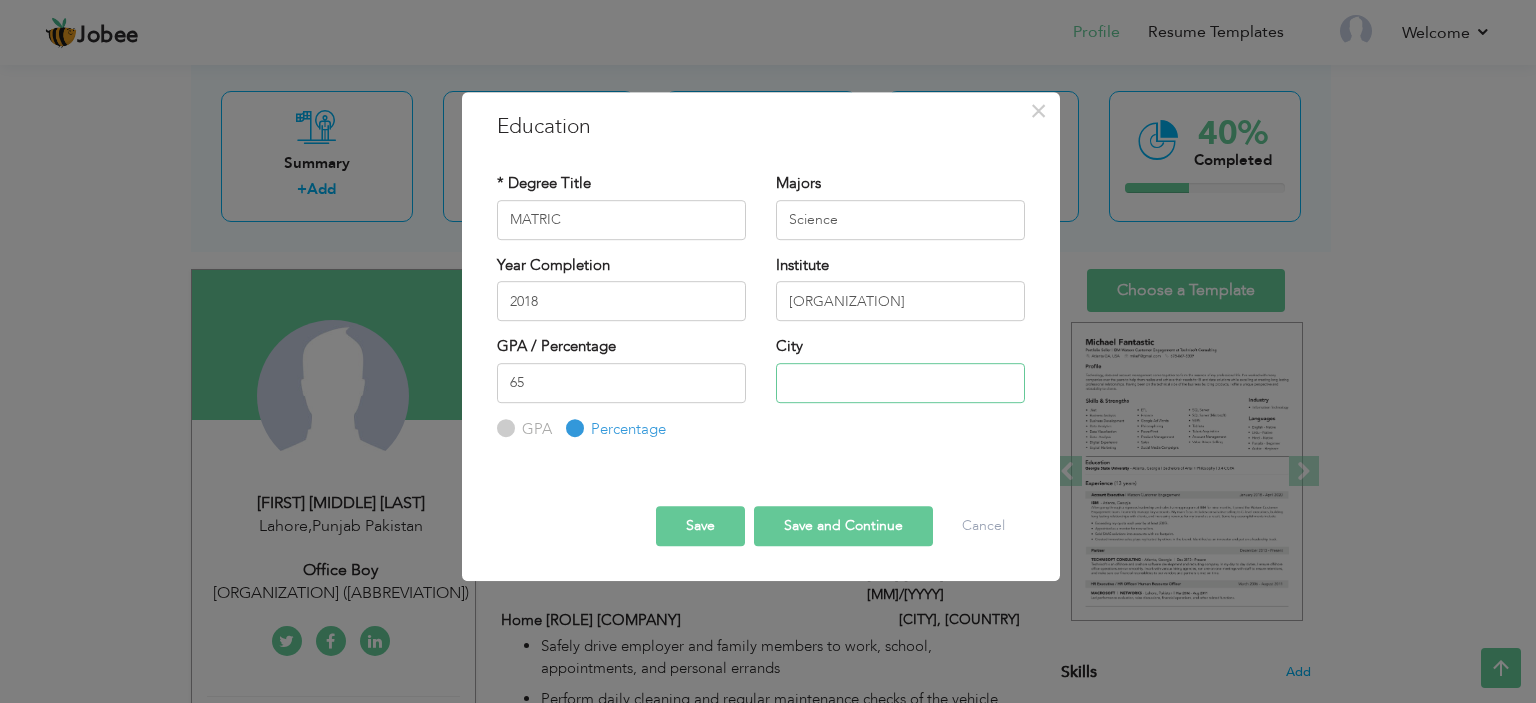 click at bounding box center [900, 383] 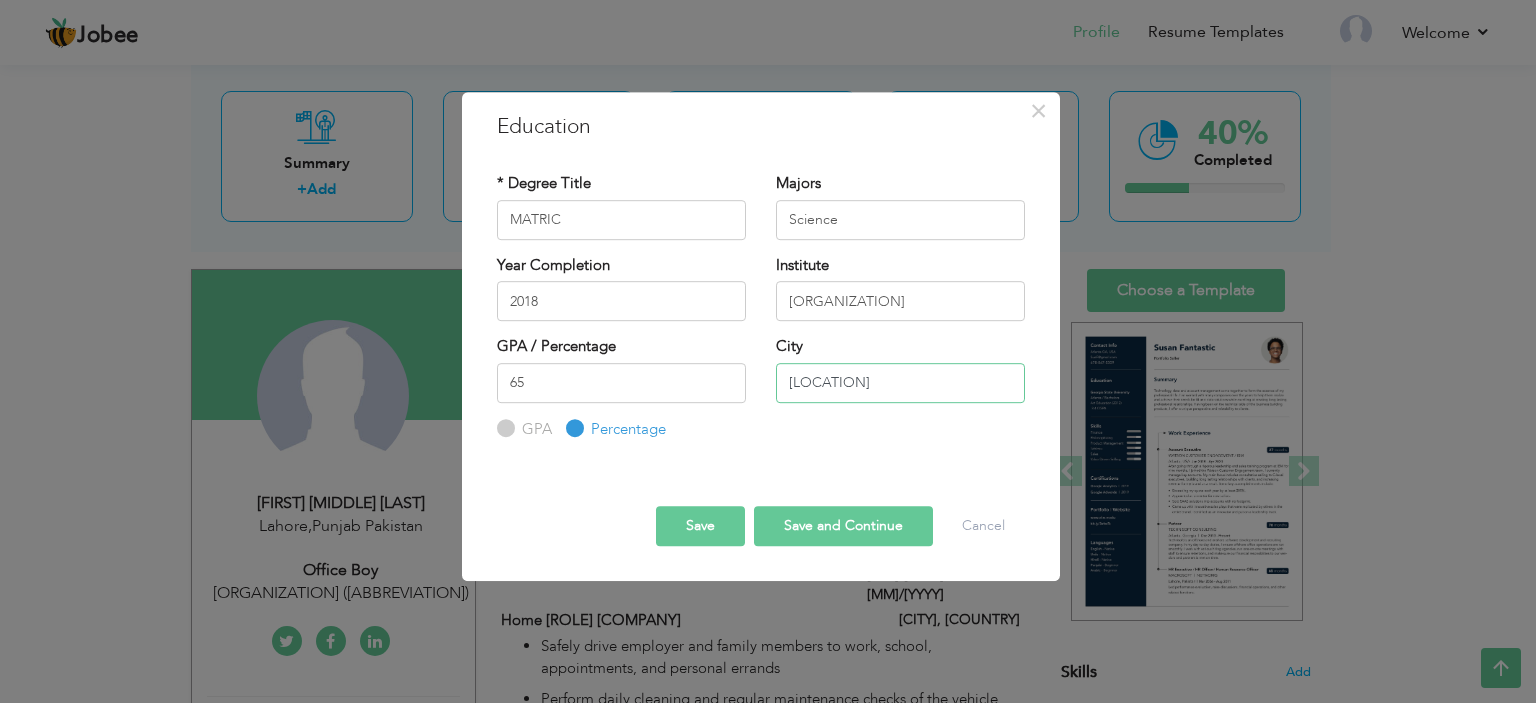 type on "Burewala" 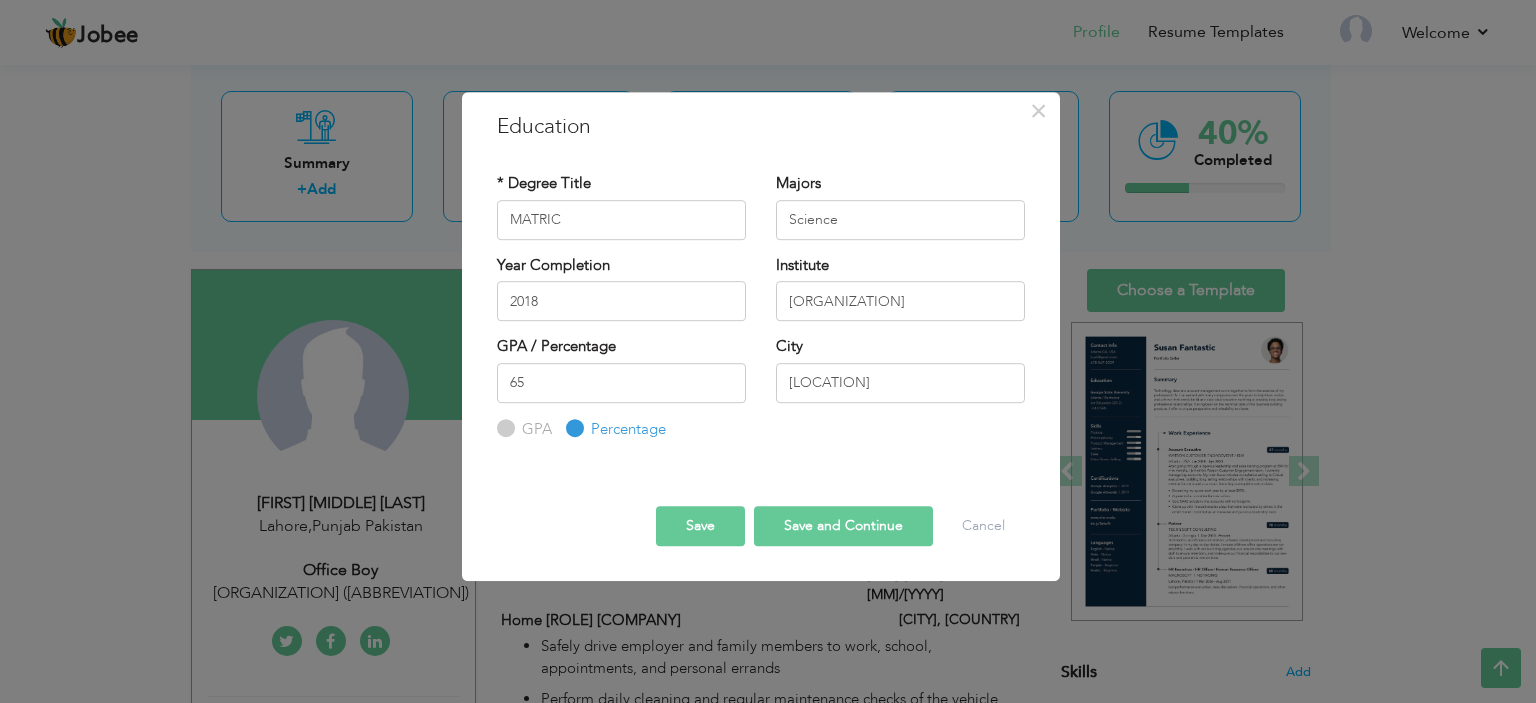 click on "Save" at bounding box center [700, 526] 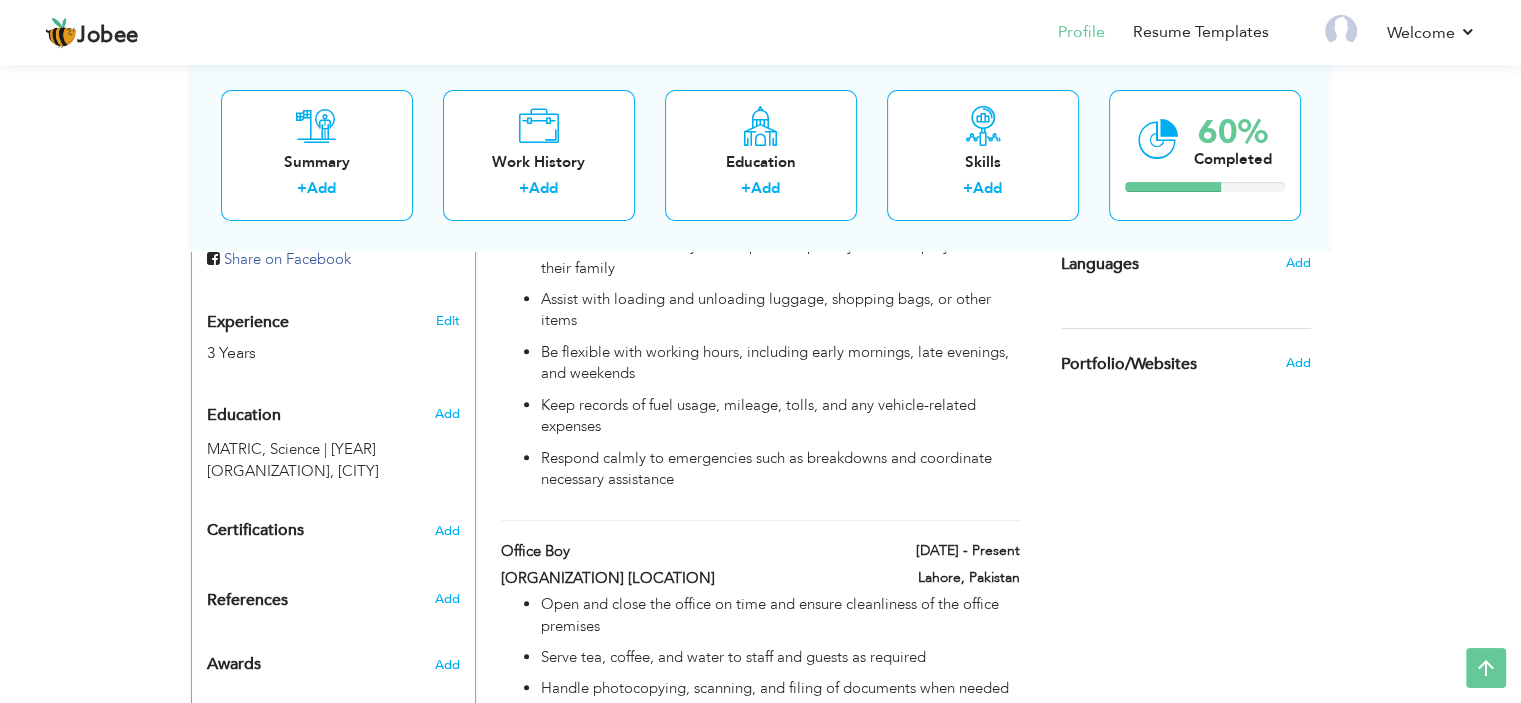 scroll, scrollTop: 608, scrollLeft: 0, axis: vertical 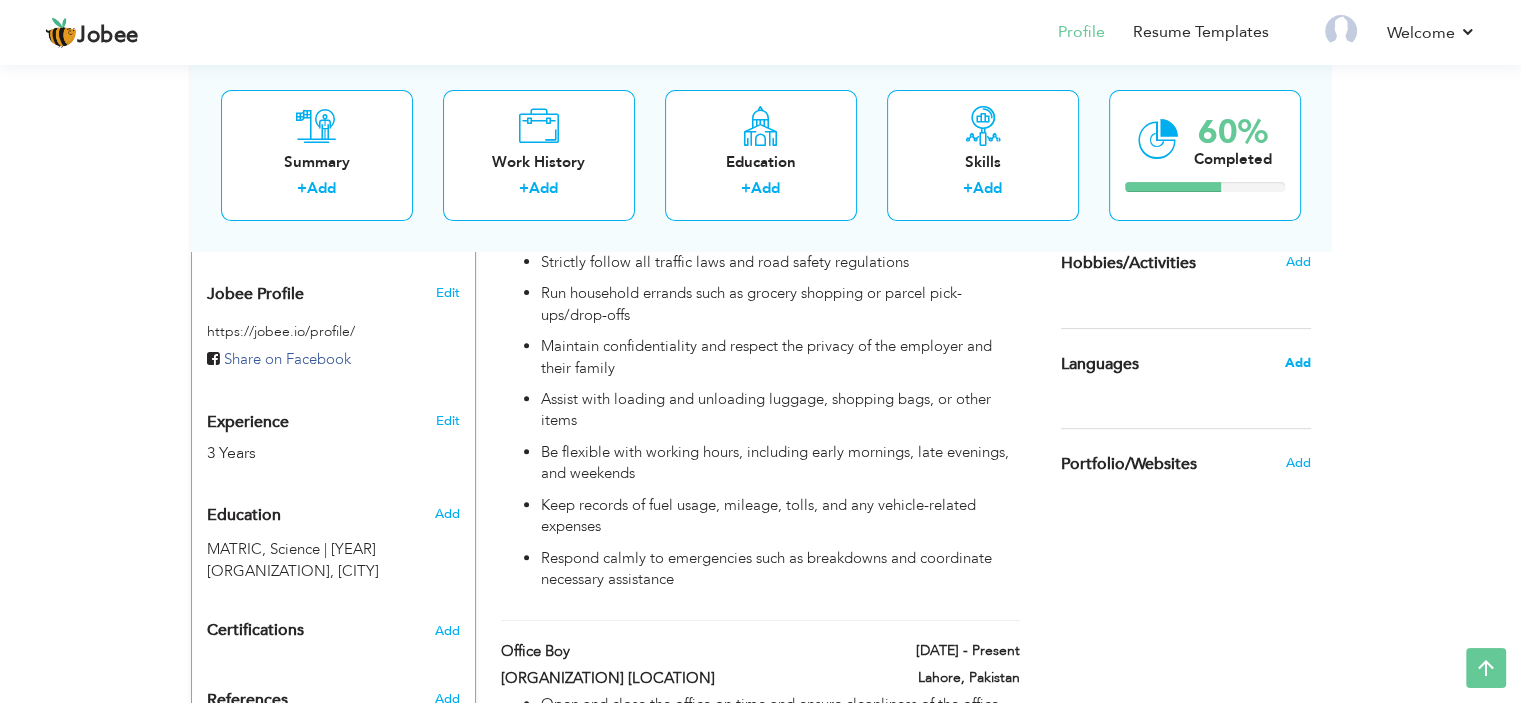 click on "Add" at bounding box center (1297, 363) 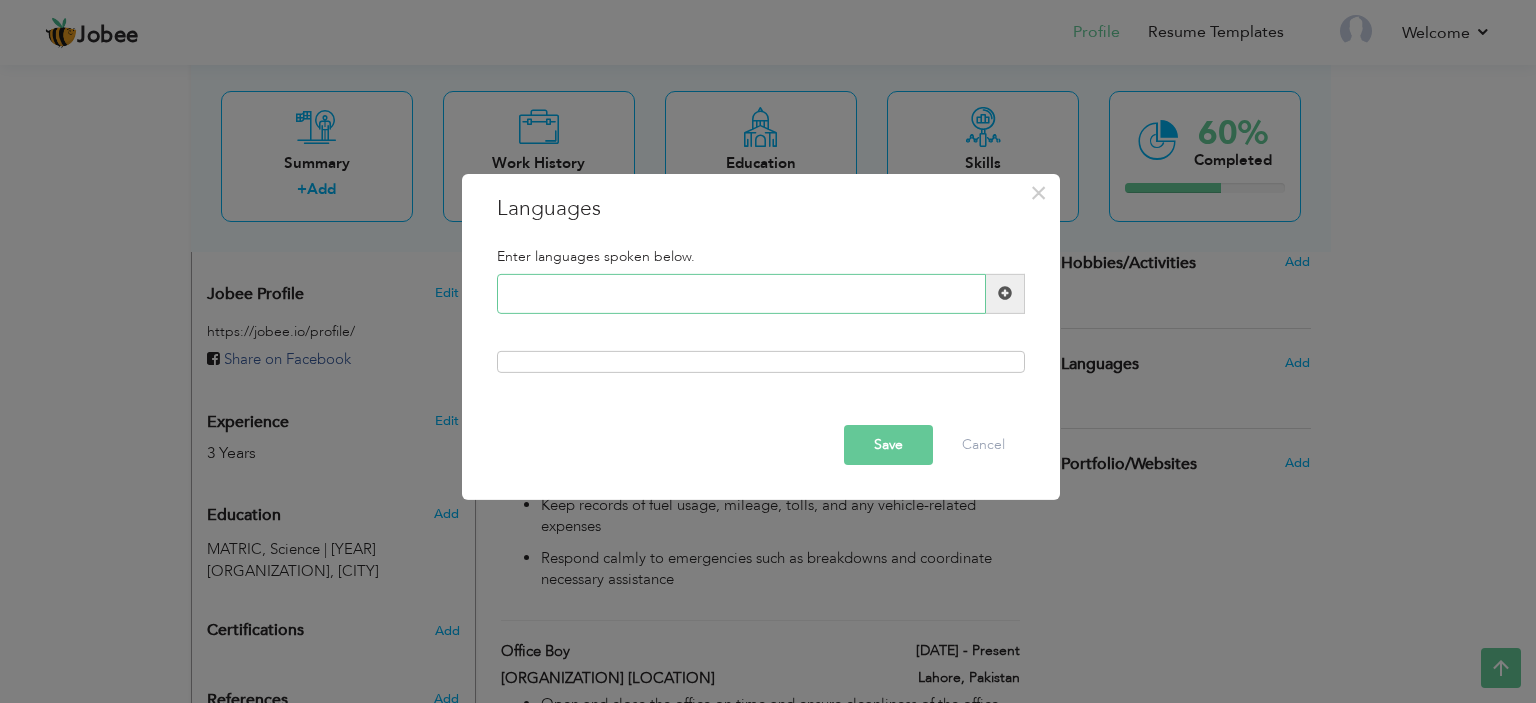 click at bounding box center (741, 294) 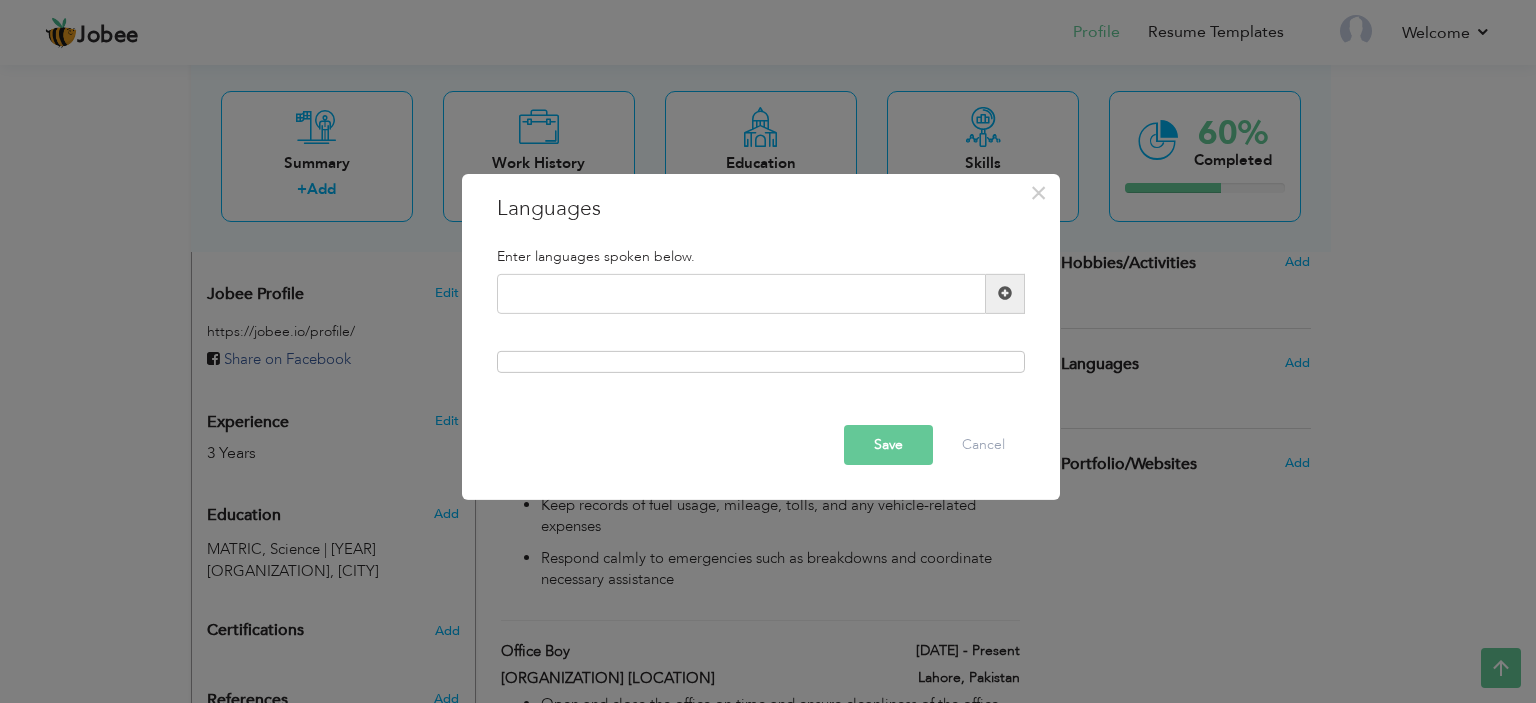 click at bounding box center (1005, 294) 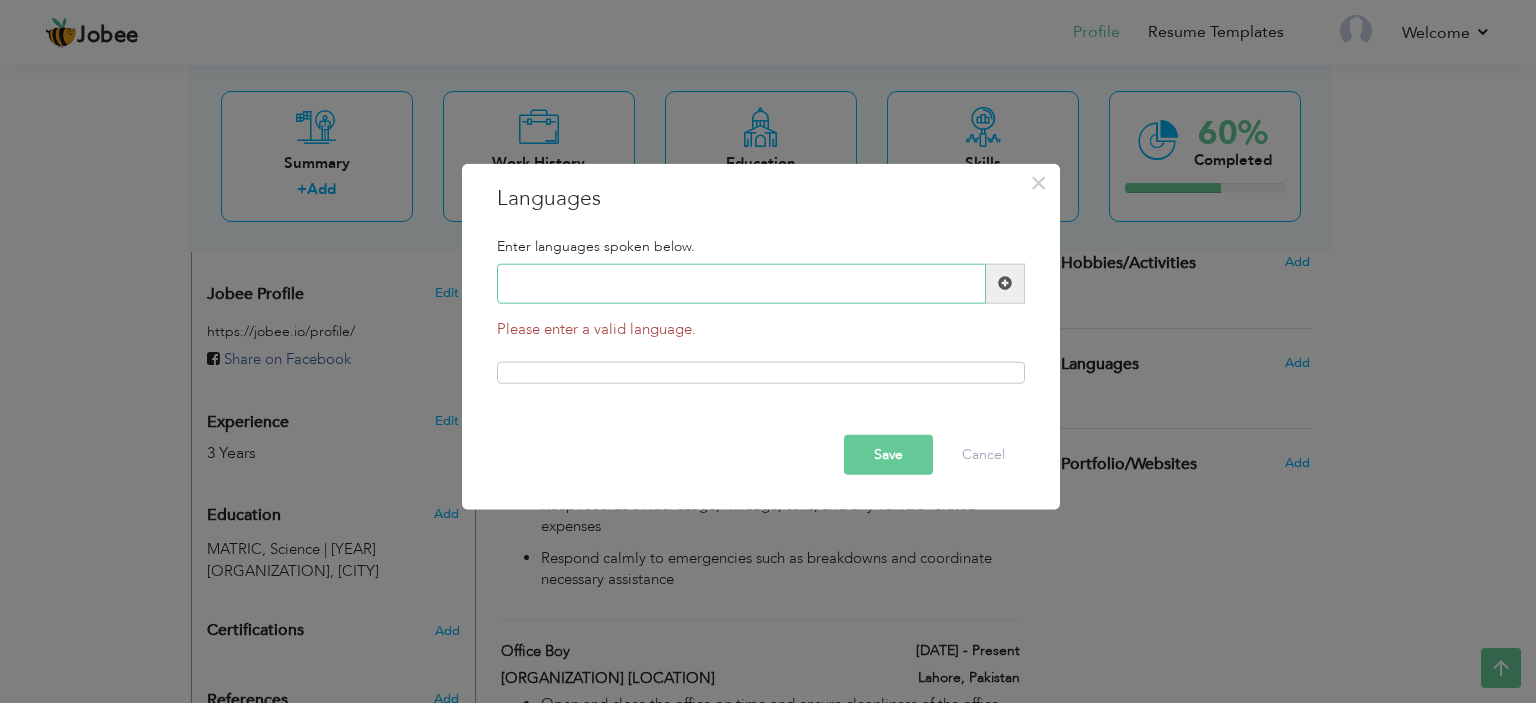 click at bounding box center [741, 284] 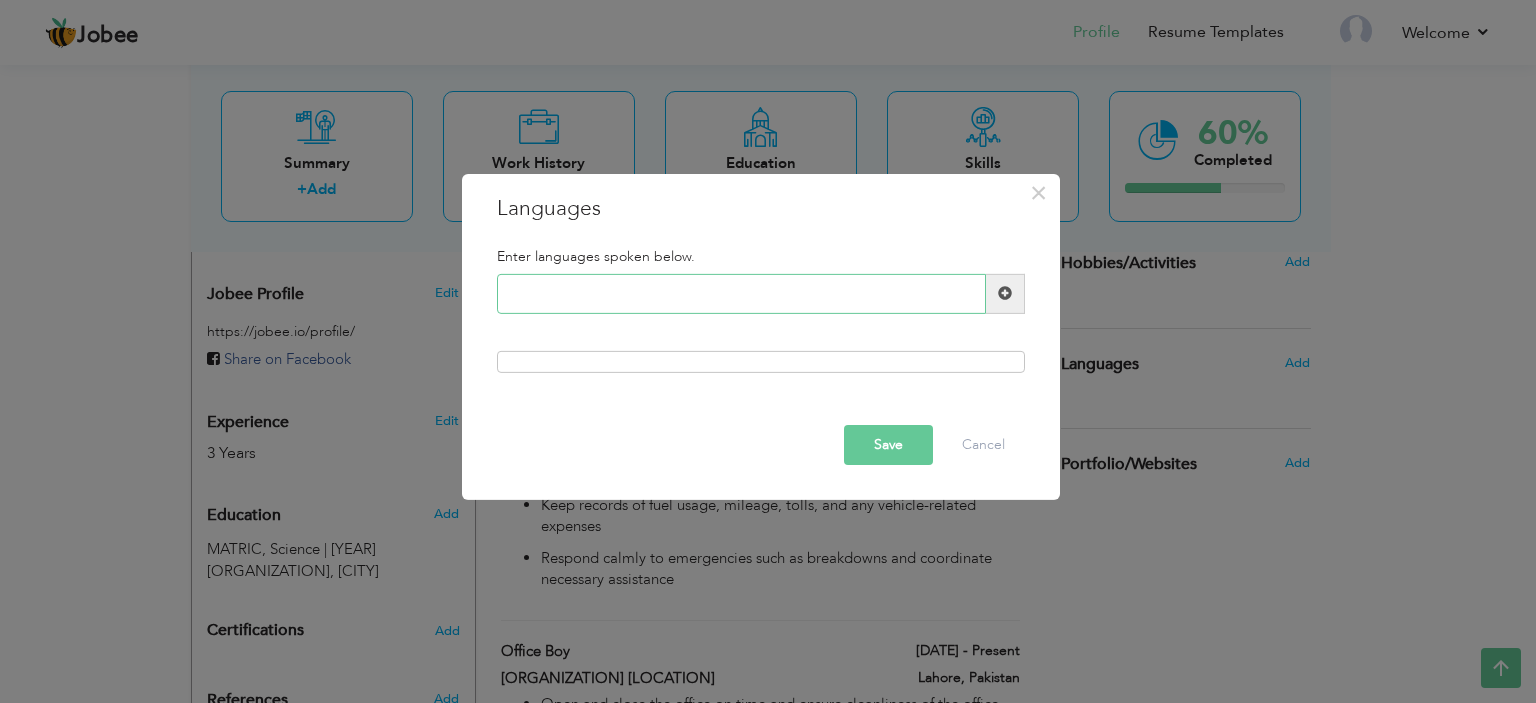 type on "U" 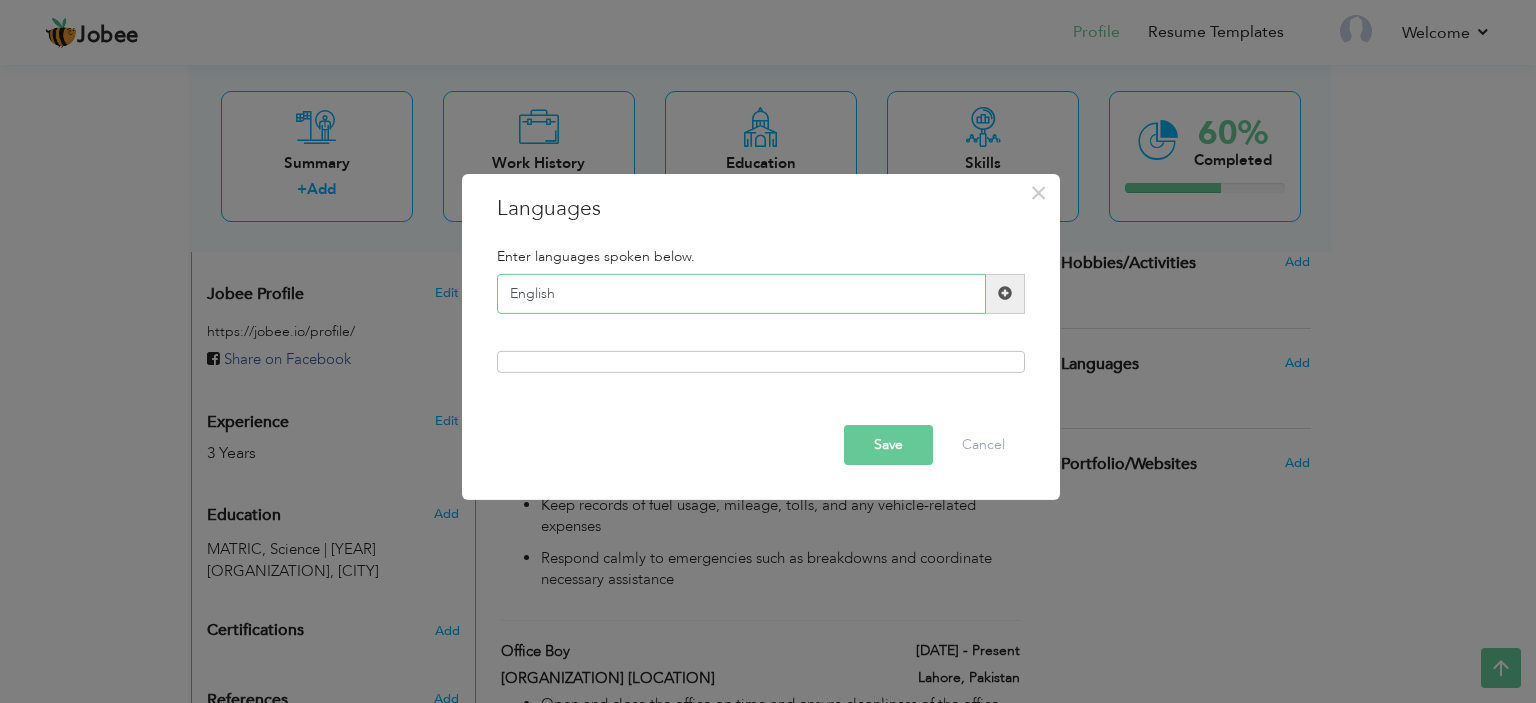 type on "English" 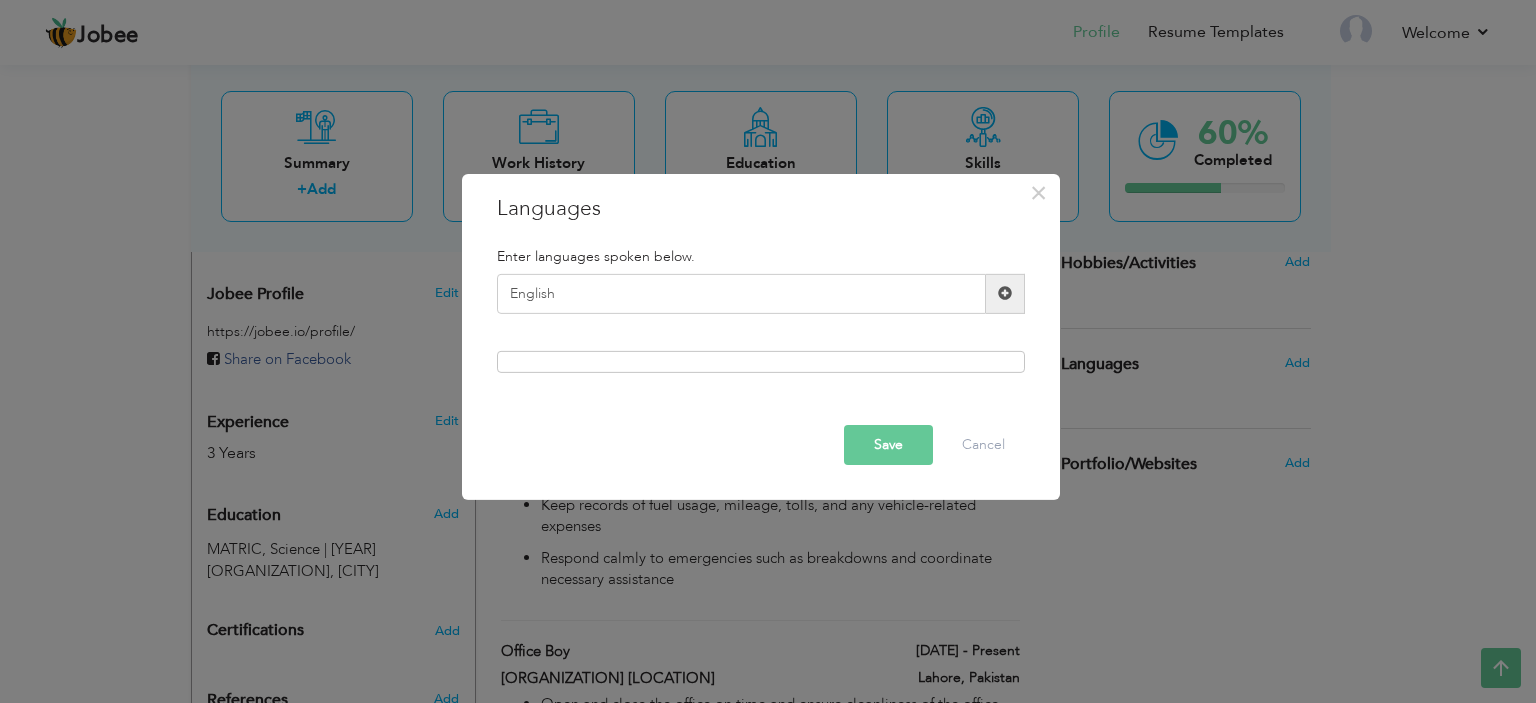 click at bounding box center (1005, 294) 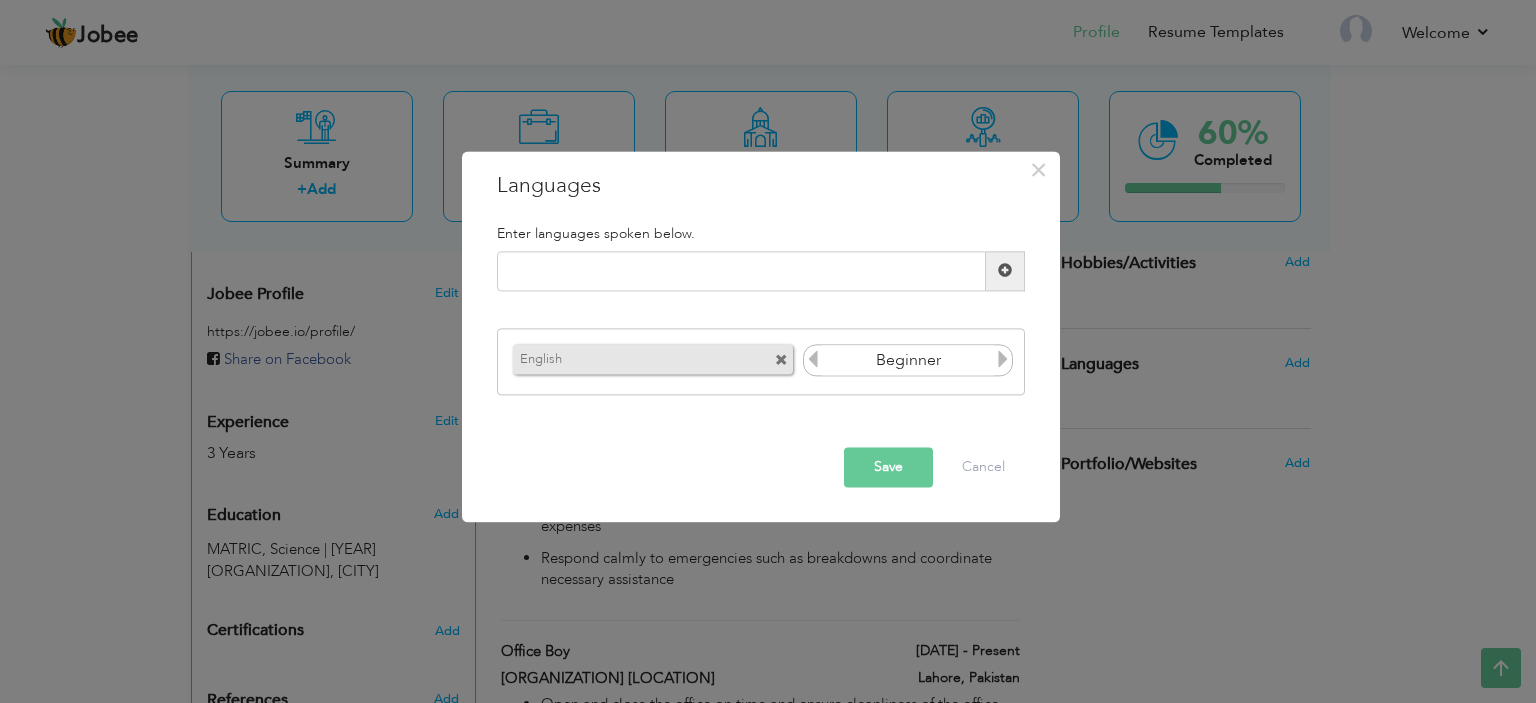 click at bounding box center (1003, 360) 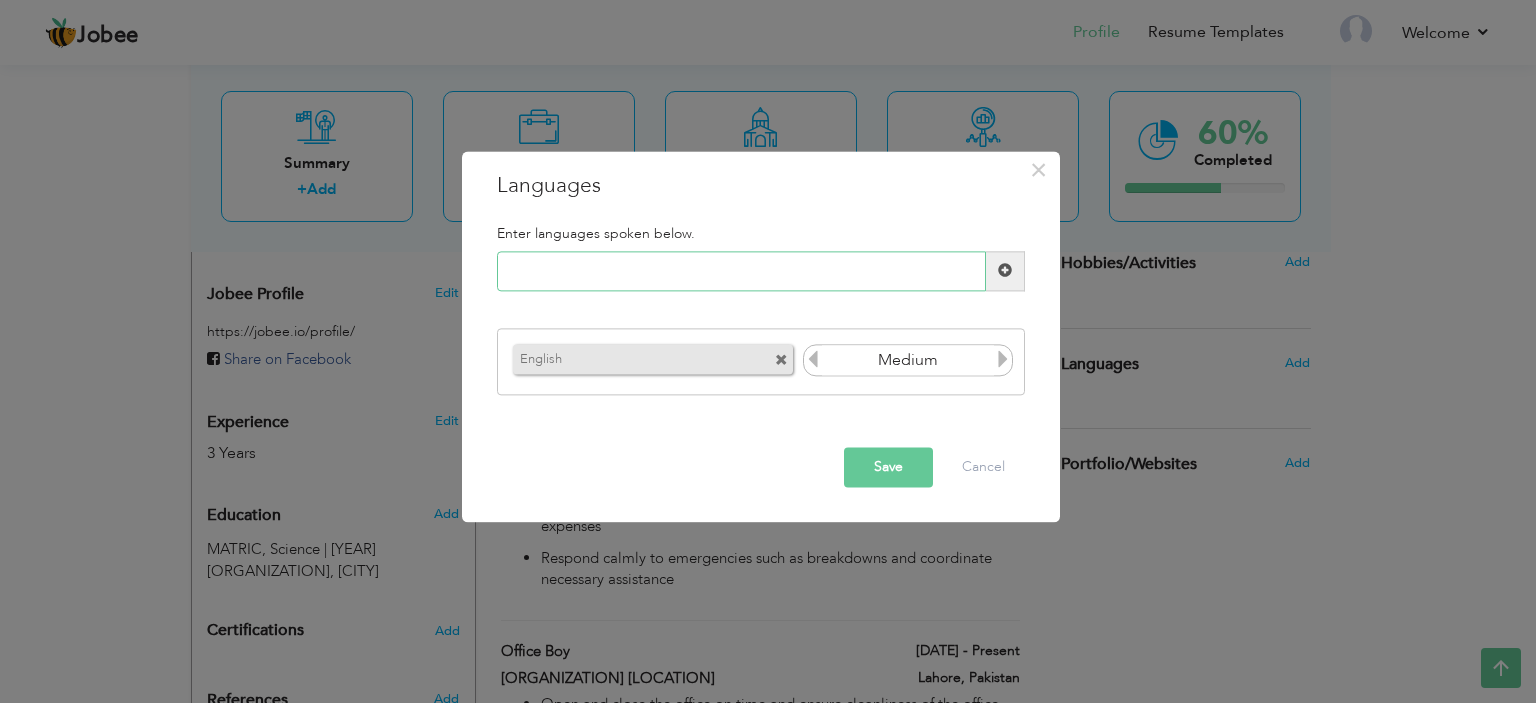 click at bounding box center [741, 271] 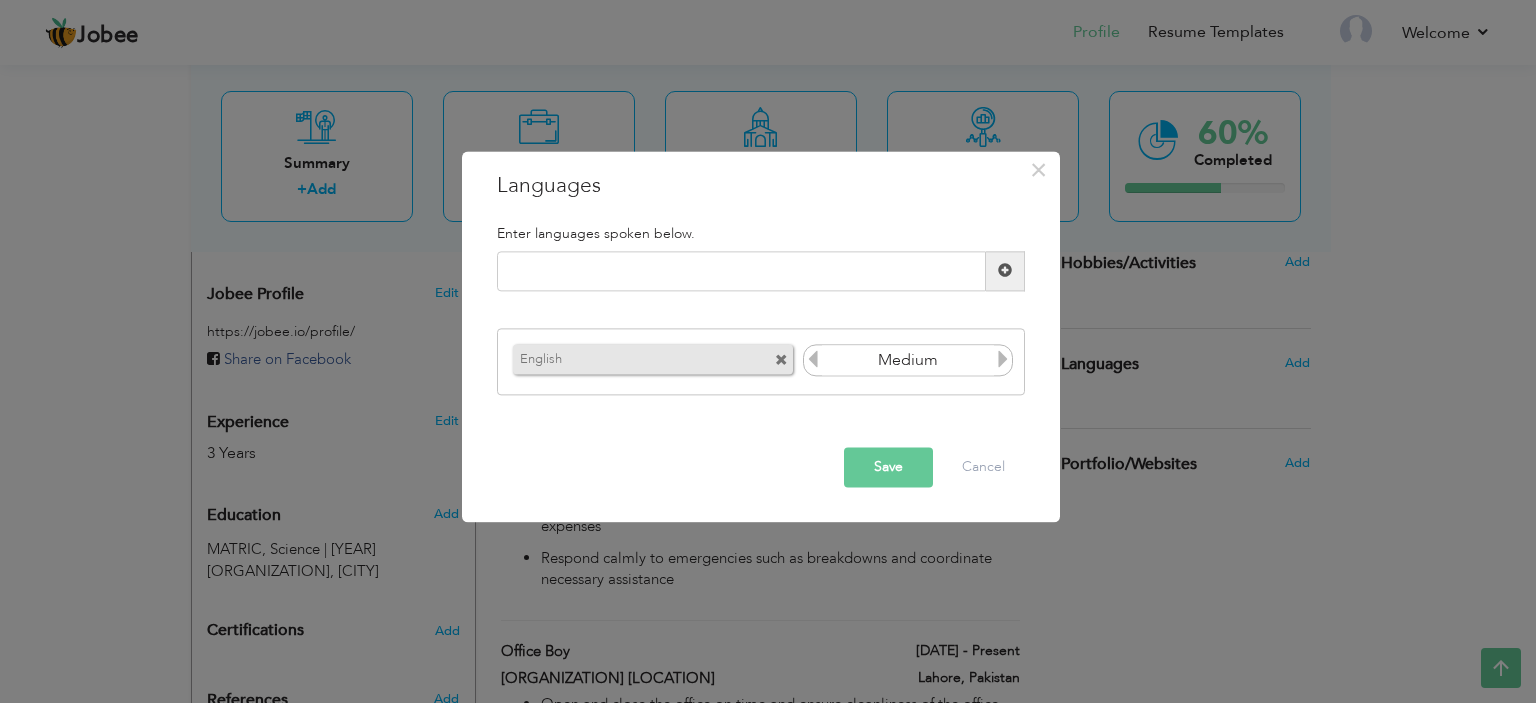 click at bounding box center (813, 360) 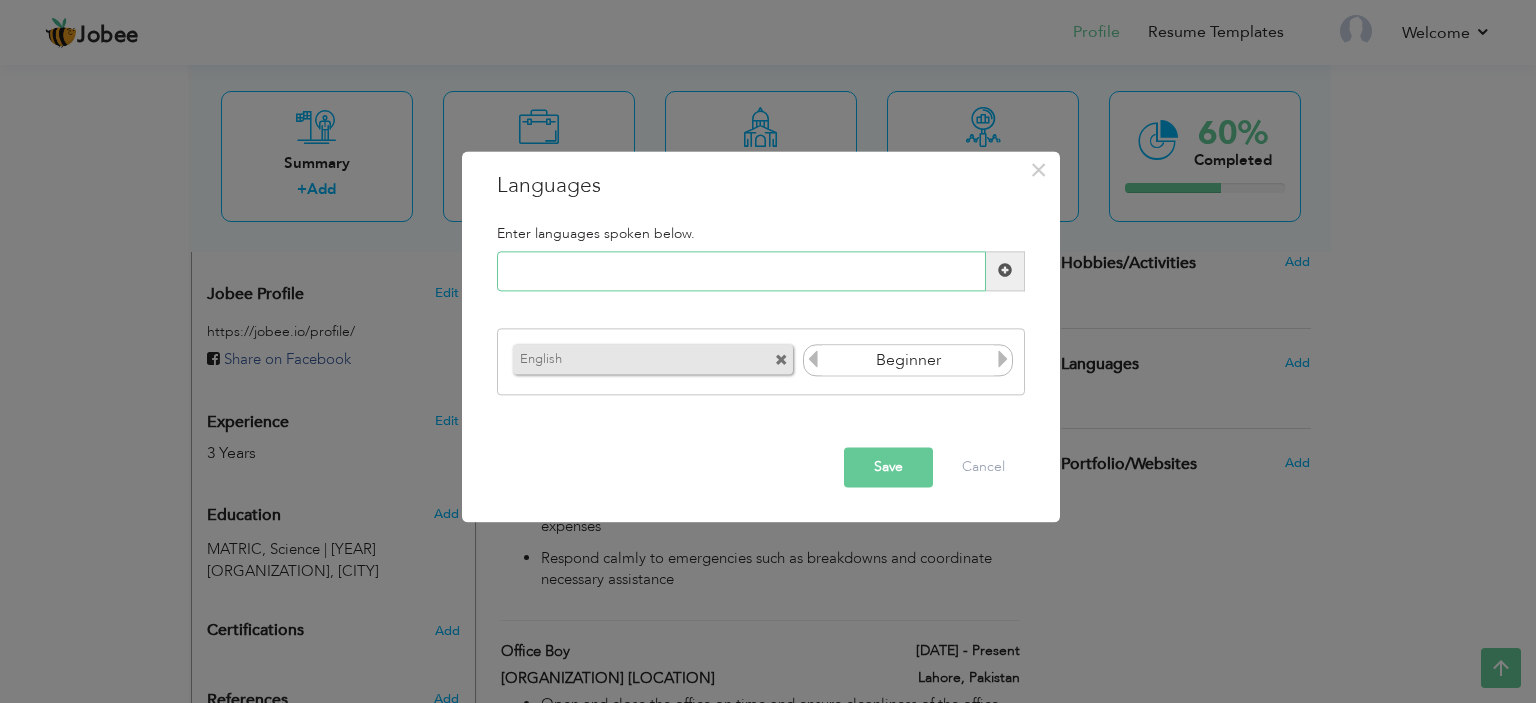 click at bounding box center (741, 271) 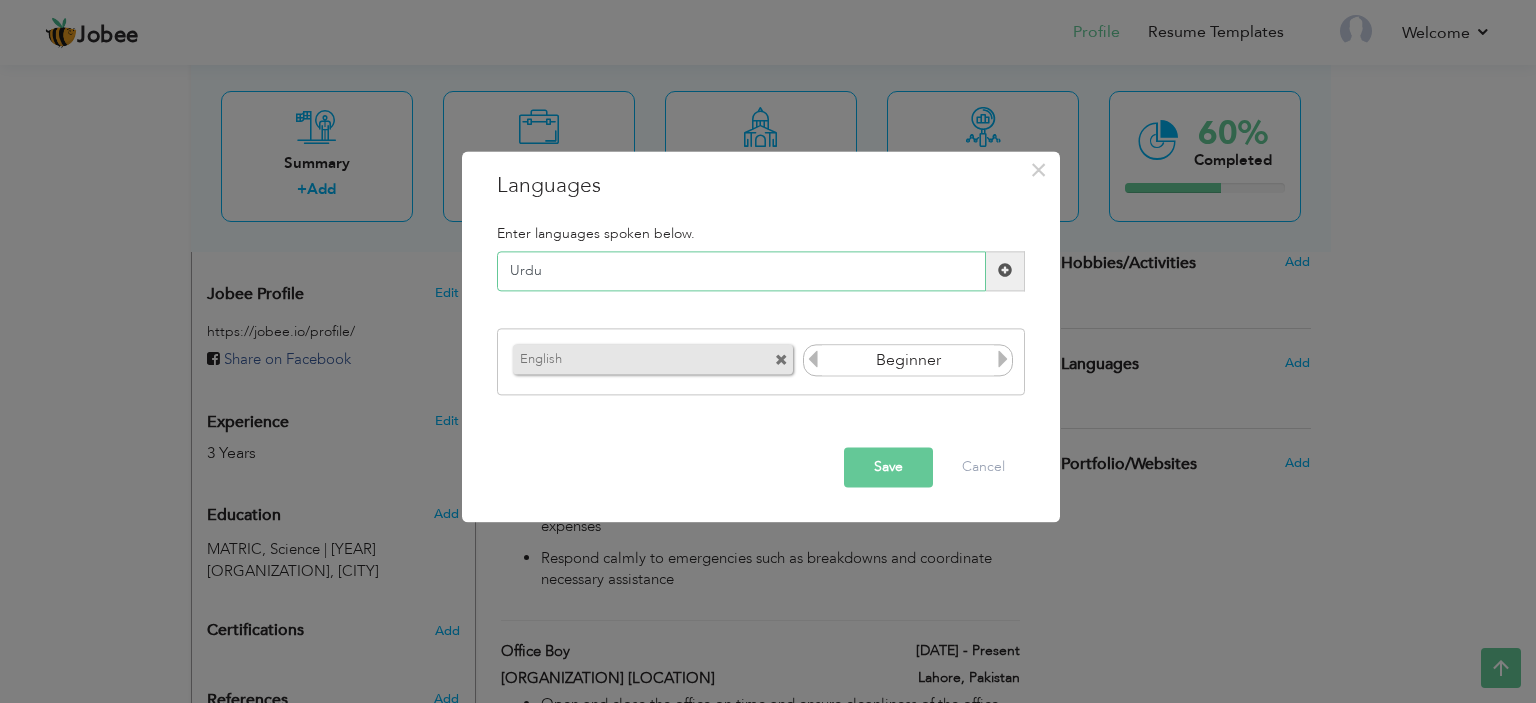 type on "Urdu" 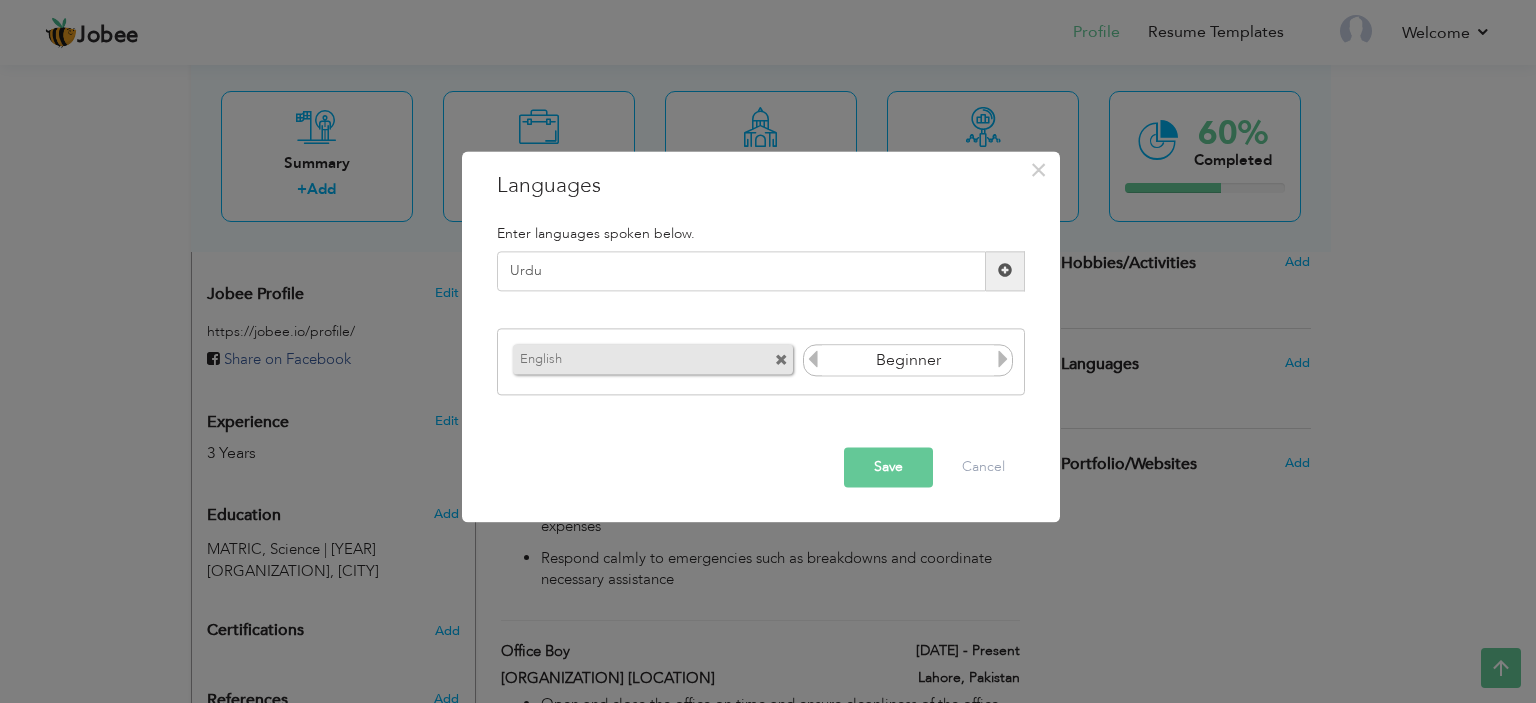 click at bounding box center (1005, 271) 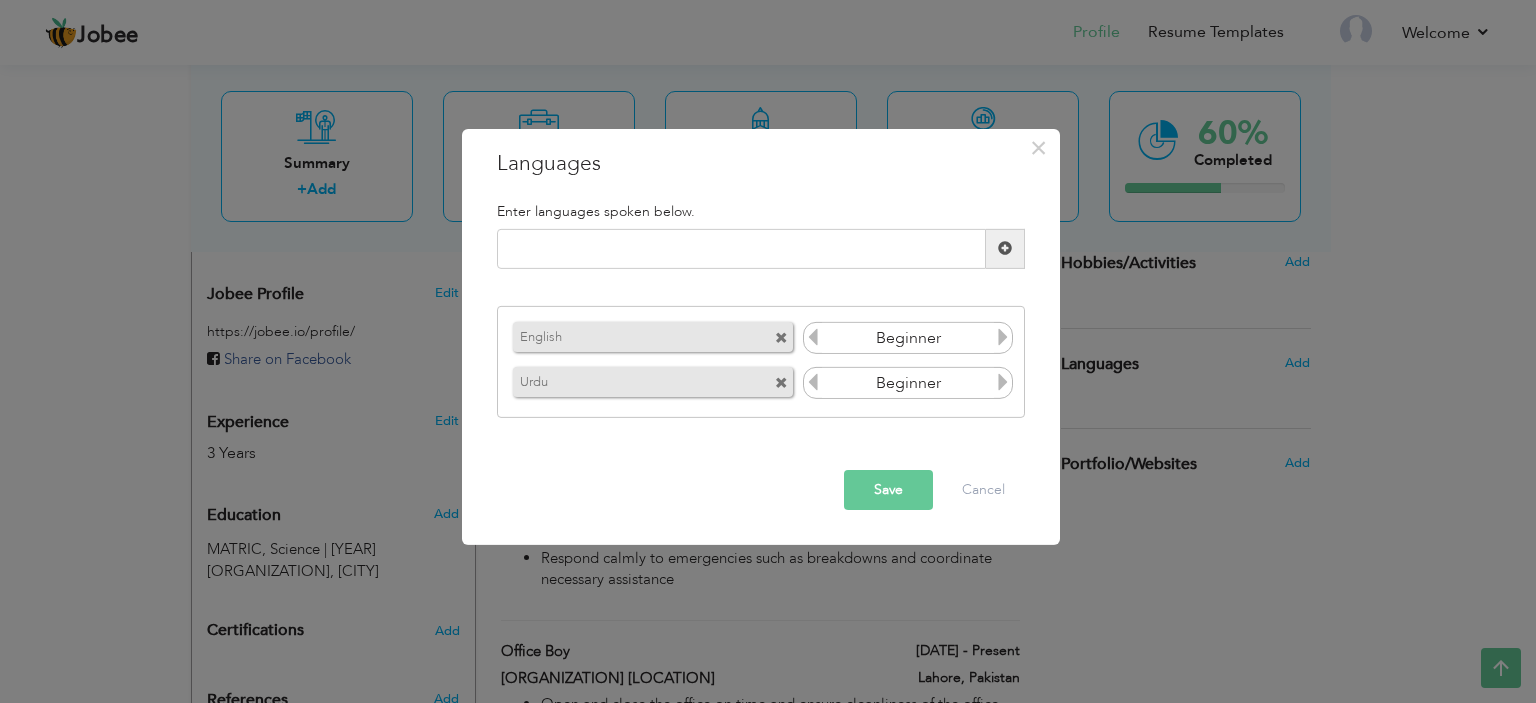 click at bounding box center [1003, 382] 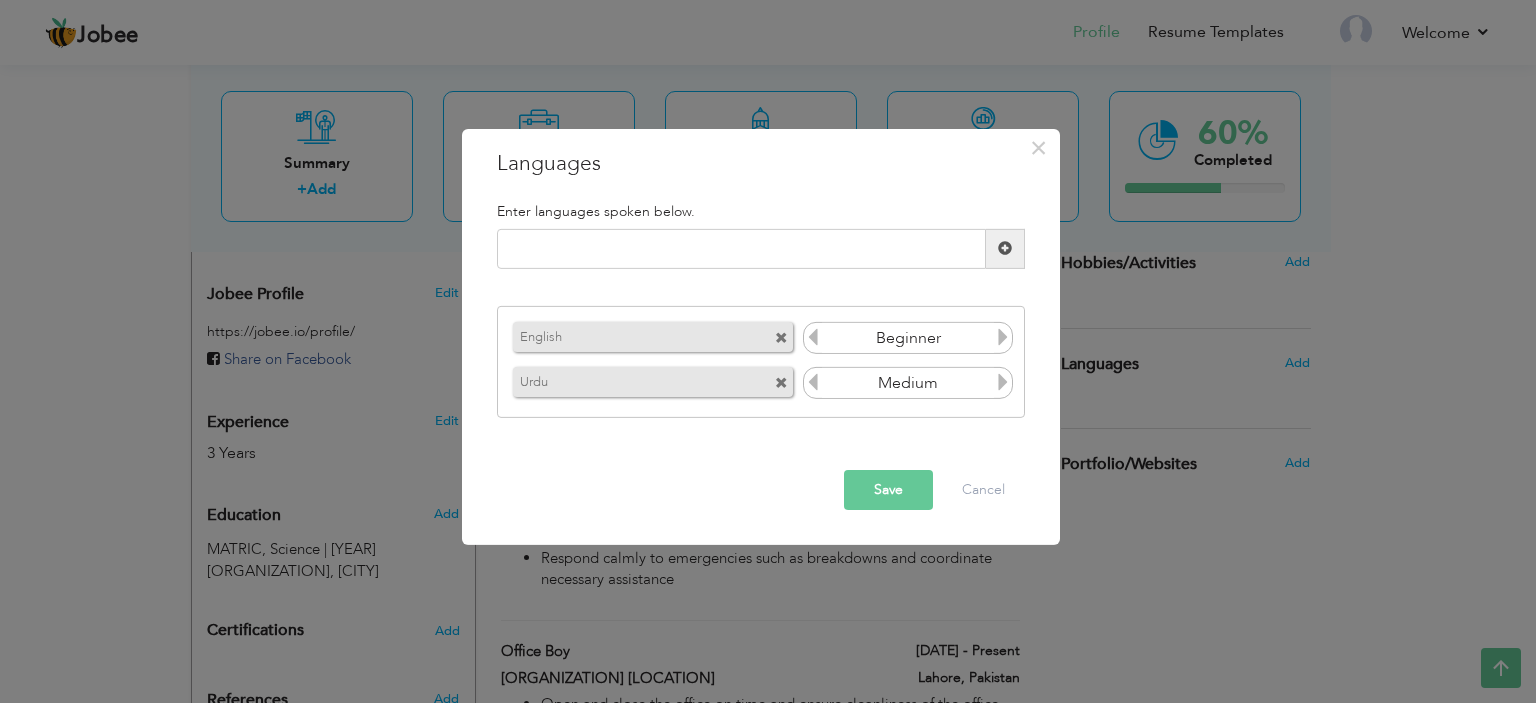click at bounding box center (1003, 382) 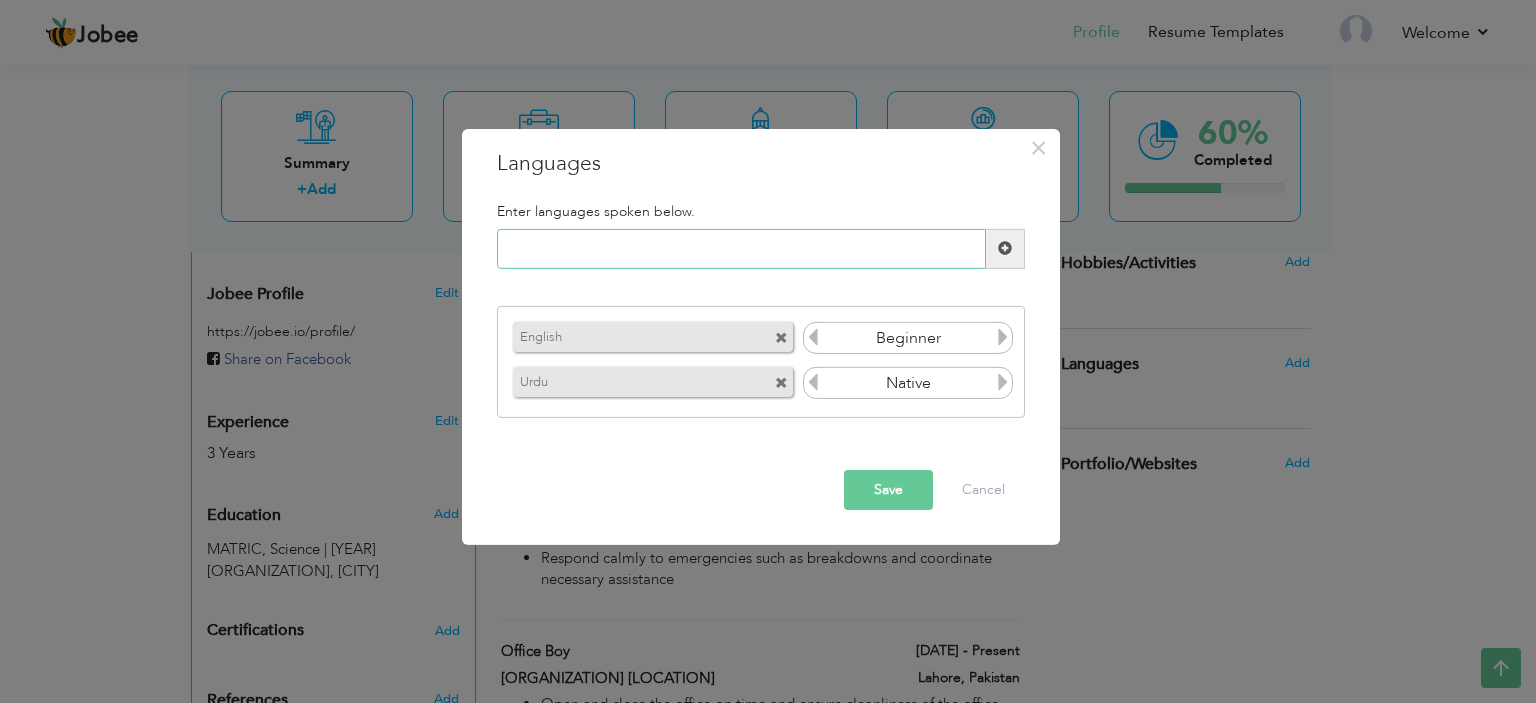 click at bounding box center (741, 249) 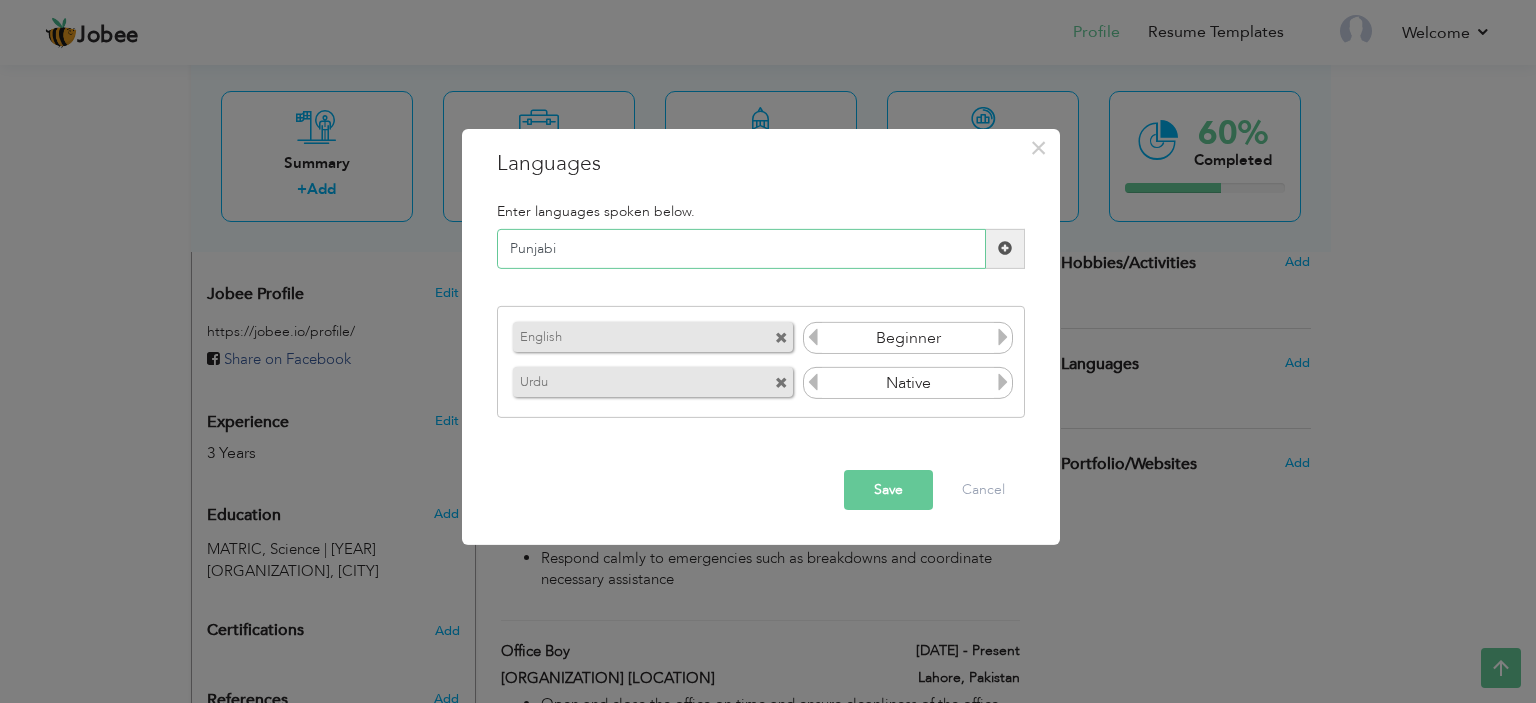 type on "Punjabi" 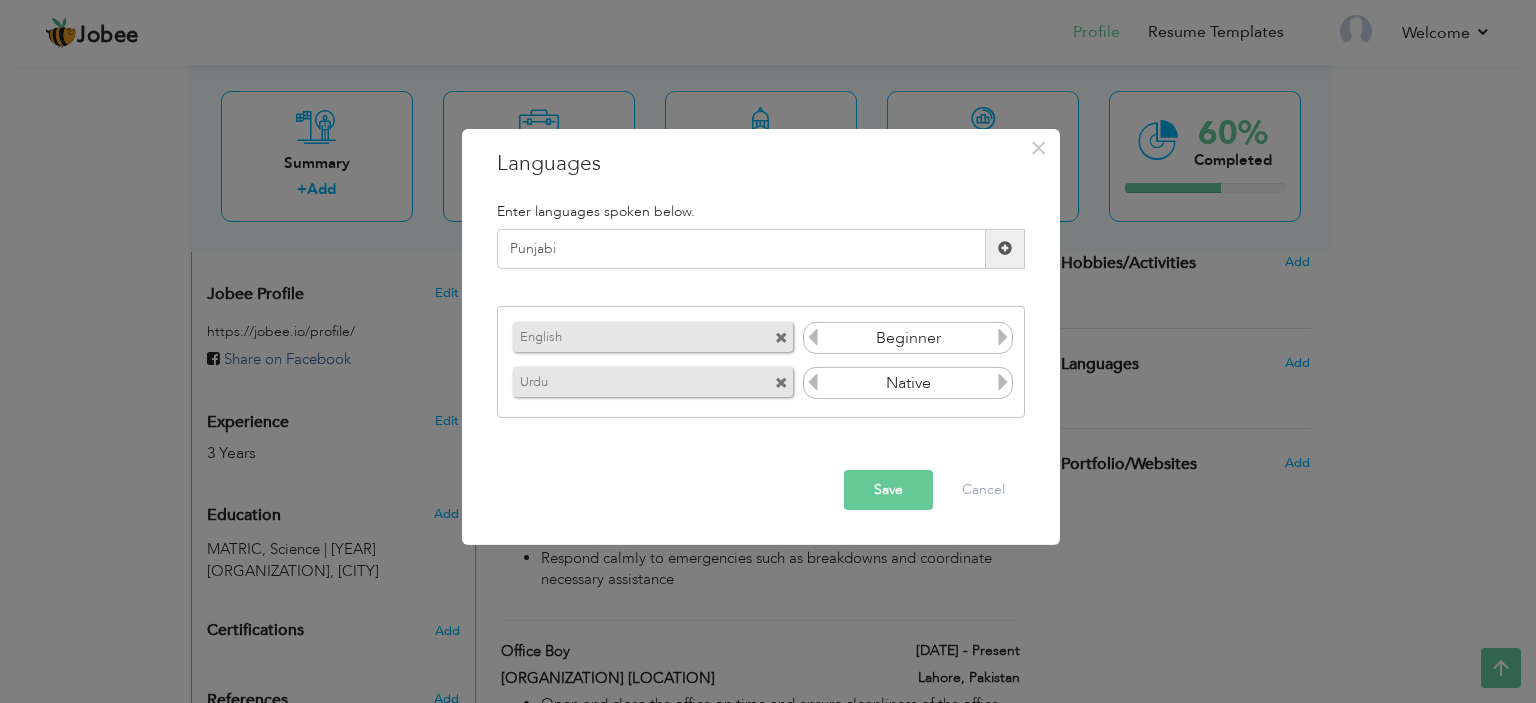 click at bounding box center [1005, 249] 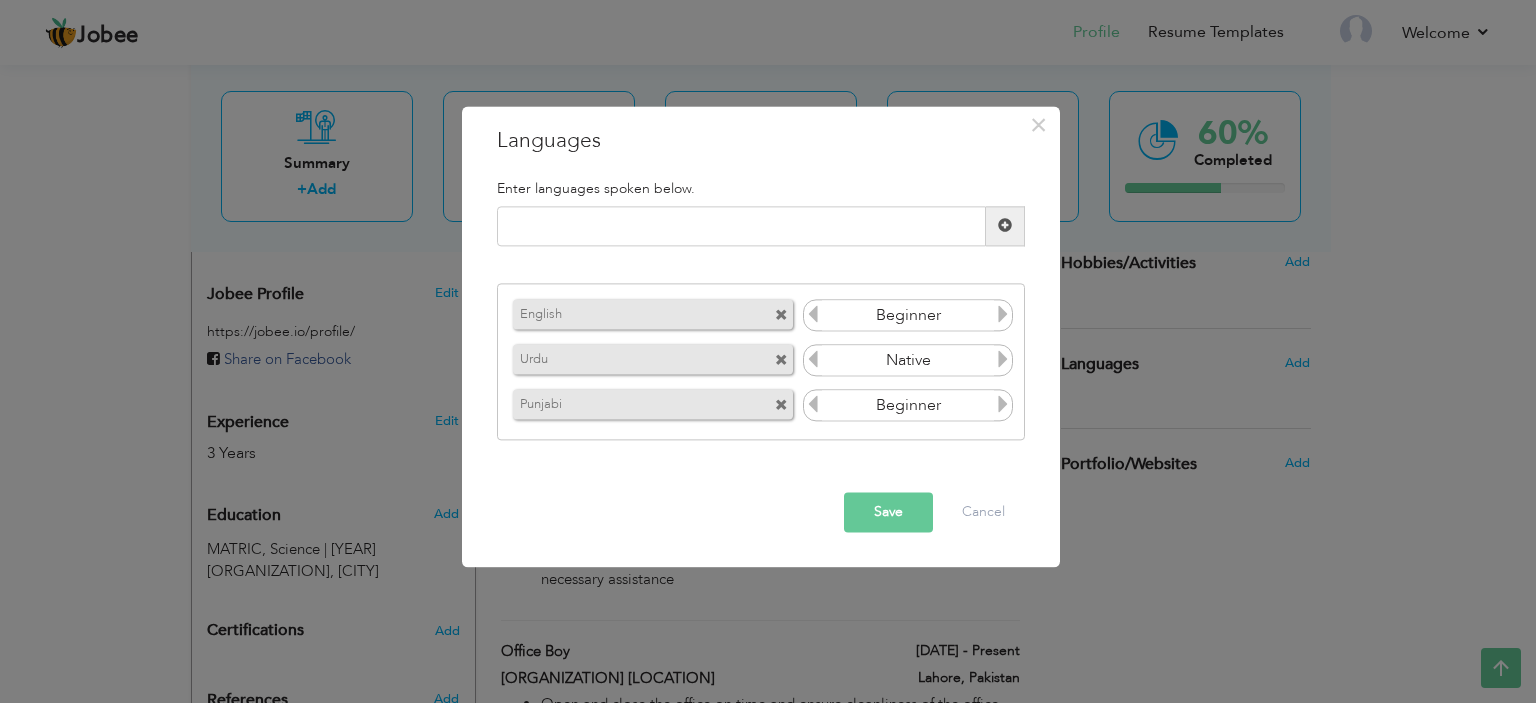 click at bounding box center [1003, 405] 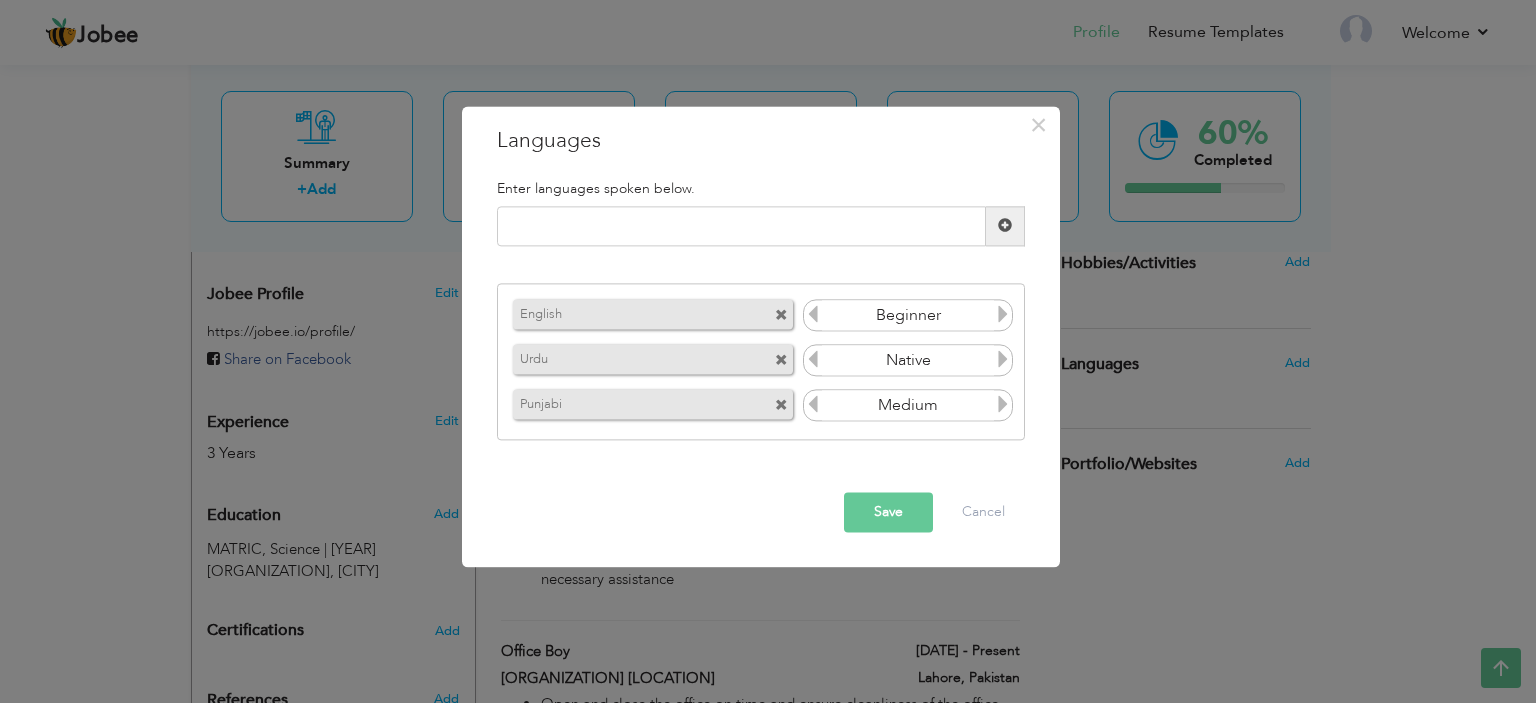 click at bounding box center [1003, 405] 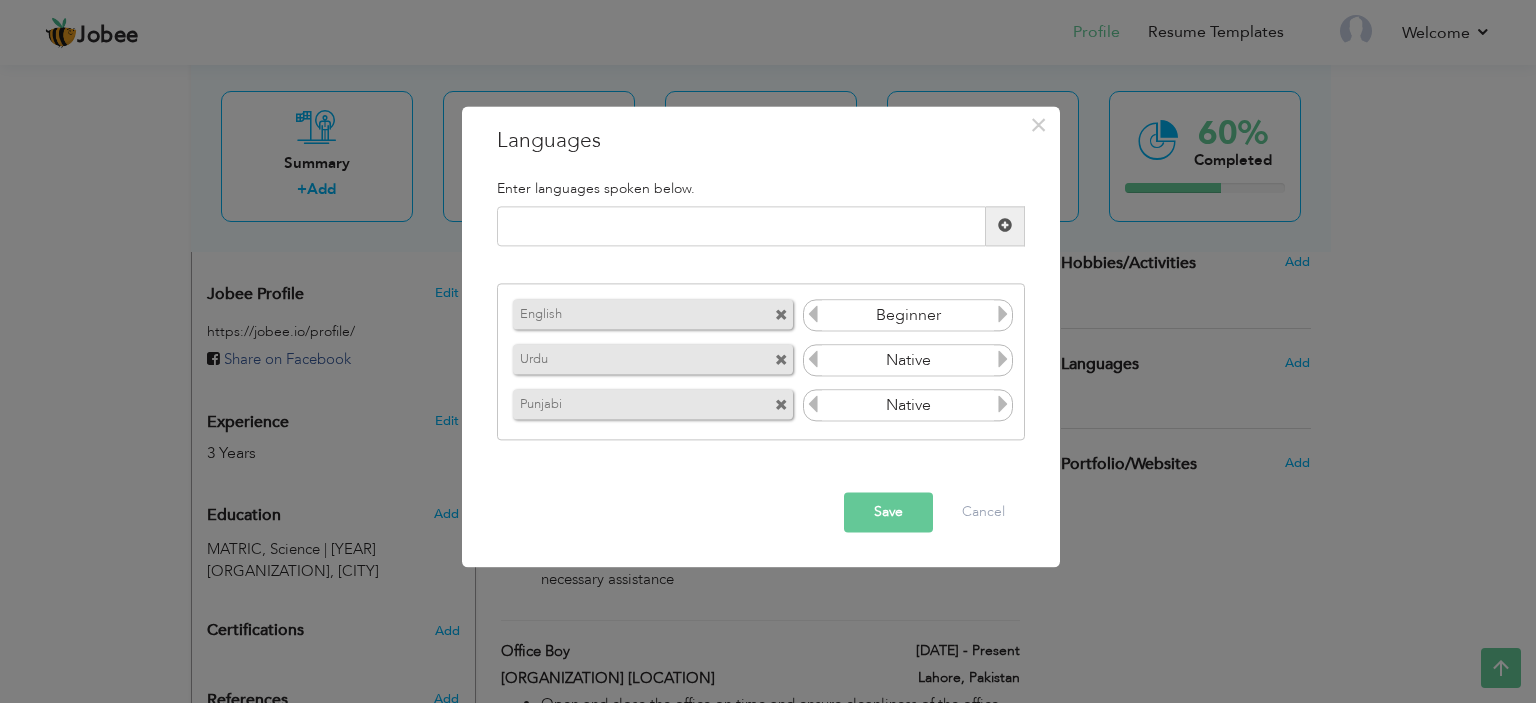 click on "Save" at bounding box center (888, 512) 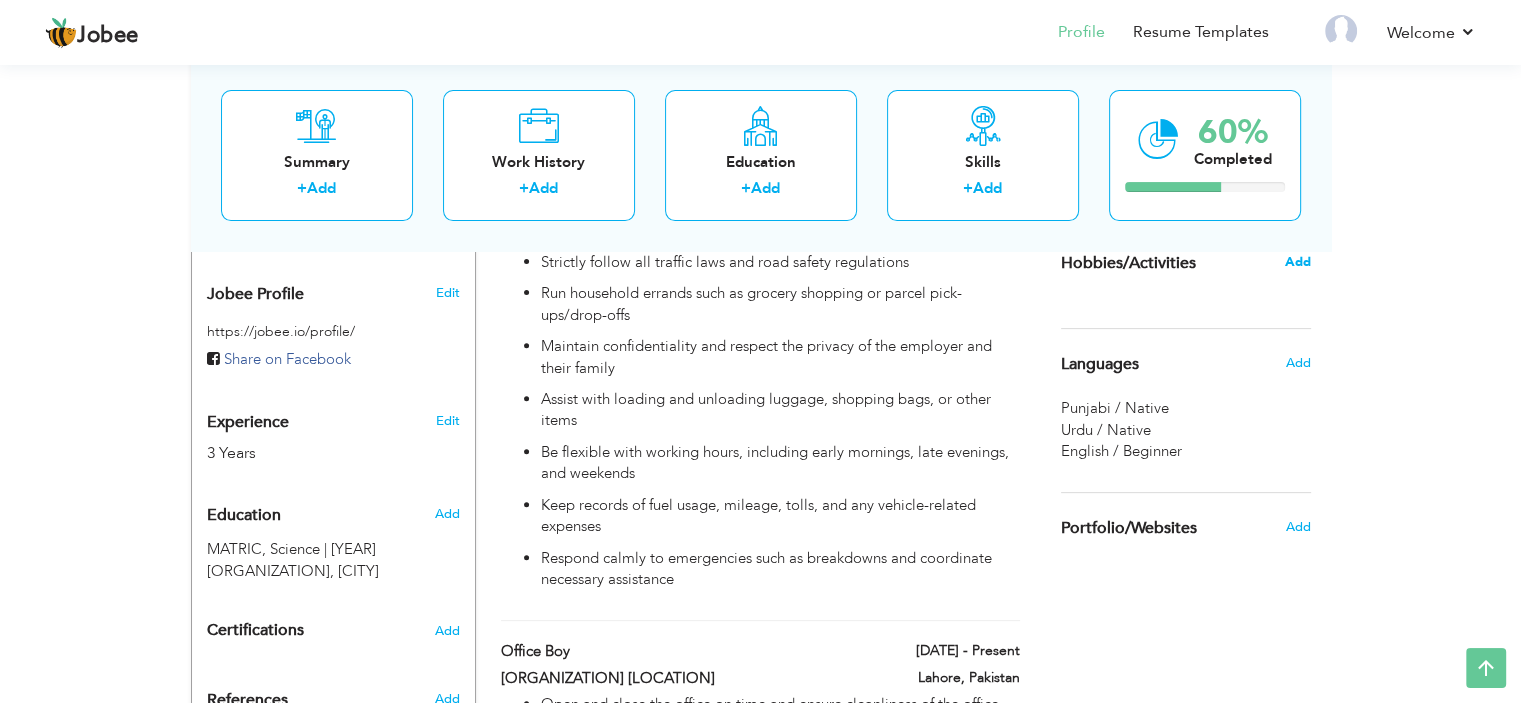 click on "Add" at bounding box center [1297, 262] 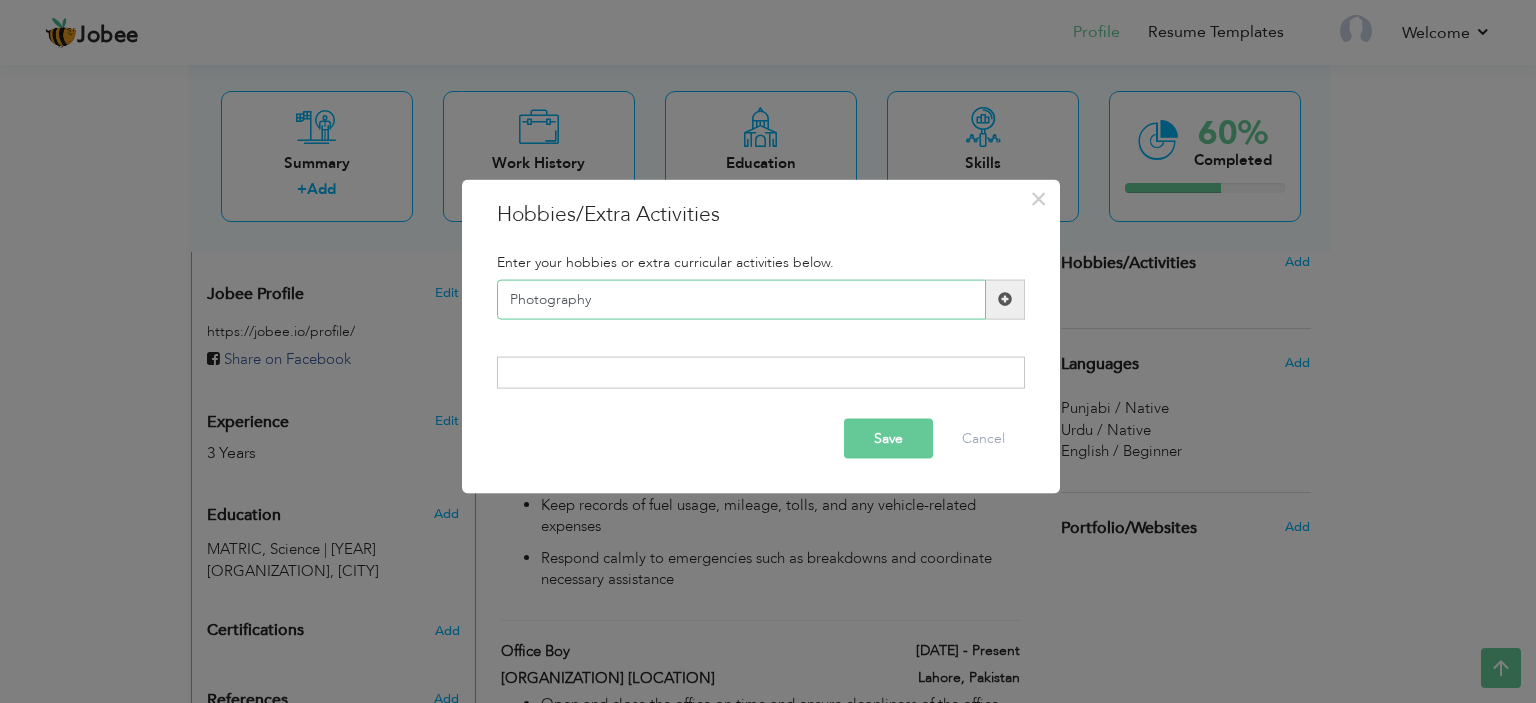 type on "Photography" 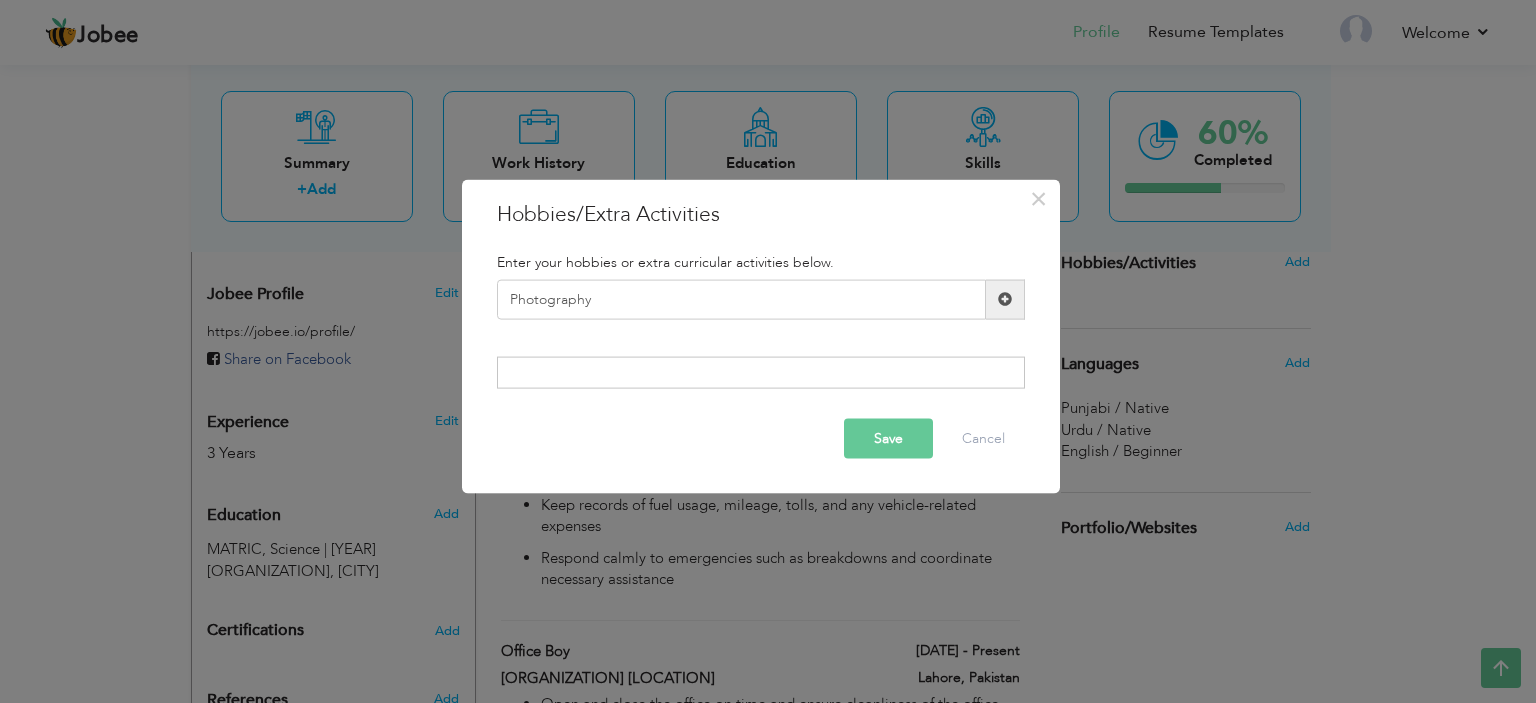click at bounding box center [1005, 299] 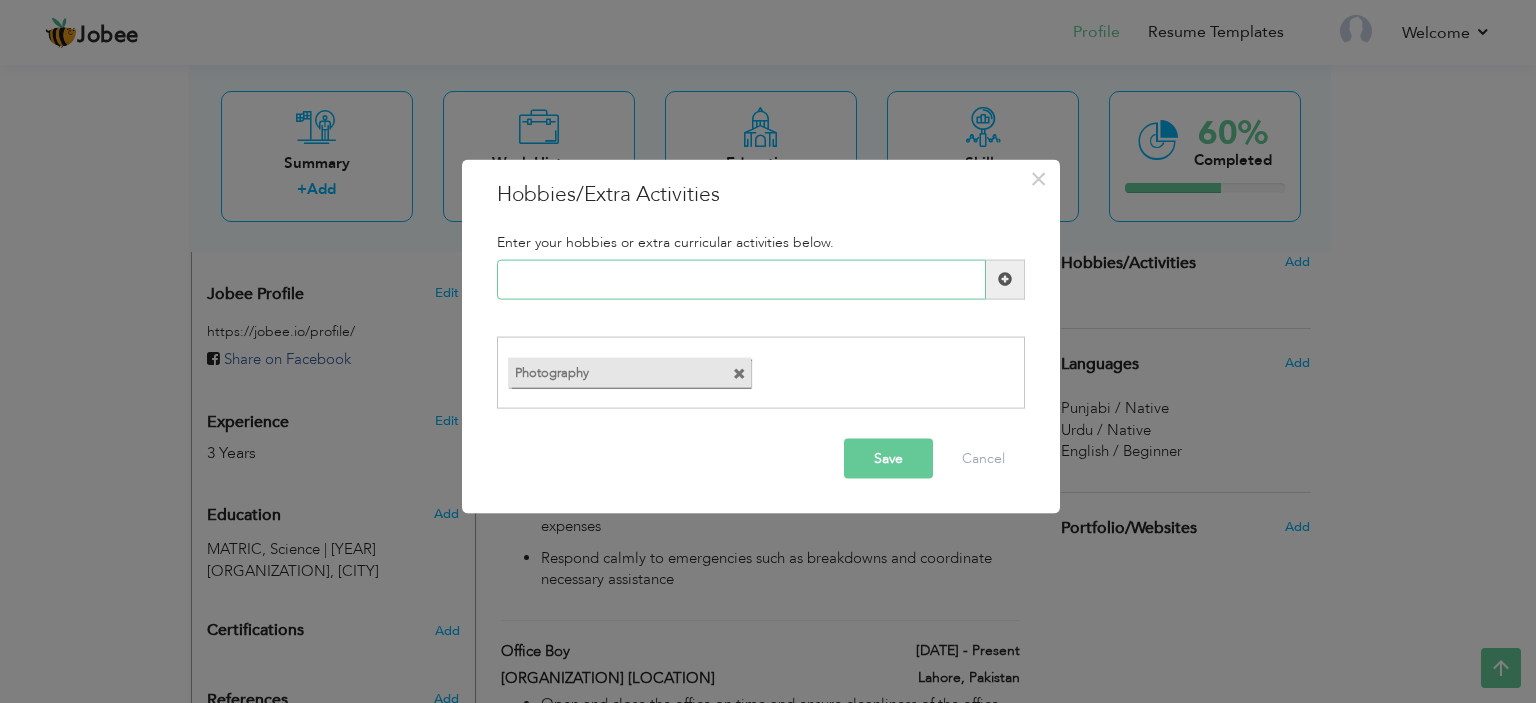 click at bounding box center [741, 279] 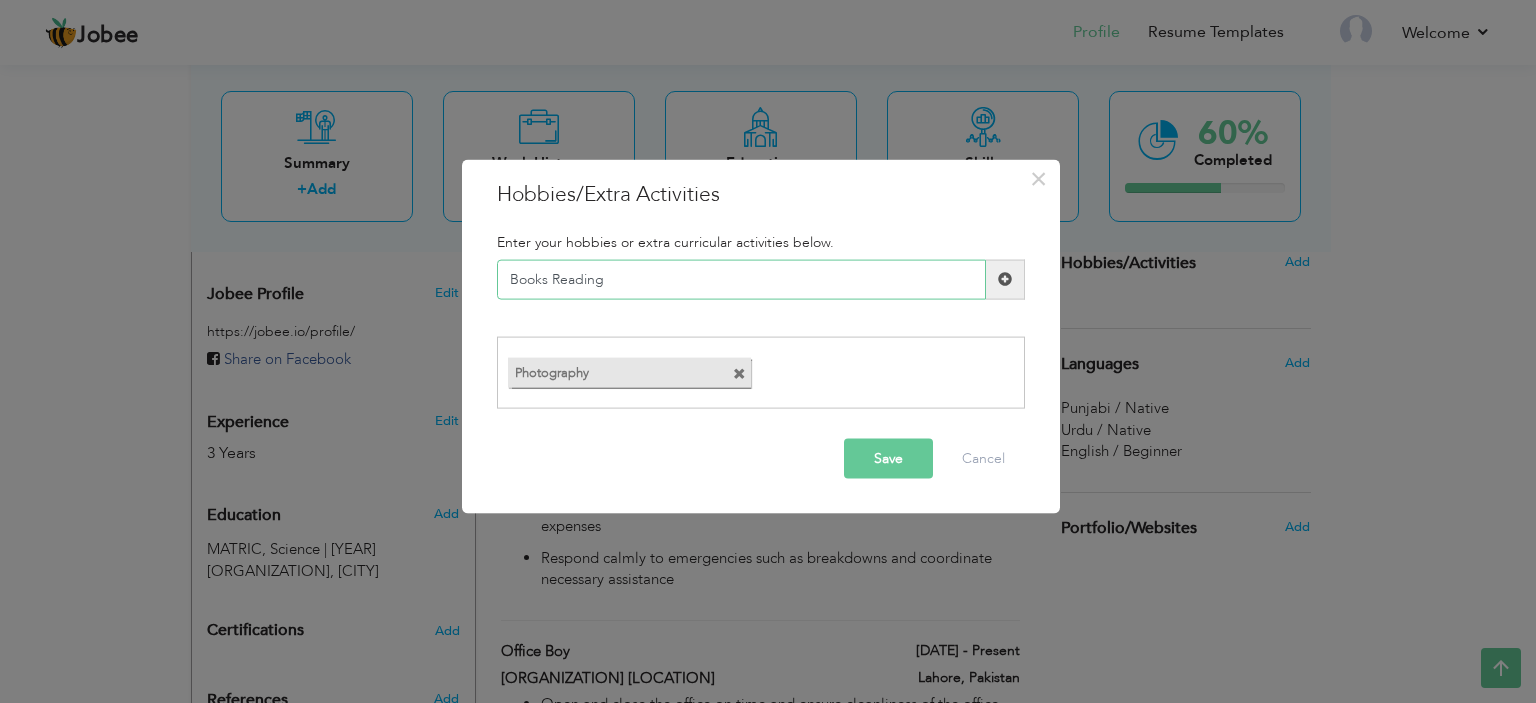 type on "Books Reading" 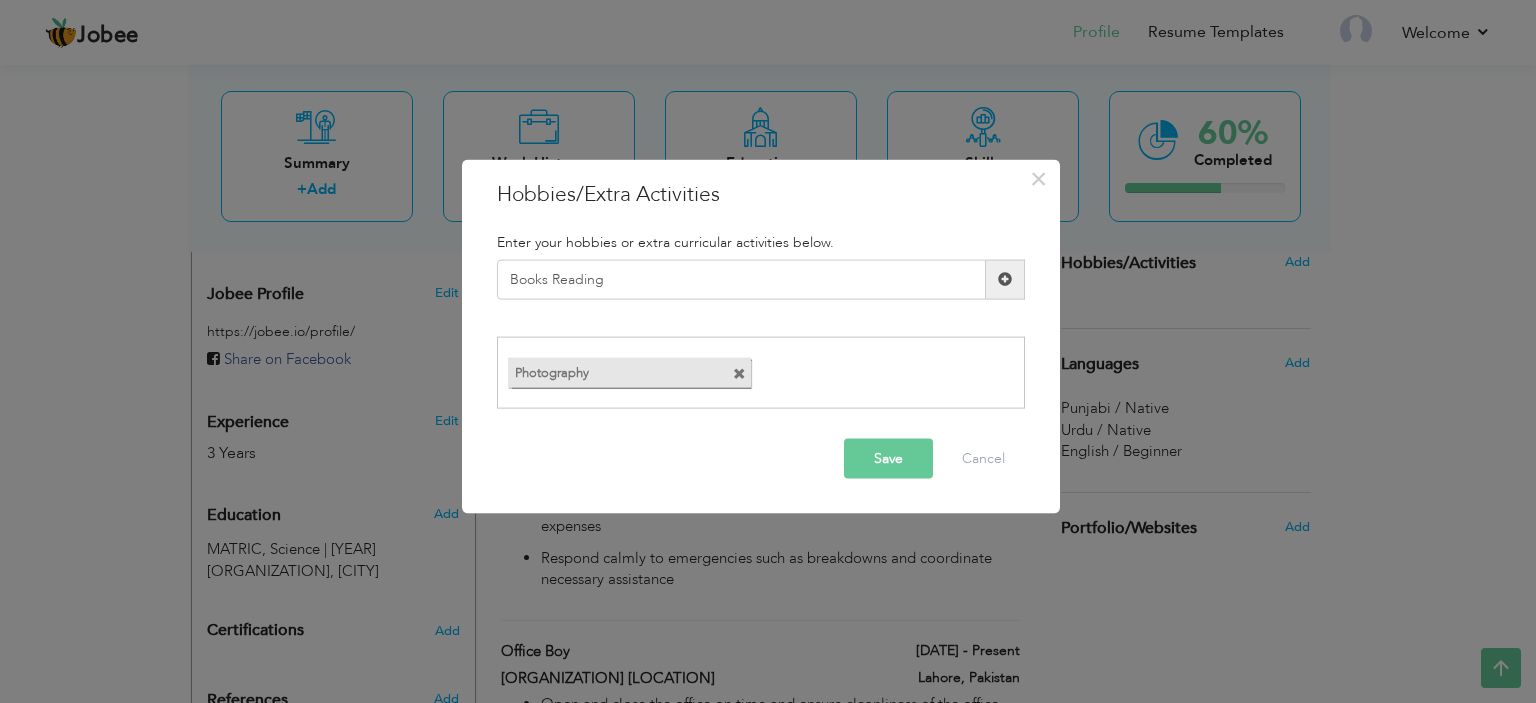 click at bounding box center [1005, 279] 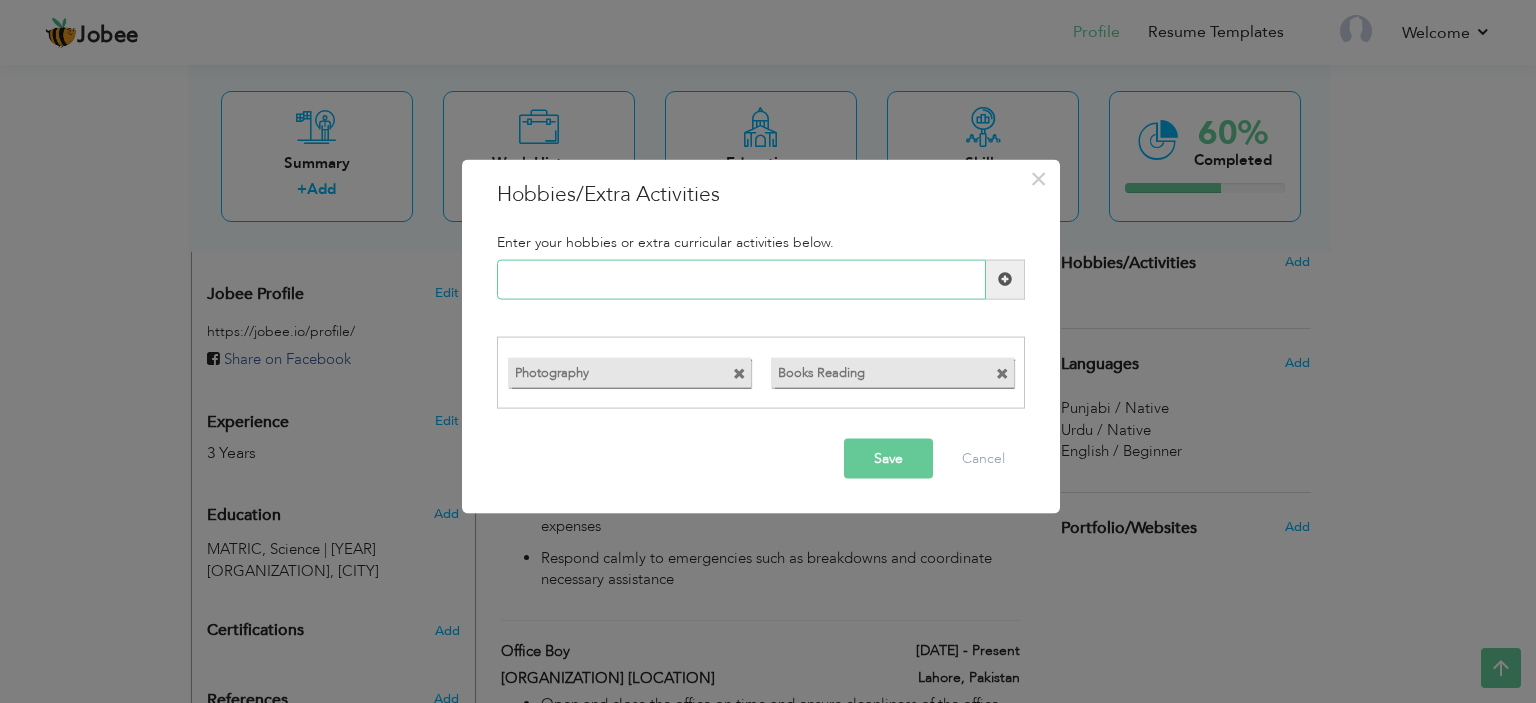 click at bounding box center [741, 279] 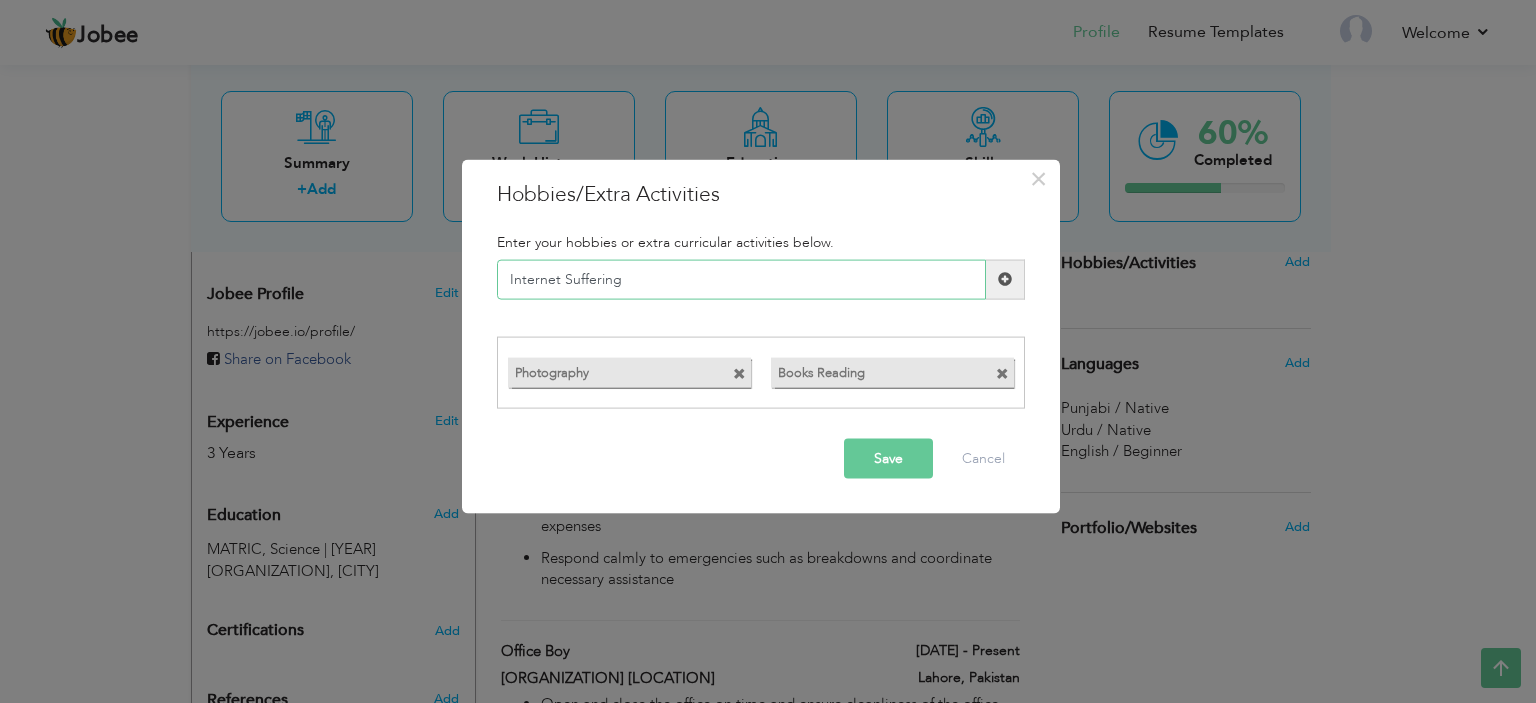 click on "Internet Suffering" at bounding box center [741, 279] 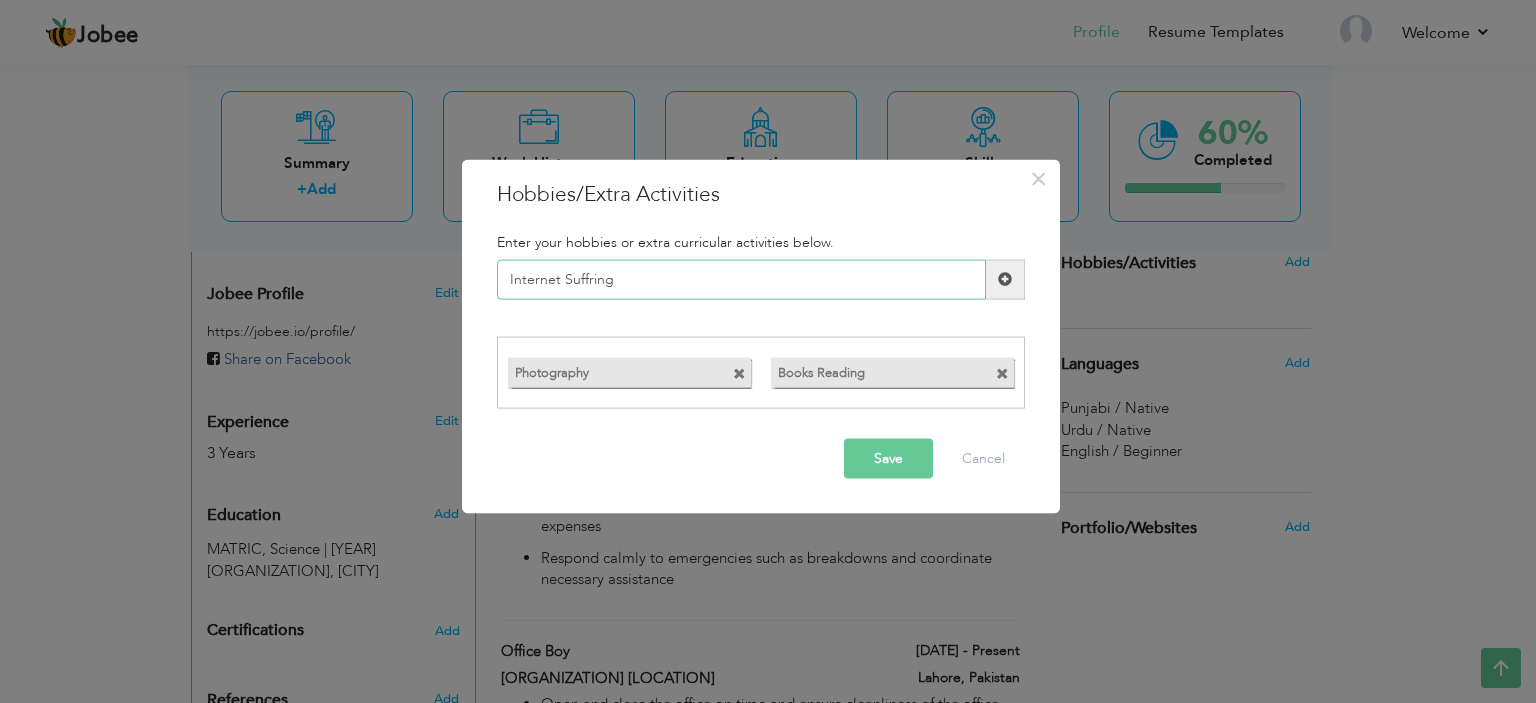 click on "Internet Suffring" at bounding box center (741, 279) 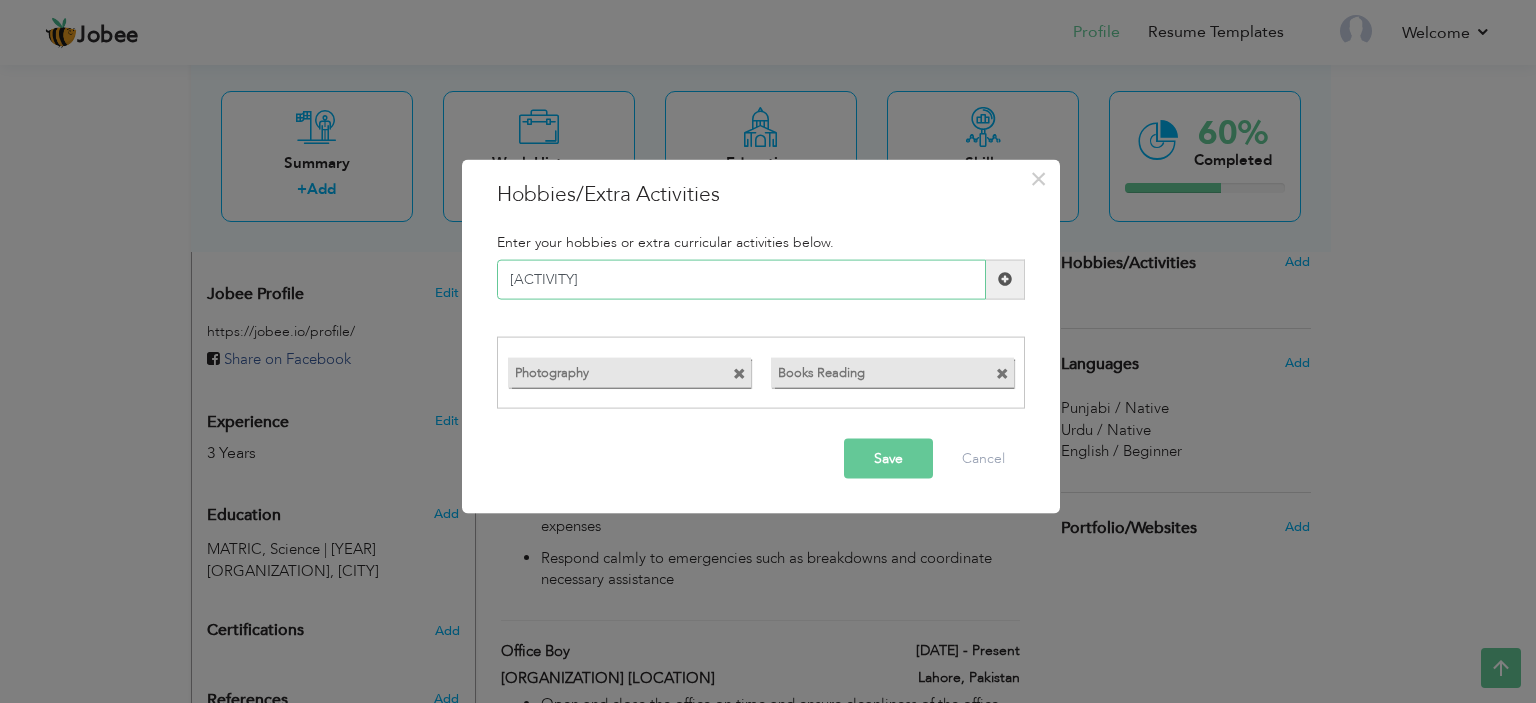 type on "Internet Sufferings" 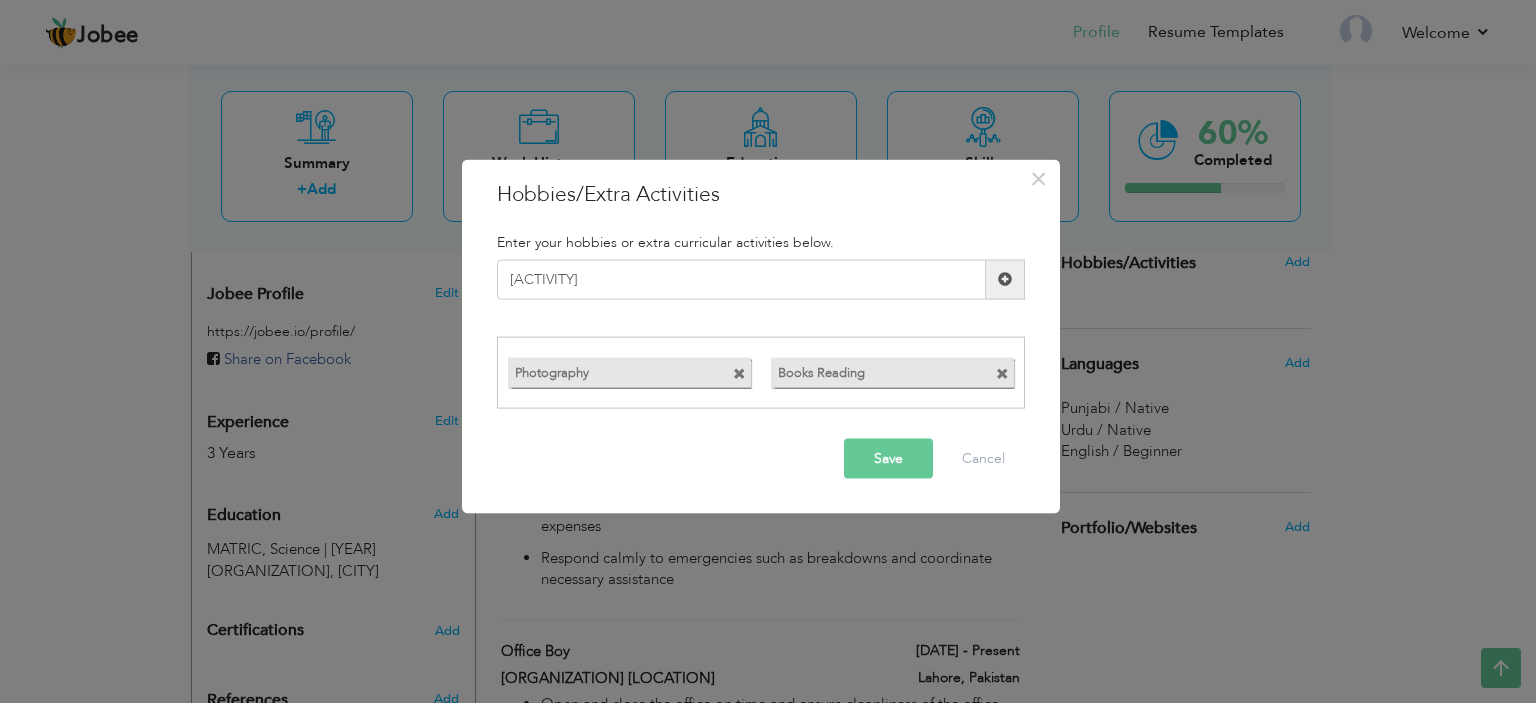 click at bounding box center (1005, 279) 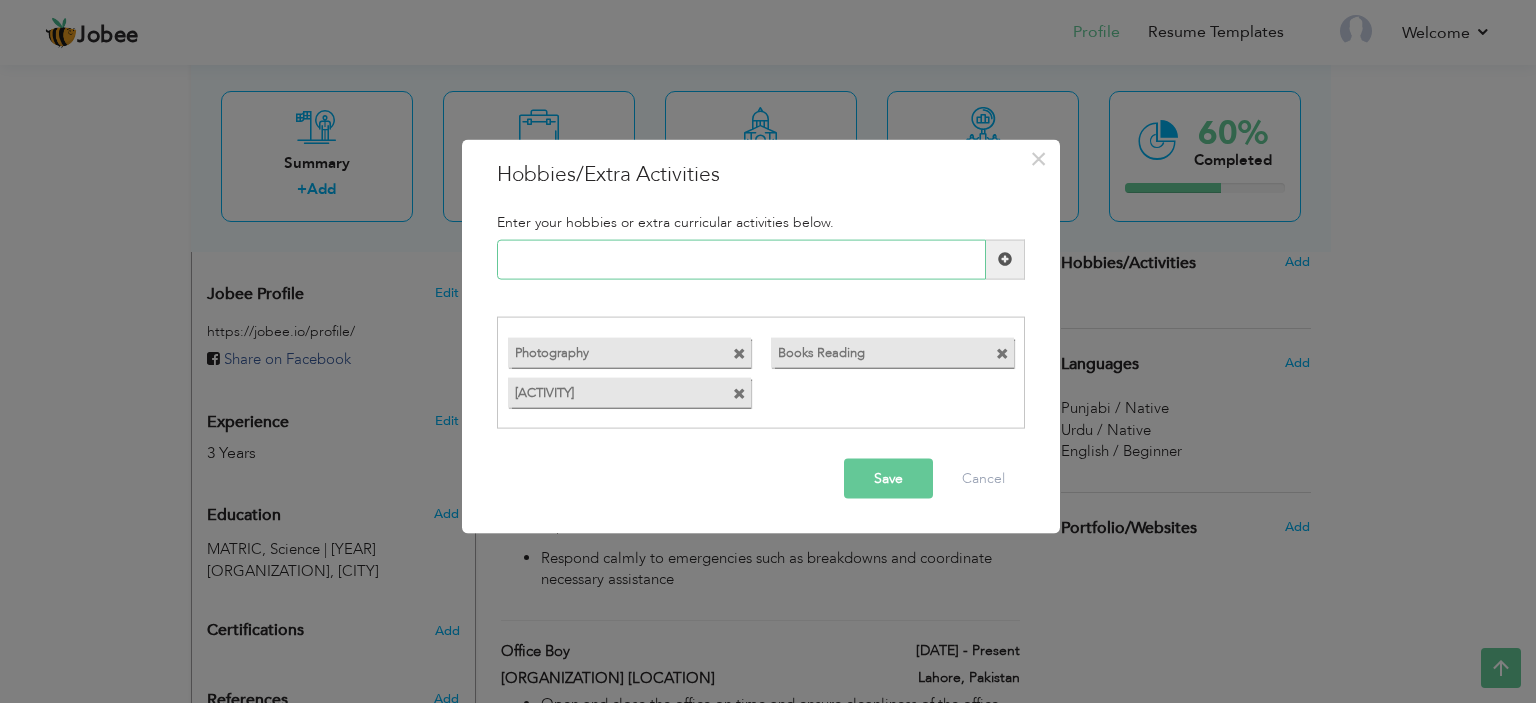 click at bounding box center [741, 259] 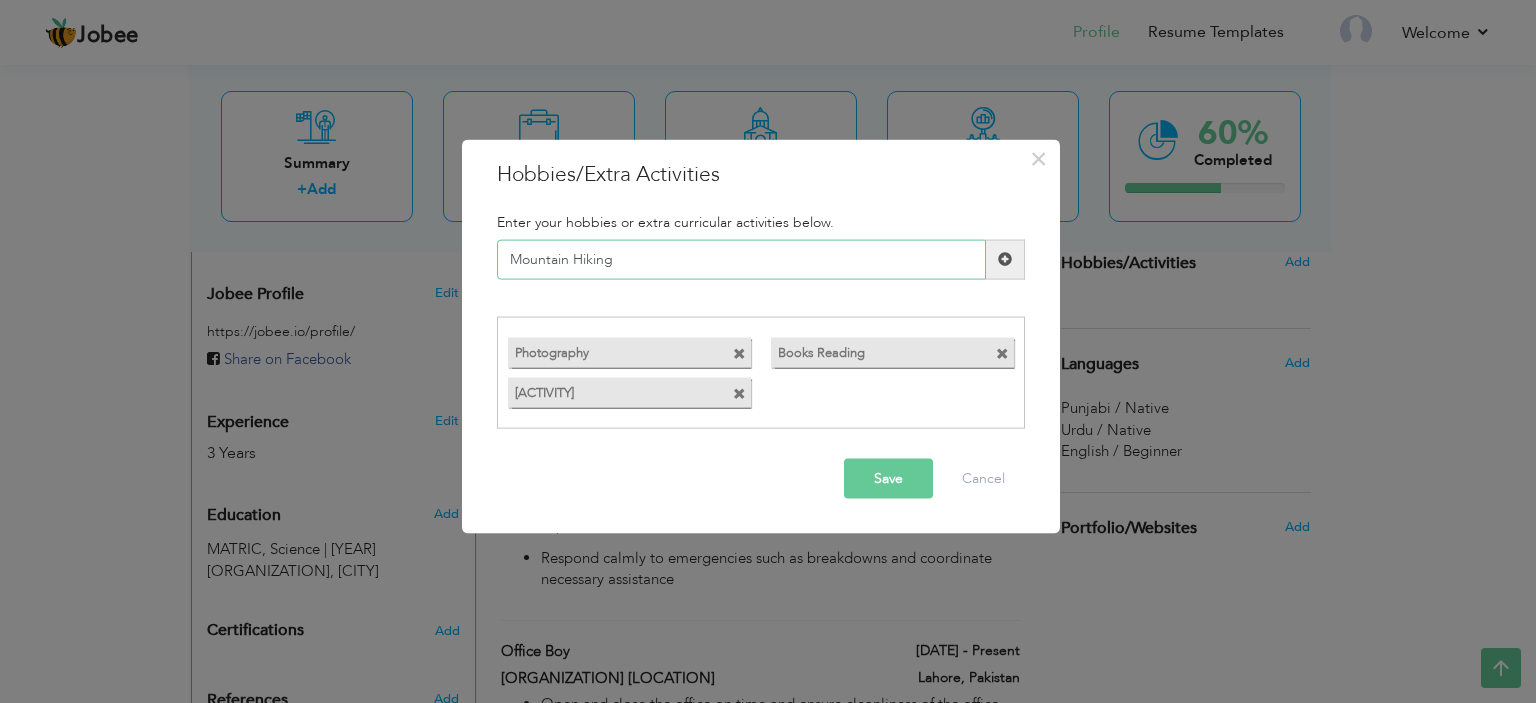 type on "Mountain Hiking" 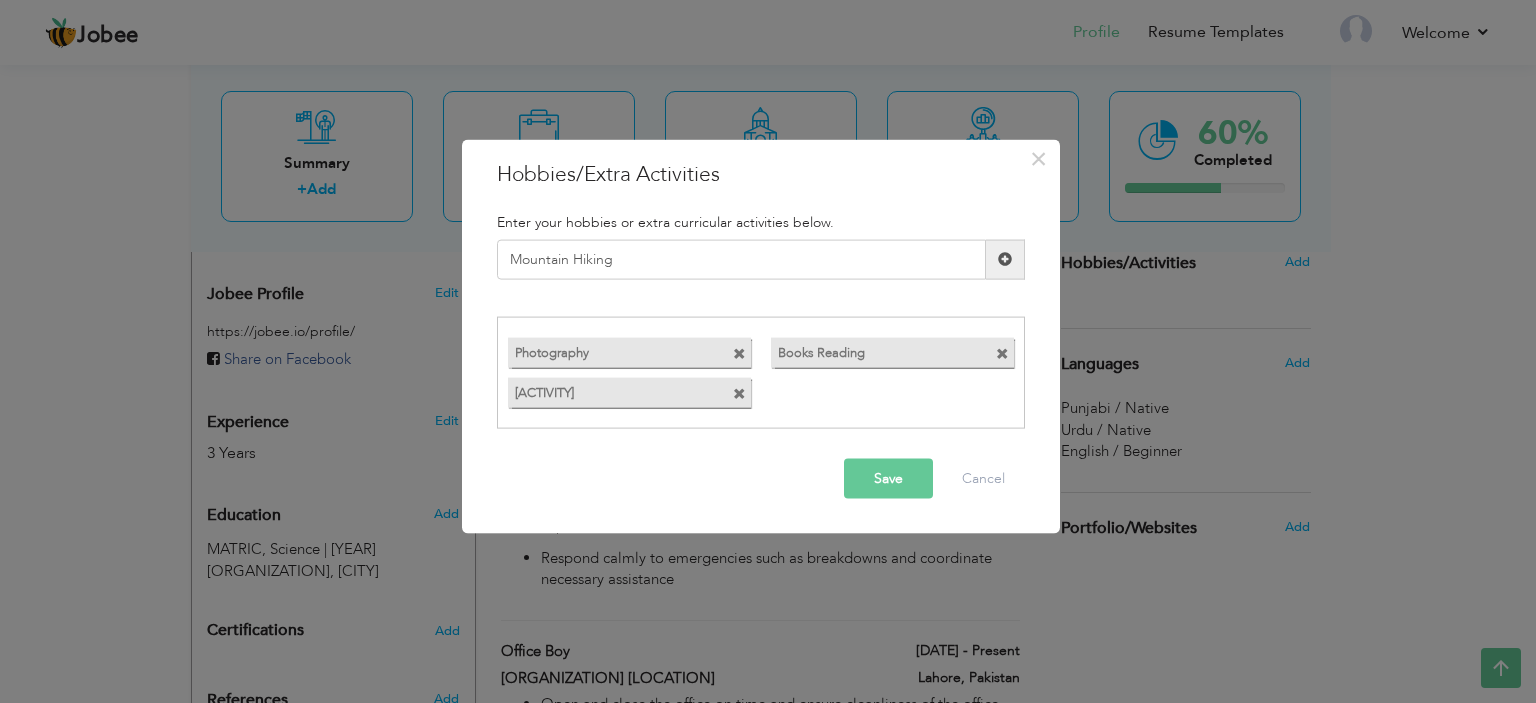 click on "Mountain Hiking" at bounding box center [761, 259] 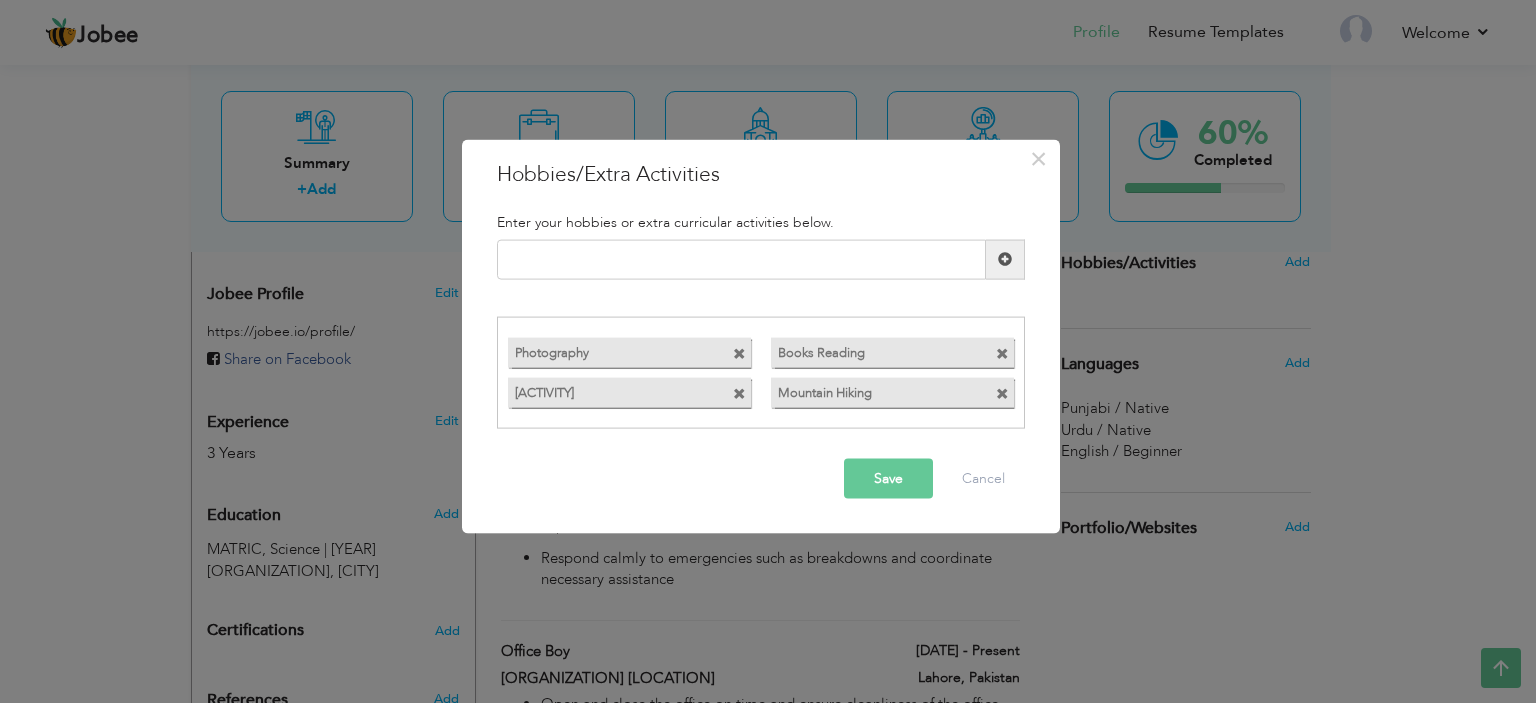 click on "Save" at bounding box center (888, 479) 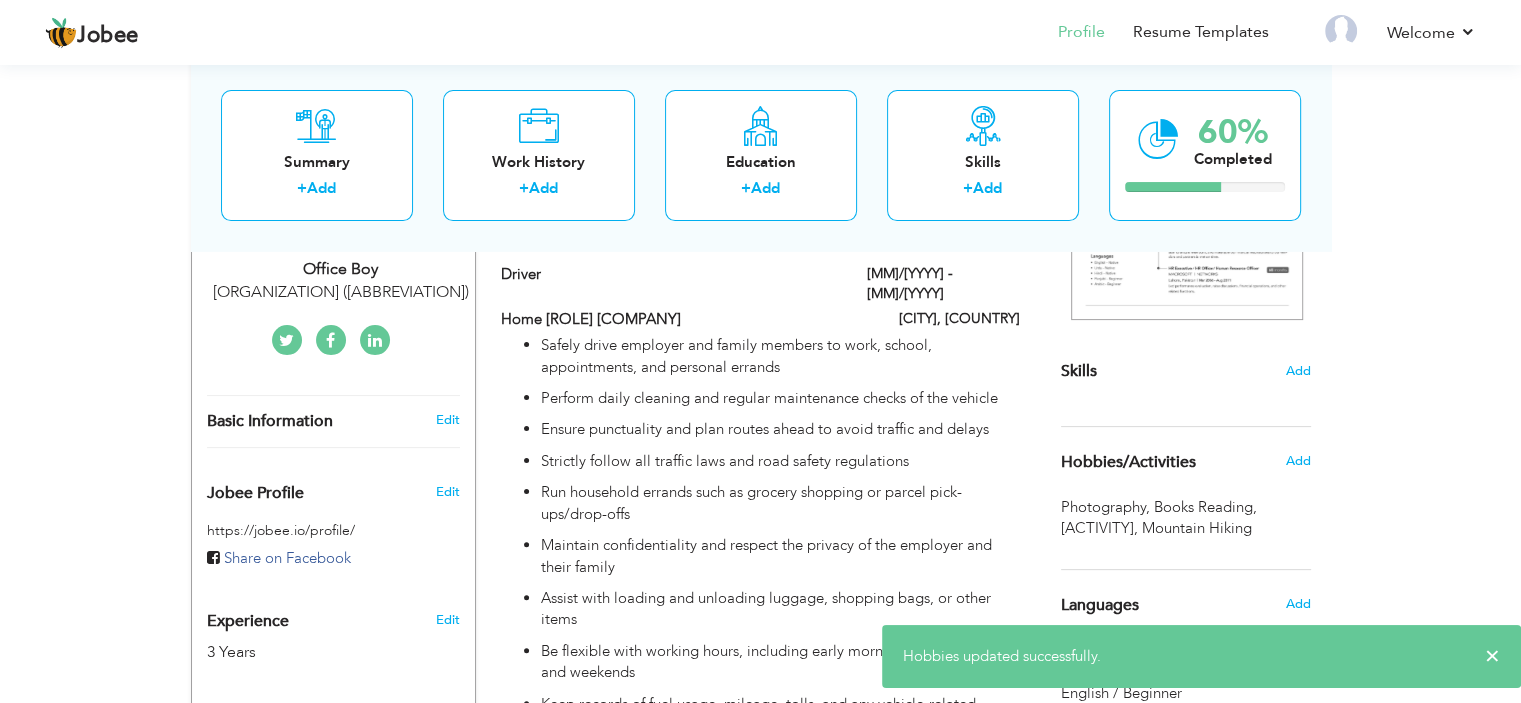 scroll, scrollTop: 408, scrollLeft: 0, axis: vertical 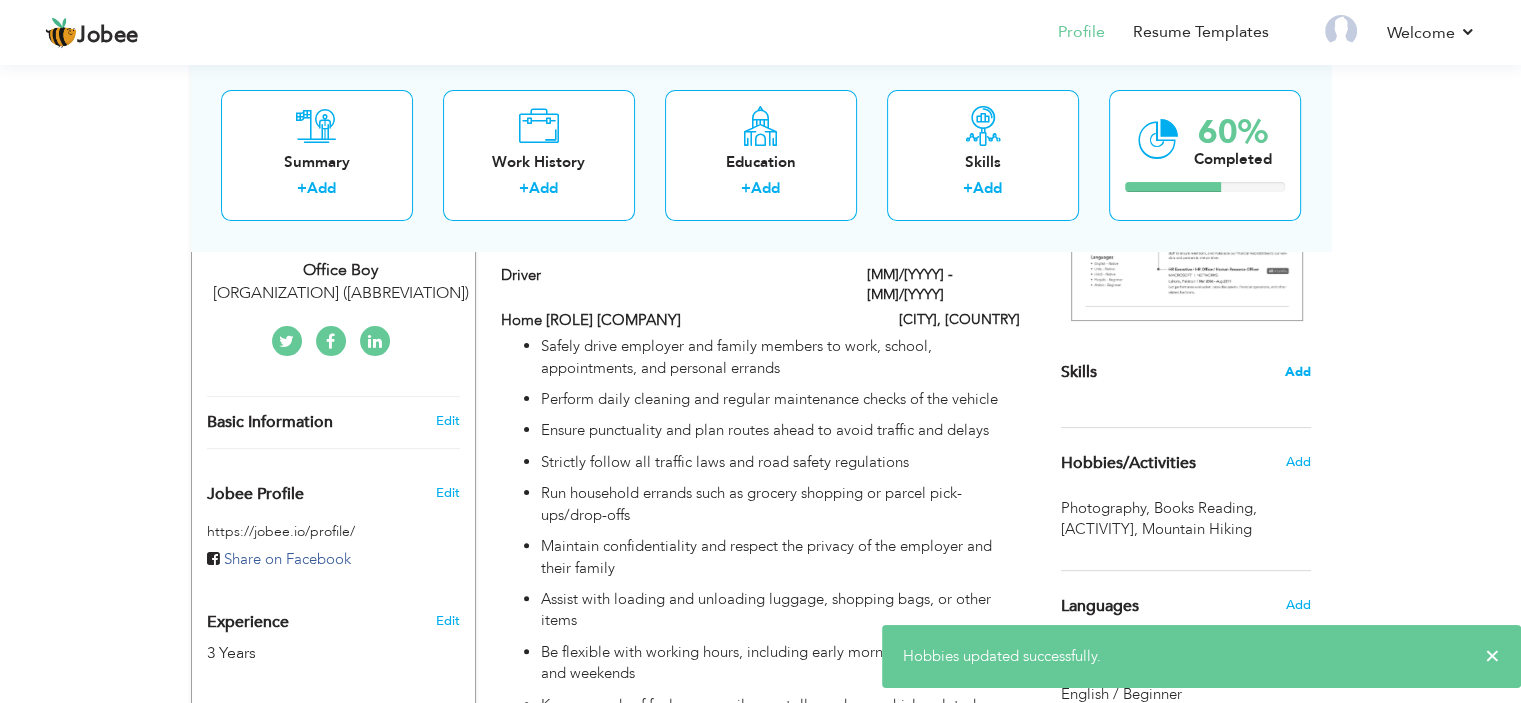 click on "Add" at bounding box center [1298, 372] 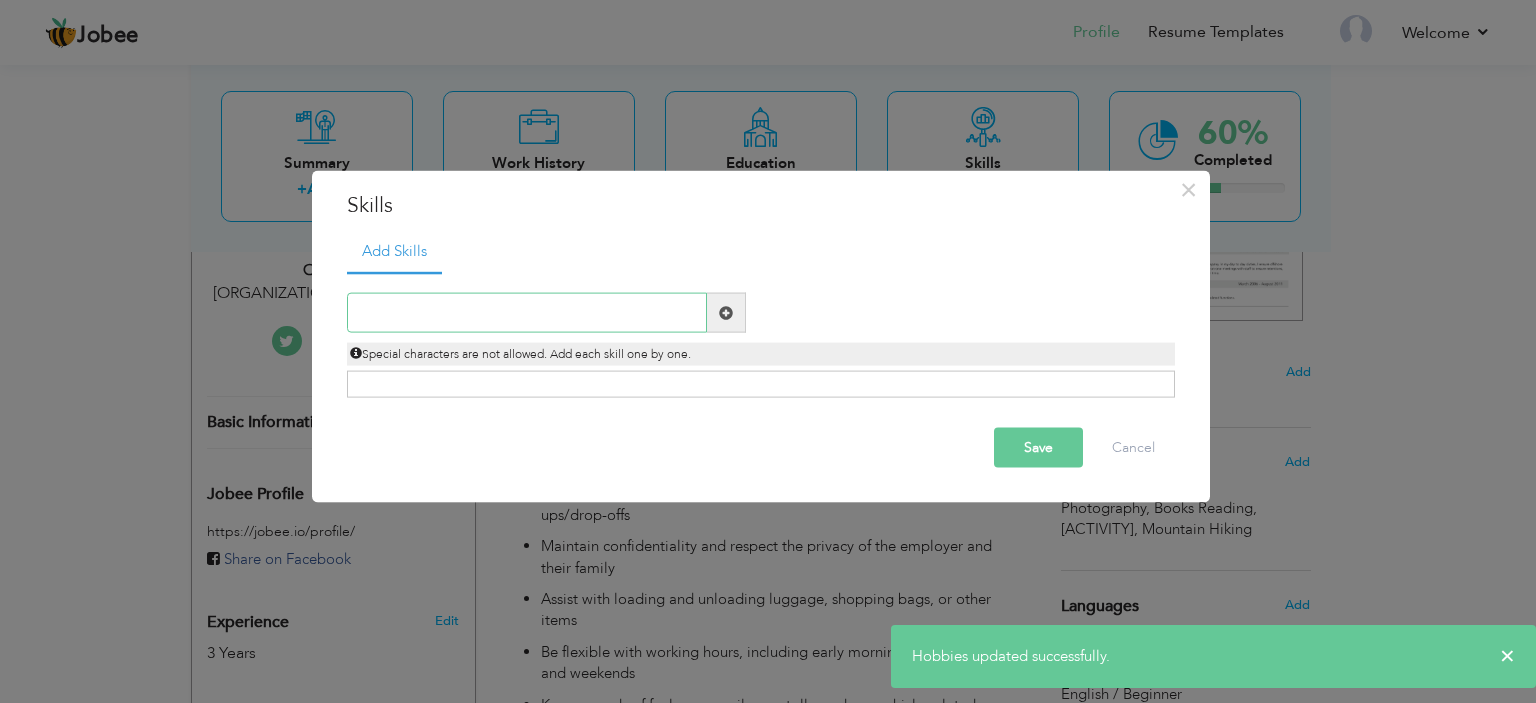 click at bounding box center [527, 313] 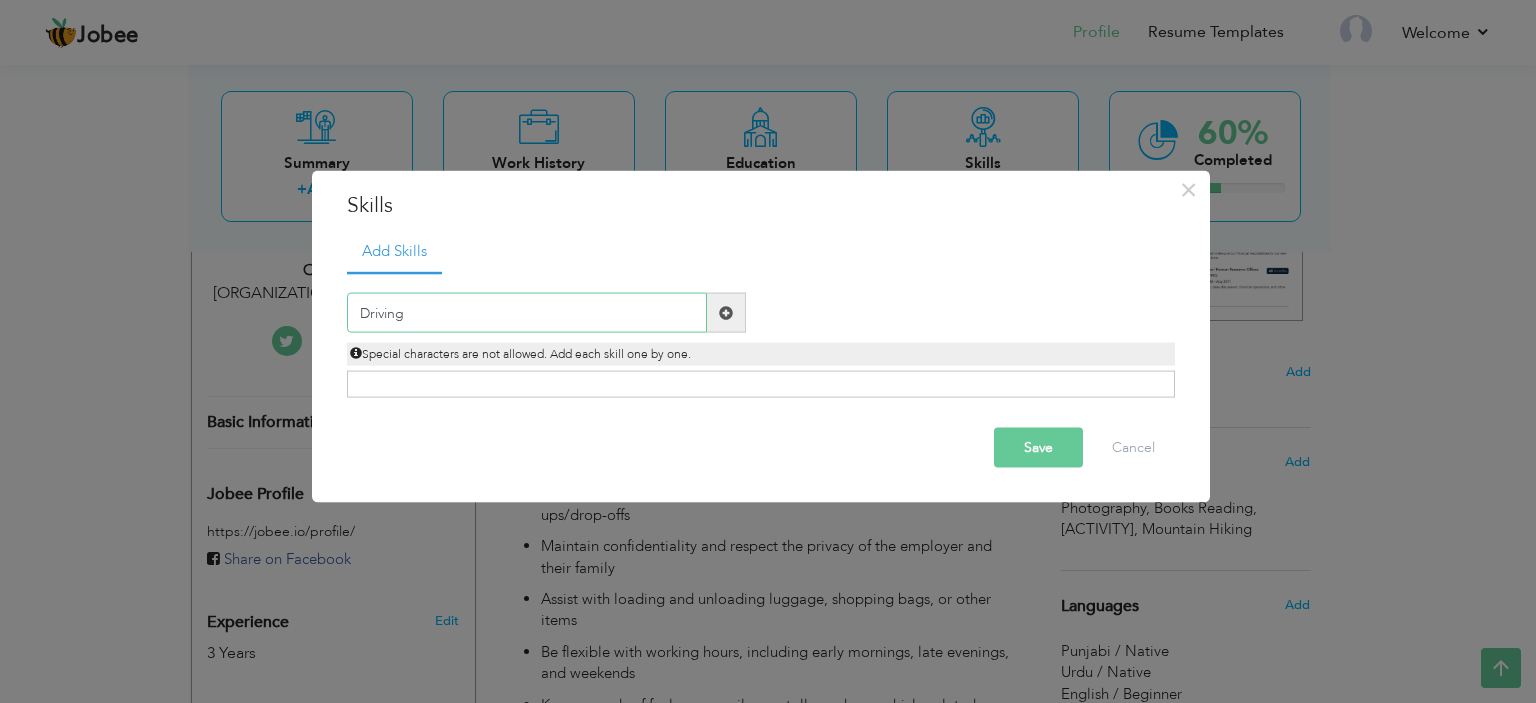 type on "Driving" 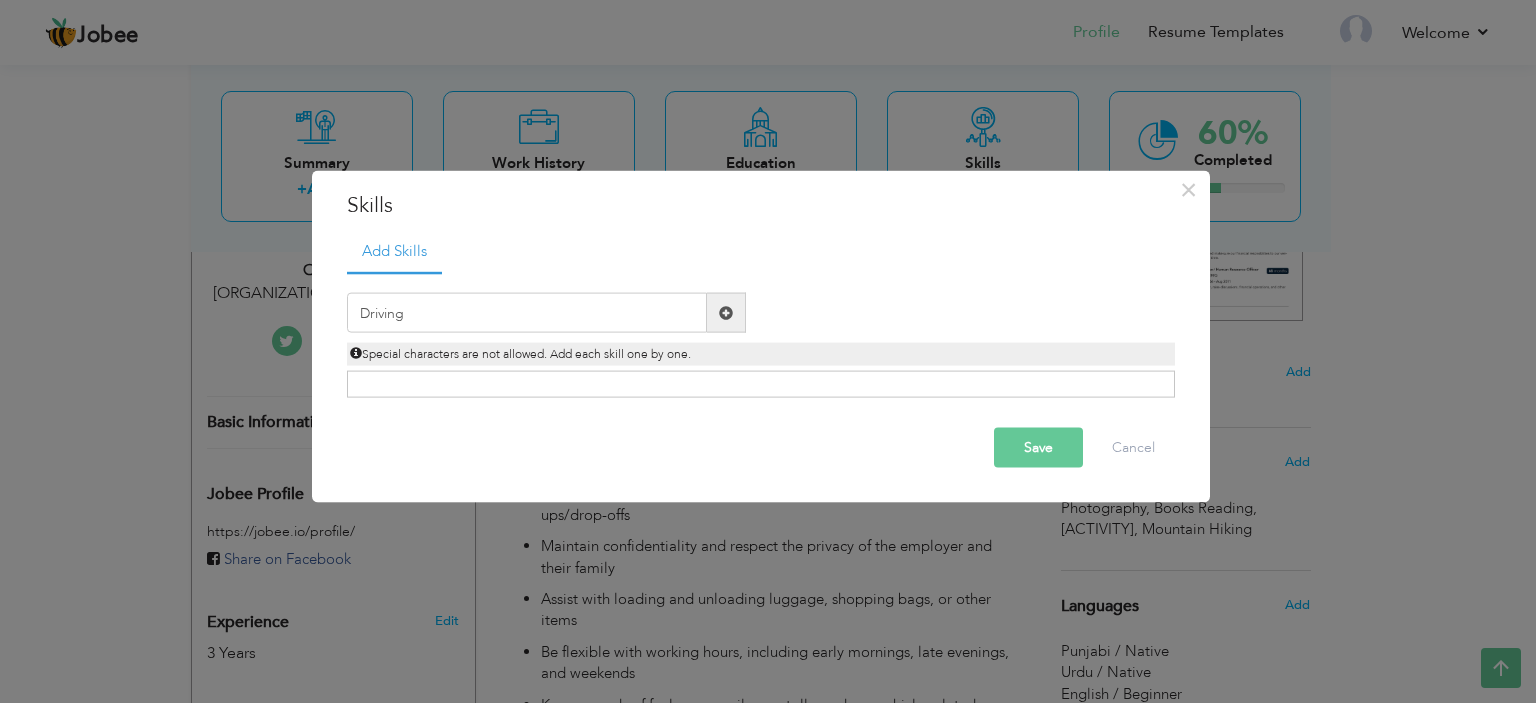 click at bounding box center [726, 312] 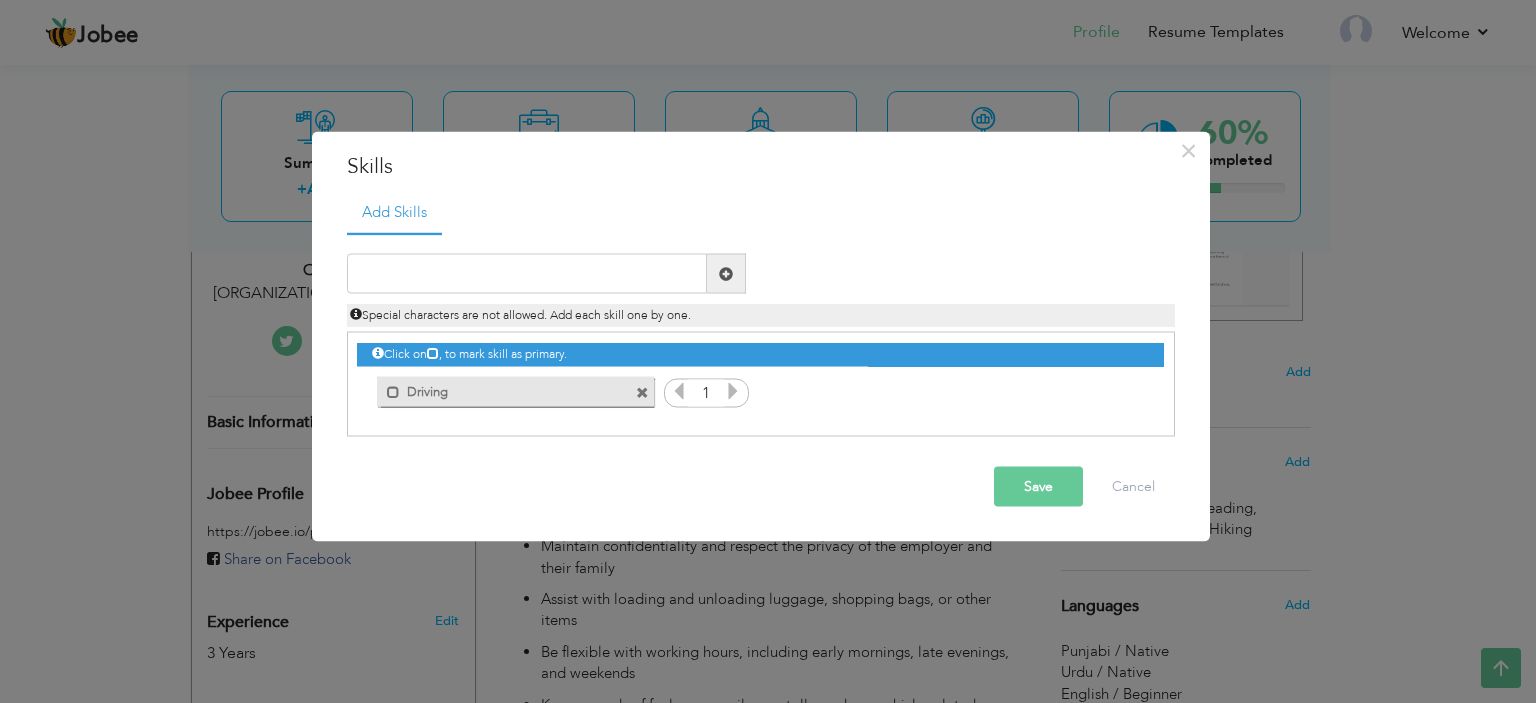 click at bounding box center [733, 391] 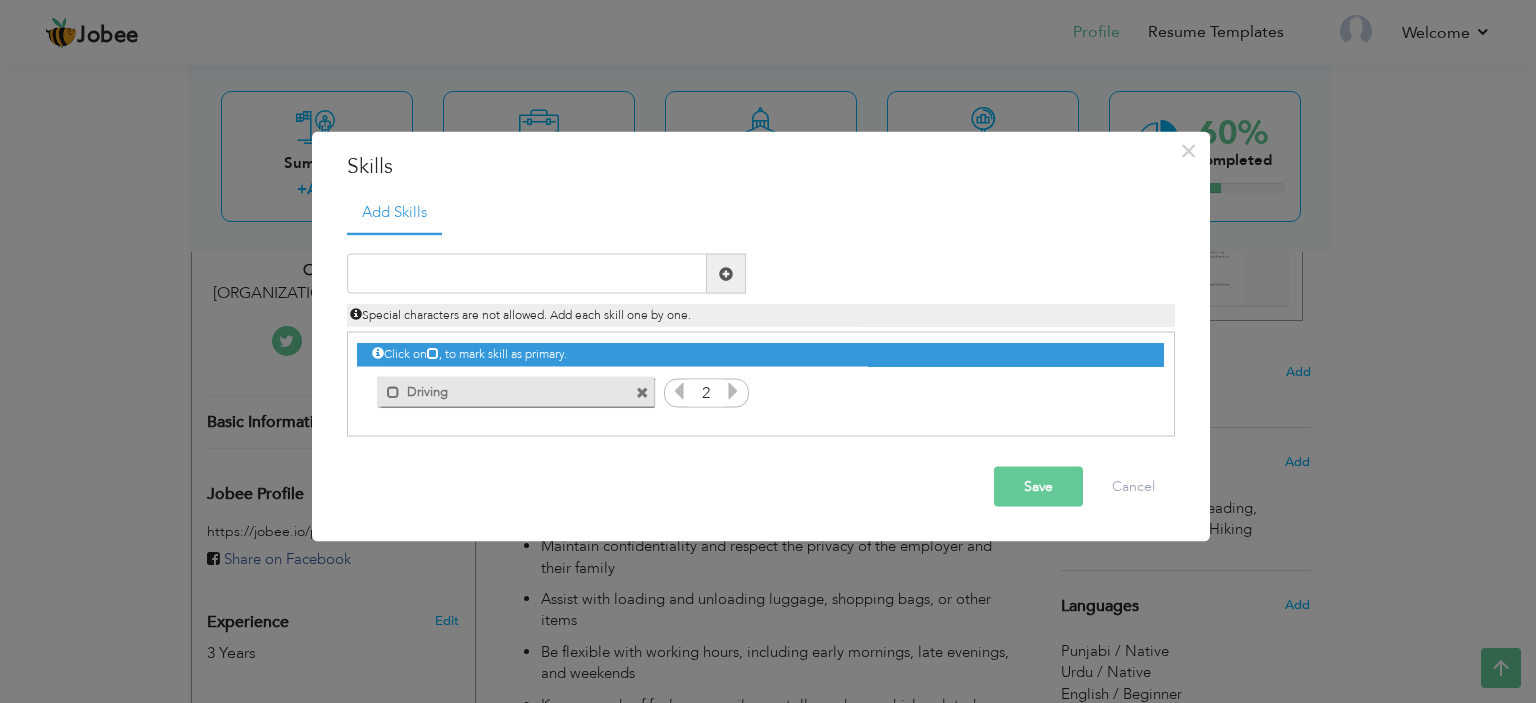 click at bounding box center [733, 391] 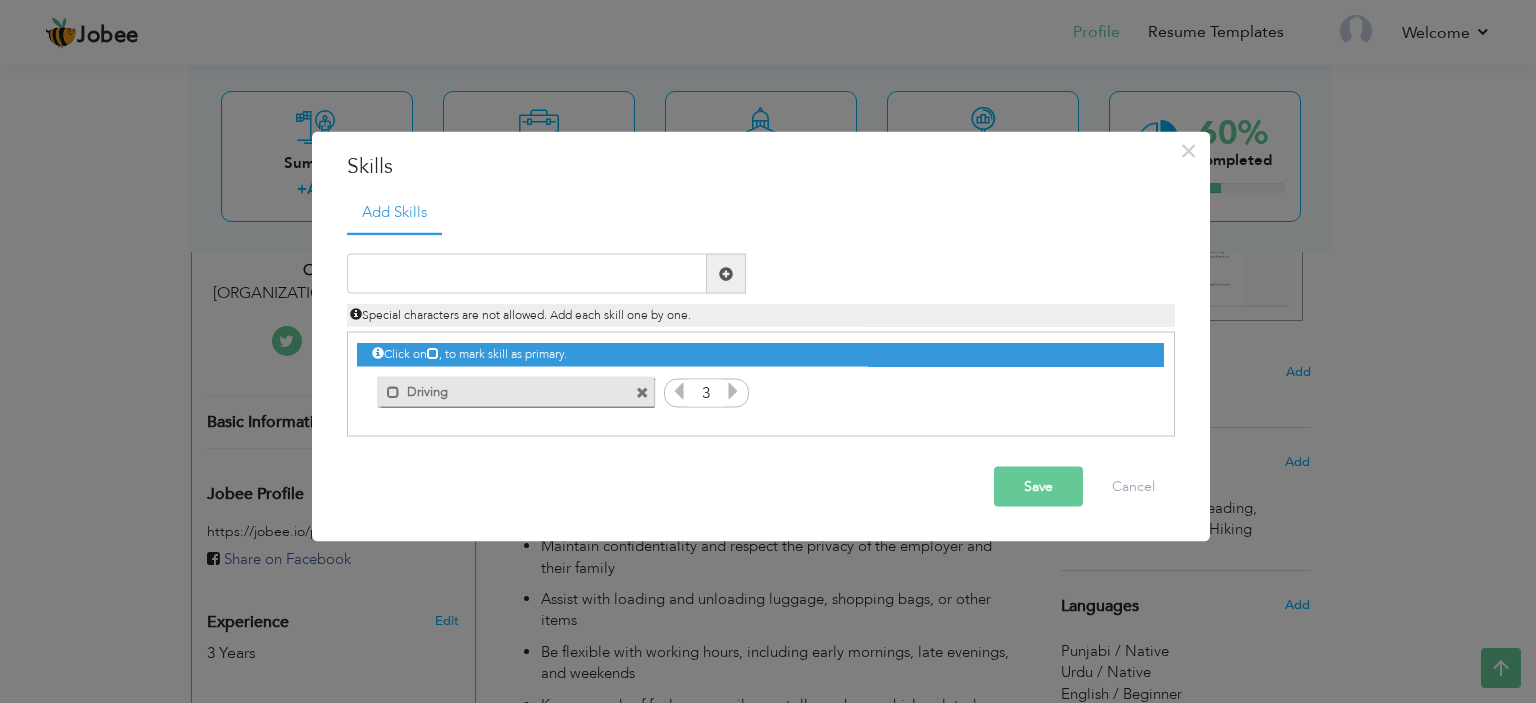 click at bounding box center [733, 391] 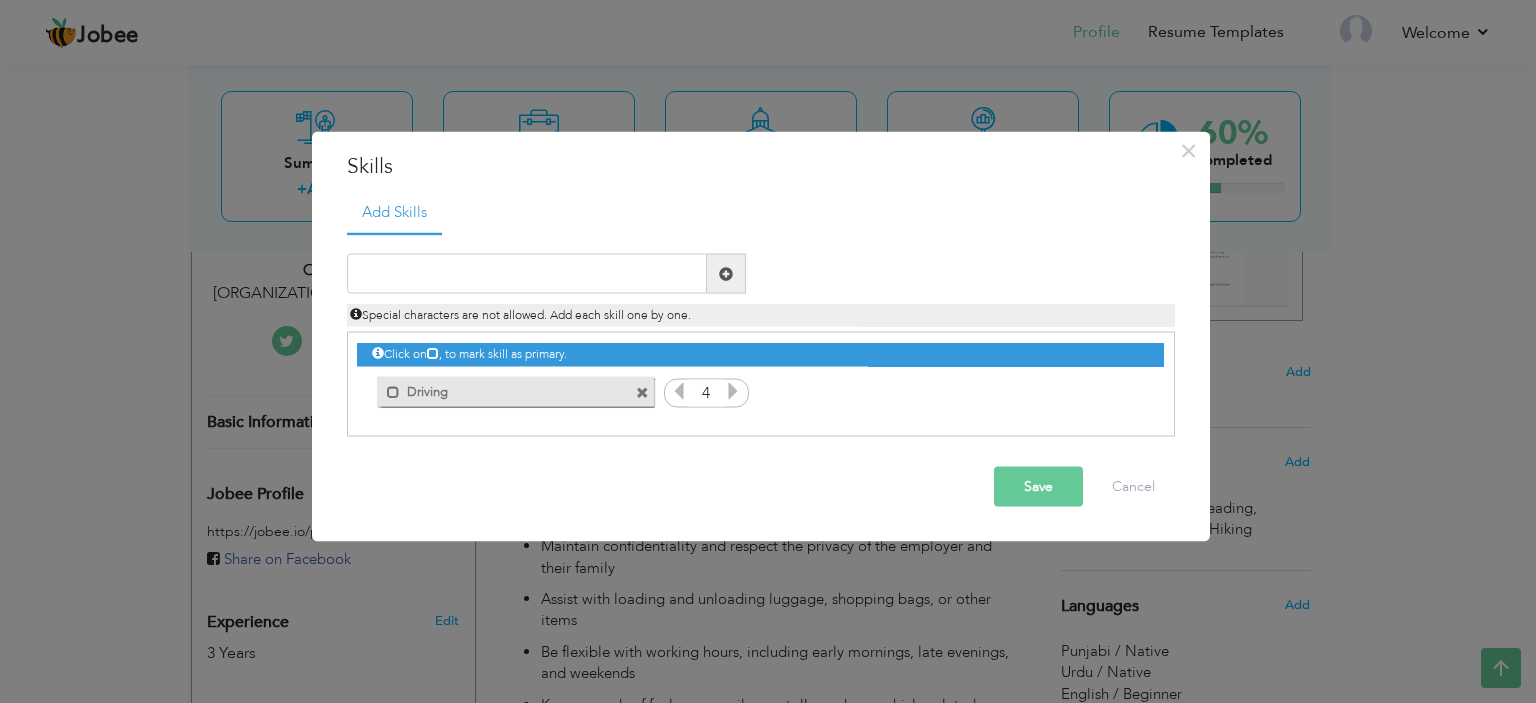 click at bounding box center (733, 391) 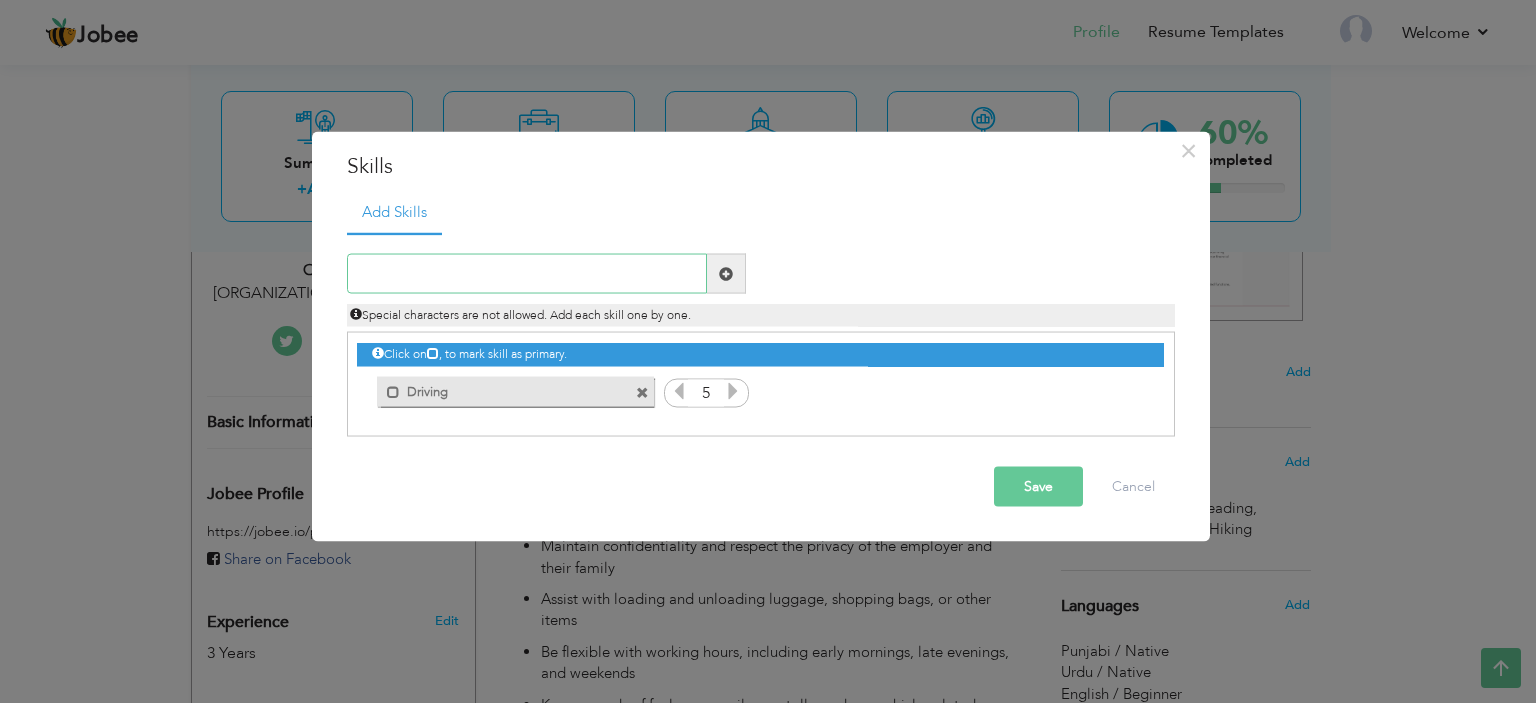 click at bounding box center [527, 274] 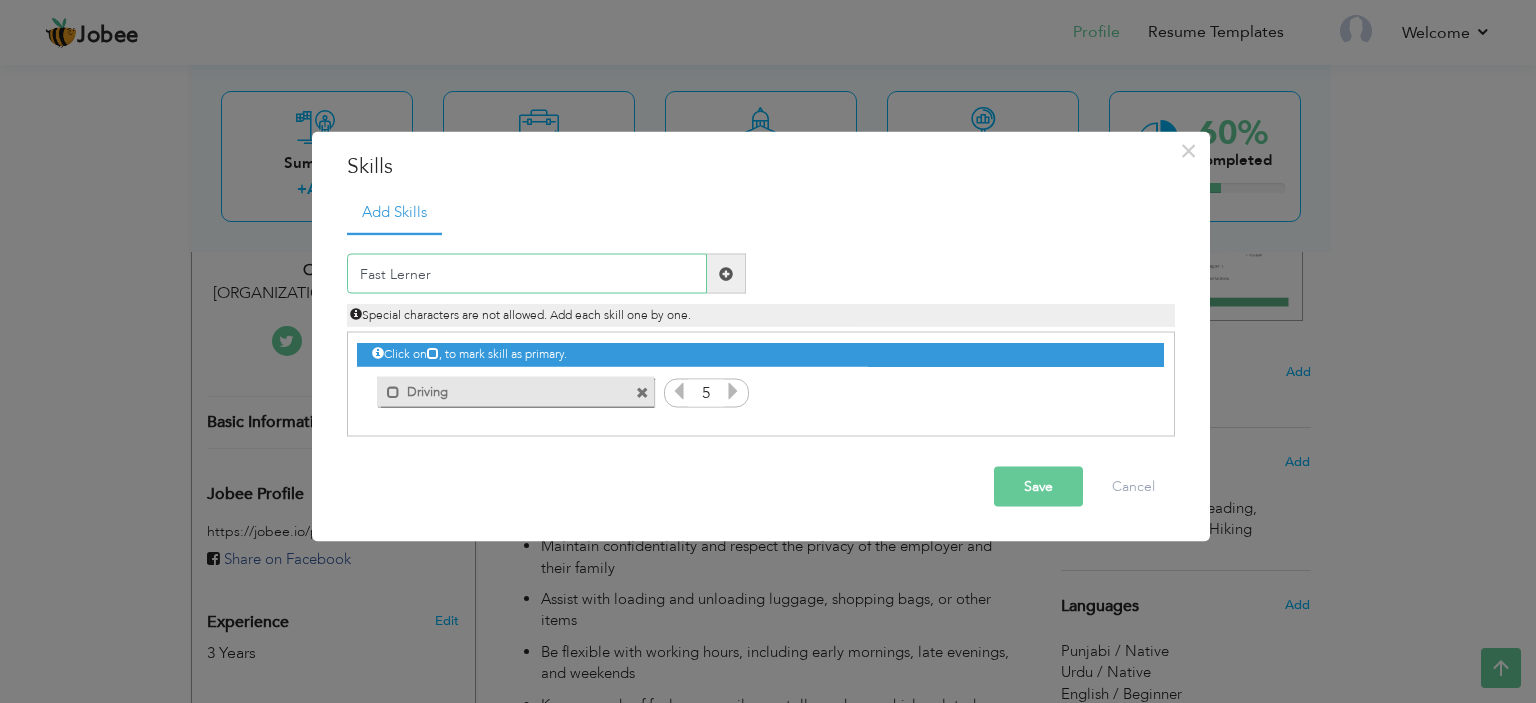type on "Fast Lerner" 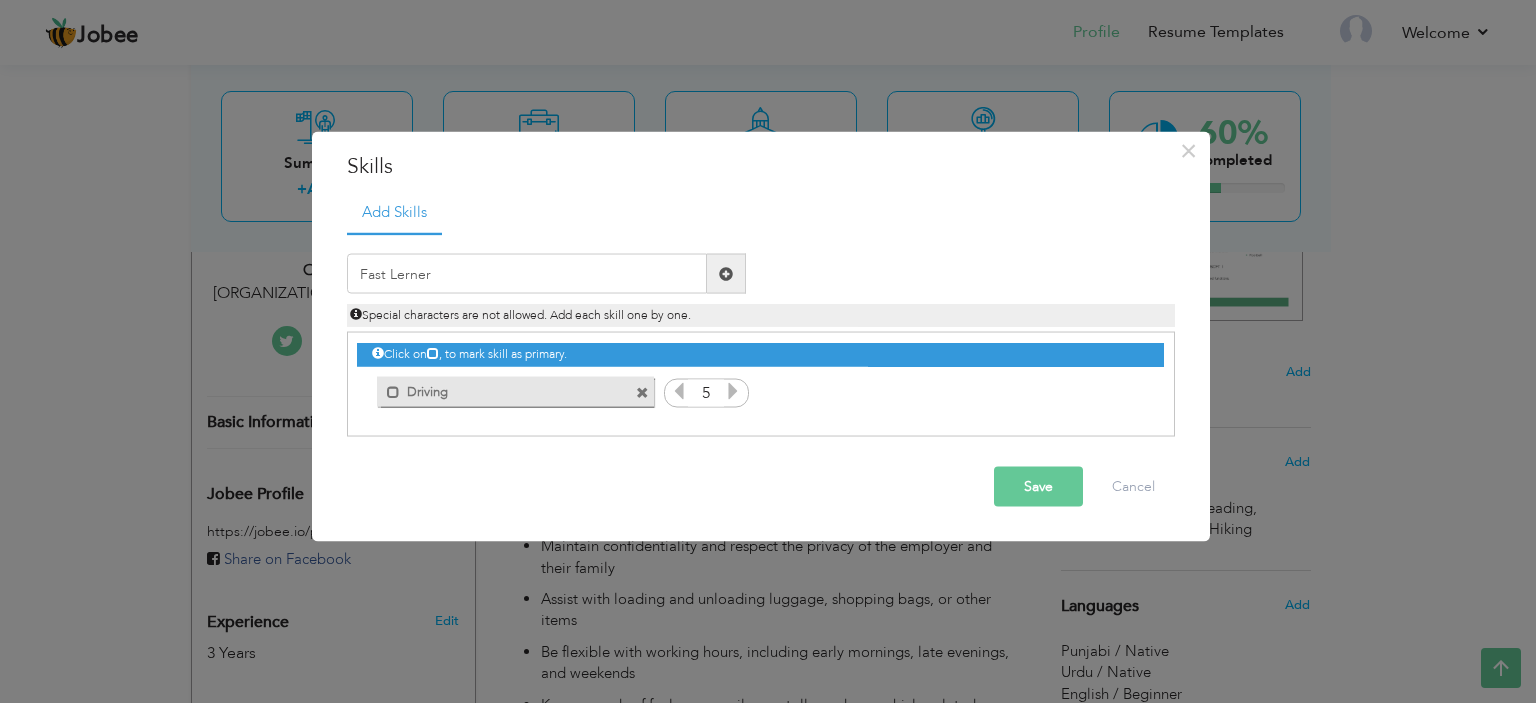 click at bounding box center [726, 273] 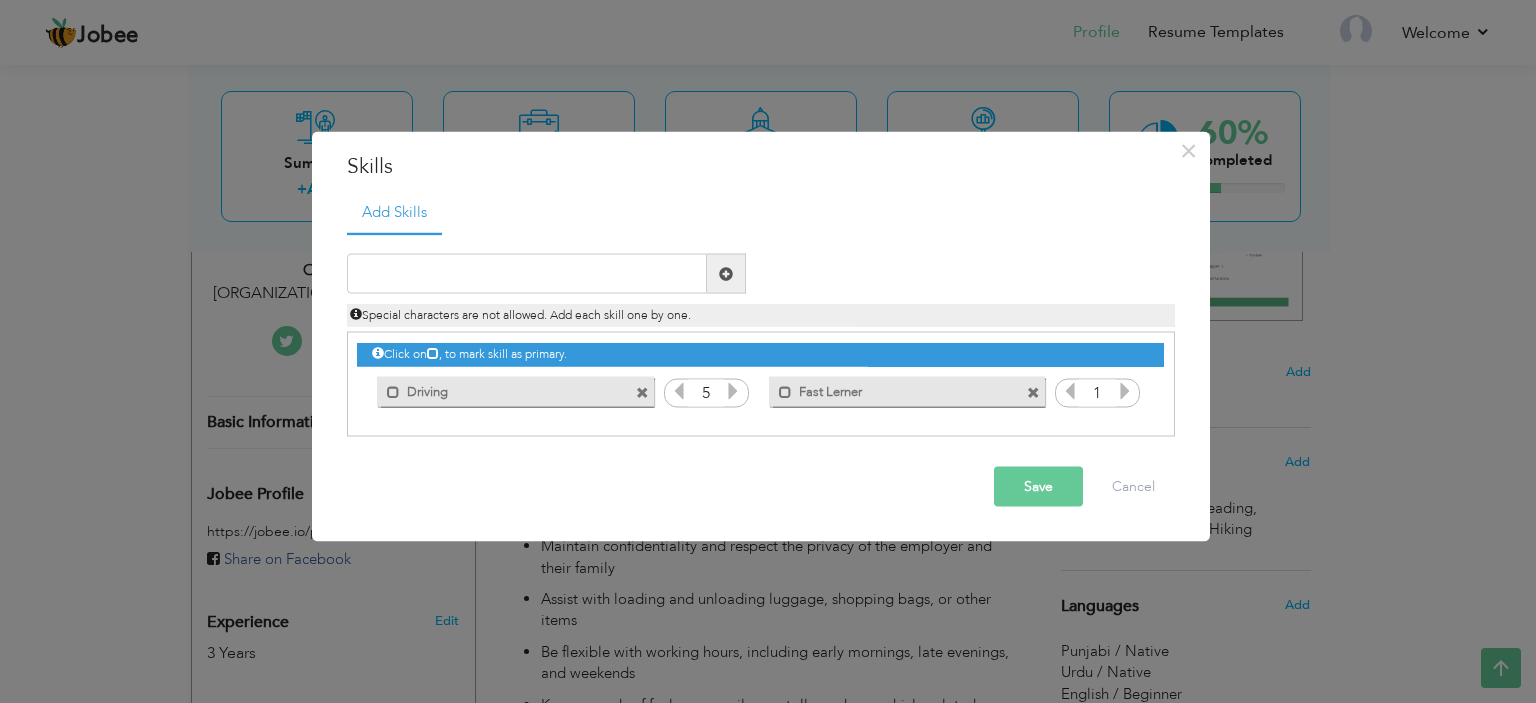 click at bounding box center (1125, 391) 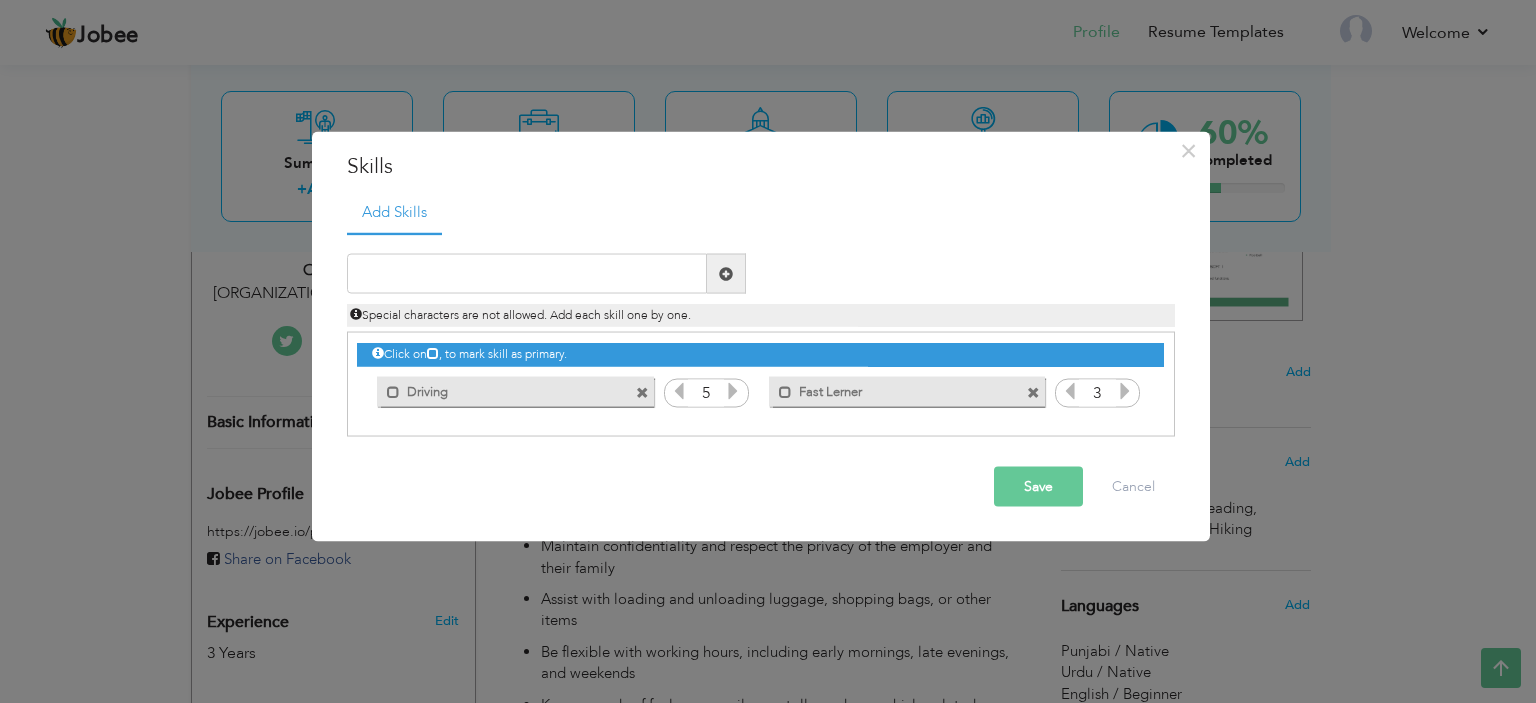 click at bounding box center [1125, 391] 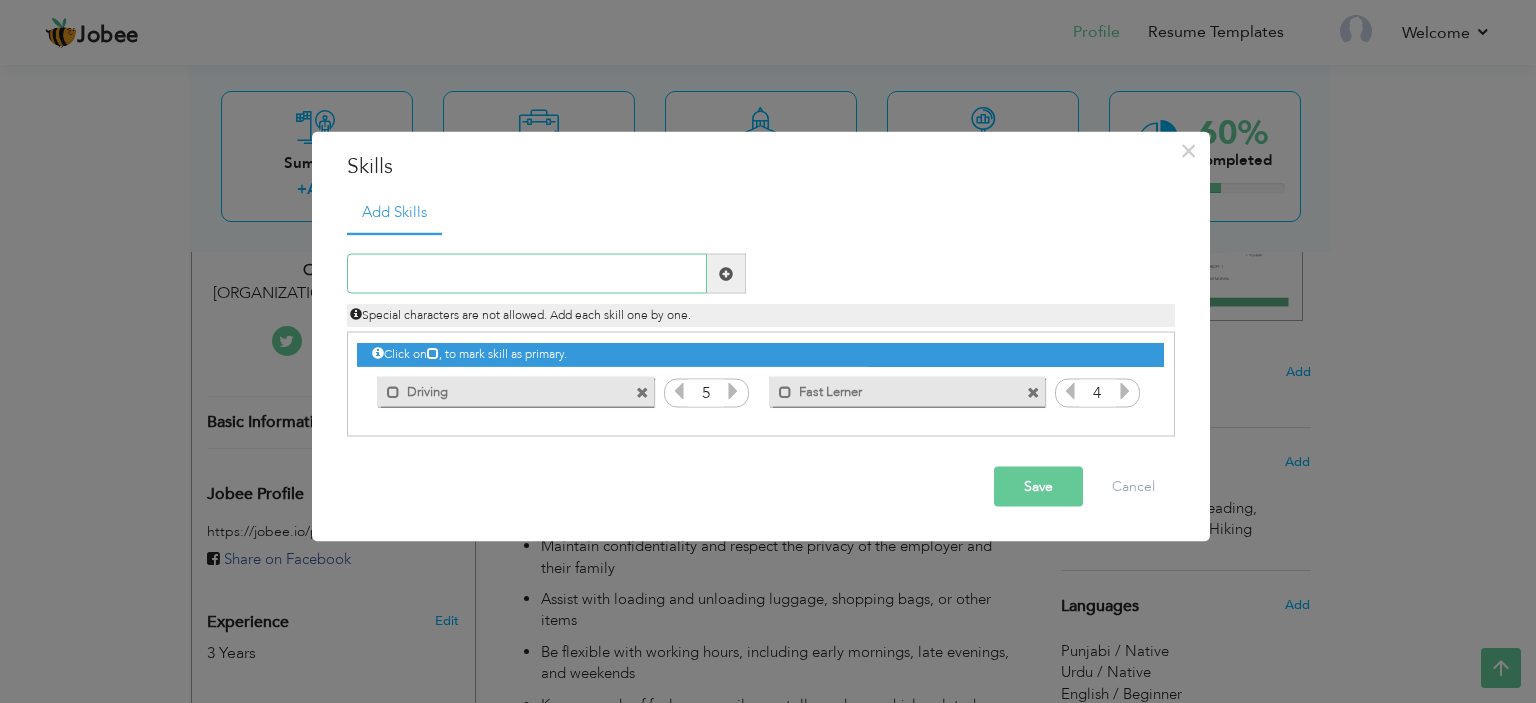 click at bounding box center (527, 274) 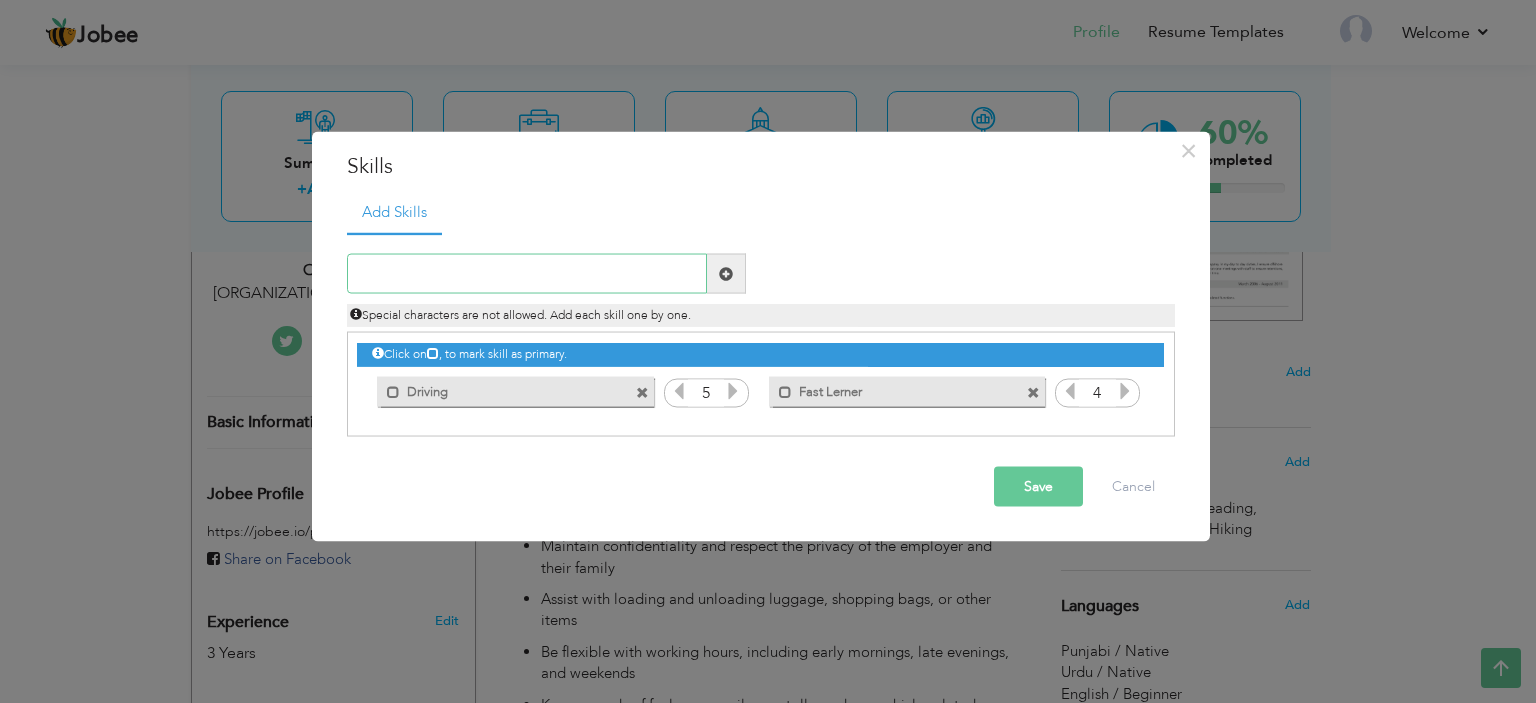 paste on "Punctuality" 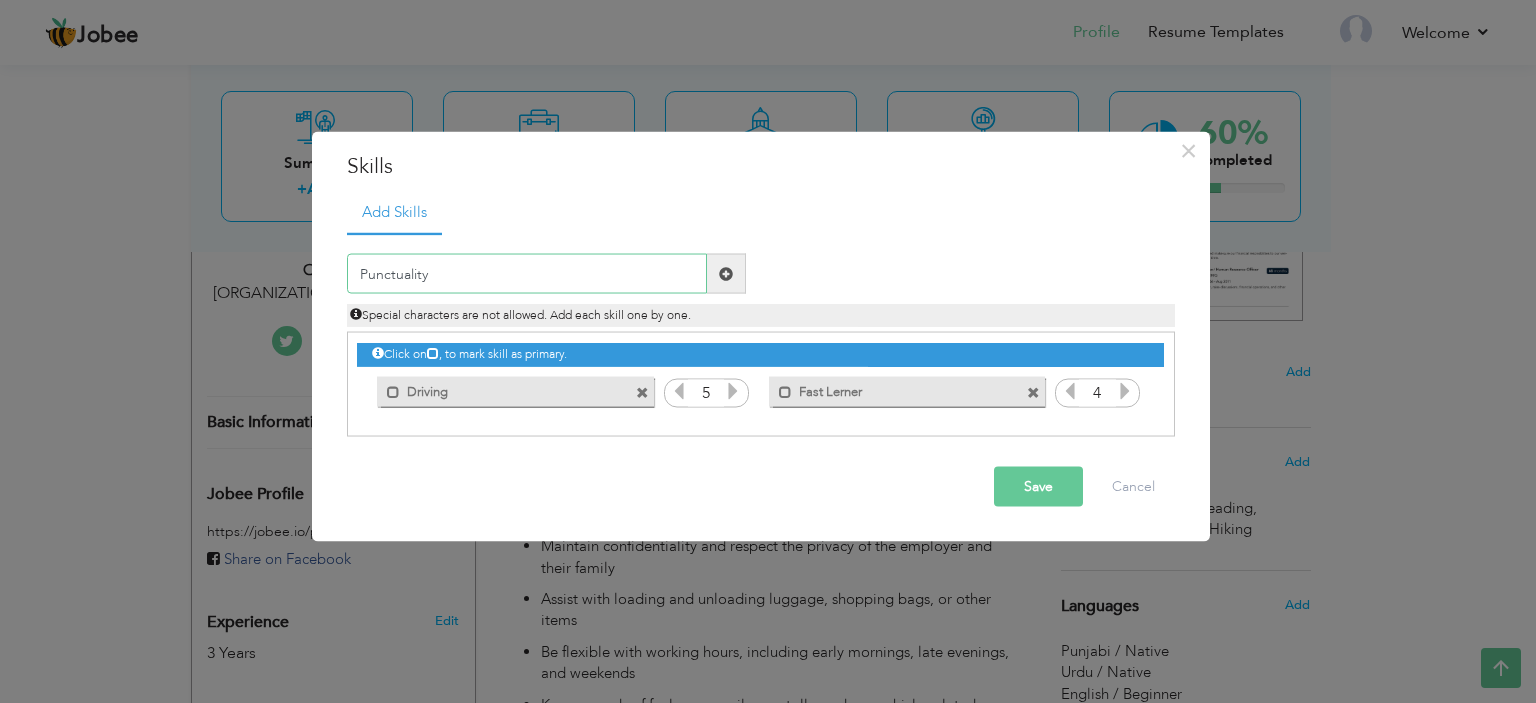 type on "Punctuality" 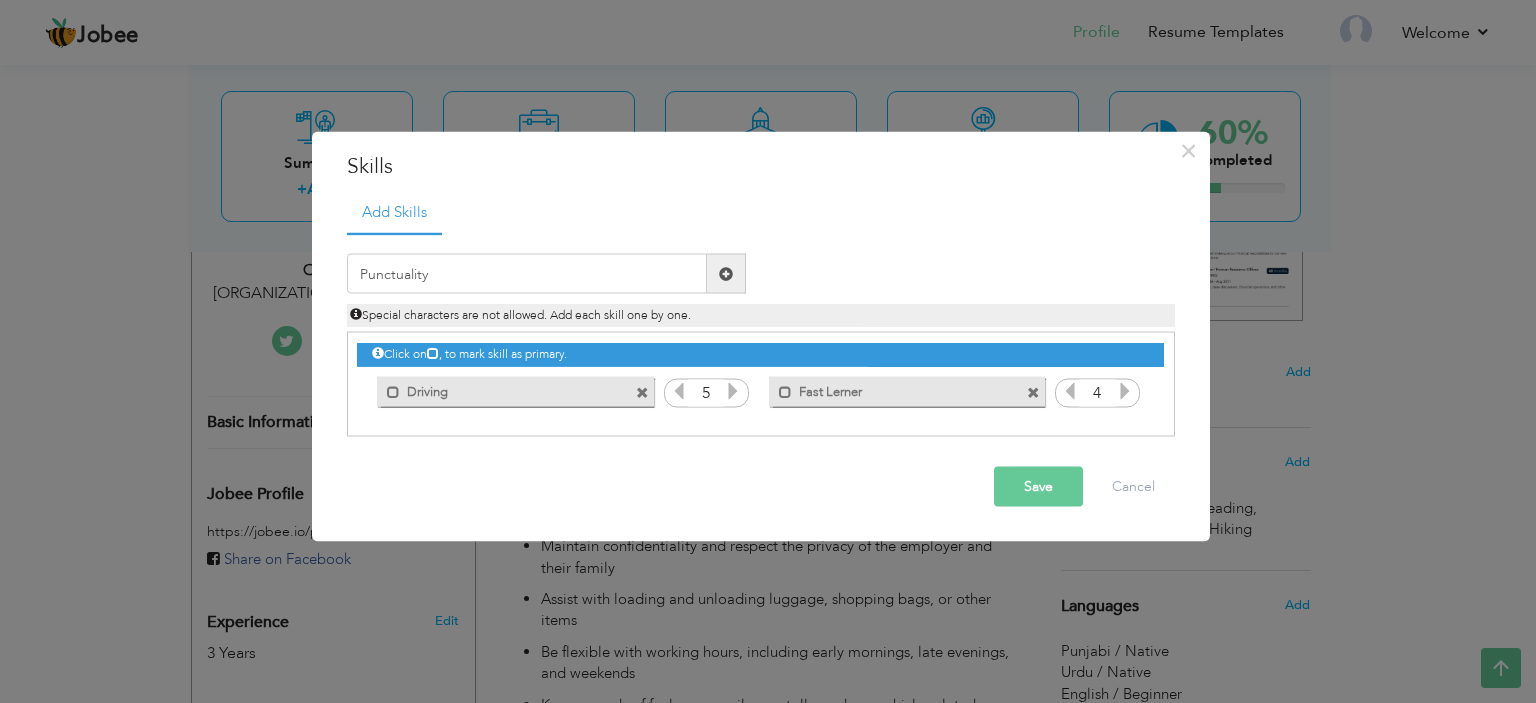 click at bounding box center (726, 274) 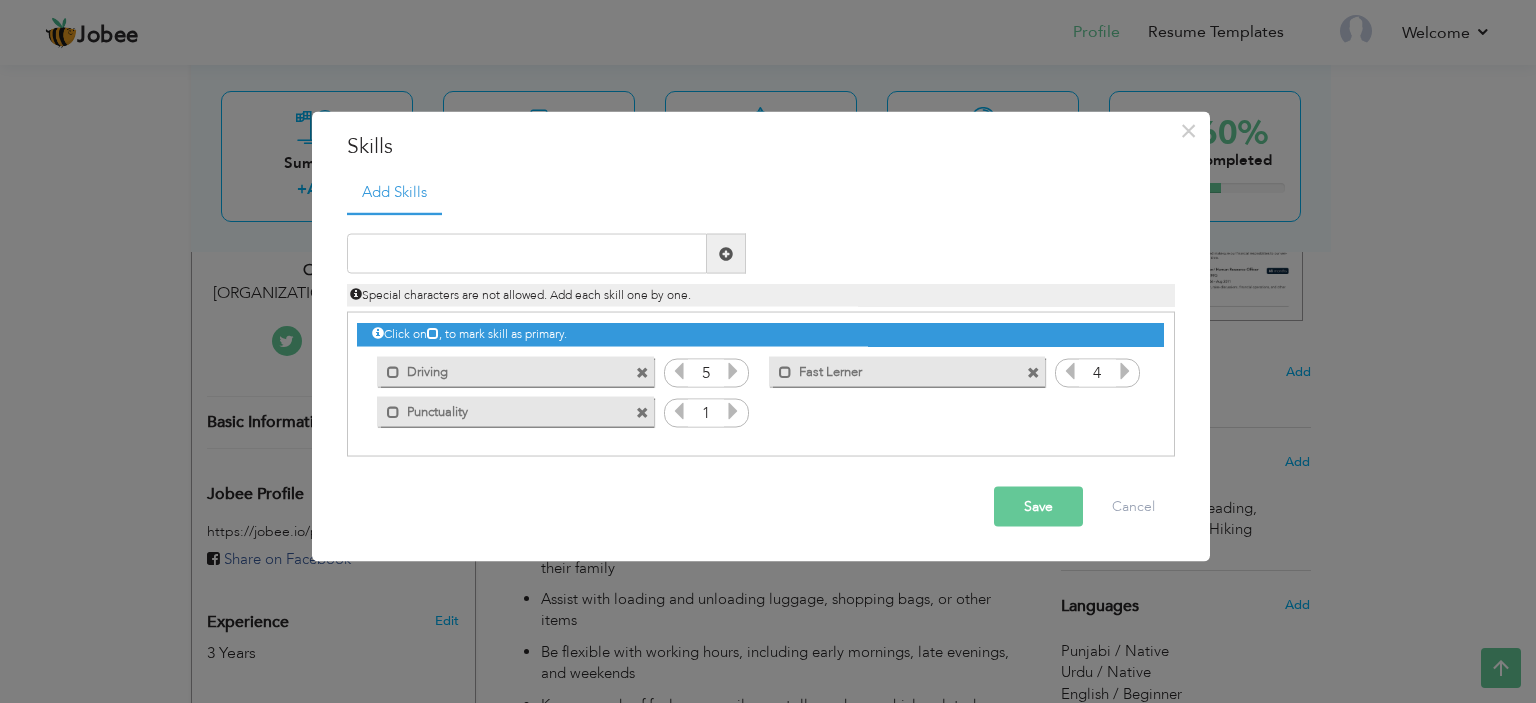 click at bounding box center [733, 411] 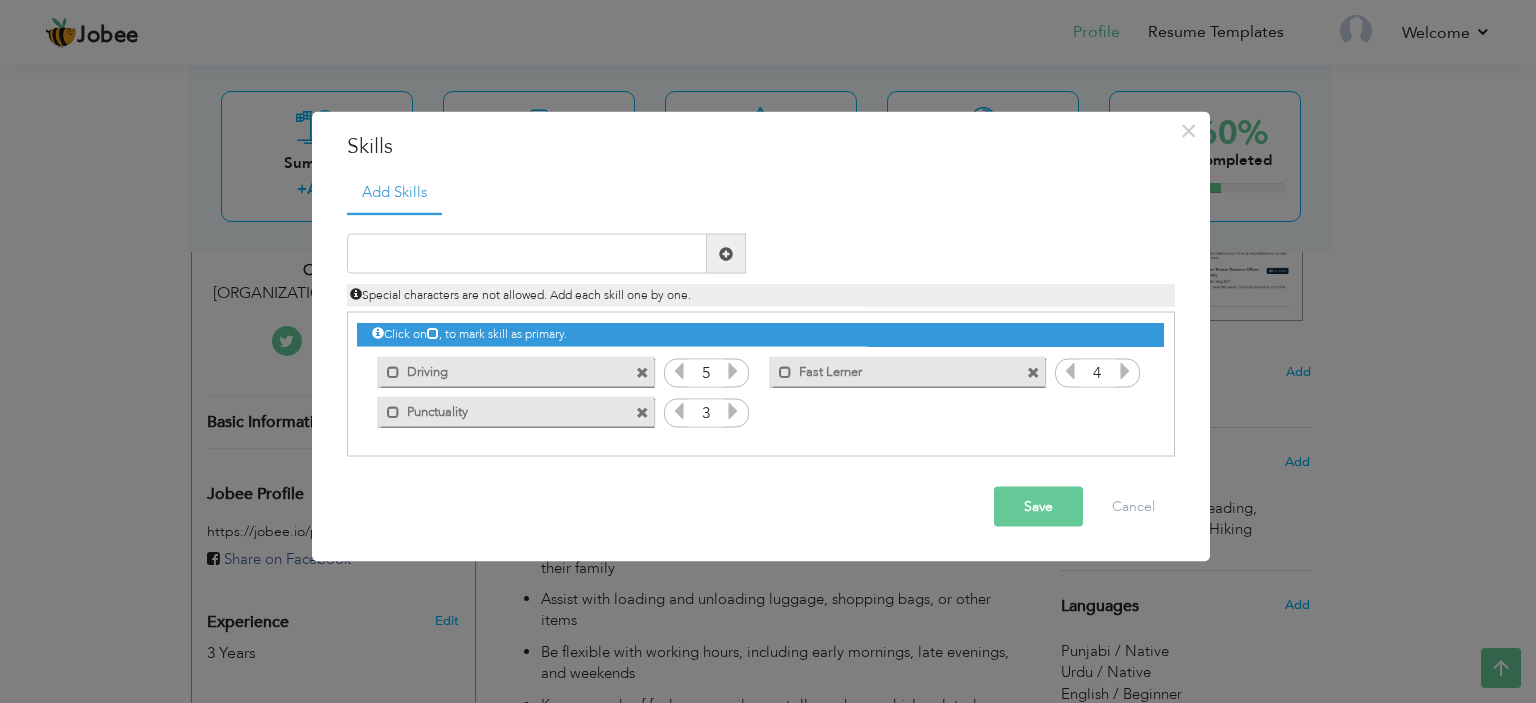 click at bounding box center (733, 411) 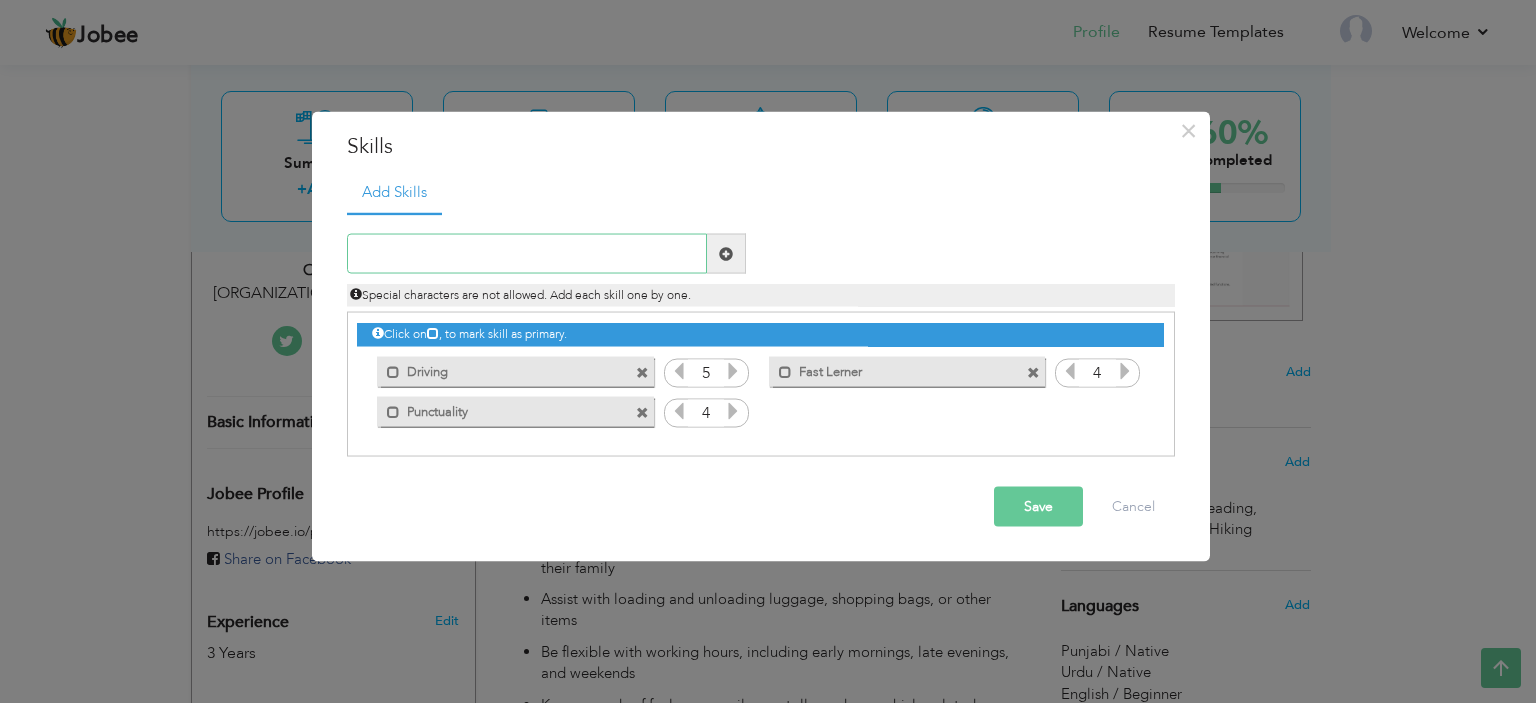 click at bounding box center [527, 254] 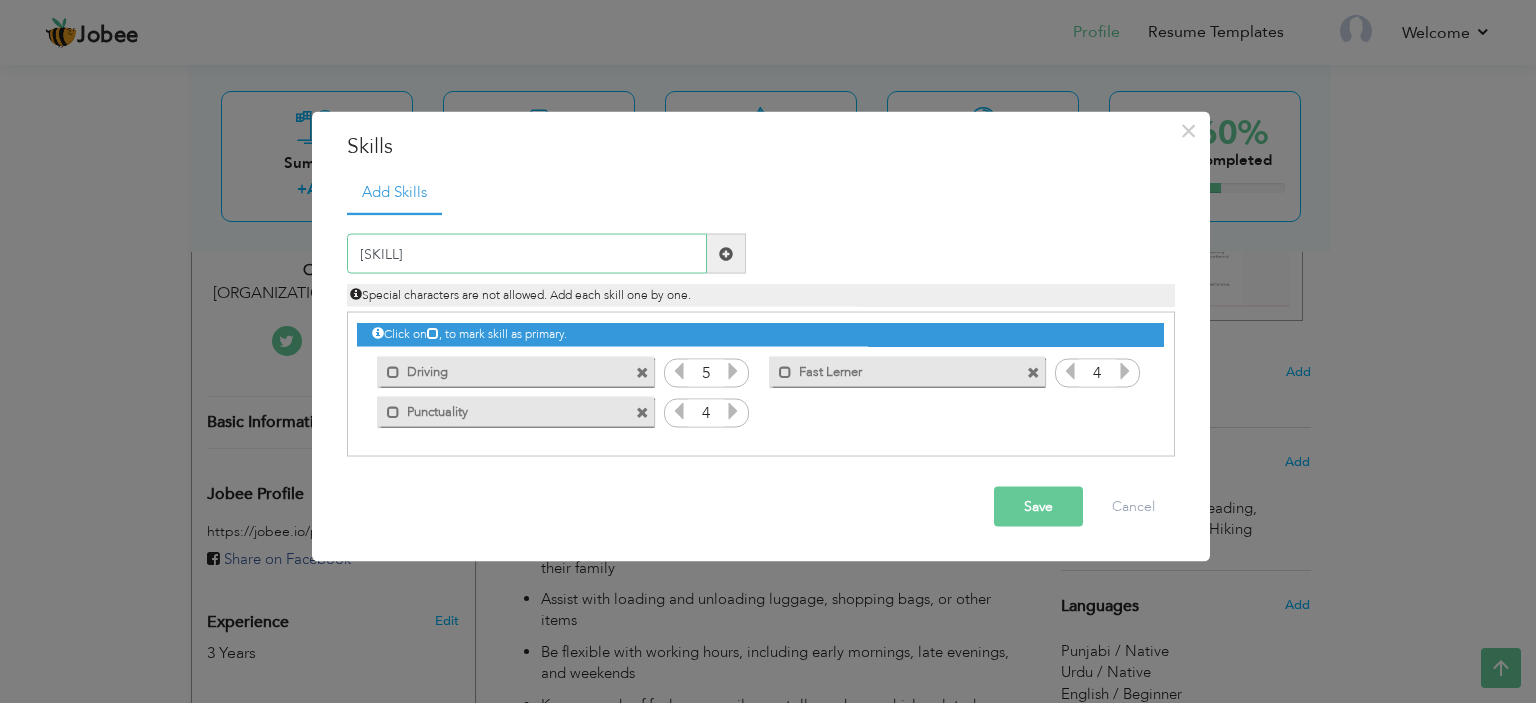 type on "Honesty & Trustworthiness" 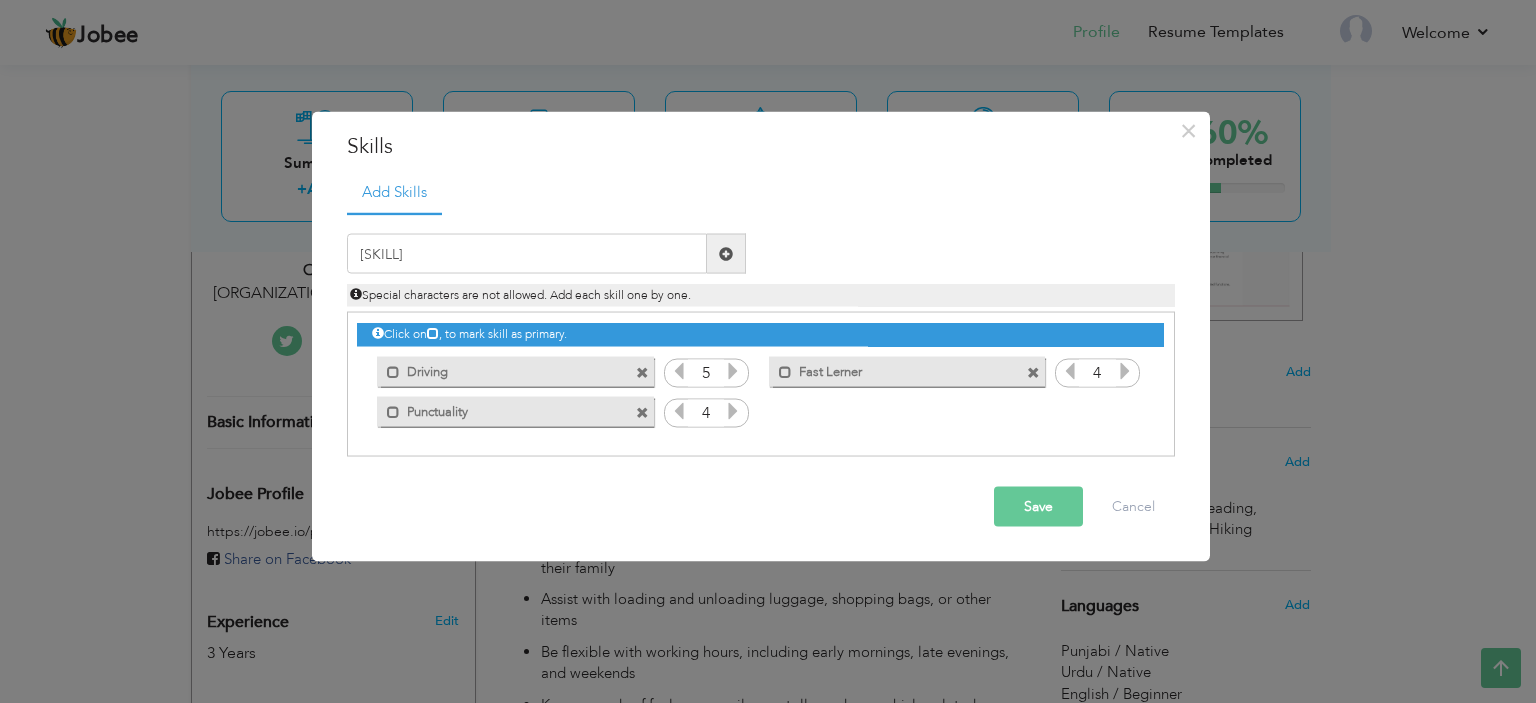 click at bounding box center [726, 253] 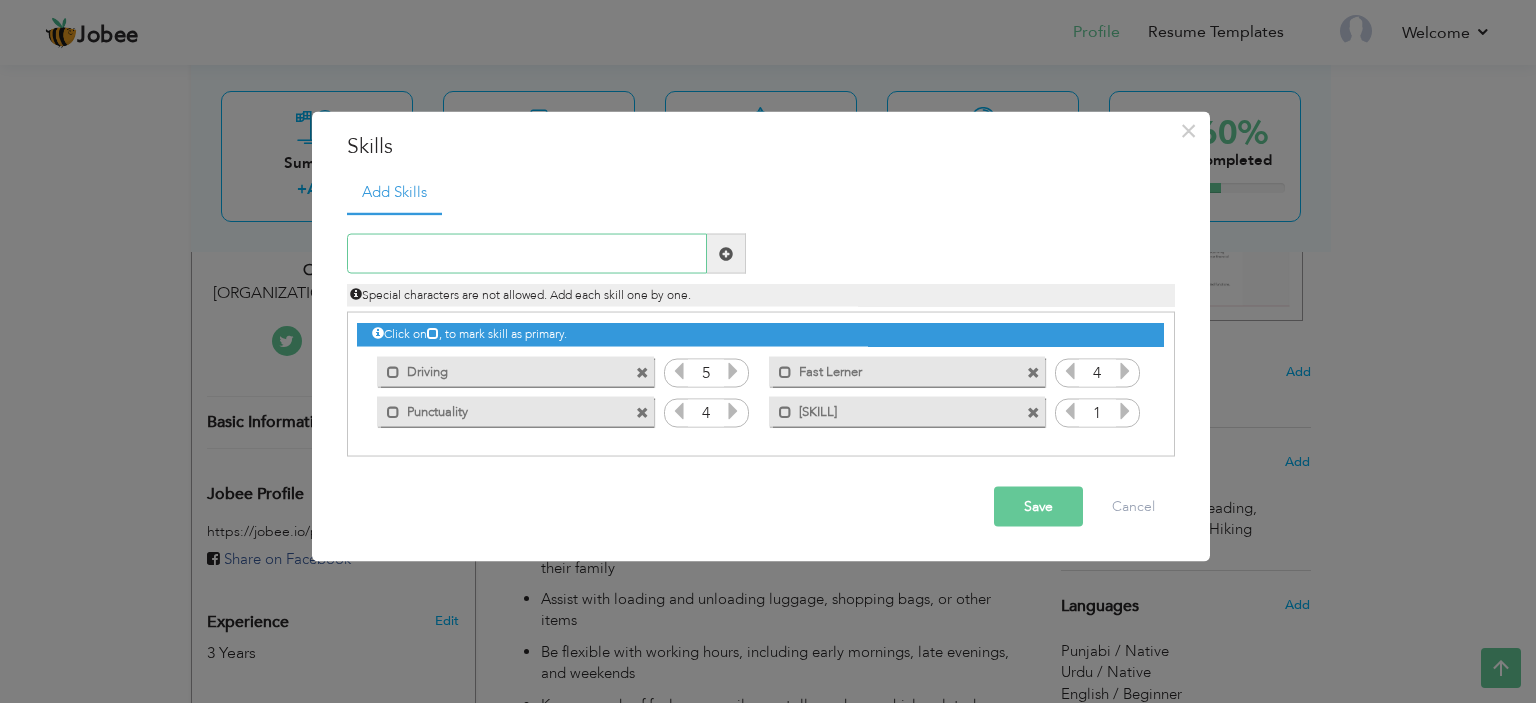 click at bounding box center (527, 254) 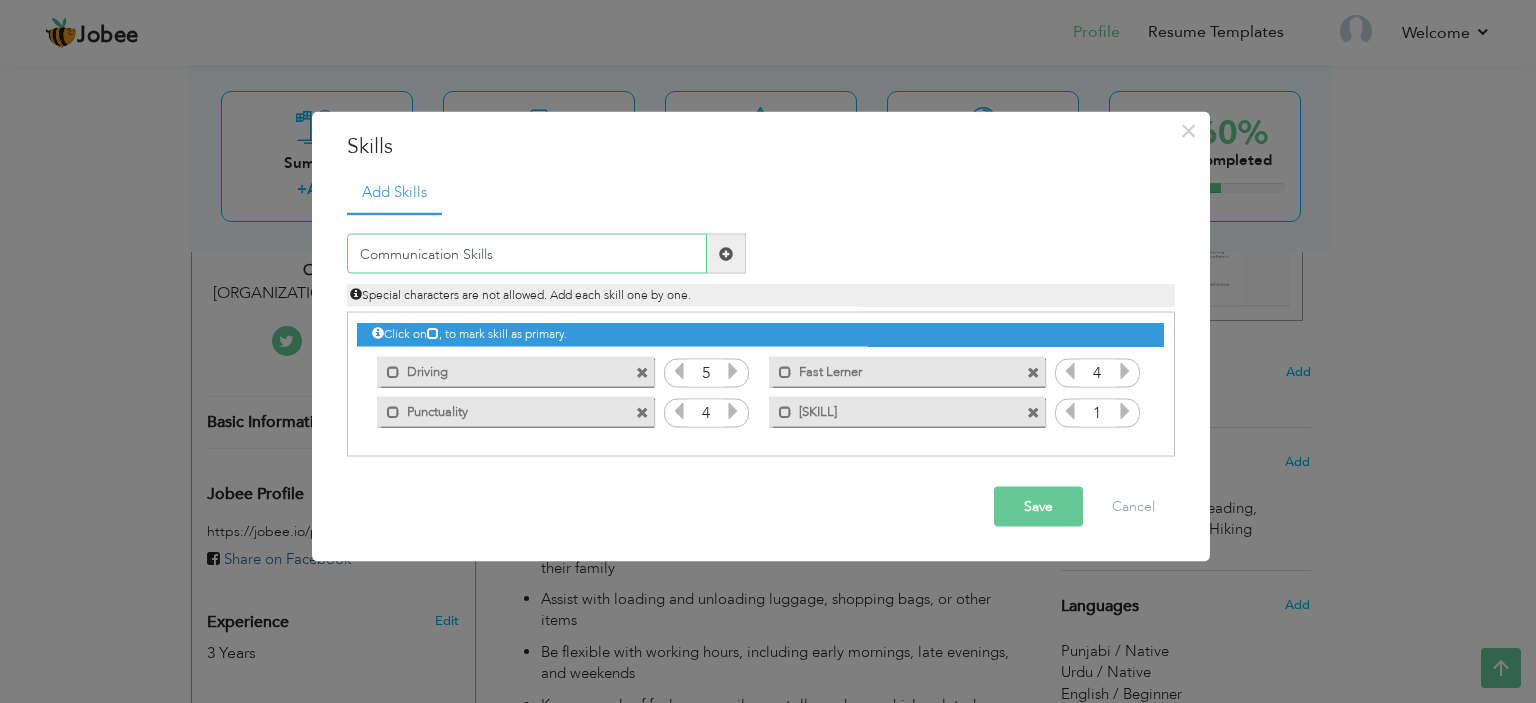 type on "Communication Skills" 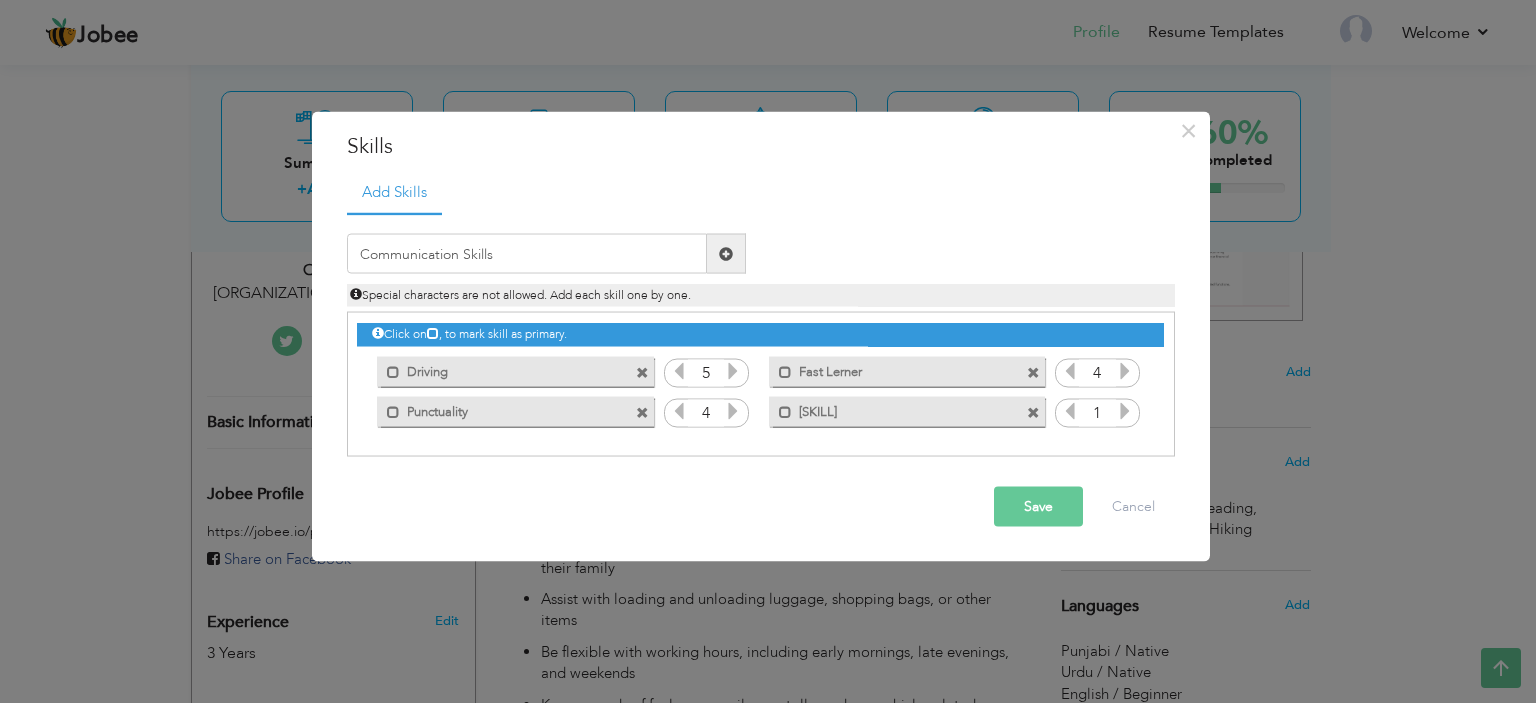 click at bounding box center (726, 253) 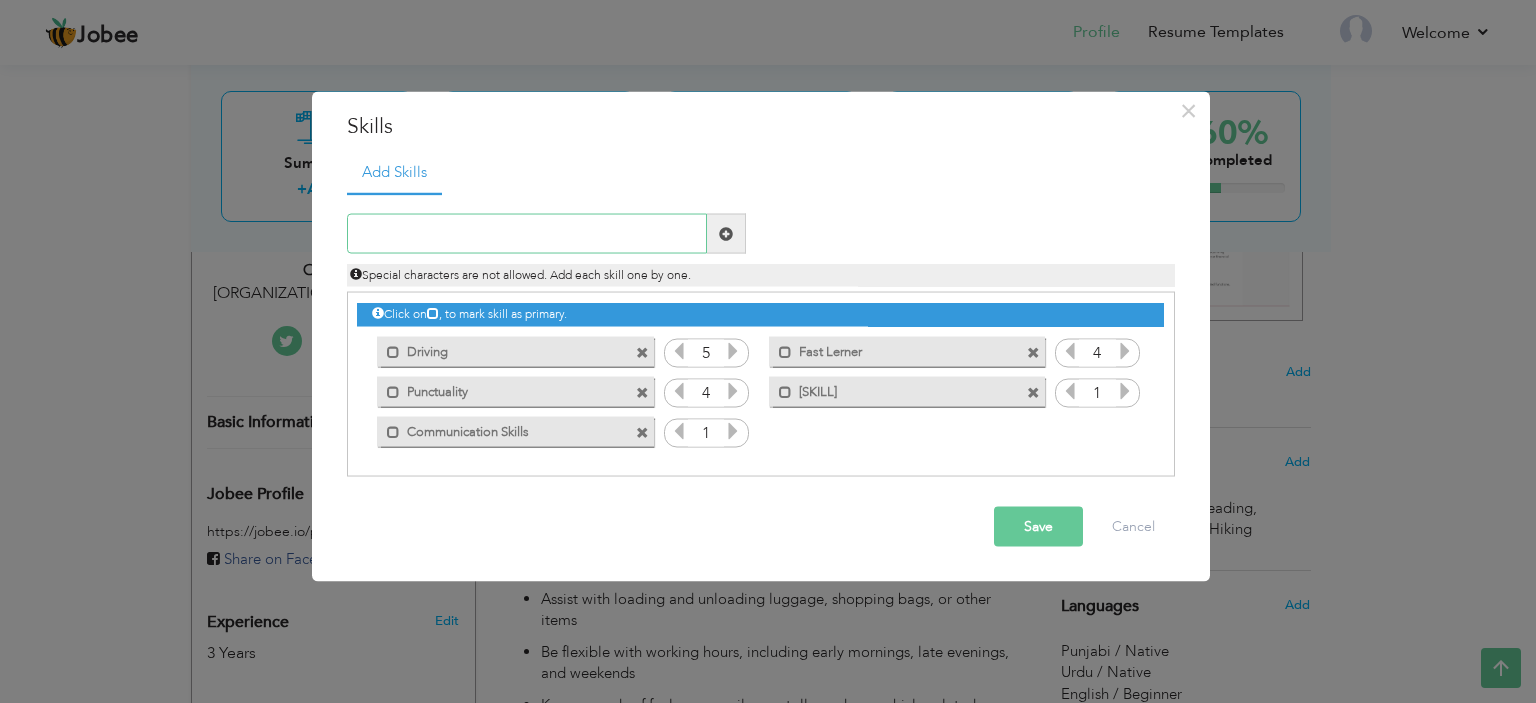 click at bounding box center [527, 234] 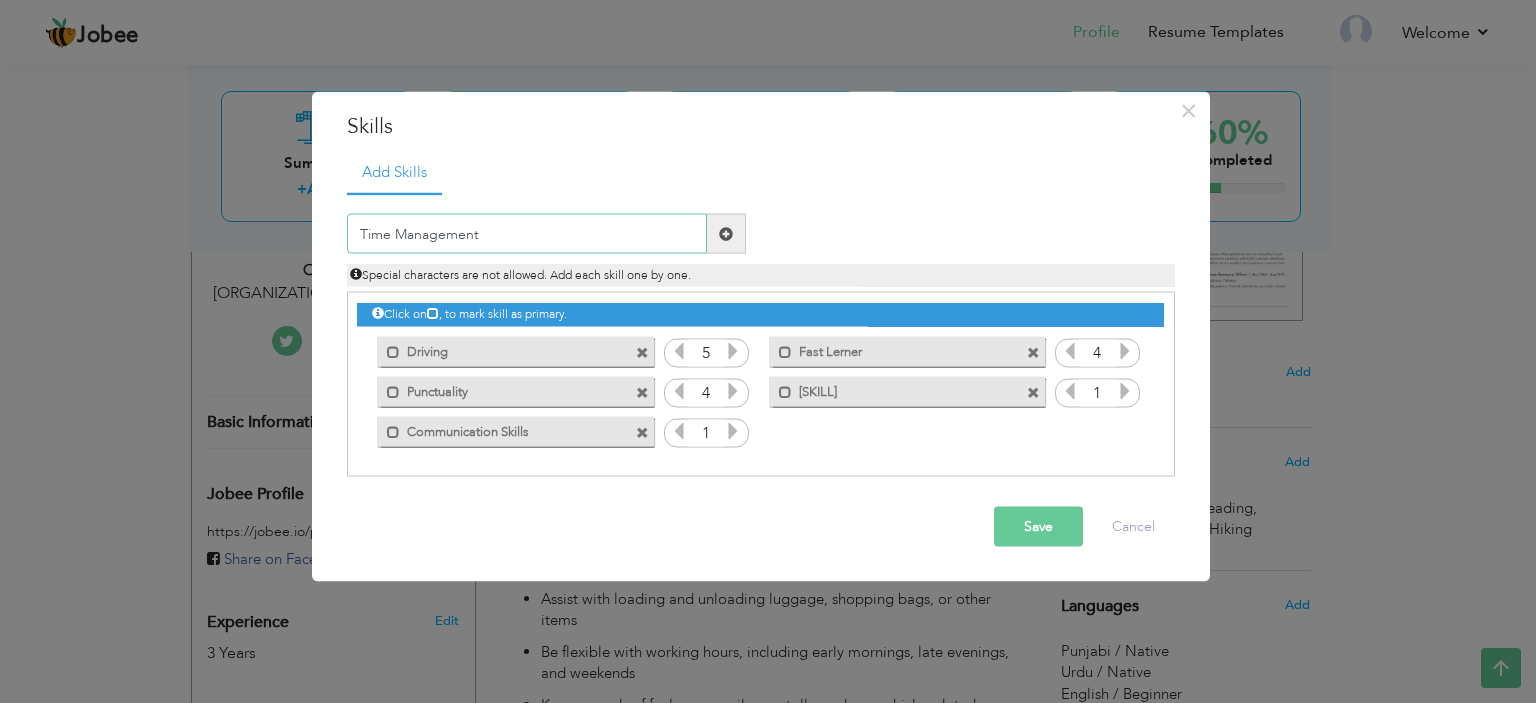 type on "Time Management" 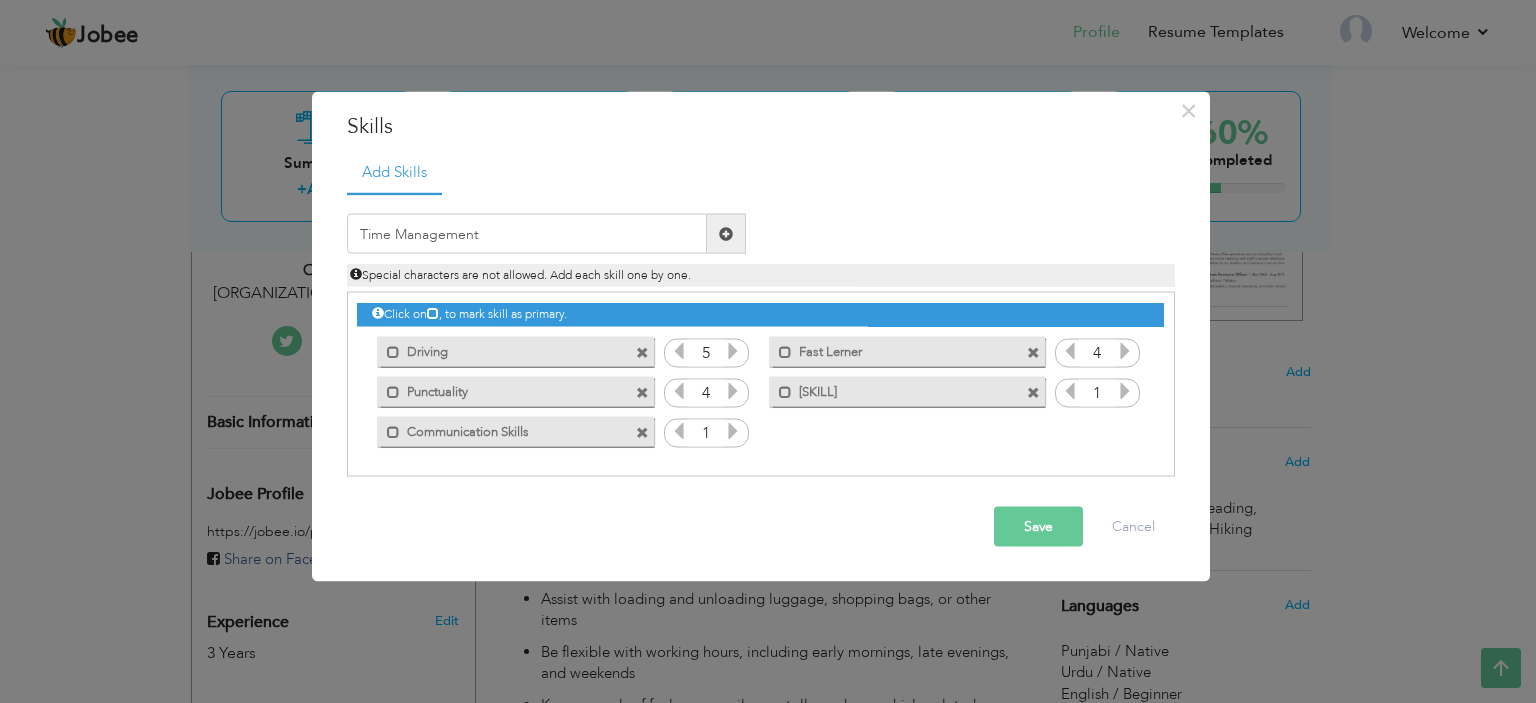 click at bounding box center [726, 233] 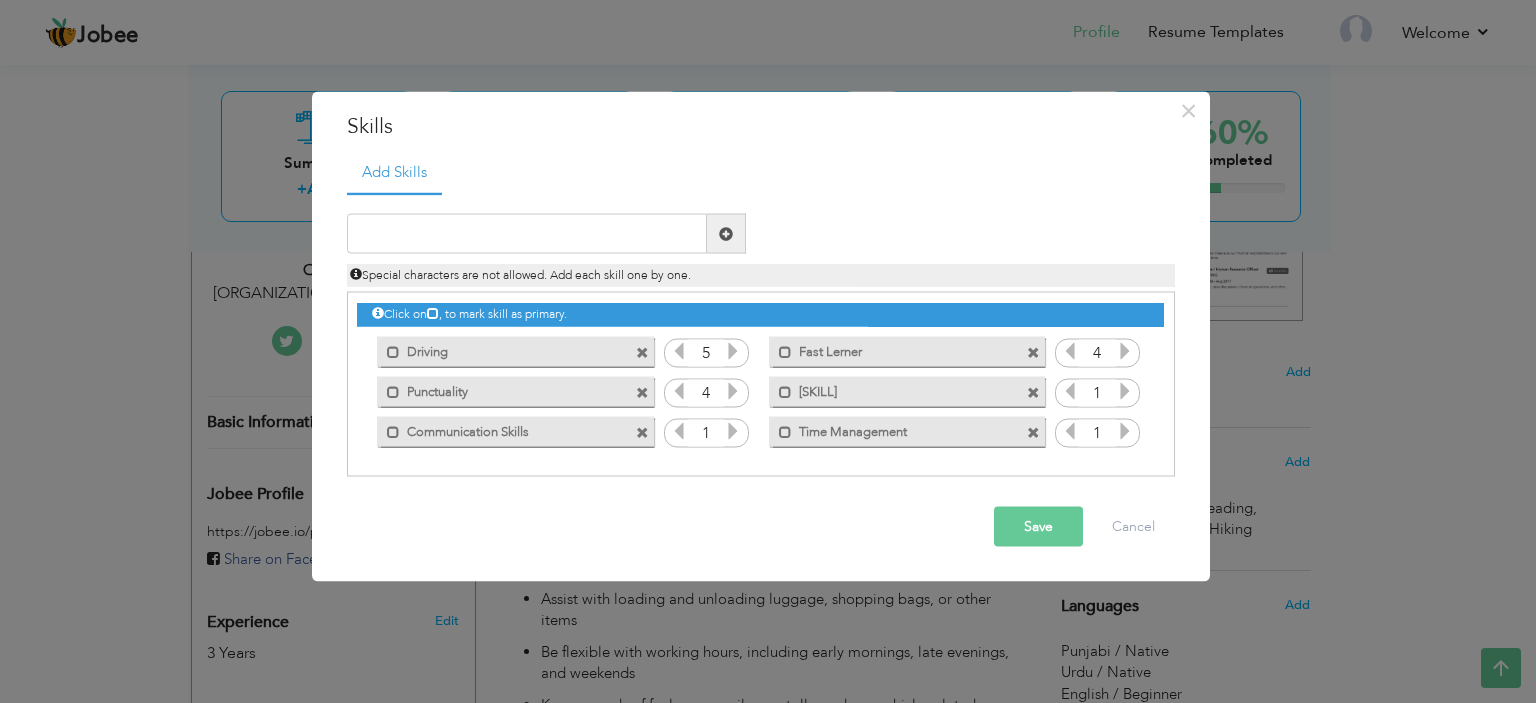 click on "Duplicate entry" at bounding box center [761, 334] 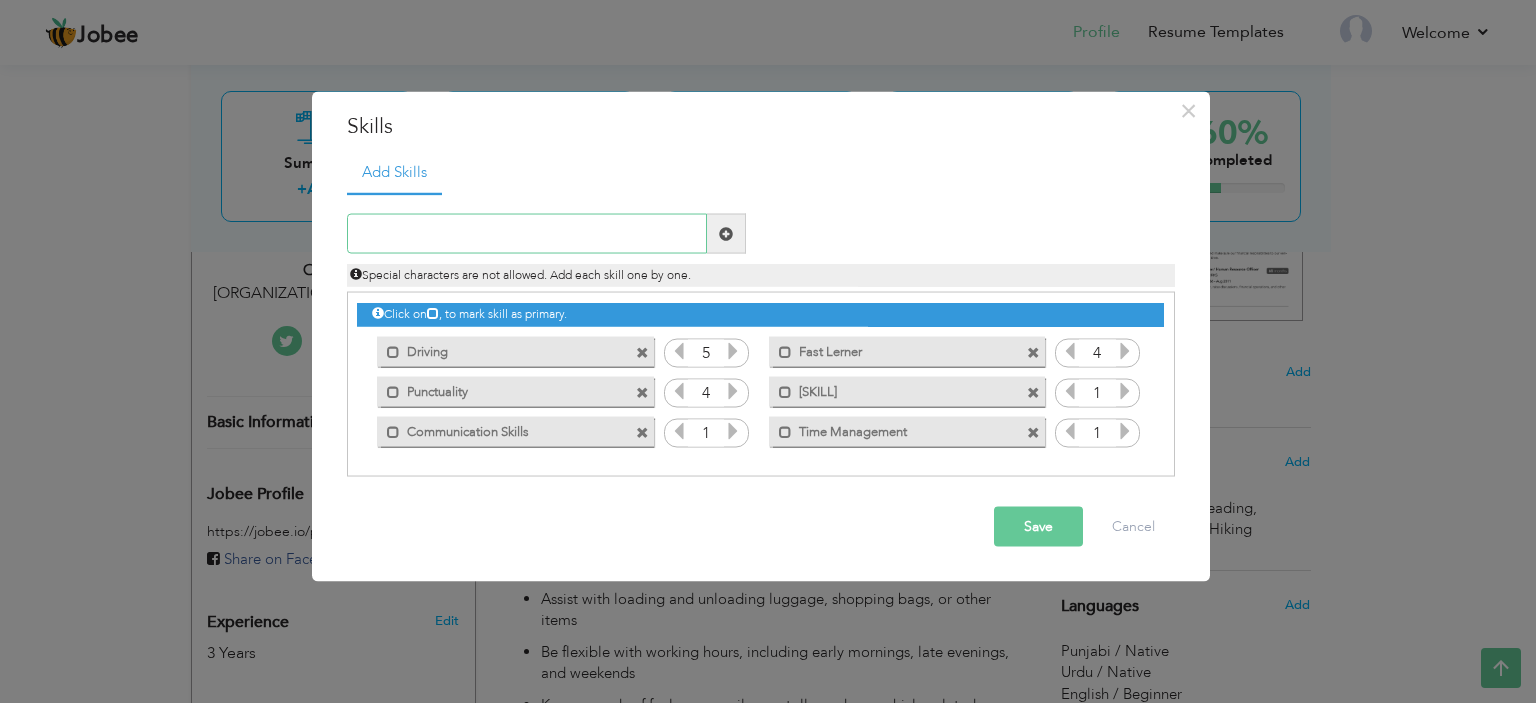 click at bounding box center [527, 234] 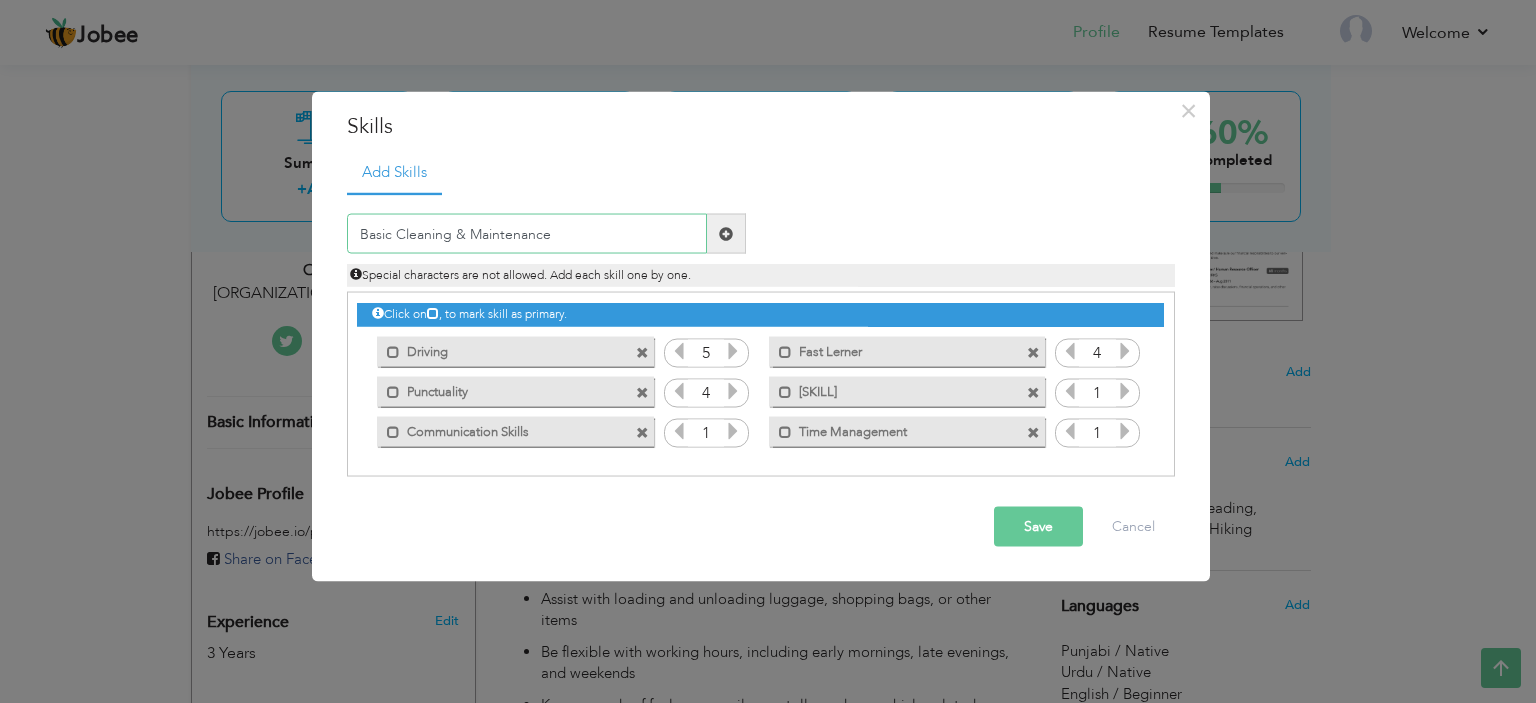 type on "Basic Cleaning & Maintenance" 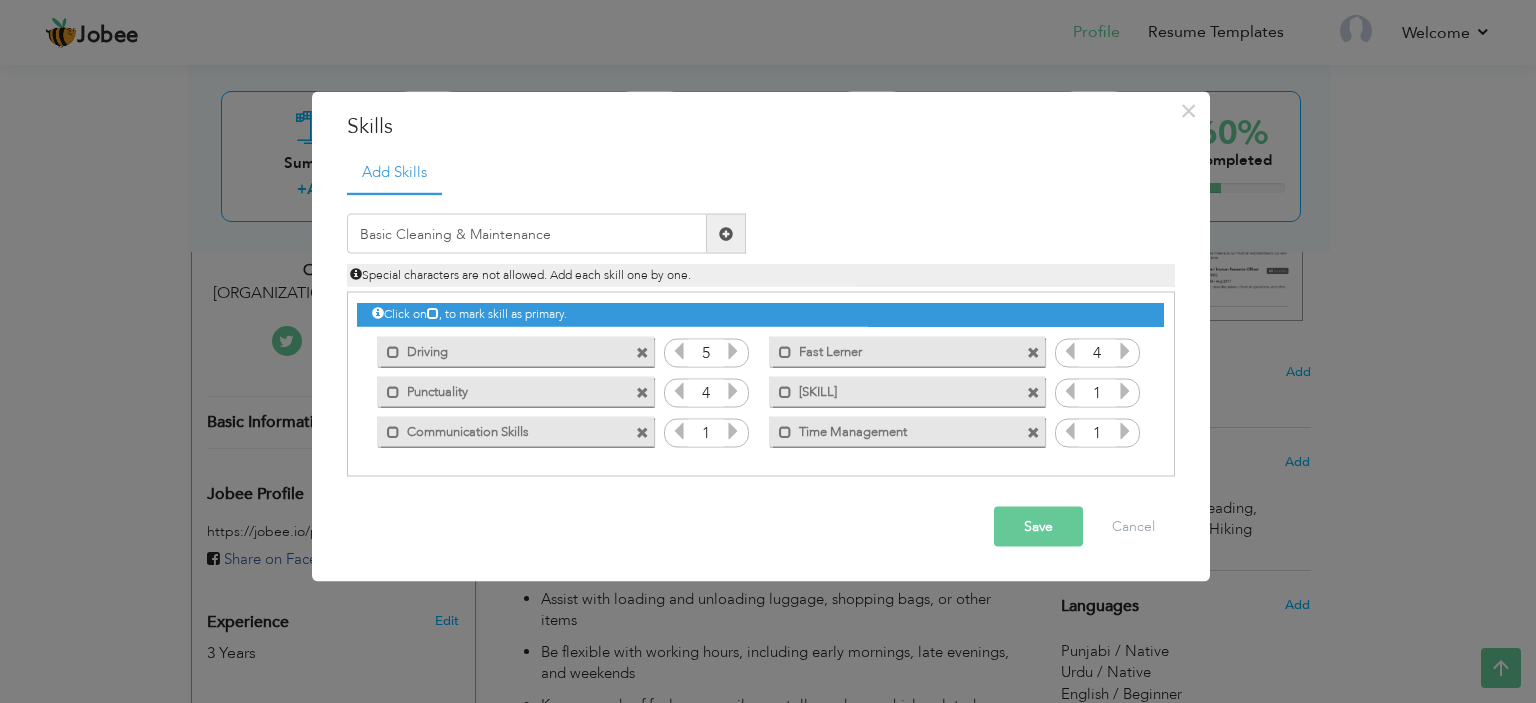 click at bounding box center [726, 234] 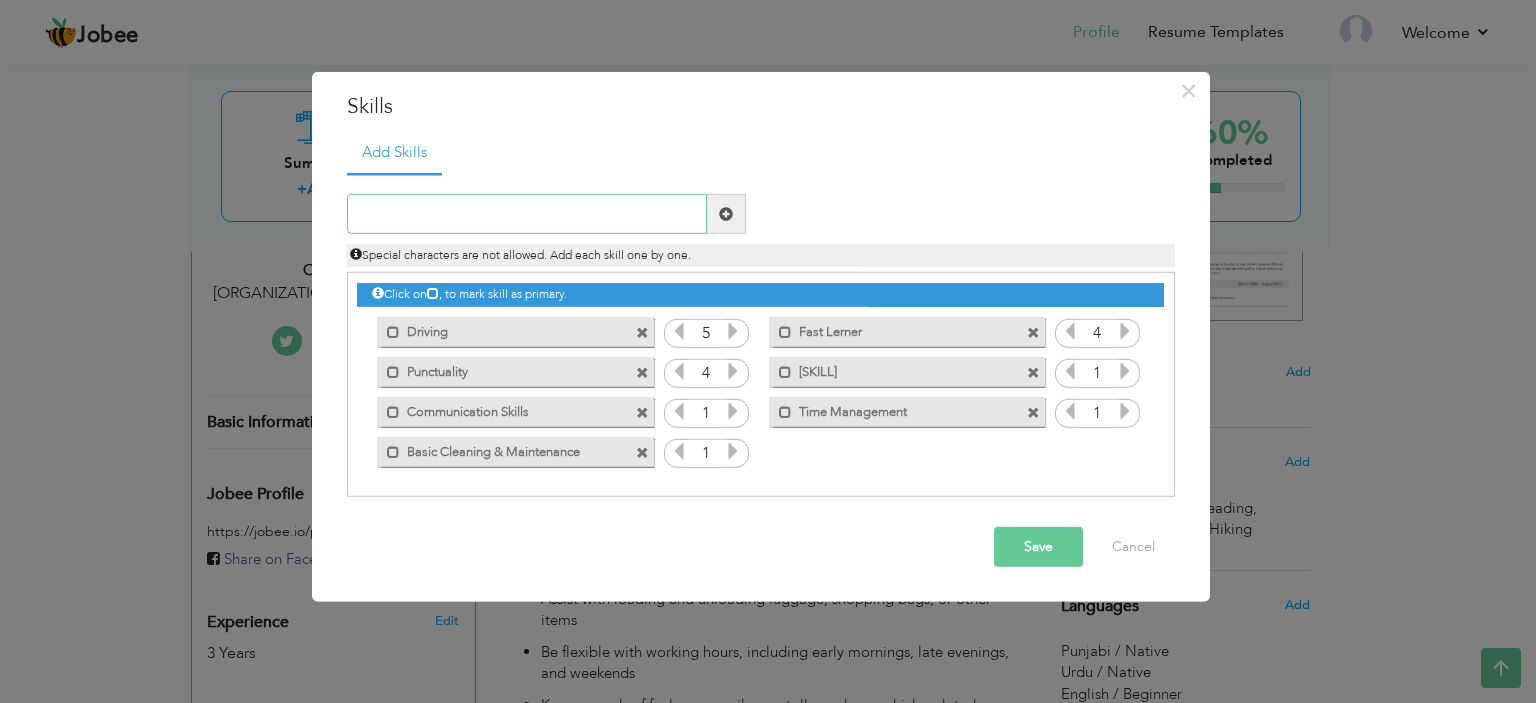 click at bounding box center (527, 214) 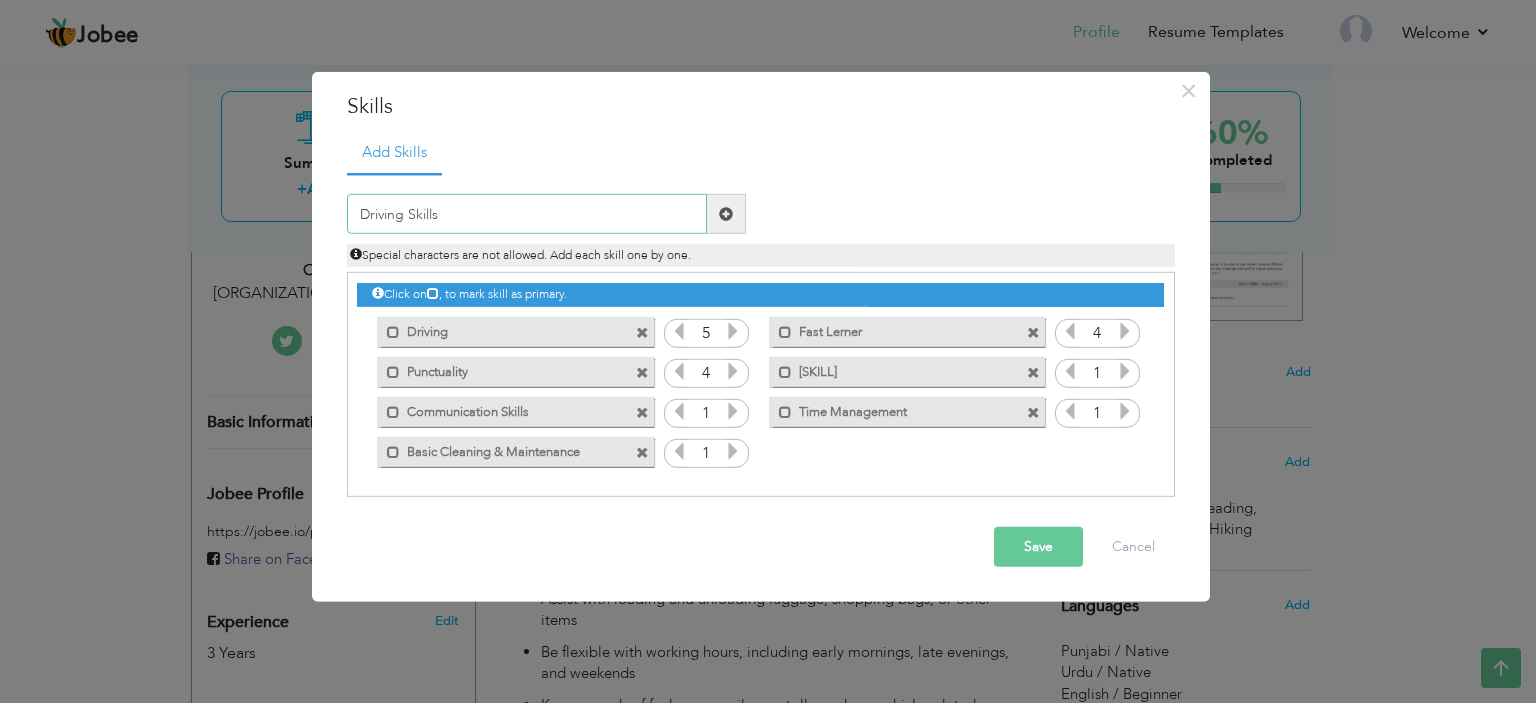 type on "Driving Skills" 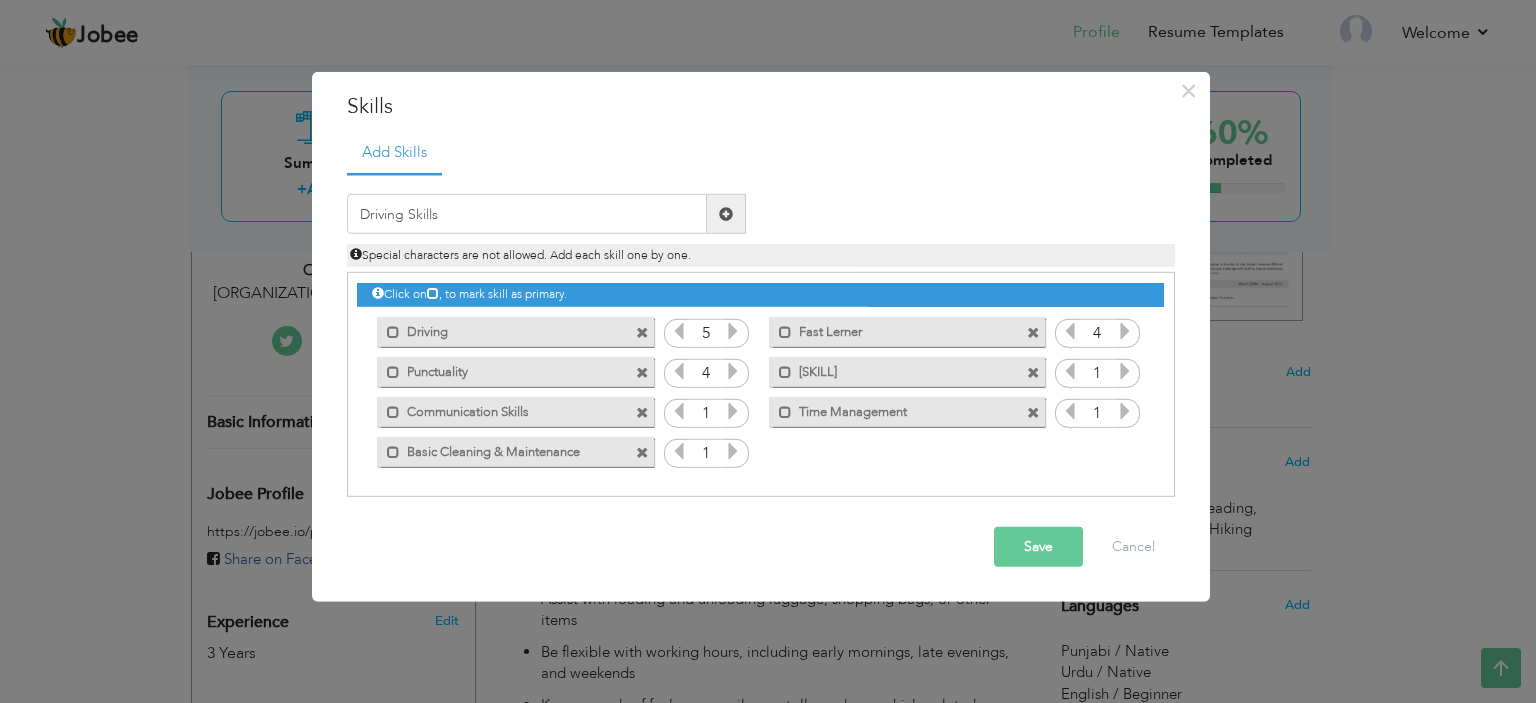click at bounding box center (726, 214) 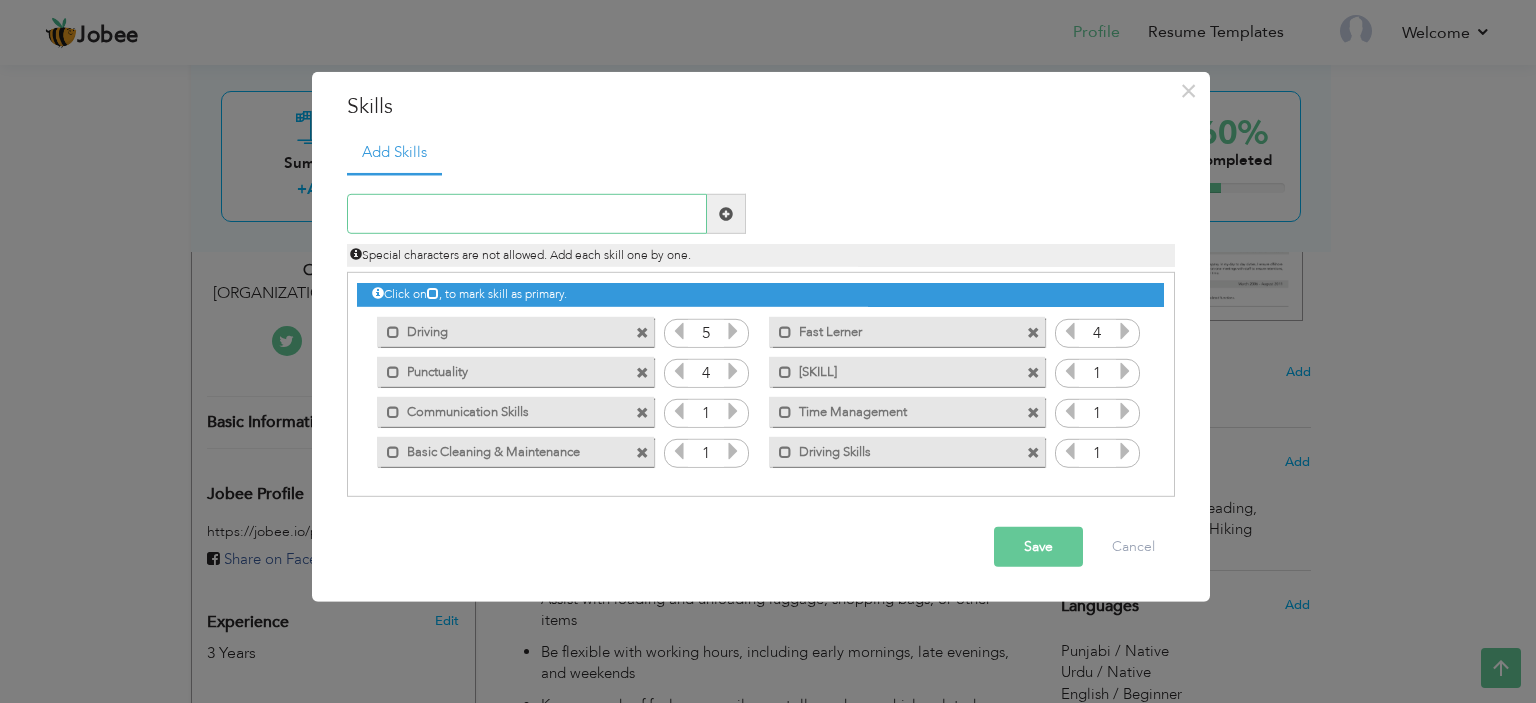 click at bounding box center (527, 214) 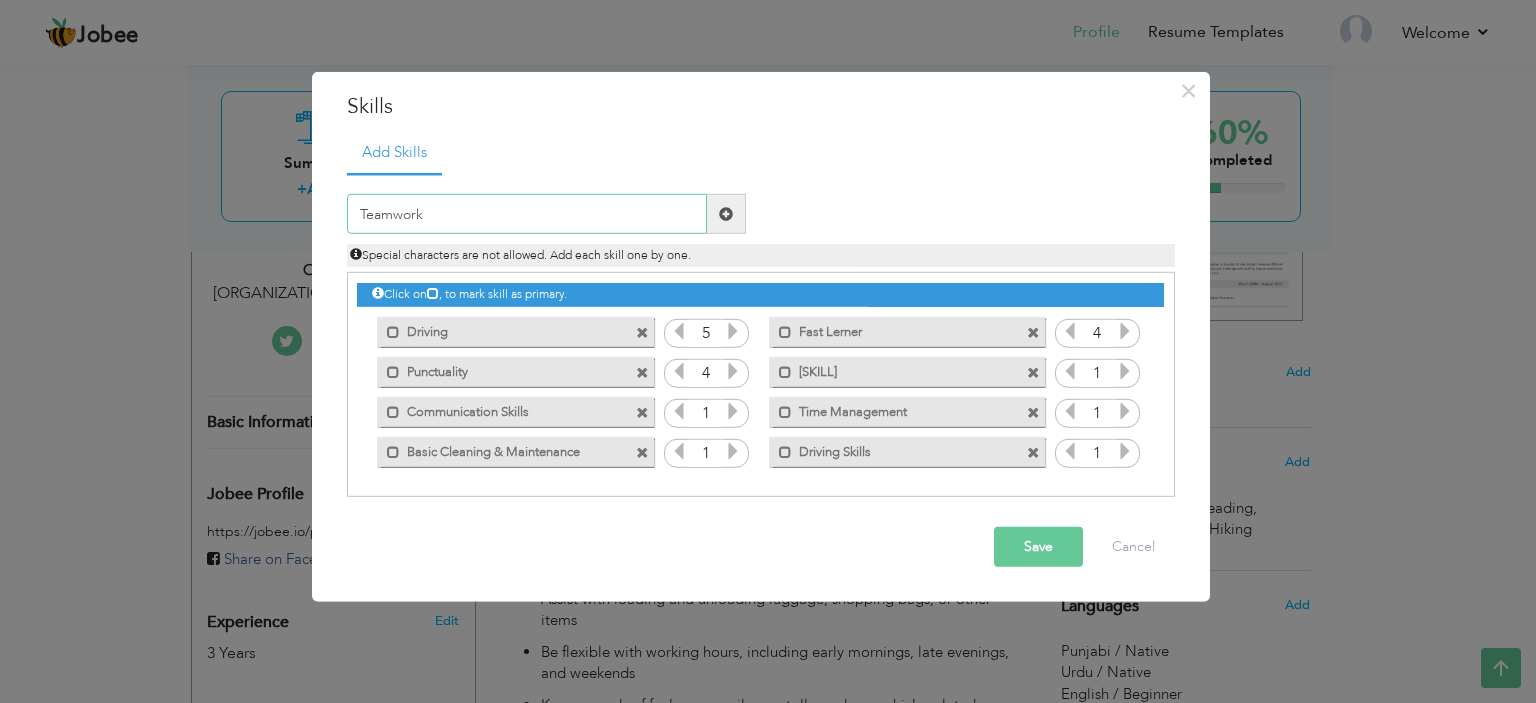 type on "Teamwork" 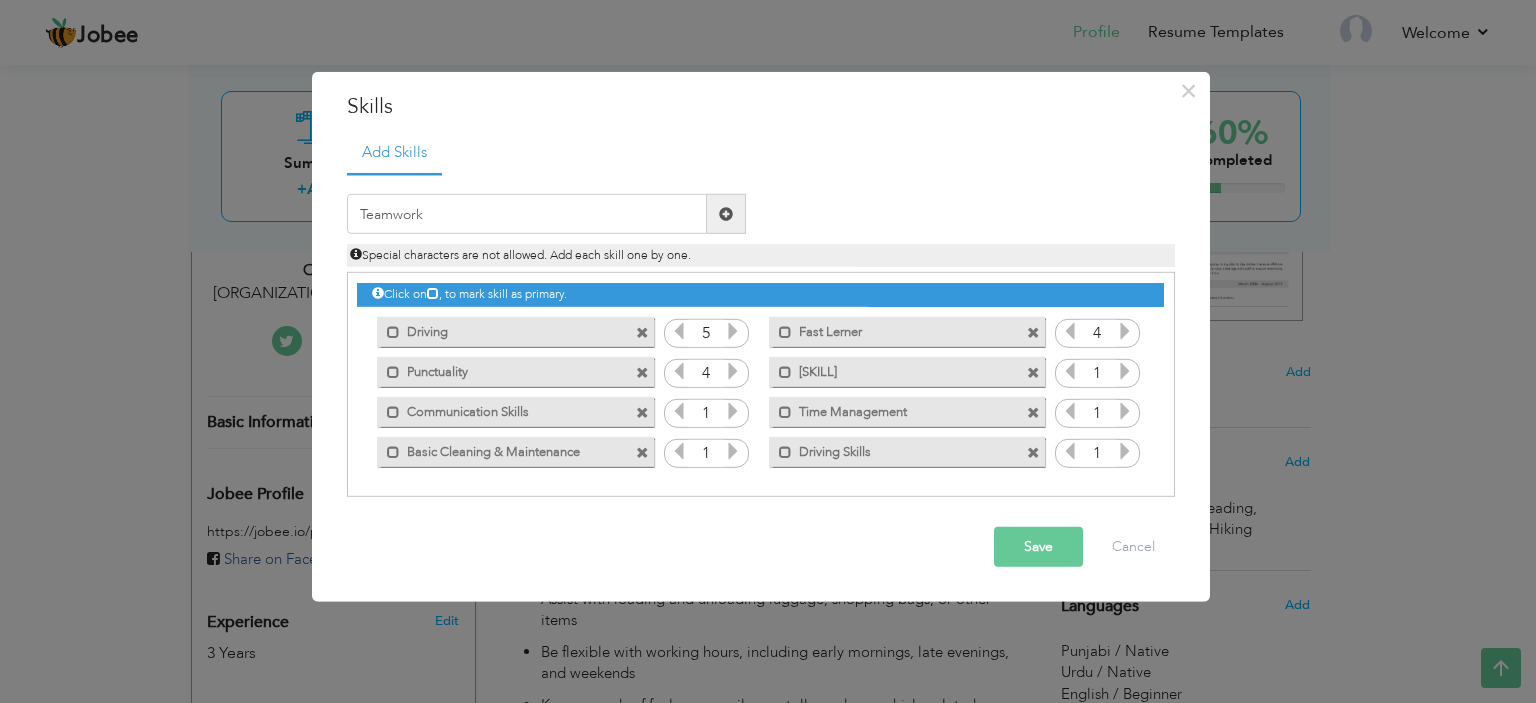 drag, startPoint x: 721, startPoint y: 215, endPoint x: 722, endPoint y: 193, distance: 22.022715 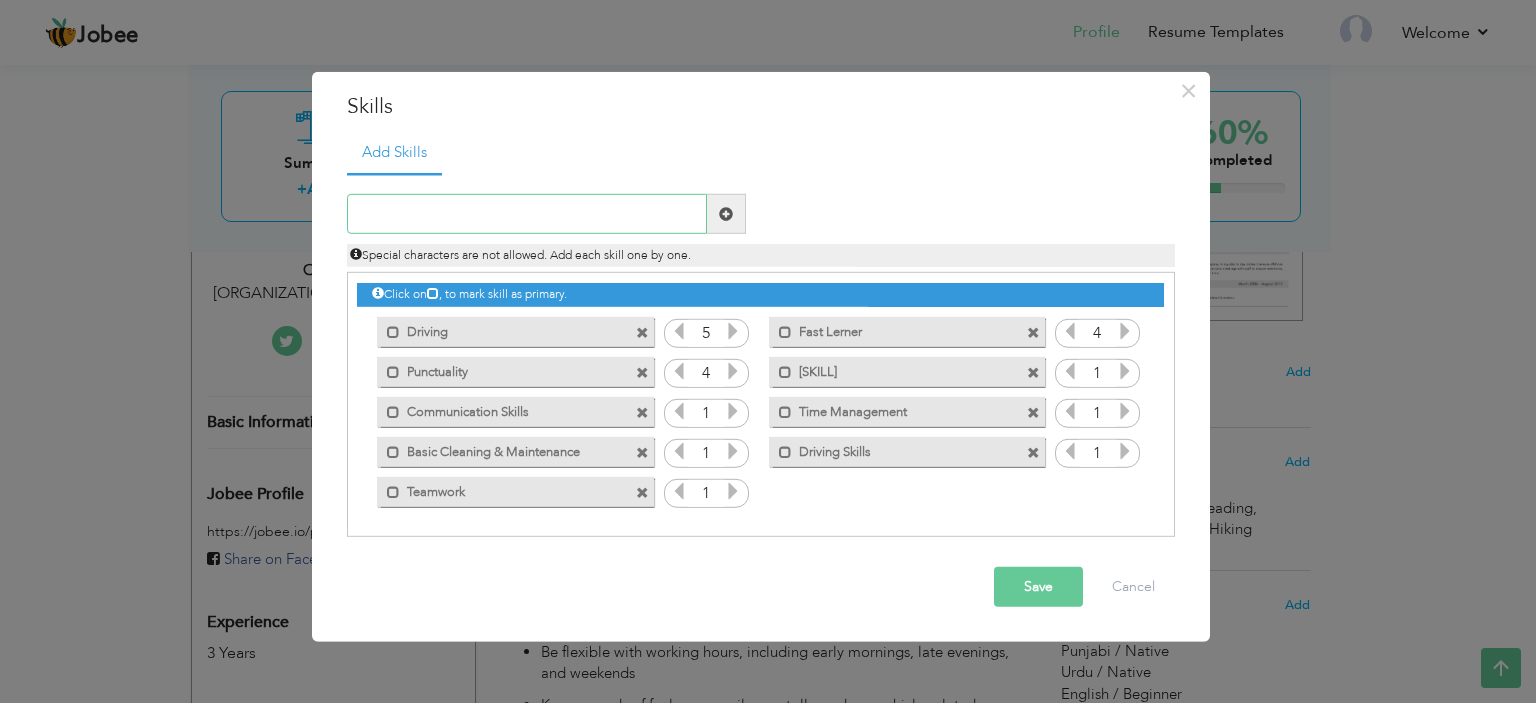 click at bounding box center (527, 214) 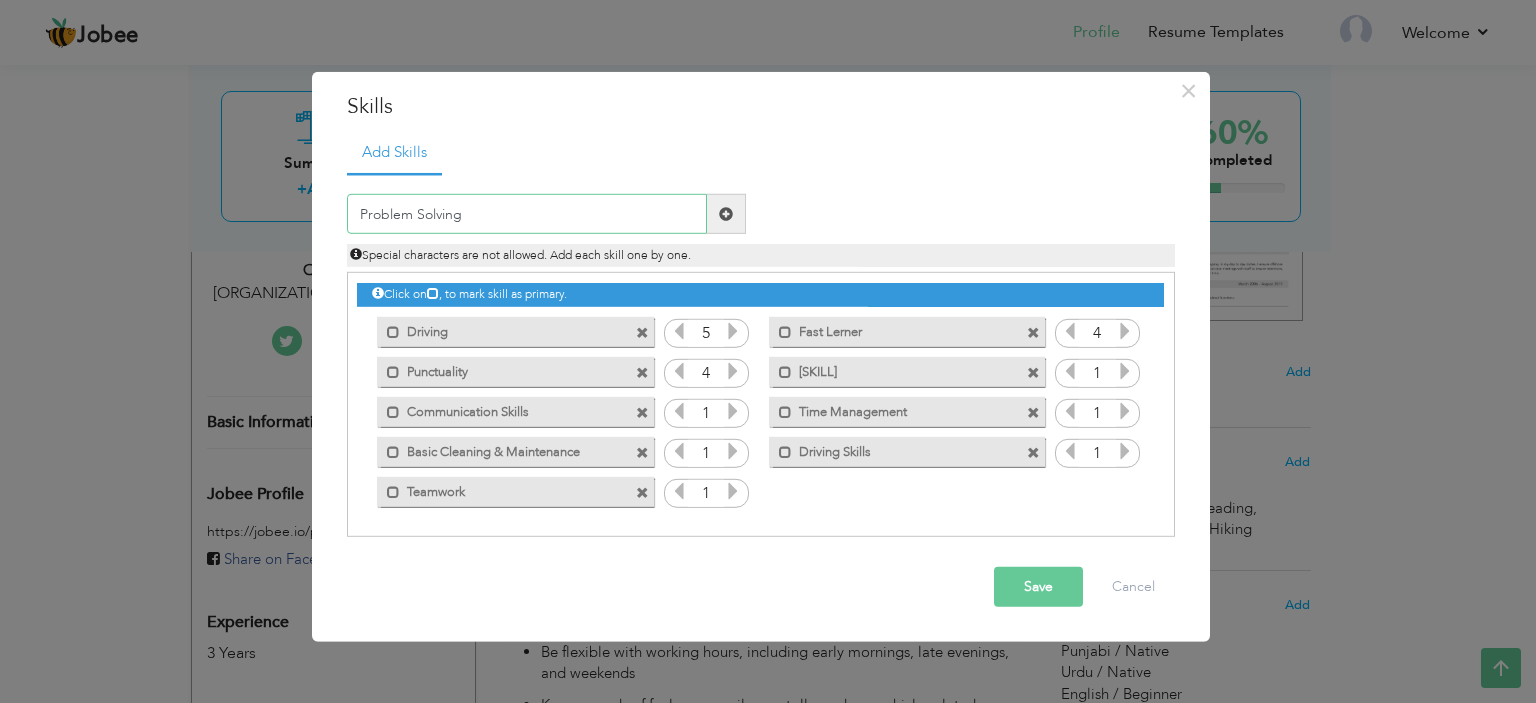 type on "Problem Solving" 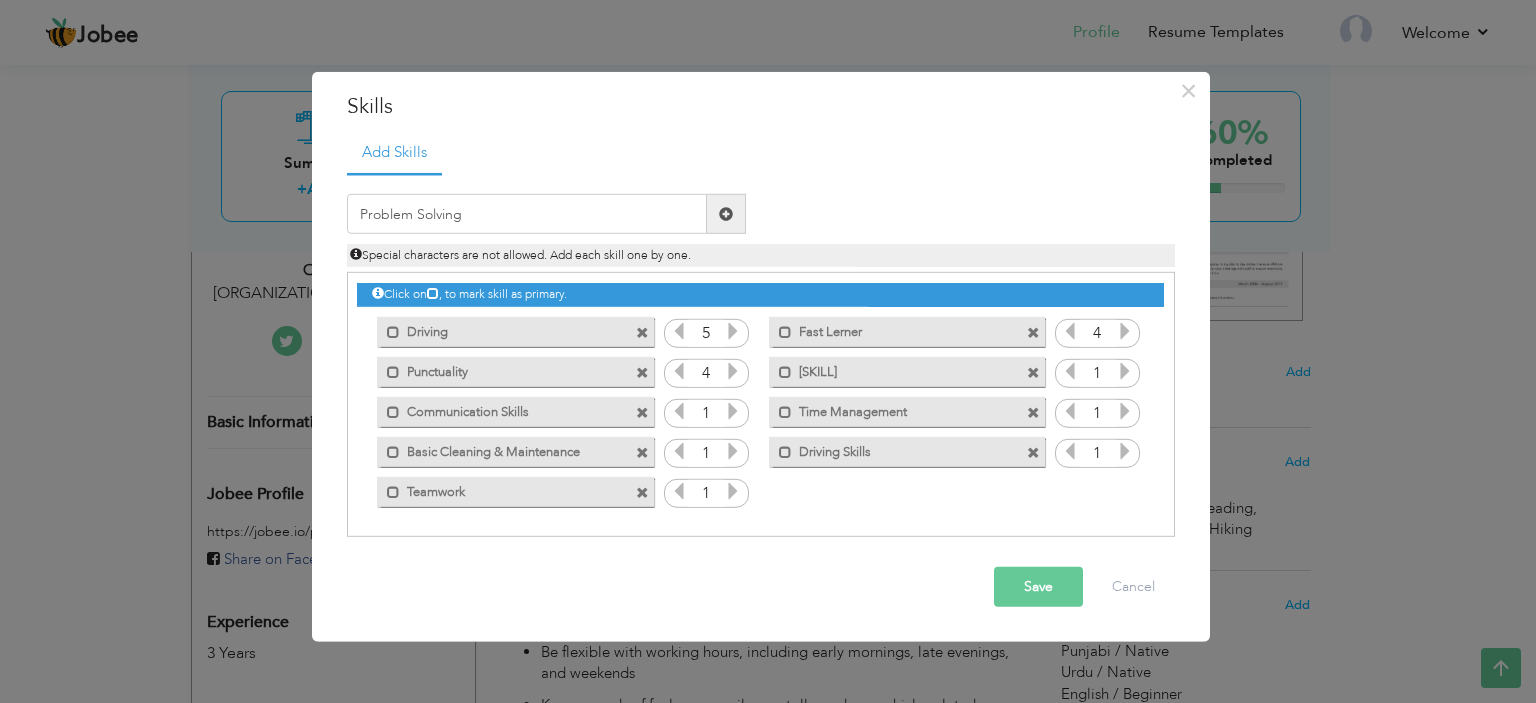click at bounding box center [726, 214] 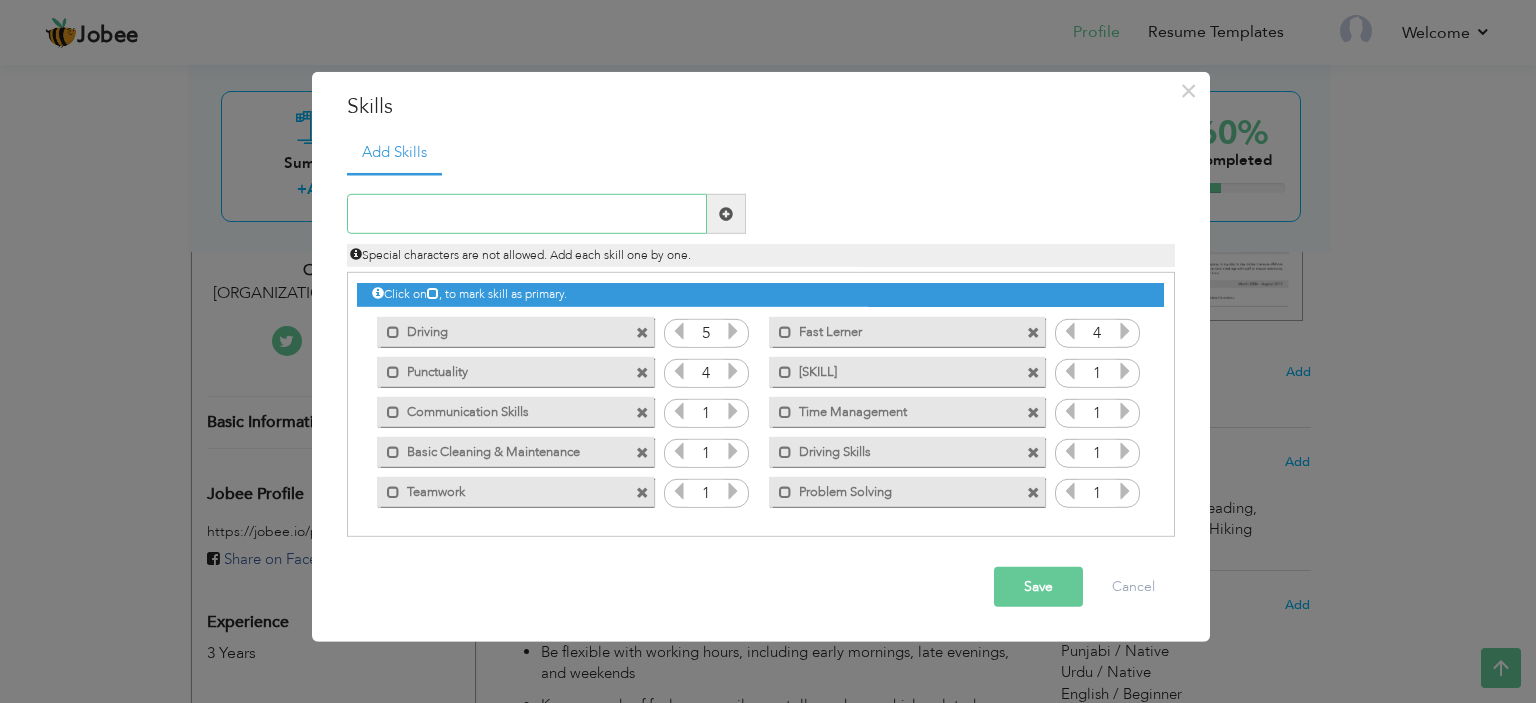 click at bounding box center (527, 214) 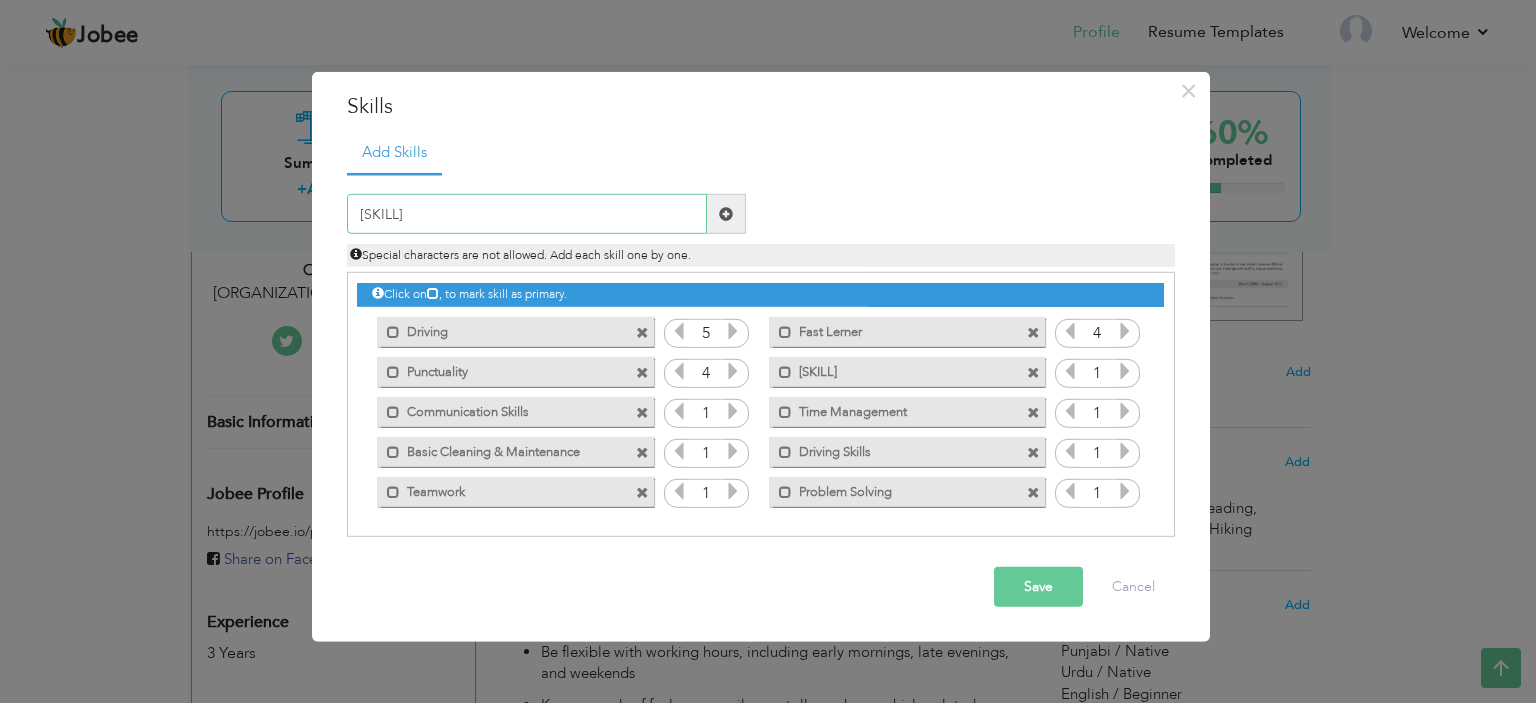 type on "Customer Service Attitude" 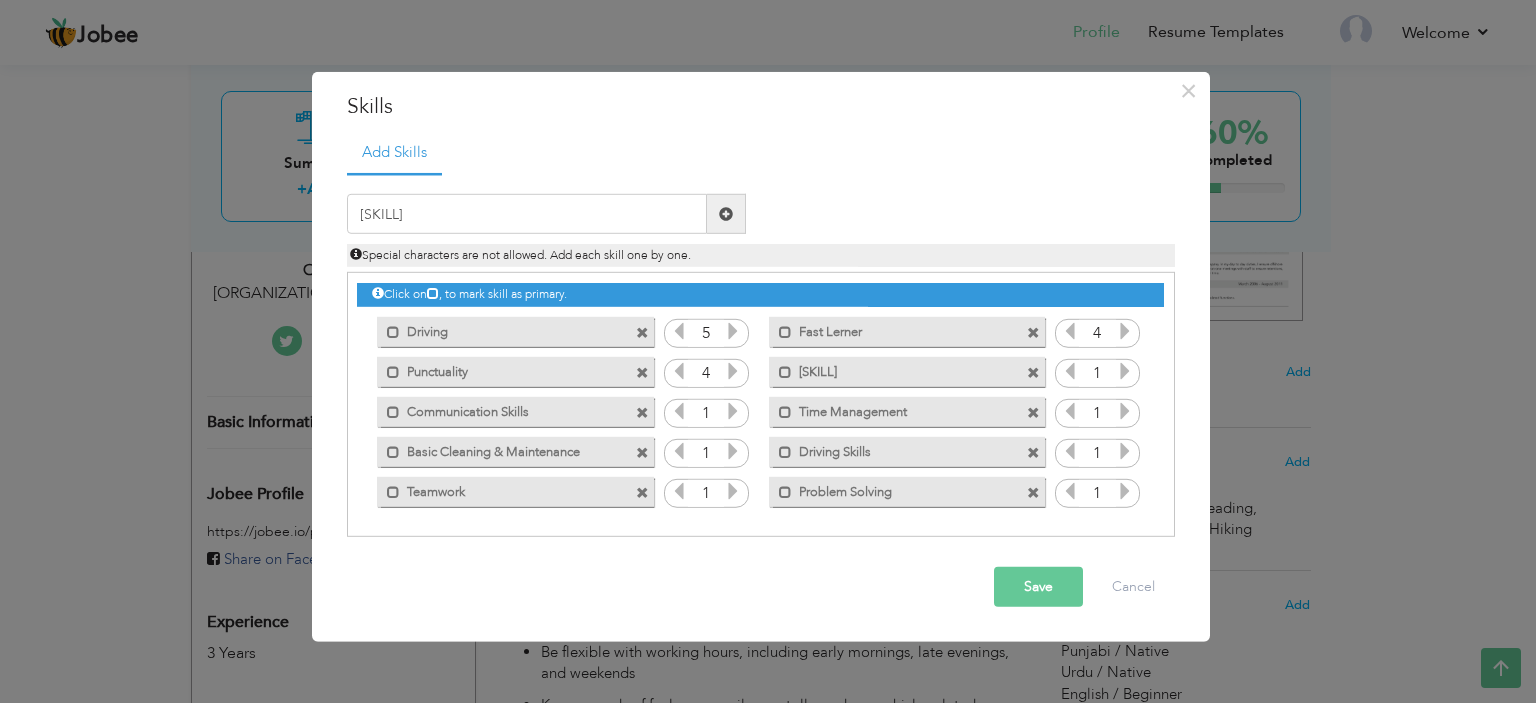 click at bounding box center (726, 214) 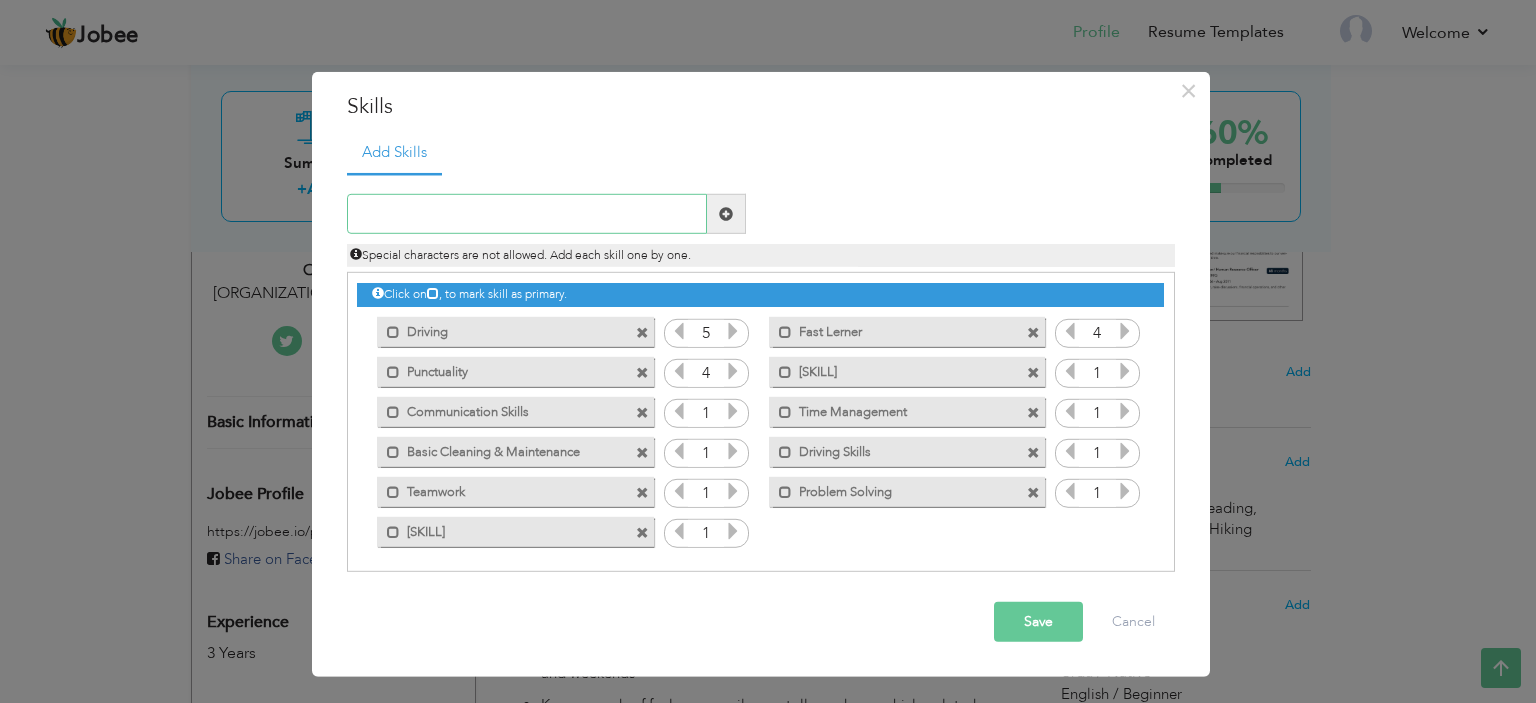 click at bounding box center (527, 214) 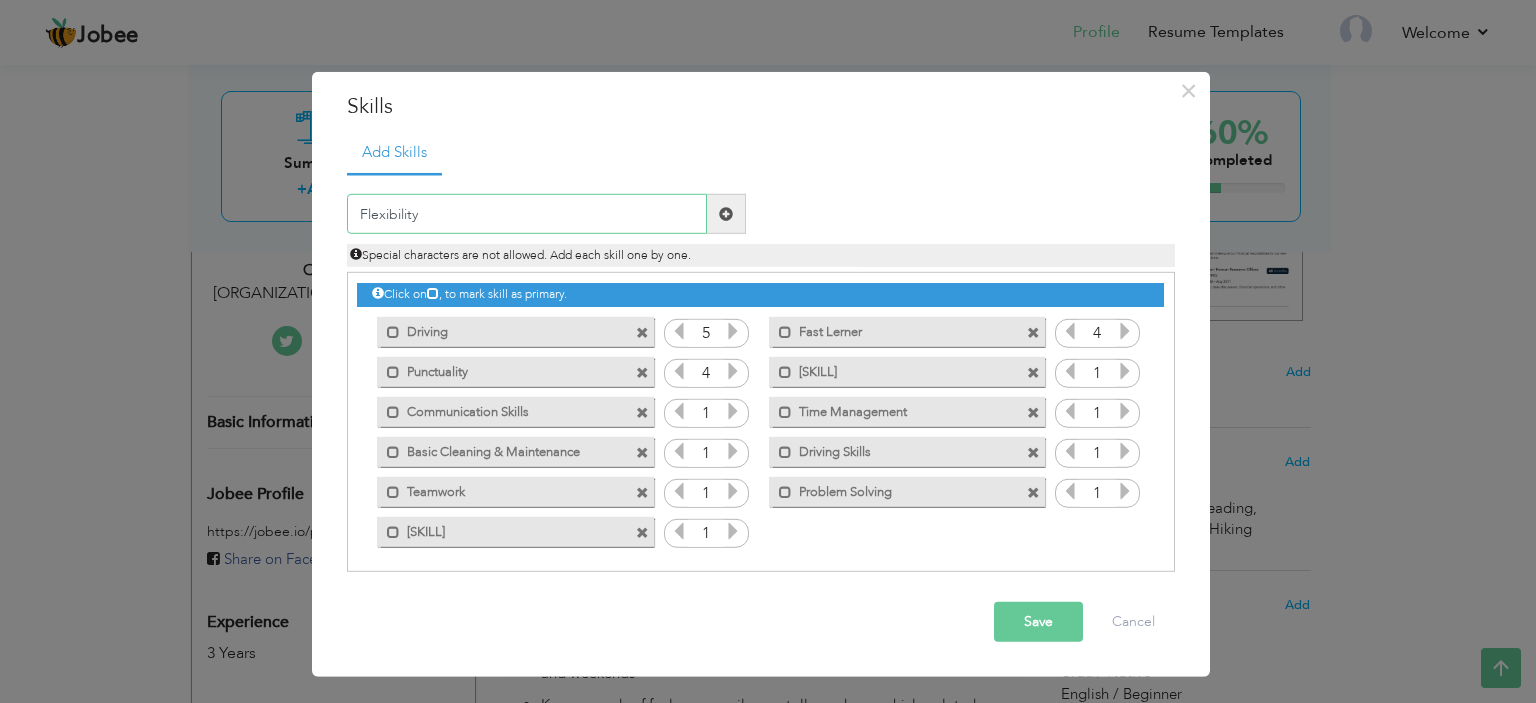 type on "Flexibility" 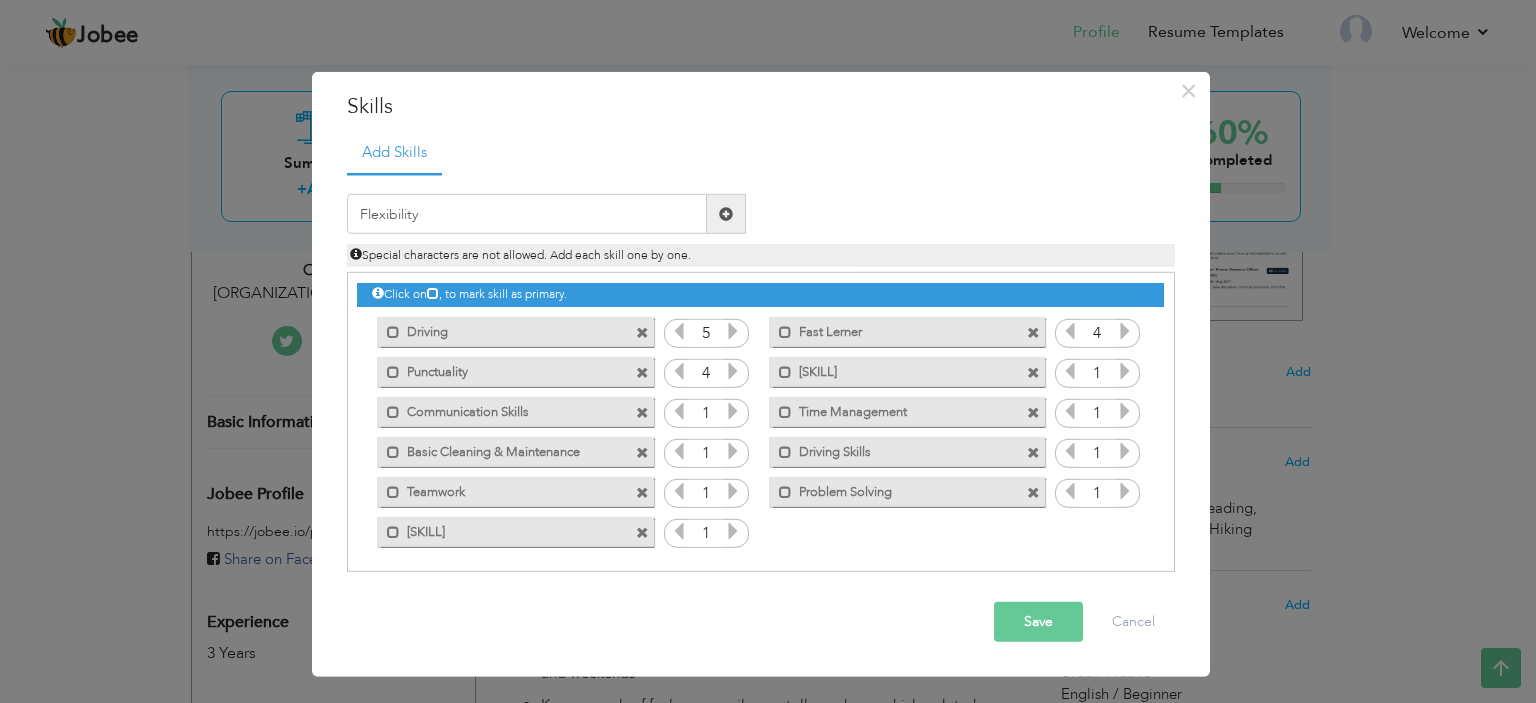 click at bounding box center [726, 214] 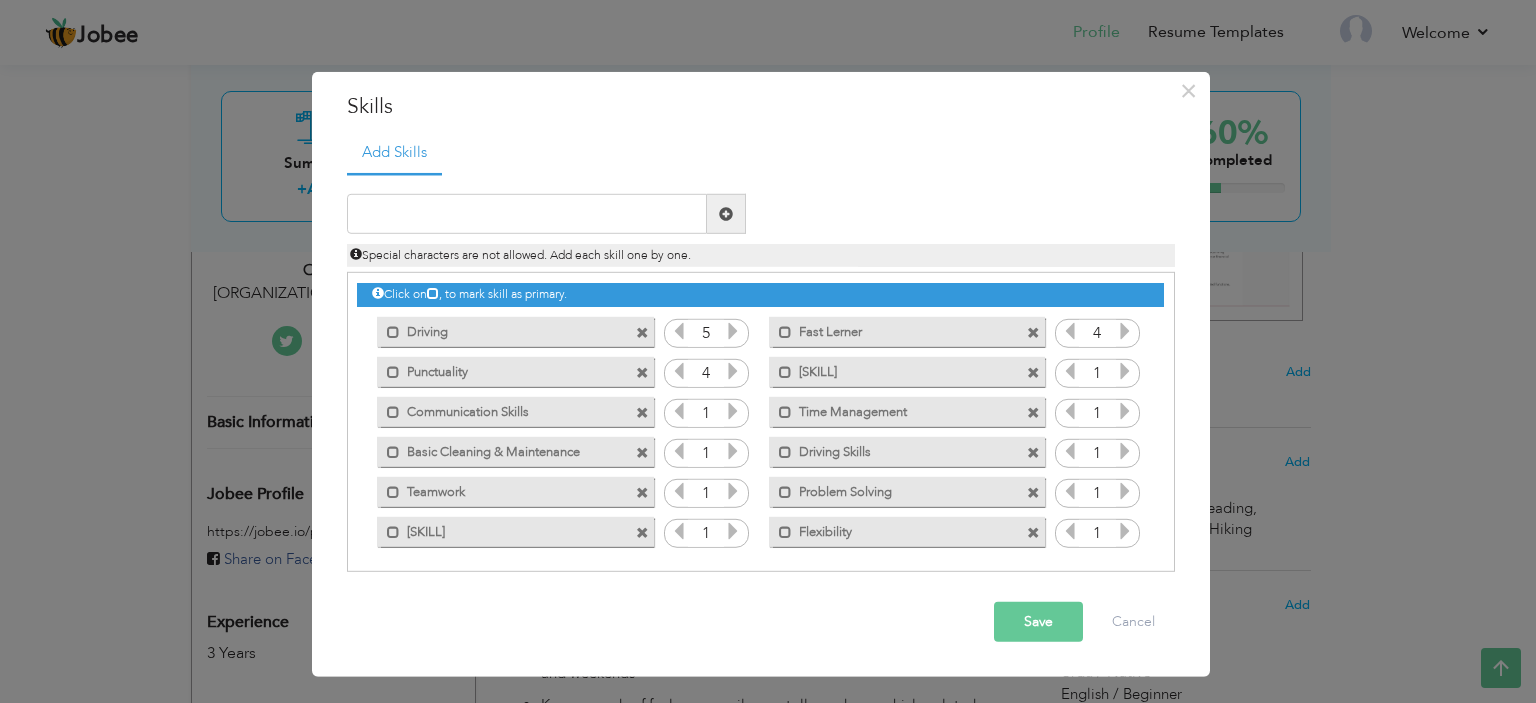 click at bounding box center (1125, 371) 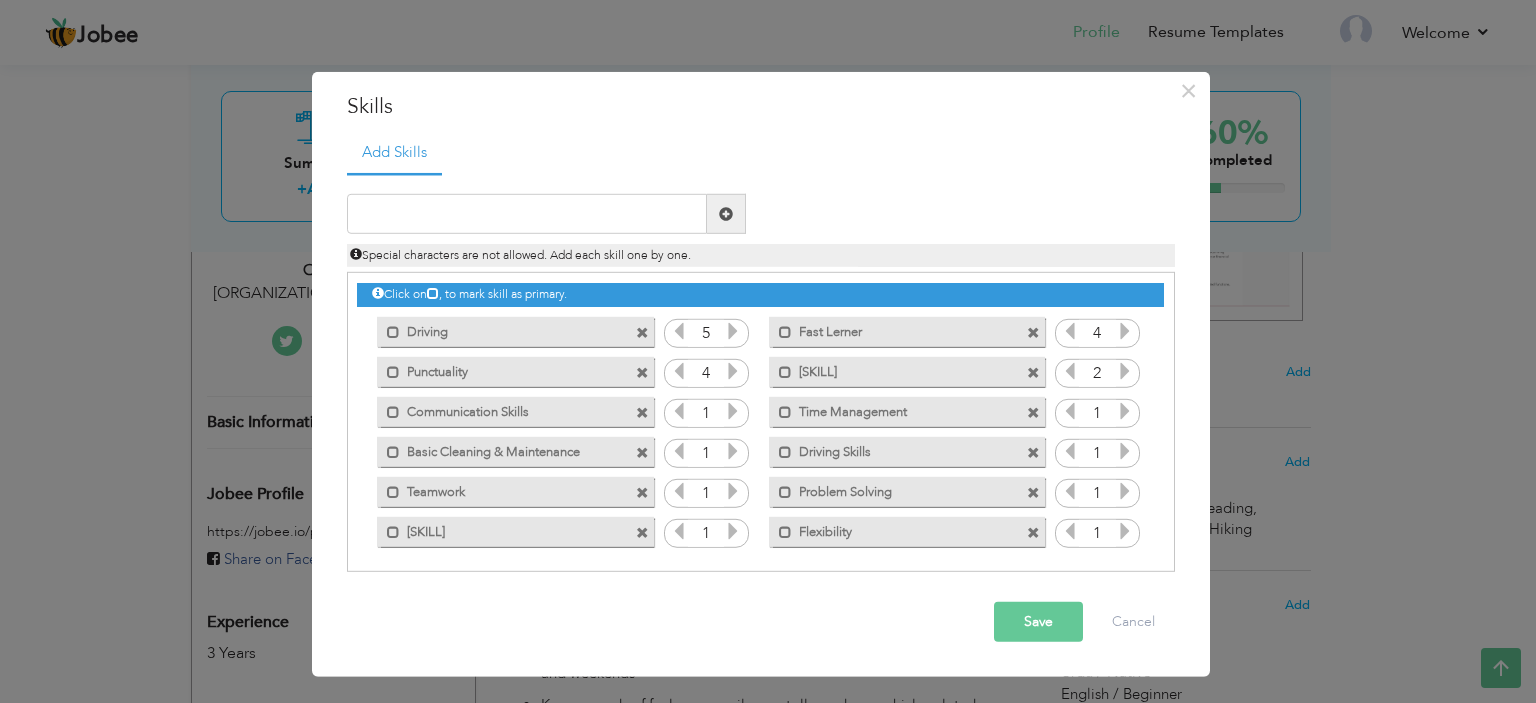 click at bounding box center [1125, 371] 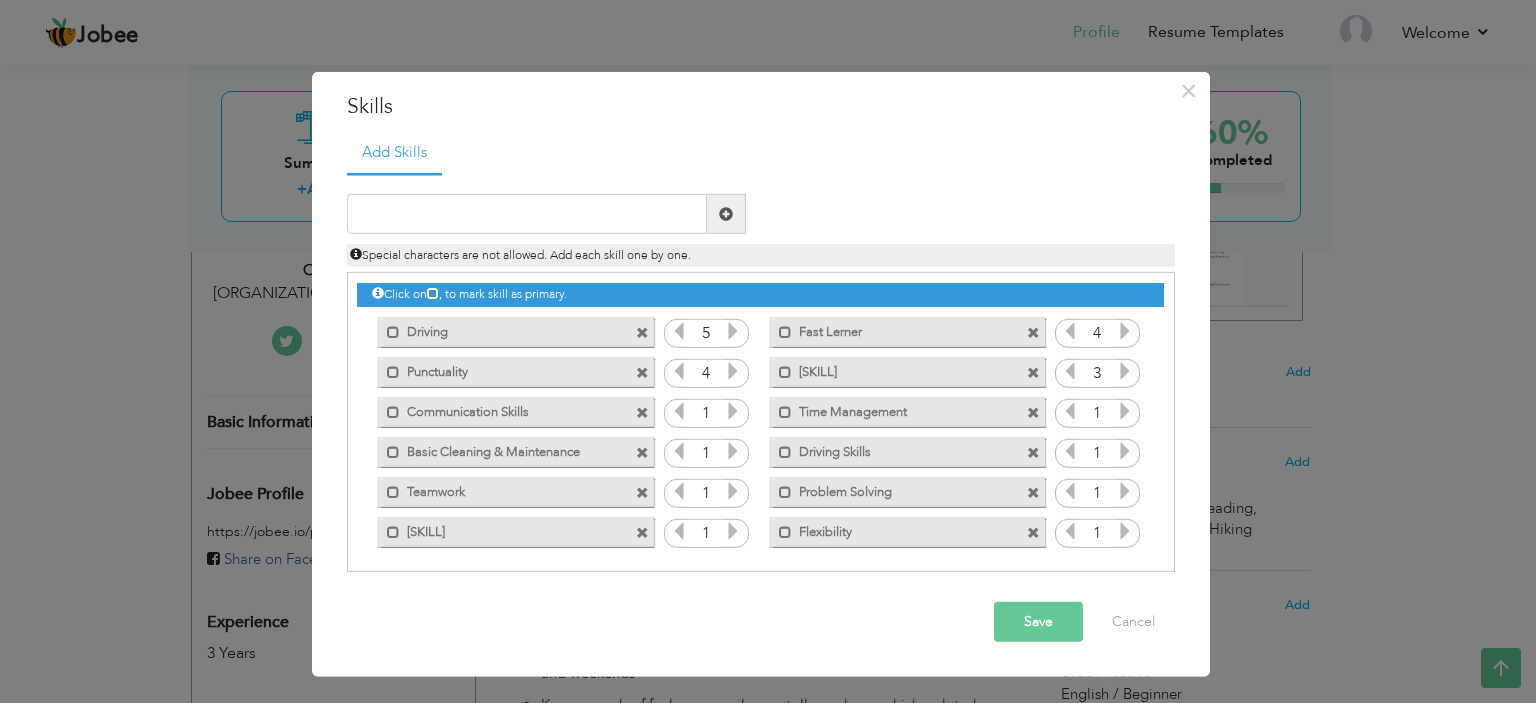 click at bounding box center (1125, 371) 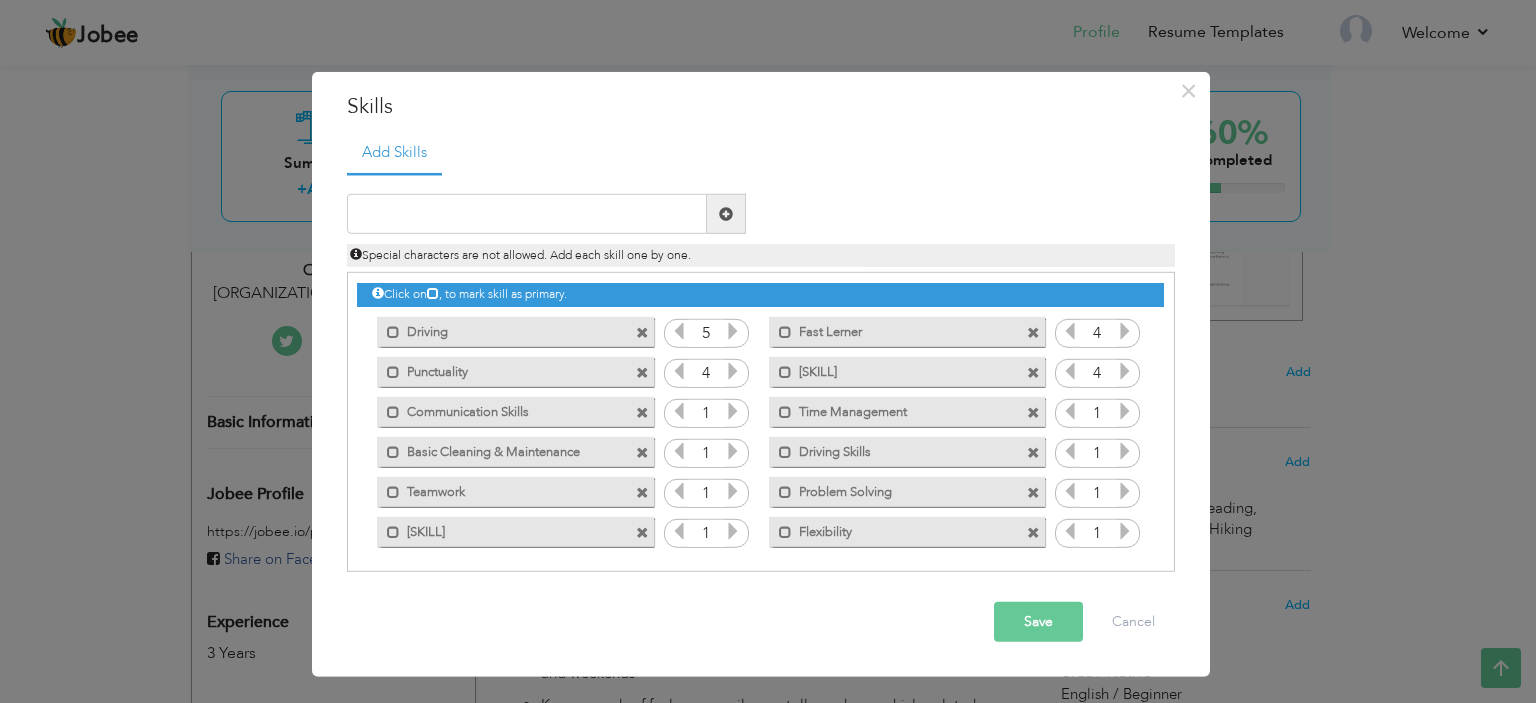 click at bounding box center (1125, 371) 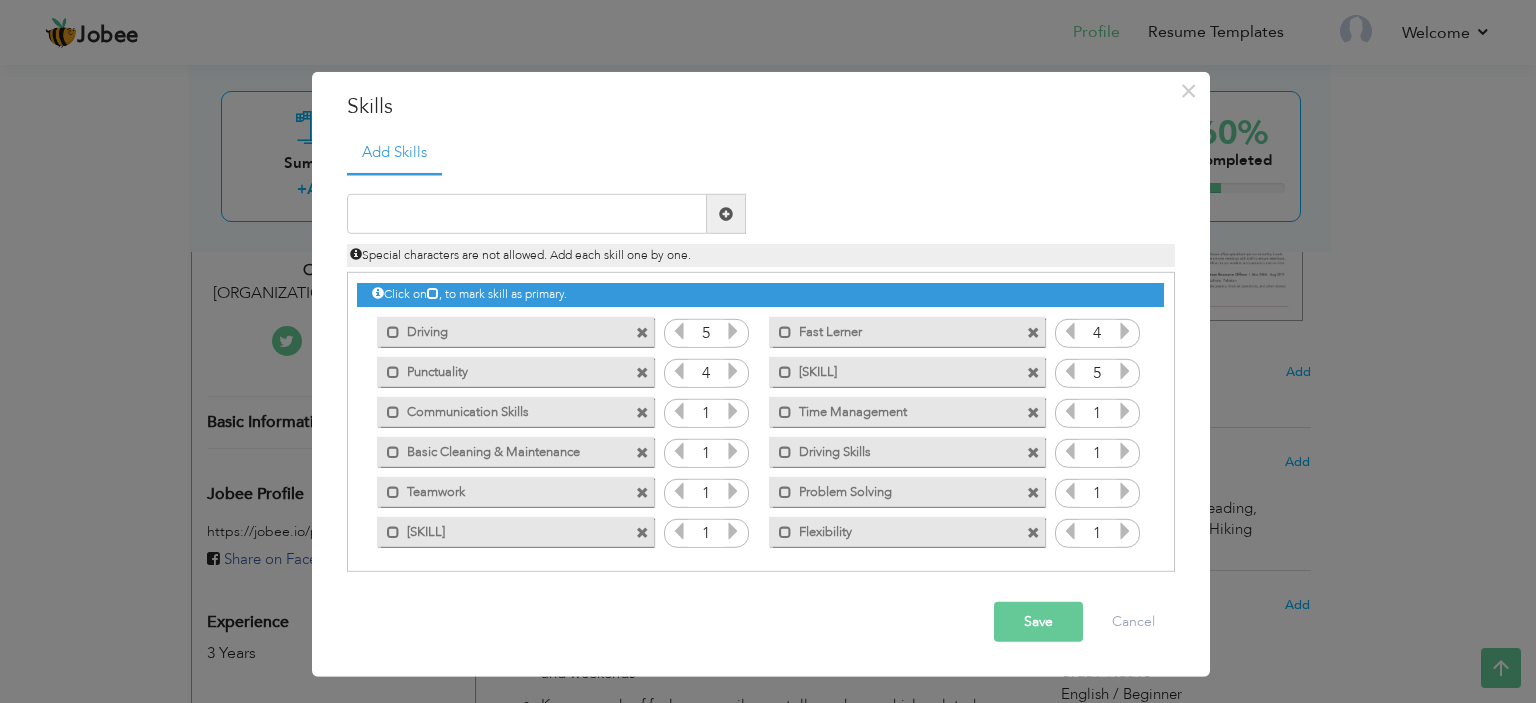 click at bounding box center [733, 411] 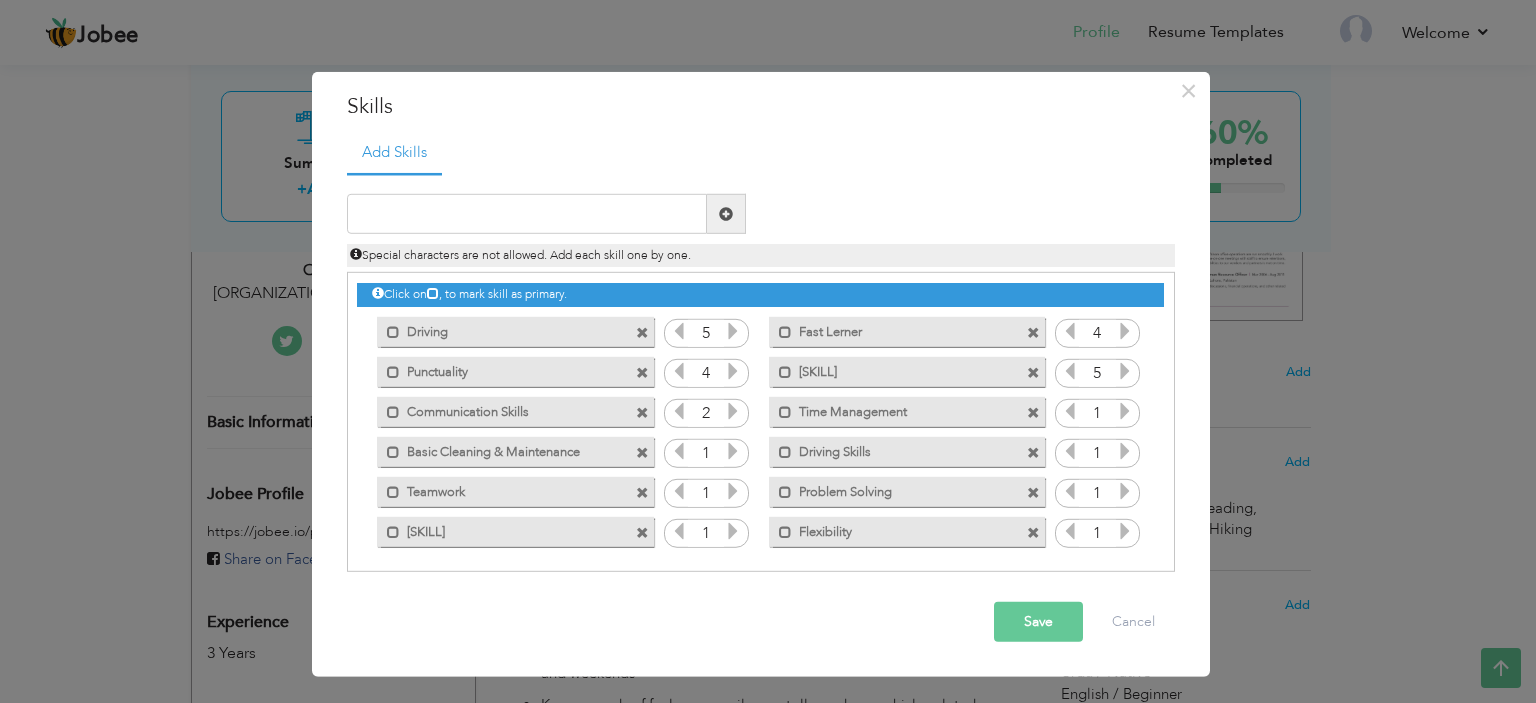 click at bounding box center (733, 411) 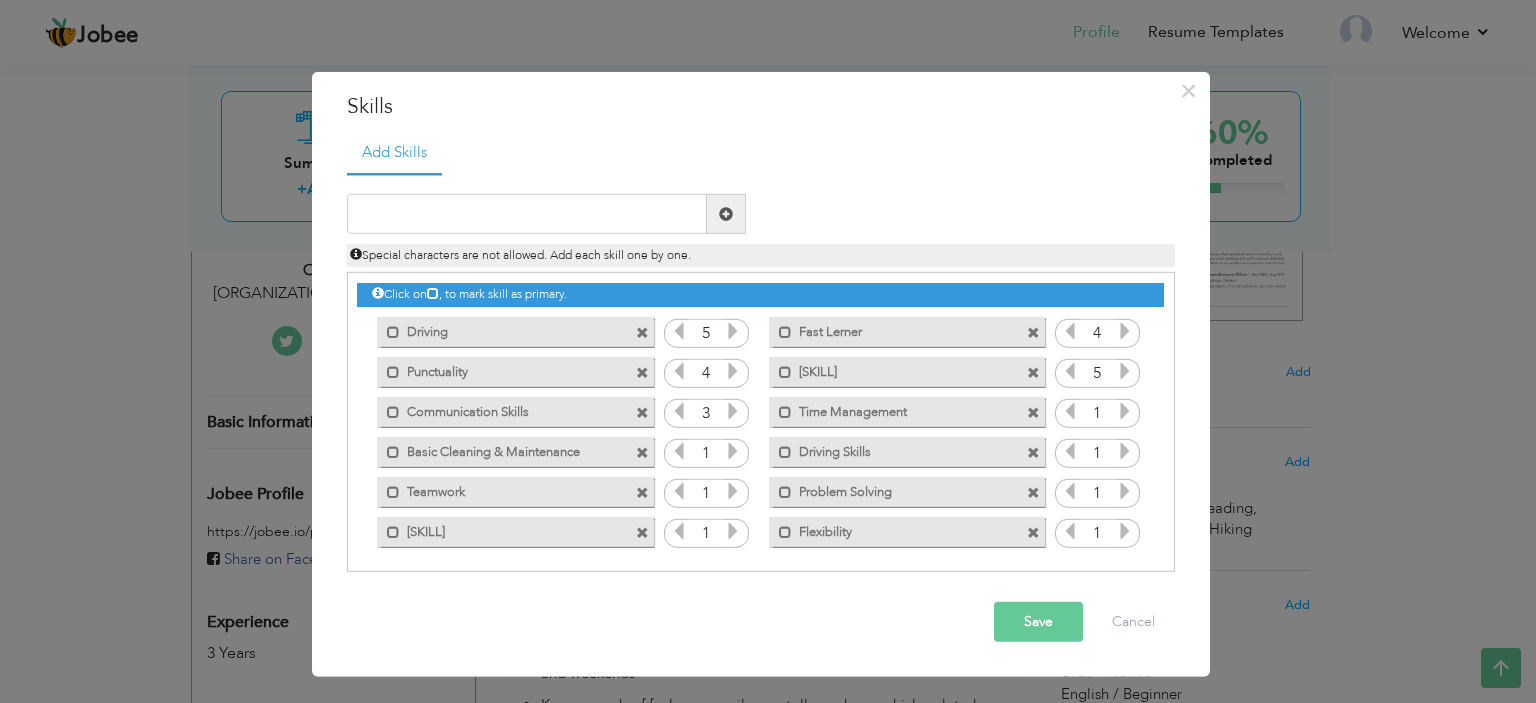 click at bounding box center (733, 411) 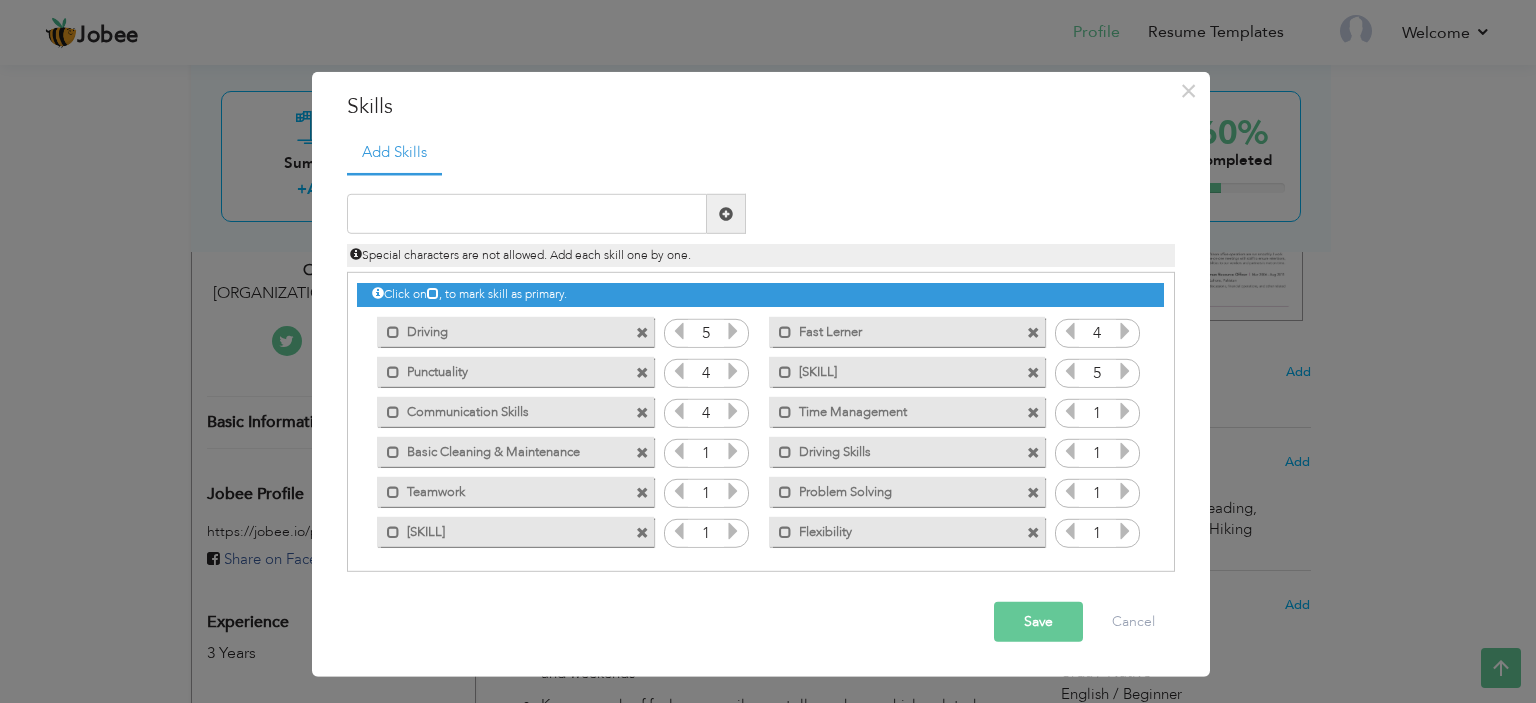 click at bounding box center [1125, 411] 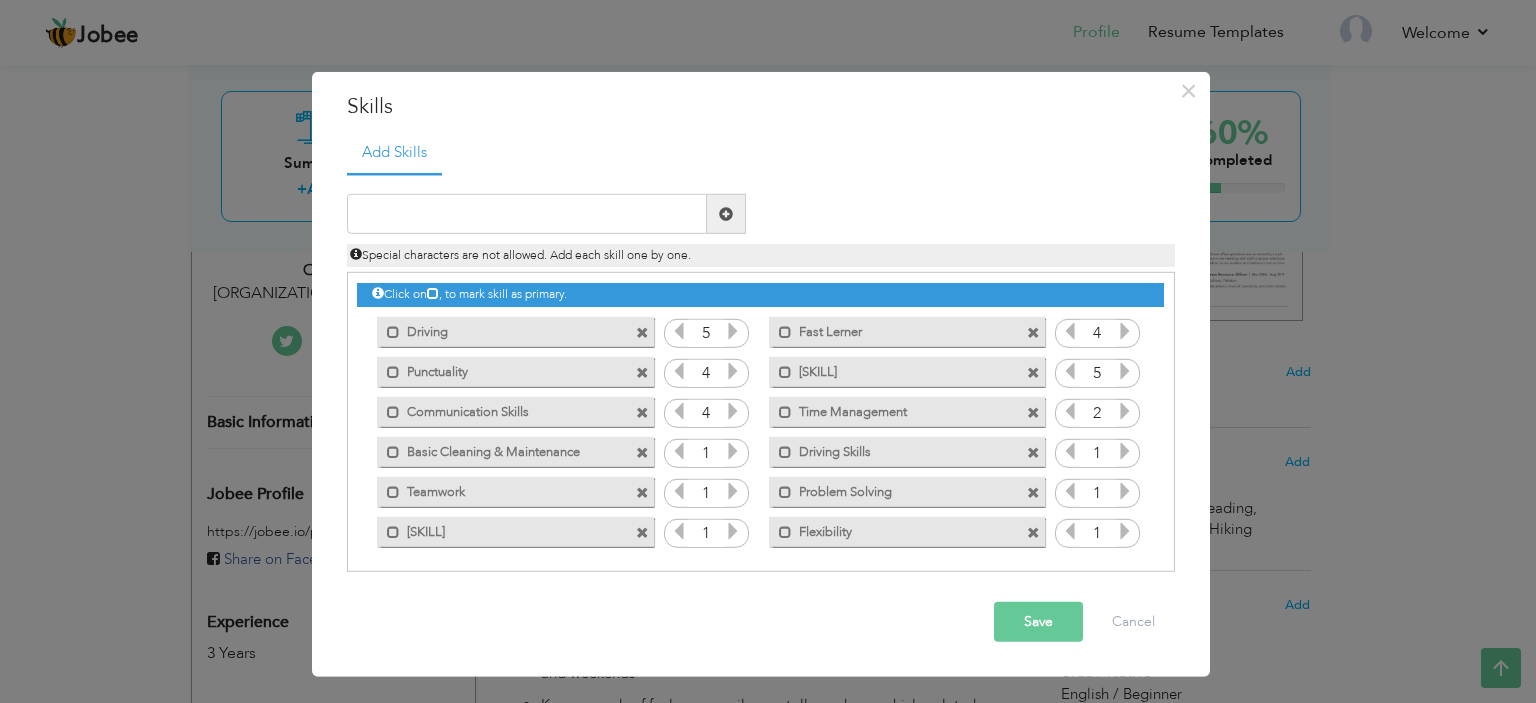 click at bounding box center [1125, 411] 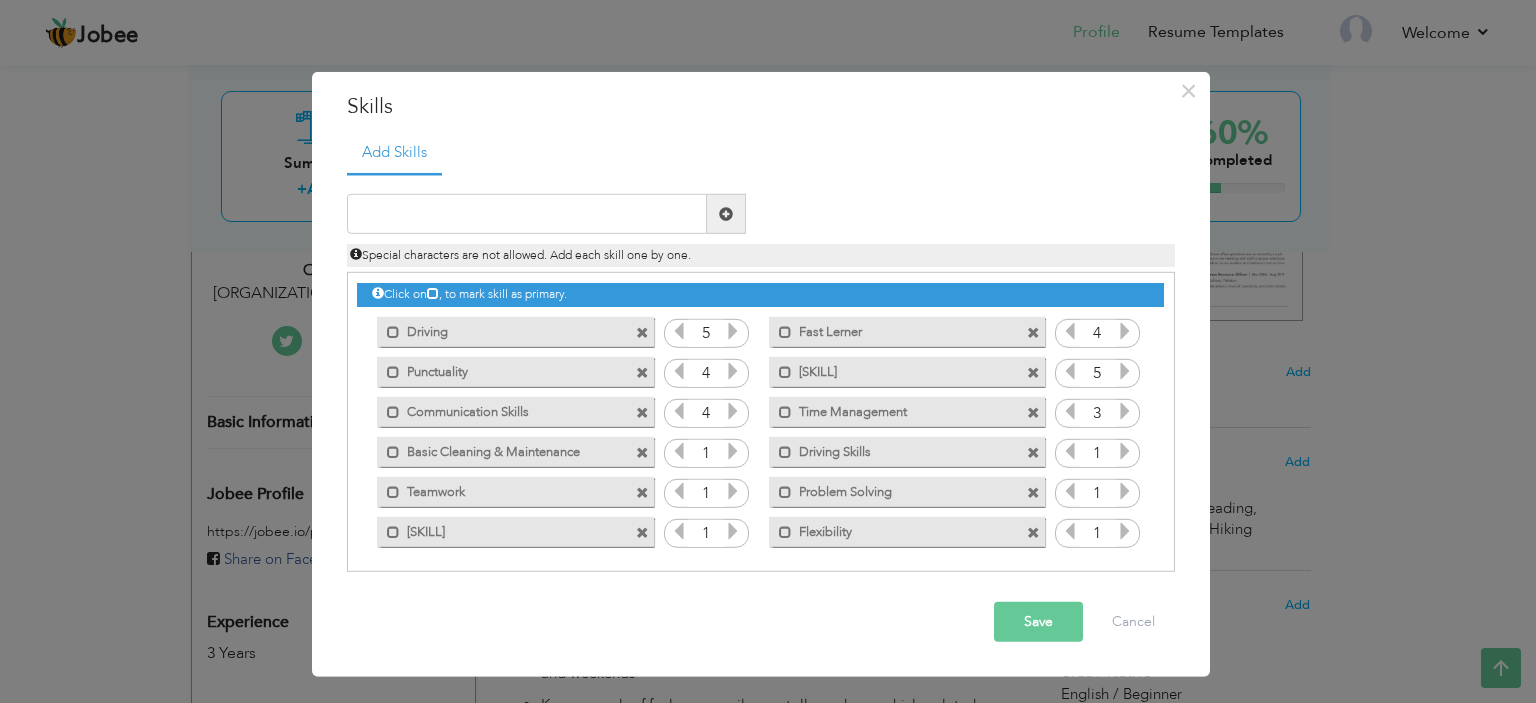 click at bounding box center (1125, 411) 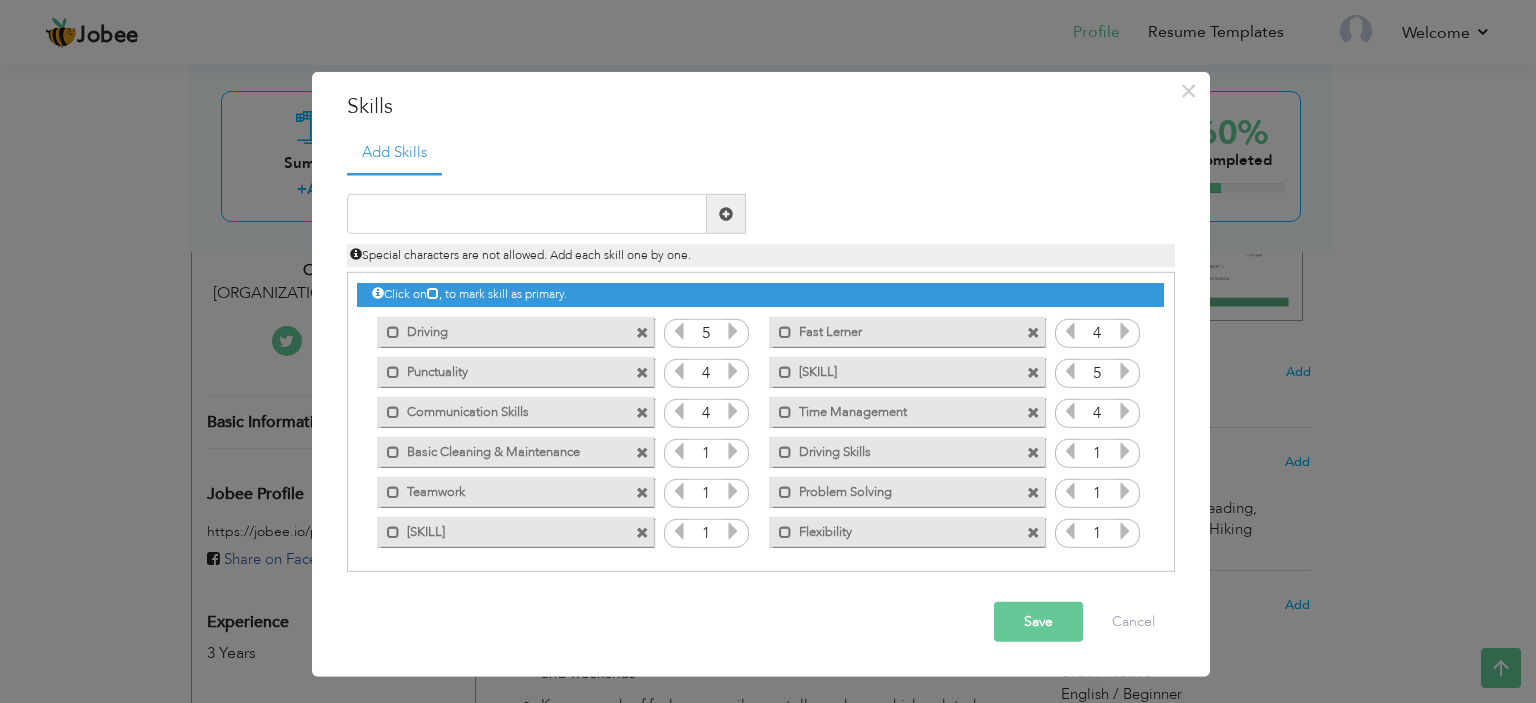 click at bounding box center [733, 451] 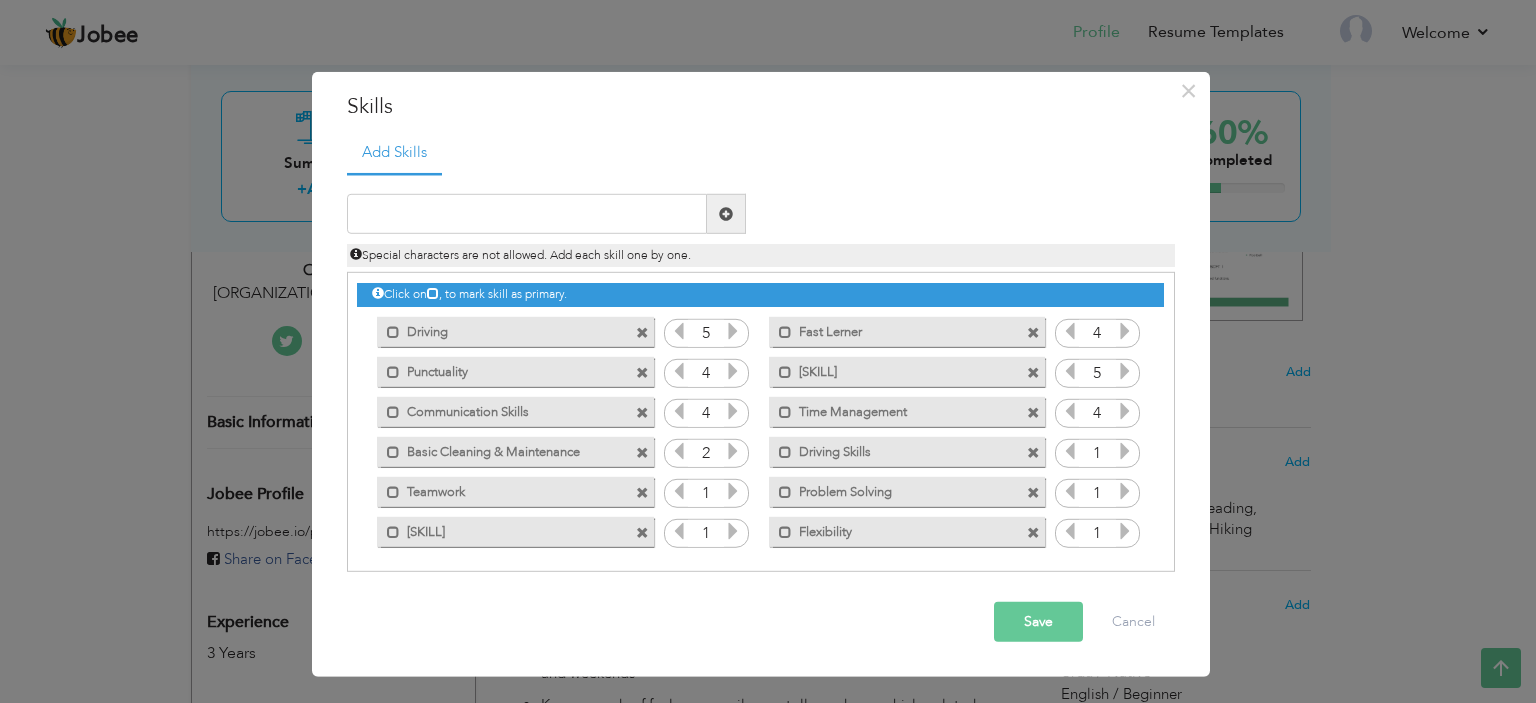 click at bounding box center [733, 451] 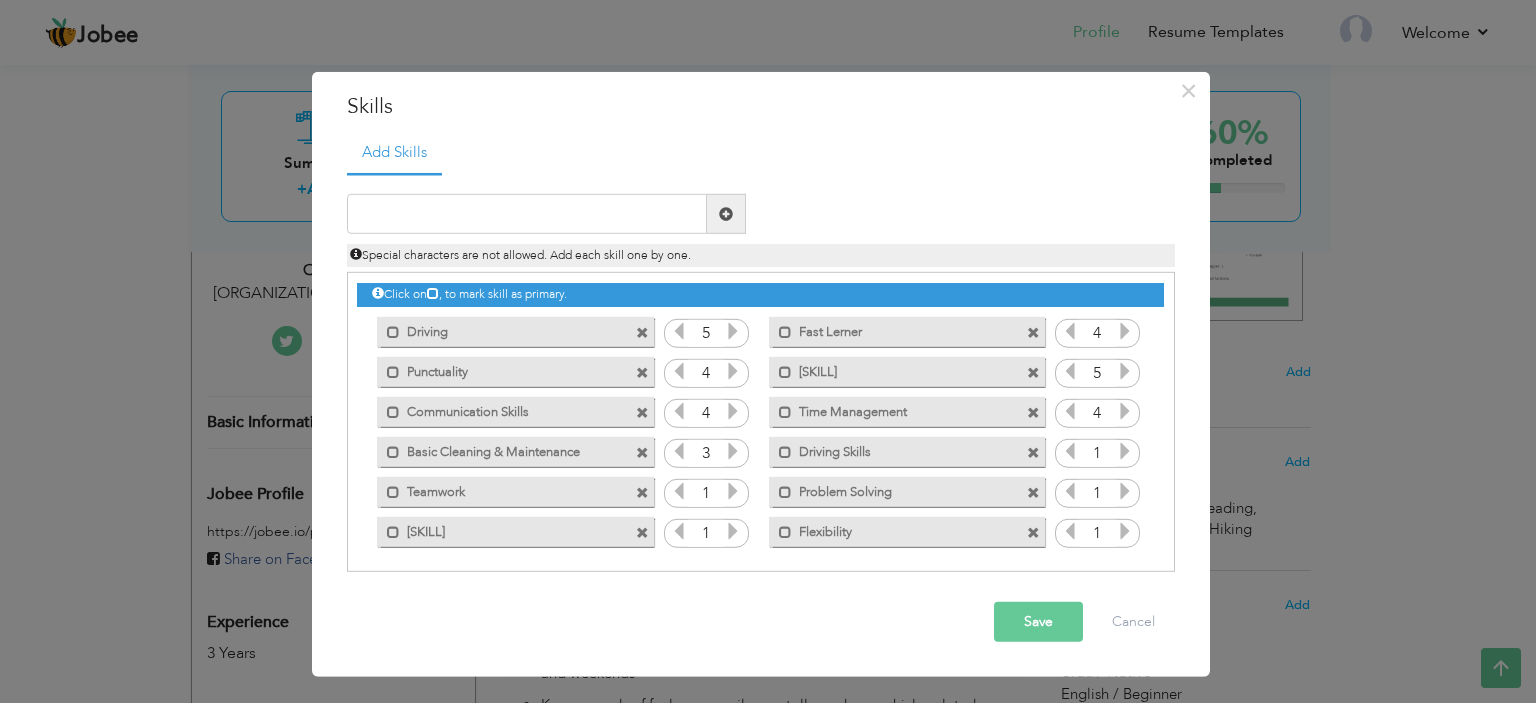 click at bounding box center [733, 451] 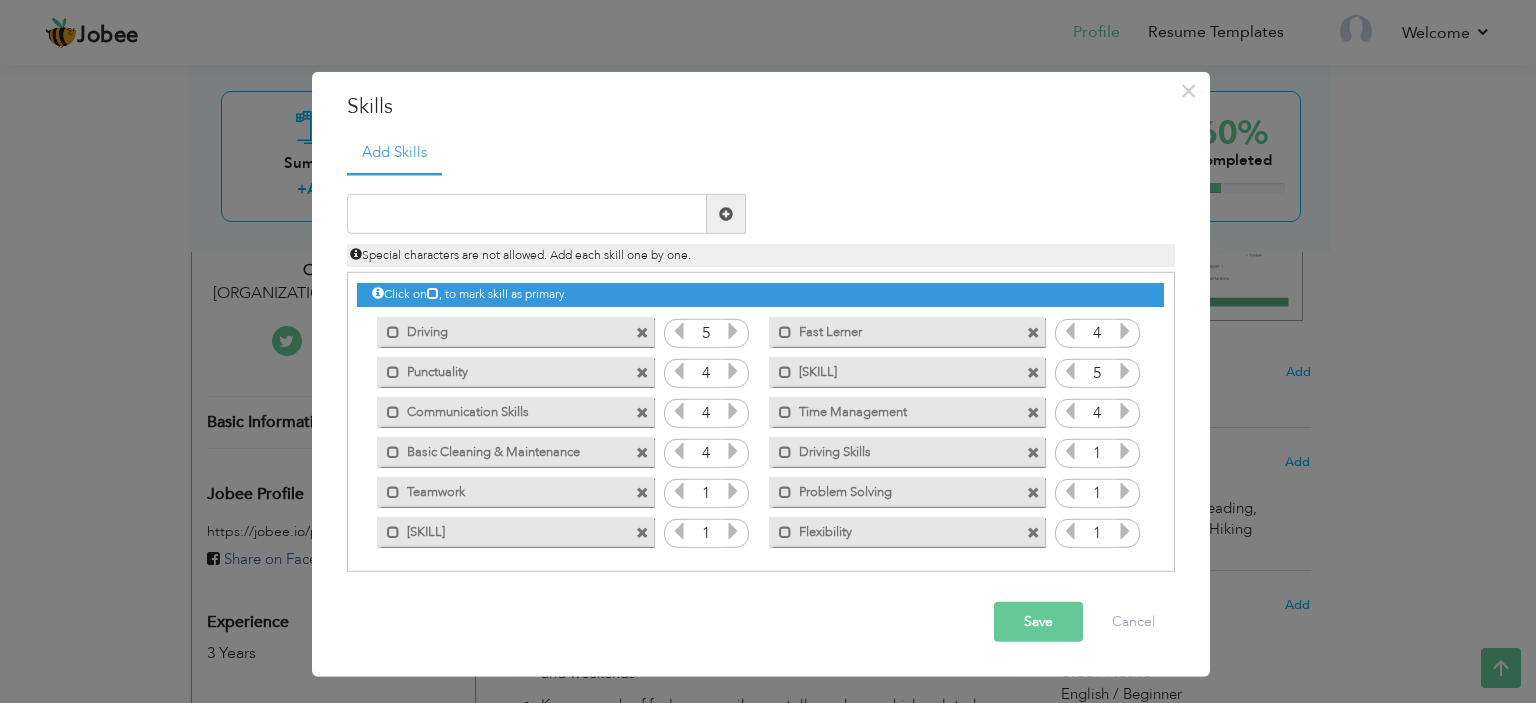 click at bounding box center (733, 451) 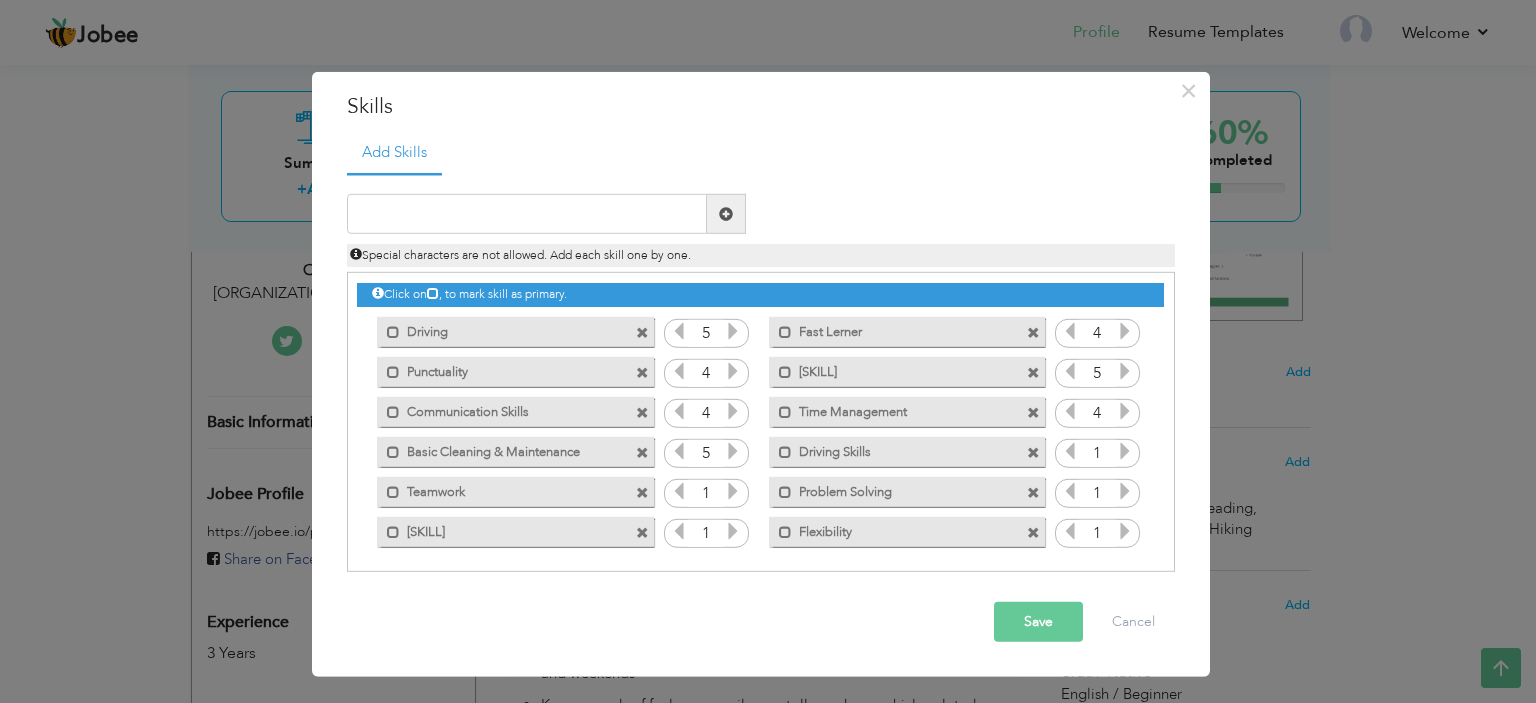 click at bounding box center (1125, 451) 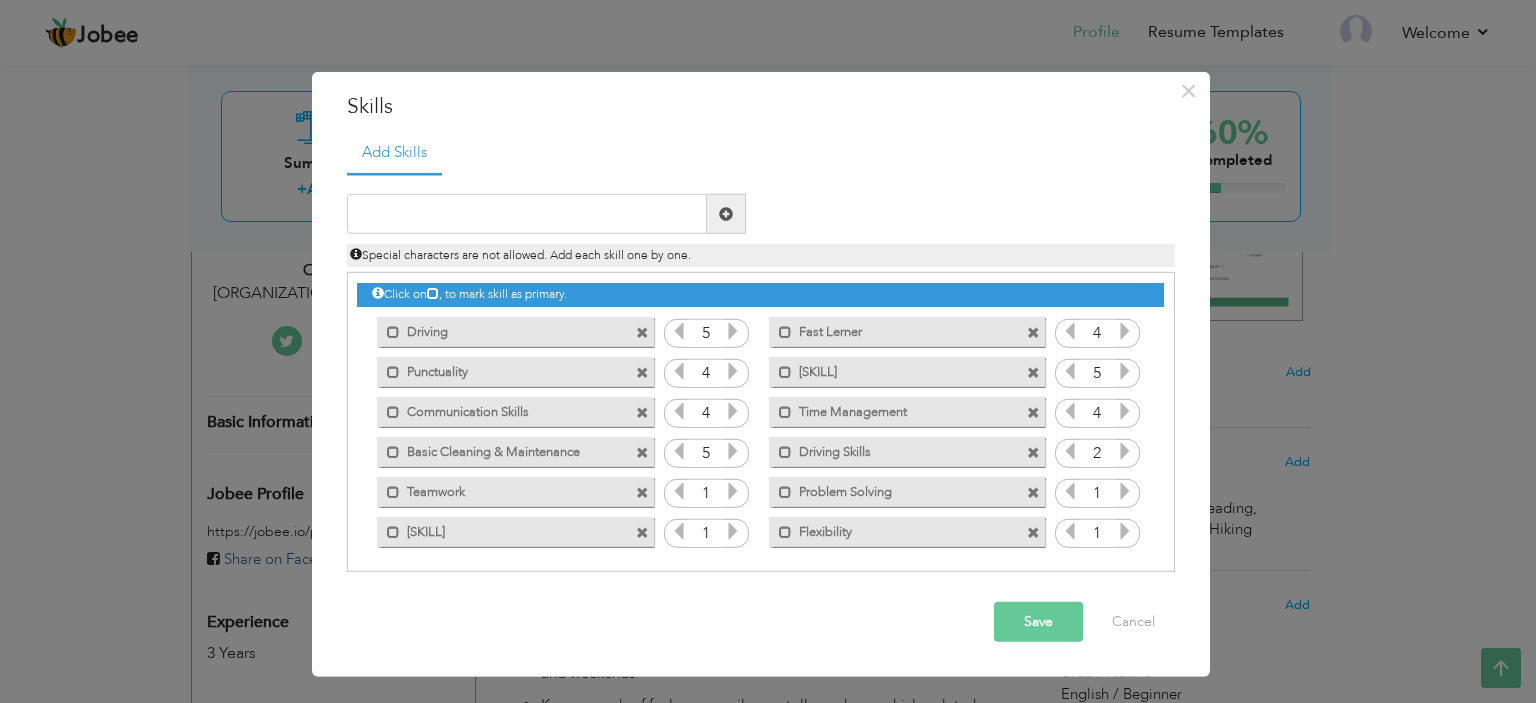 click at bounding box center (1125, 451) 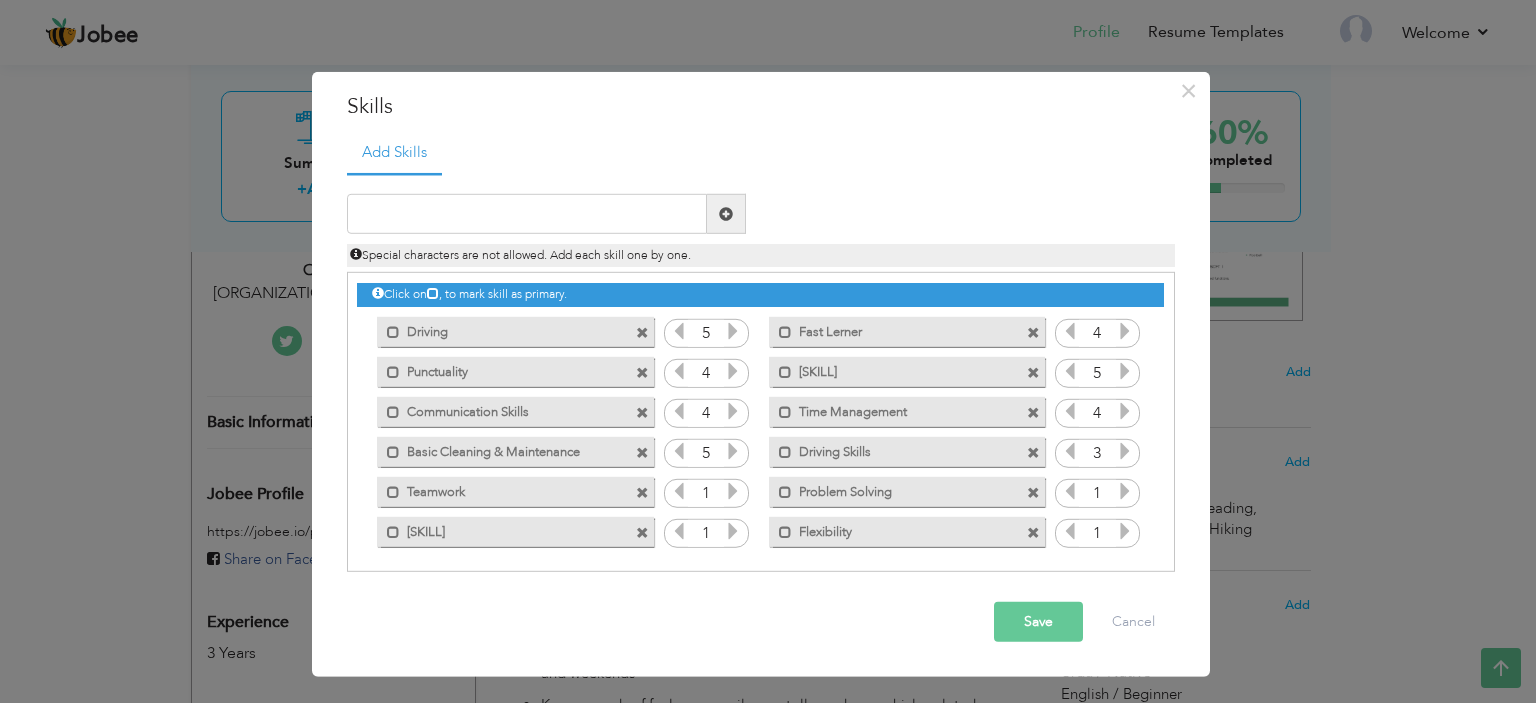 click at bounding box center [1125, 451] 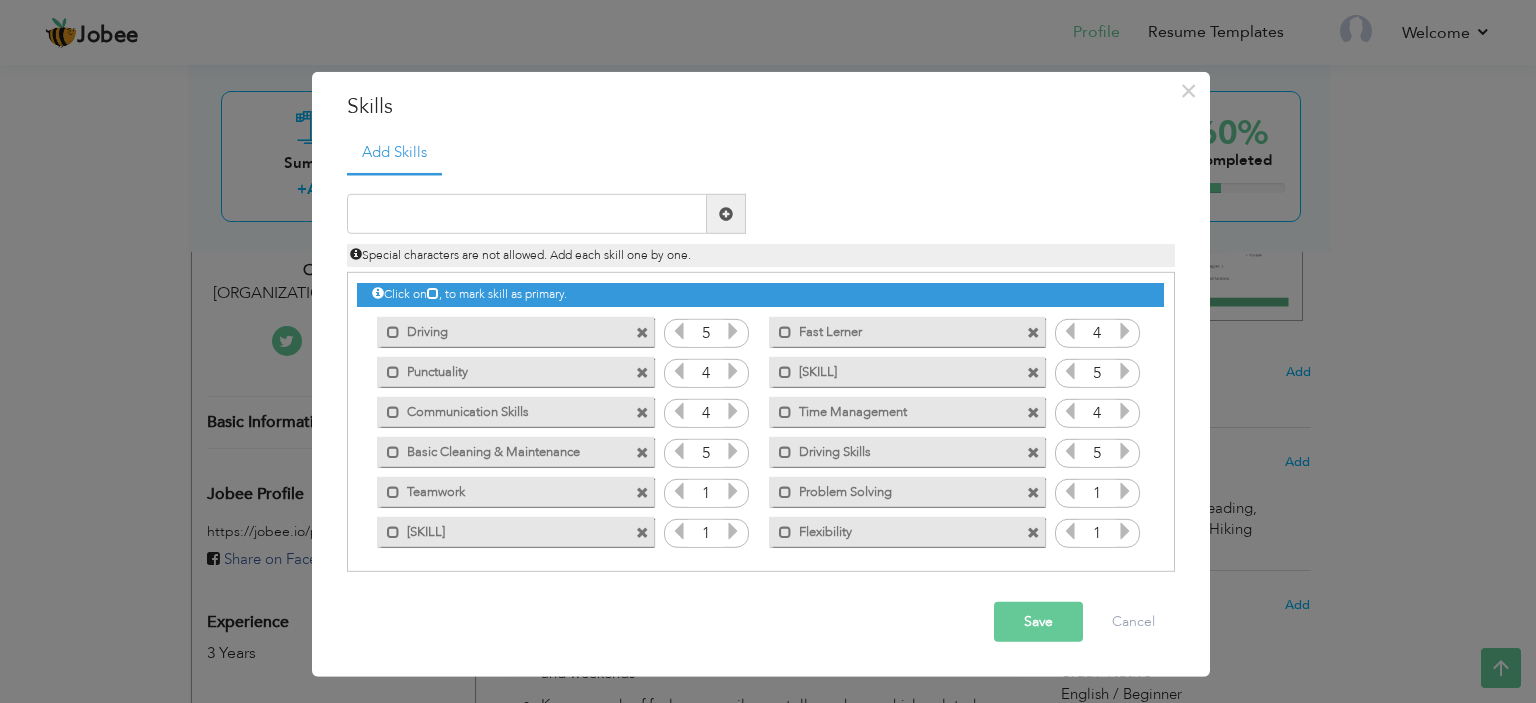 click at bounding box center [733, 491] 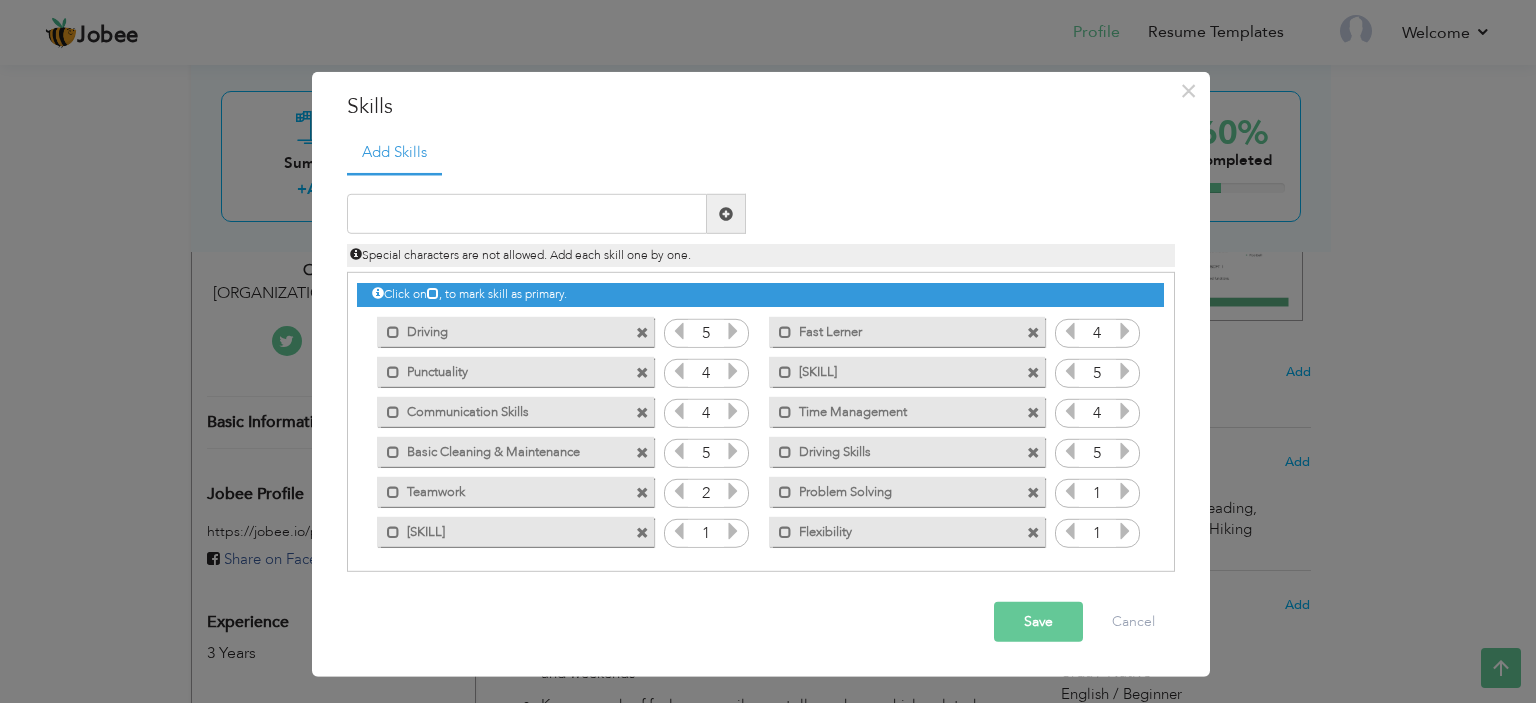 click at bounding box center (733, 491) 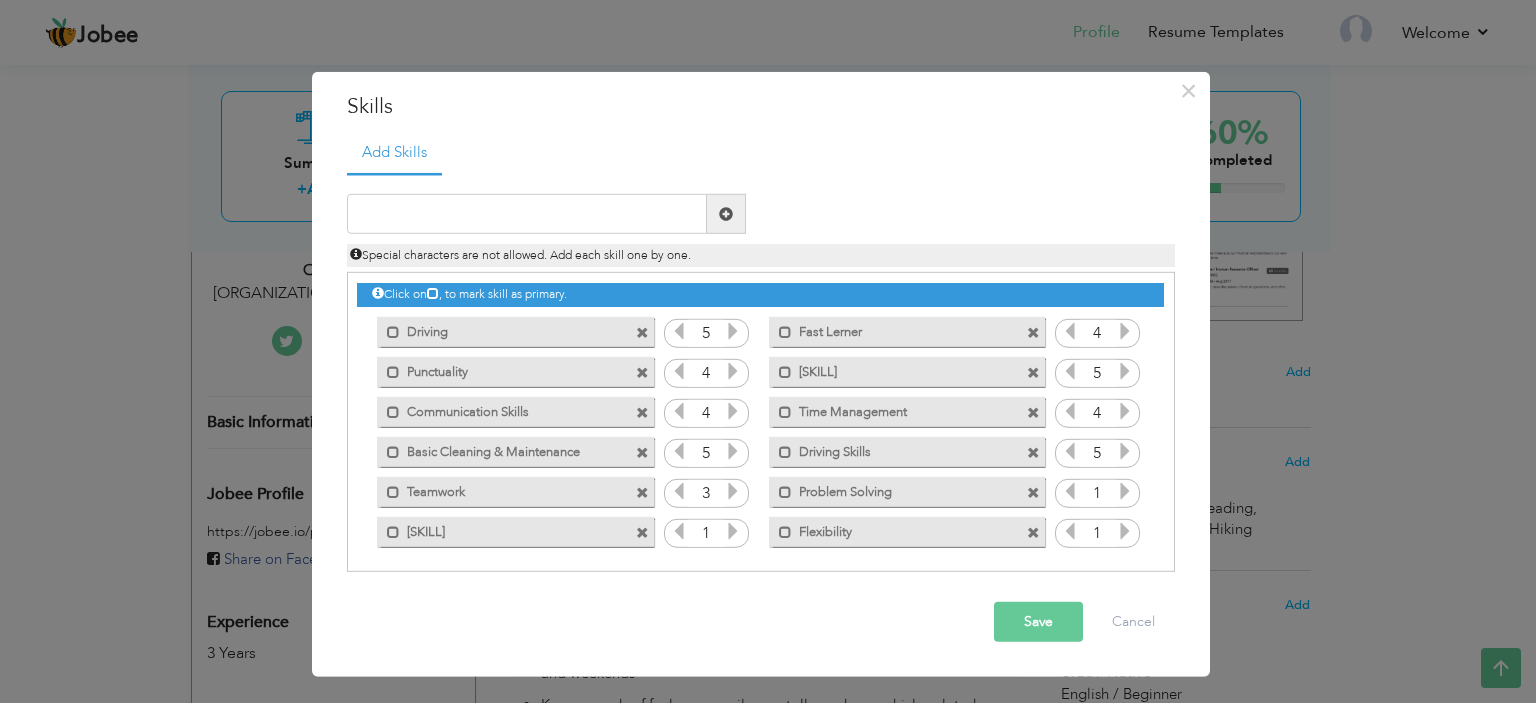 click at bounding box center (733, 491) 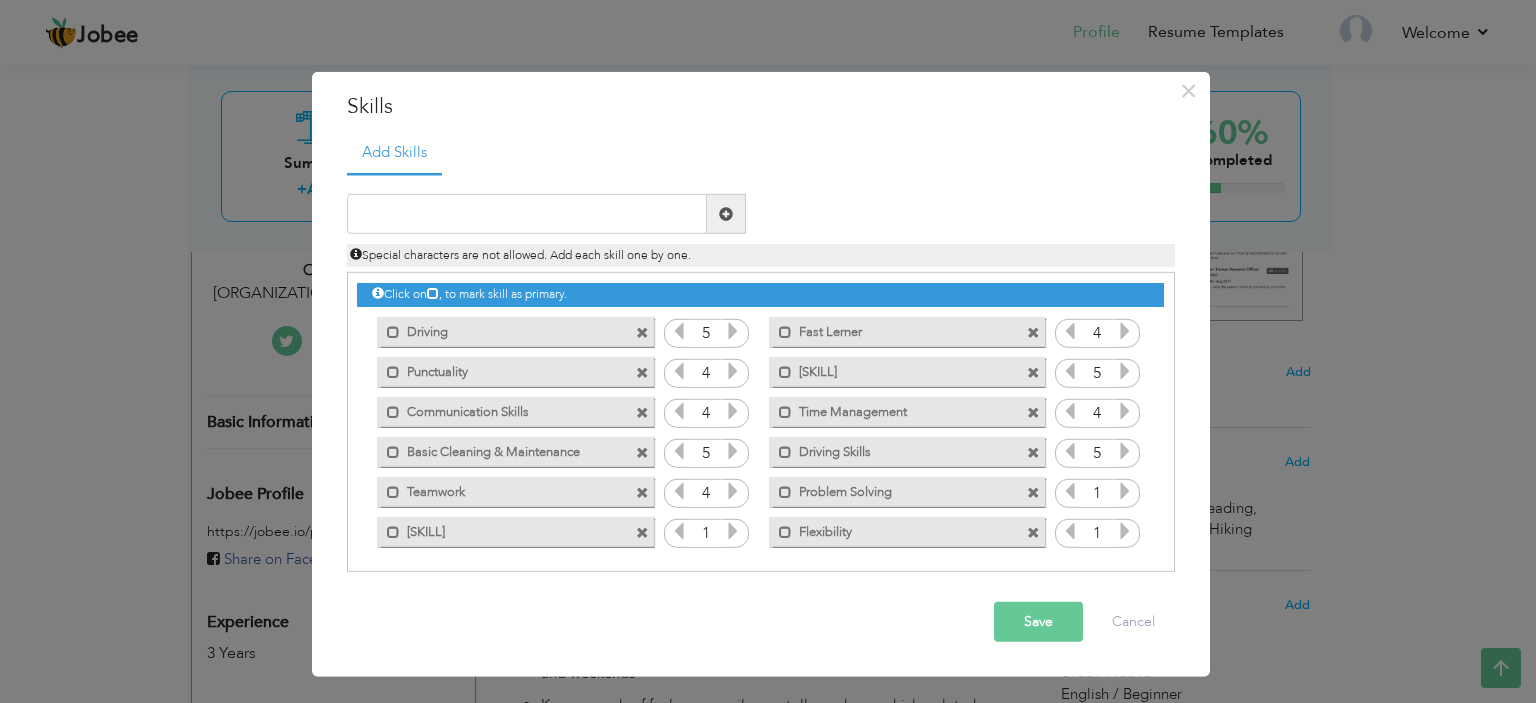 click at bounding box center [1125, 491] 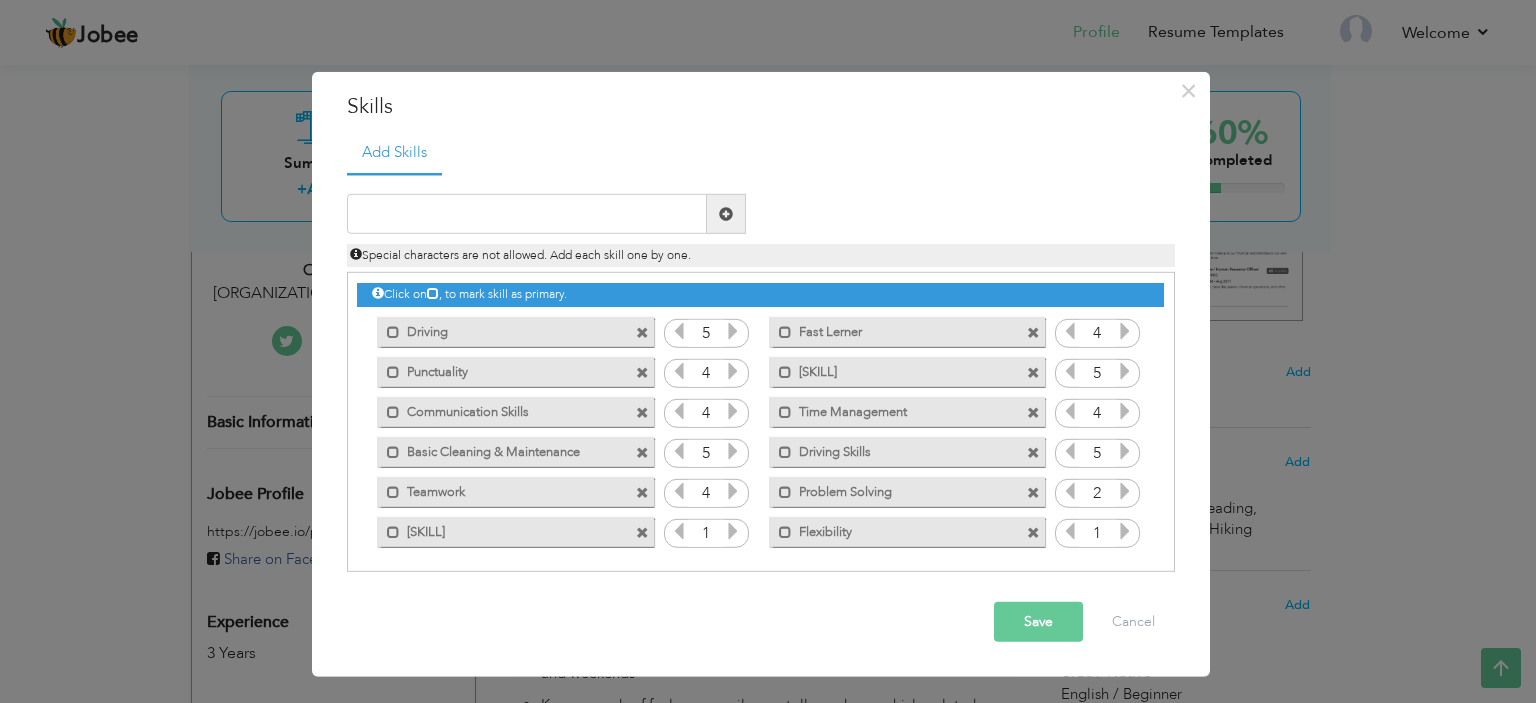 click at bounding box center [1125, 491] 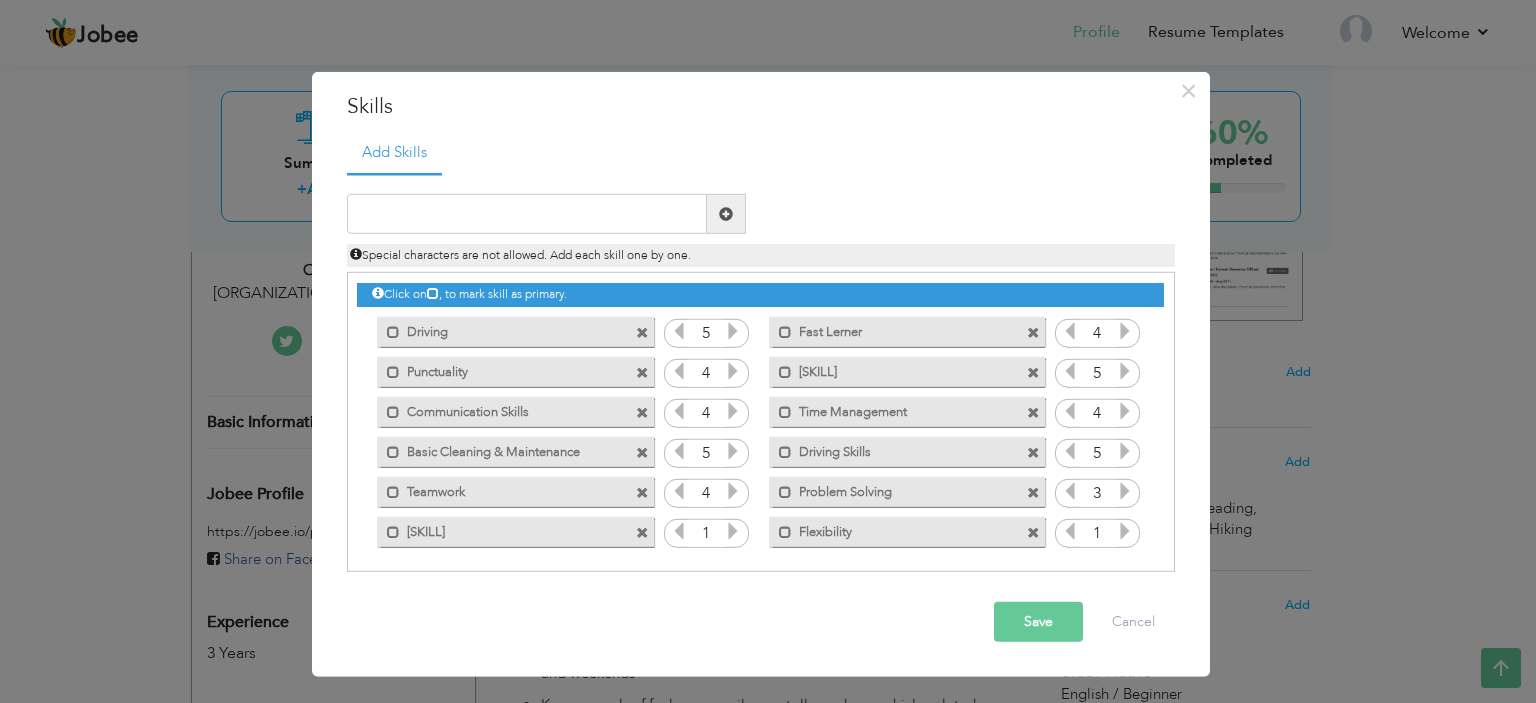 click at bounding box center (1125, 491) 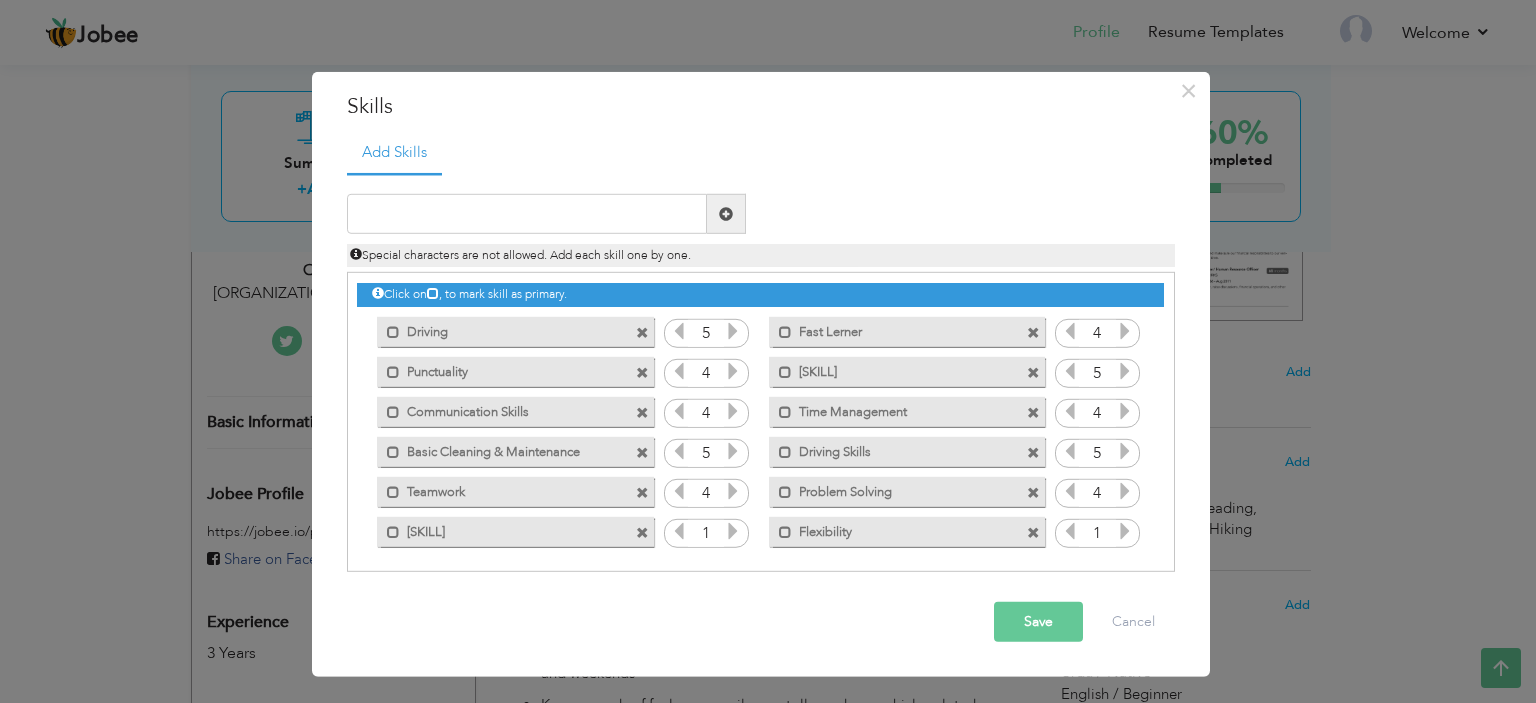 click at bounding box center (733, 531) 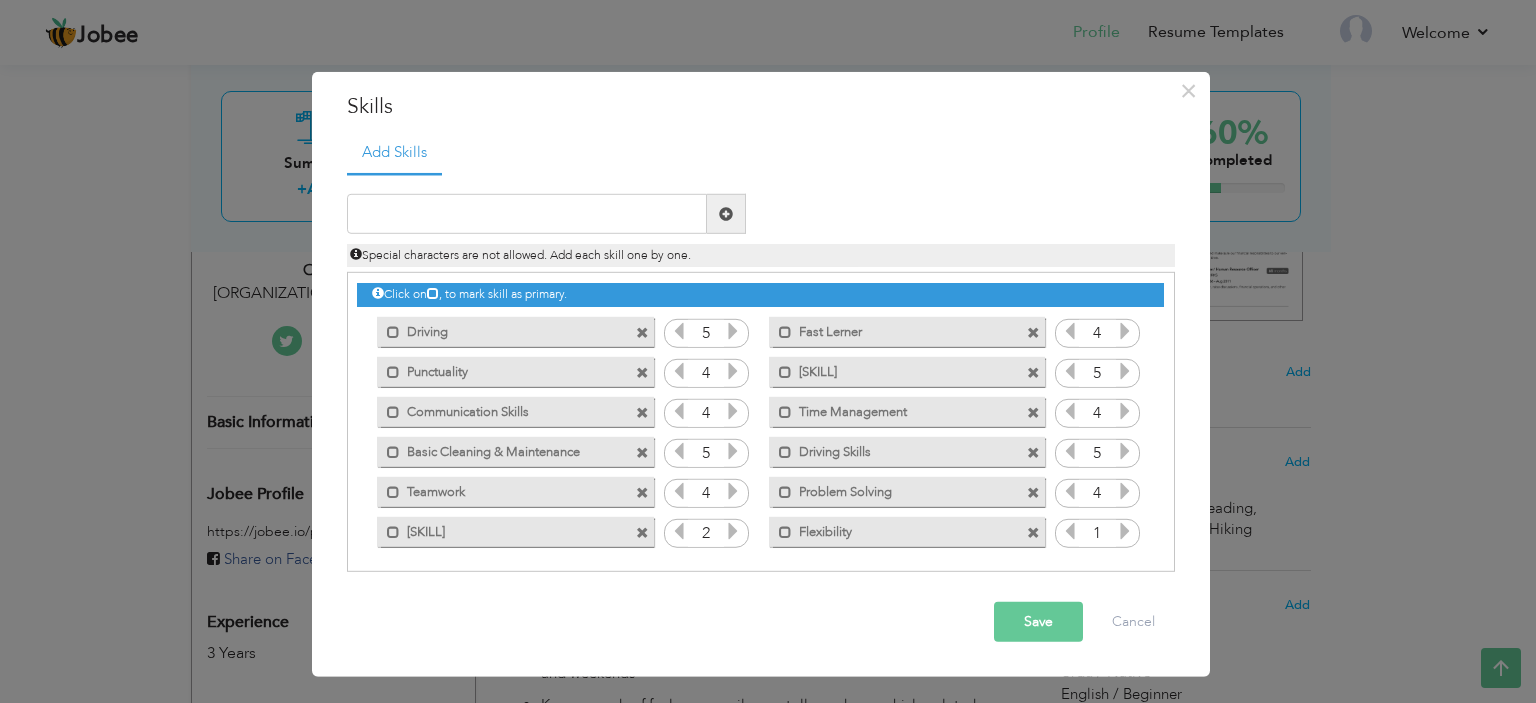 click at bounding box center (733, 531) 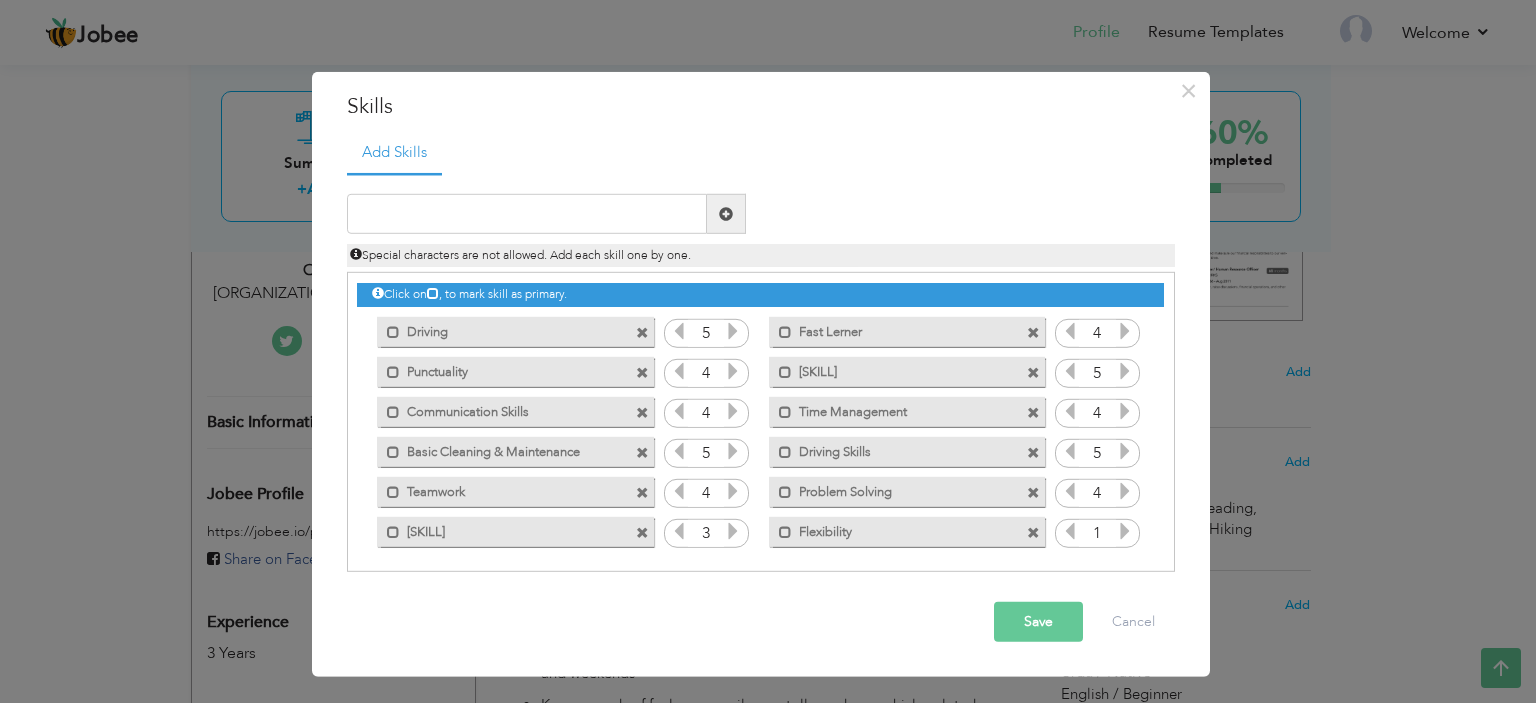 click at bounding box center (733, 531) 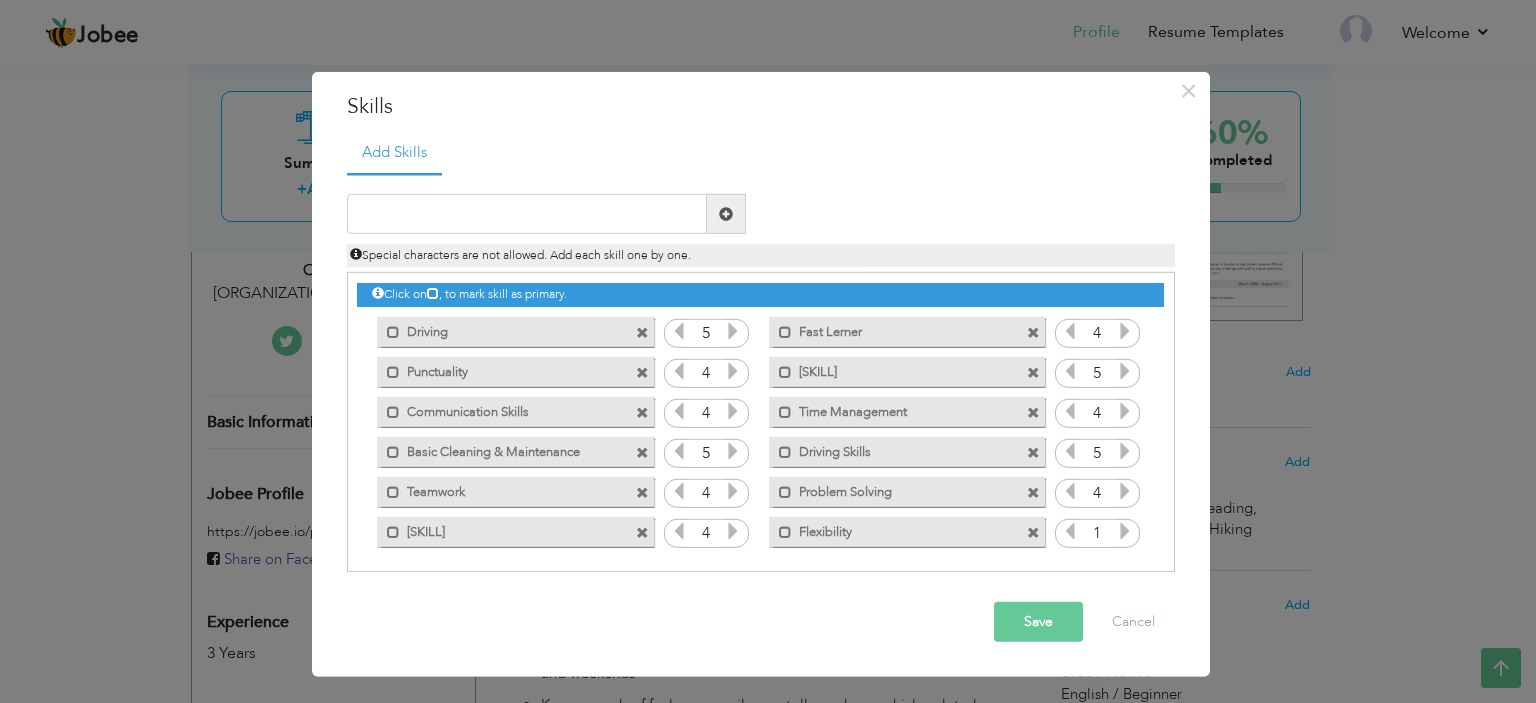 click at bounding box center (1125, 531) 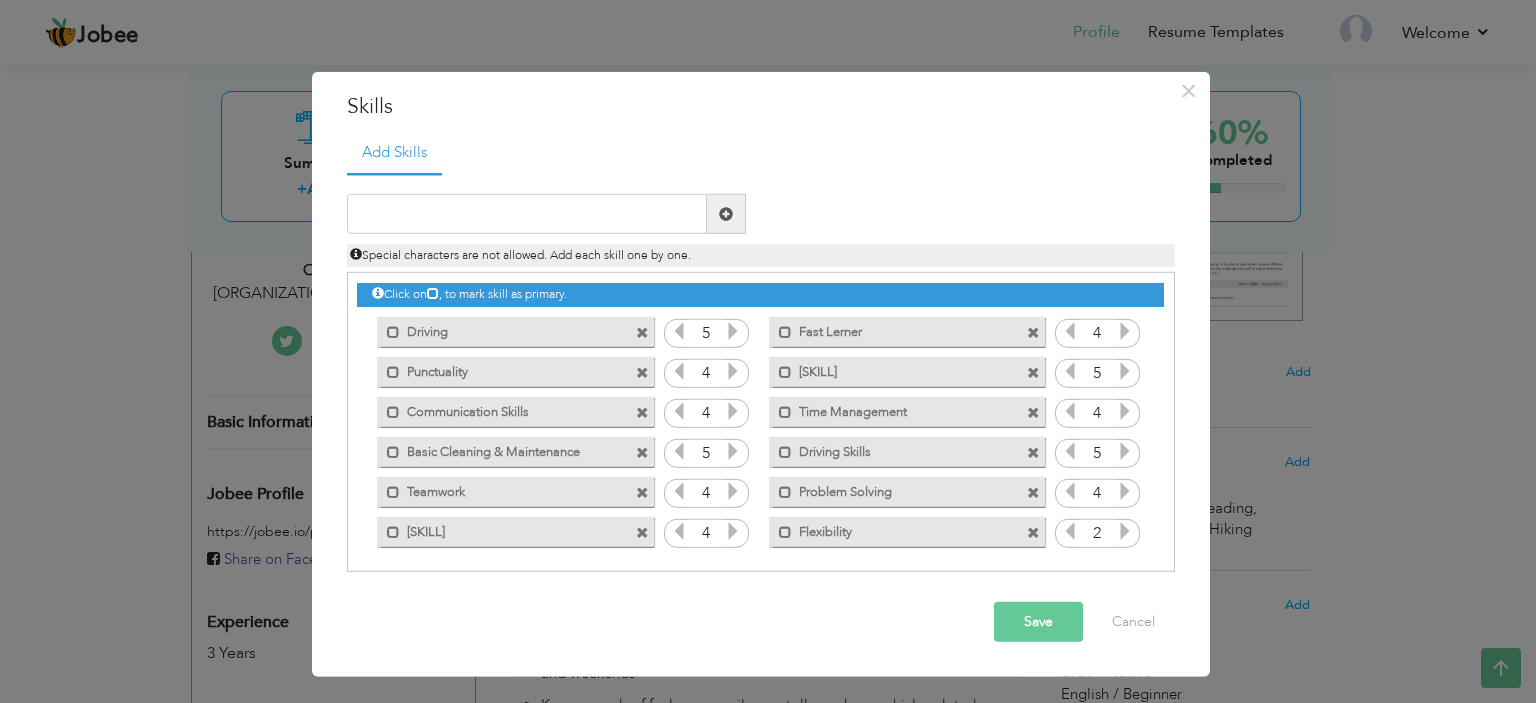 click at bounding box center [1125, 531] 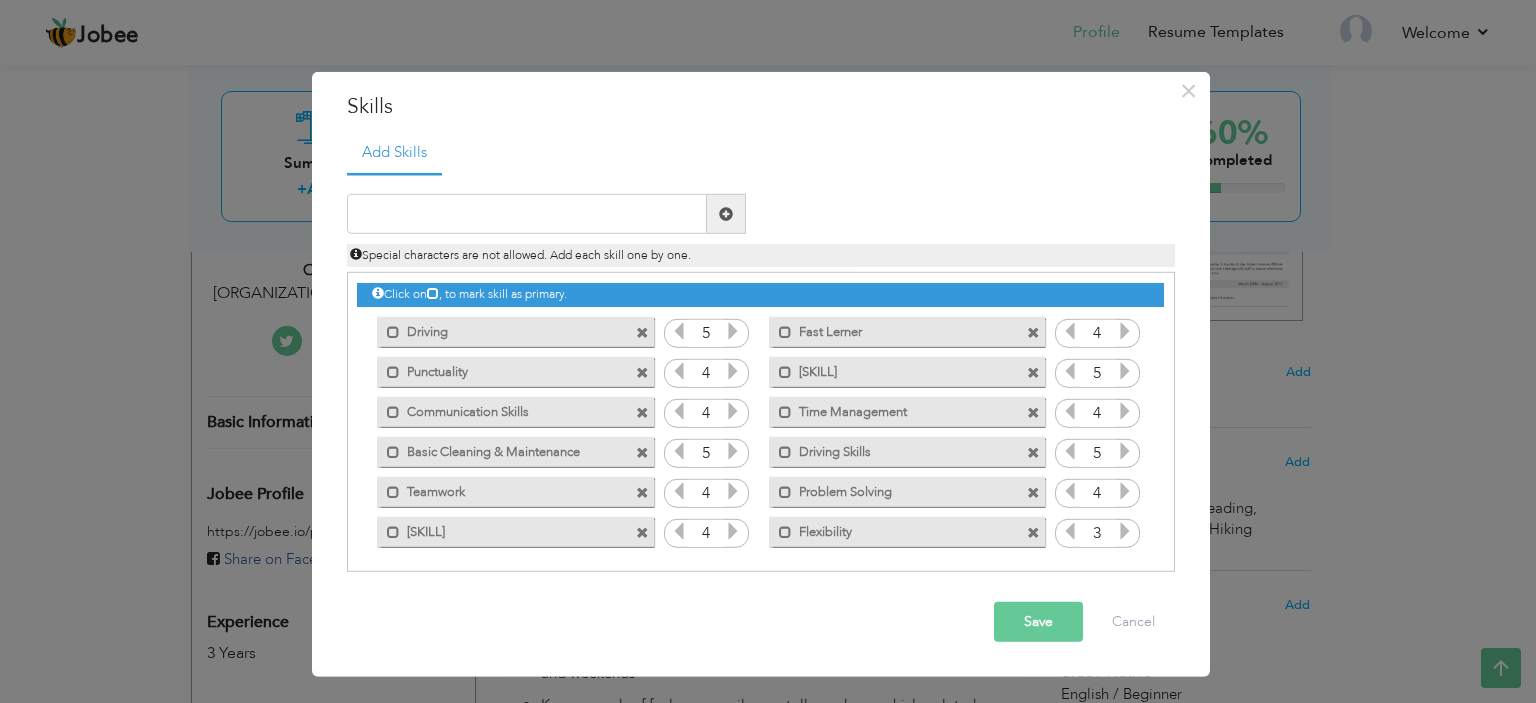 click at bounding box center [1125, 531] 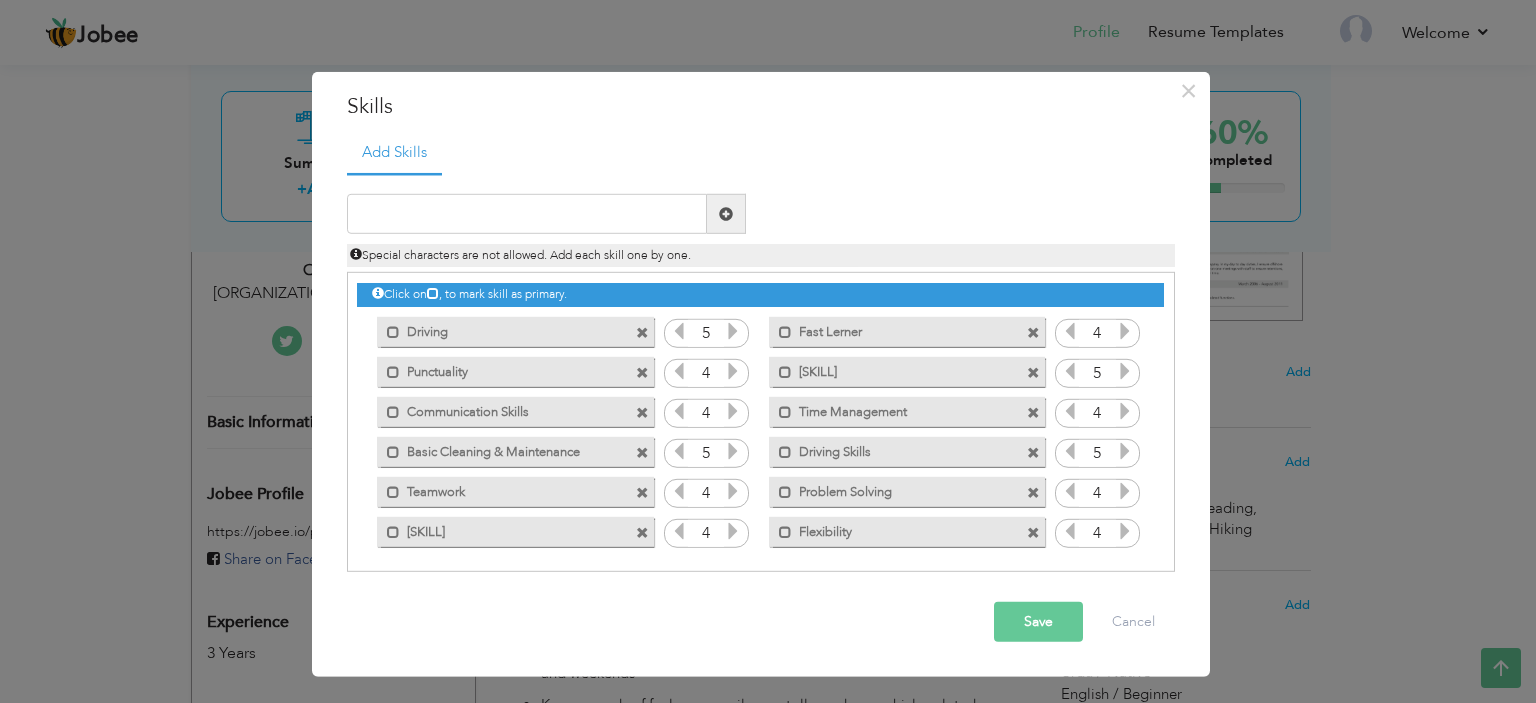 click on "Save" at bounding box center (1038, 622) 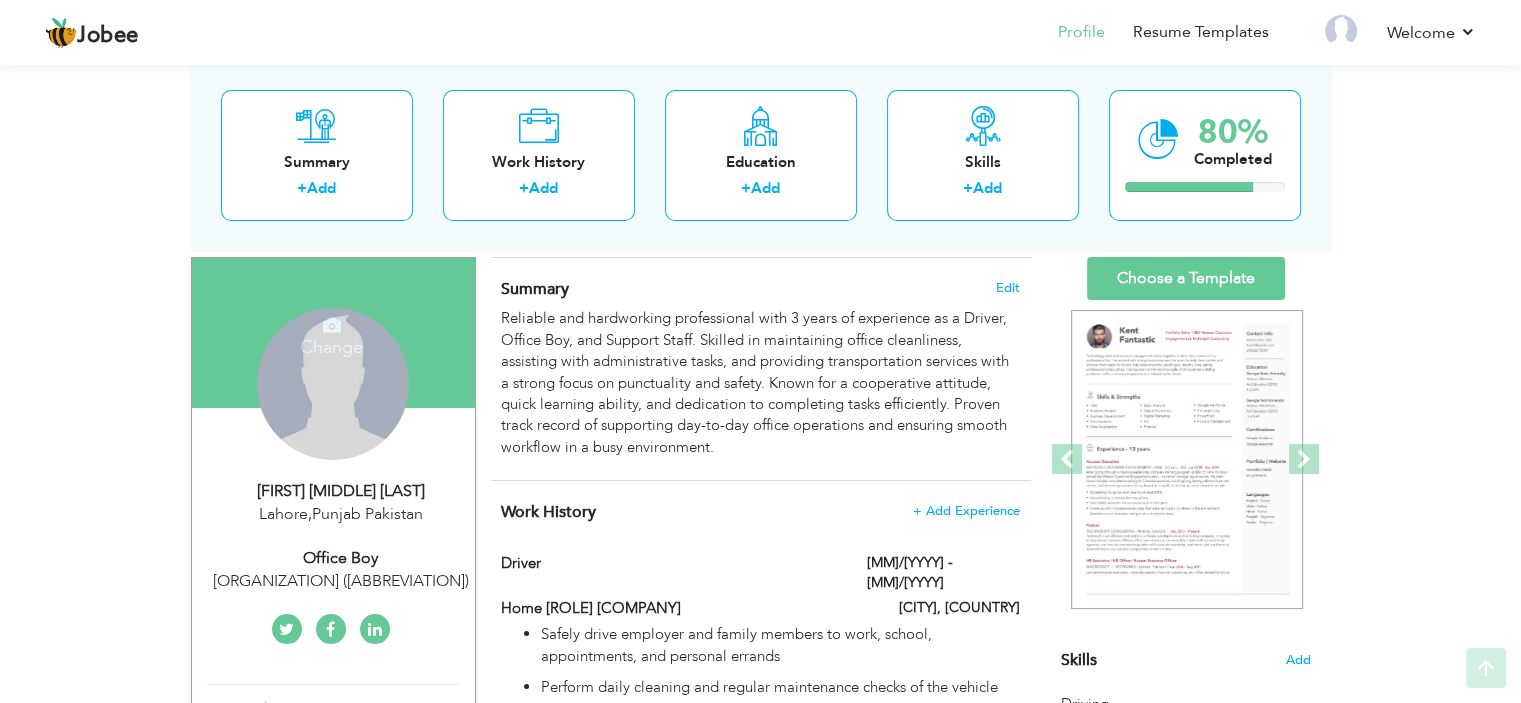 scroll, scrollTop: 200, scrollLeft: 0, axis: vertical 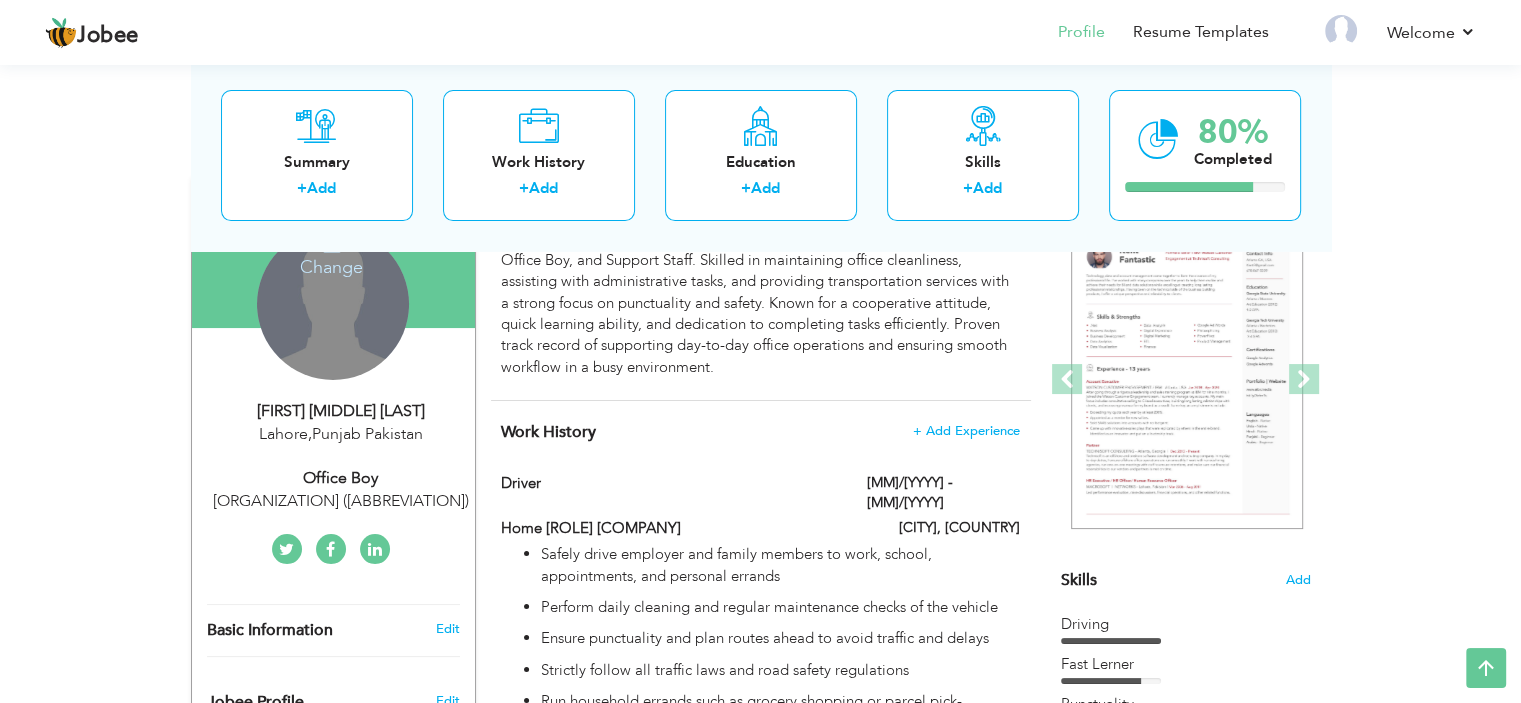 click on "Change
Remove" at bounding box center (333, 304) 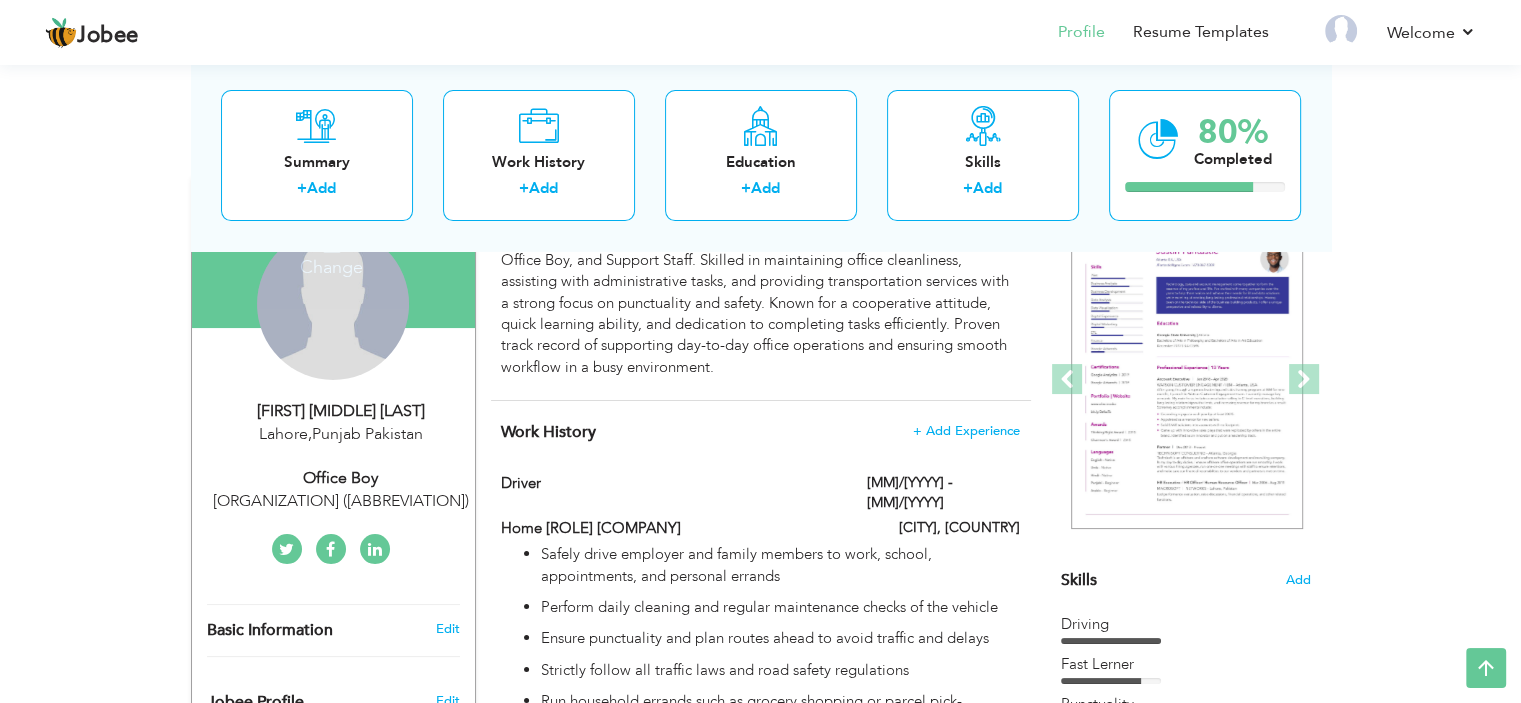 scroll, scrollTop: 100, scrollLeft: 0, axis: vertical 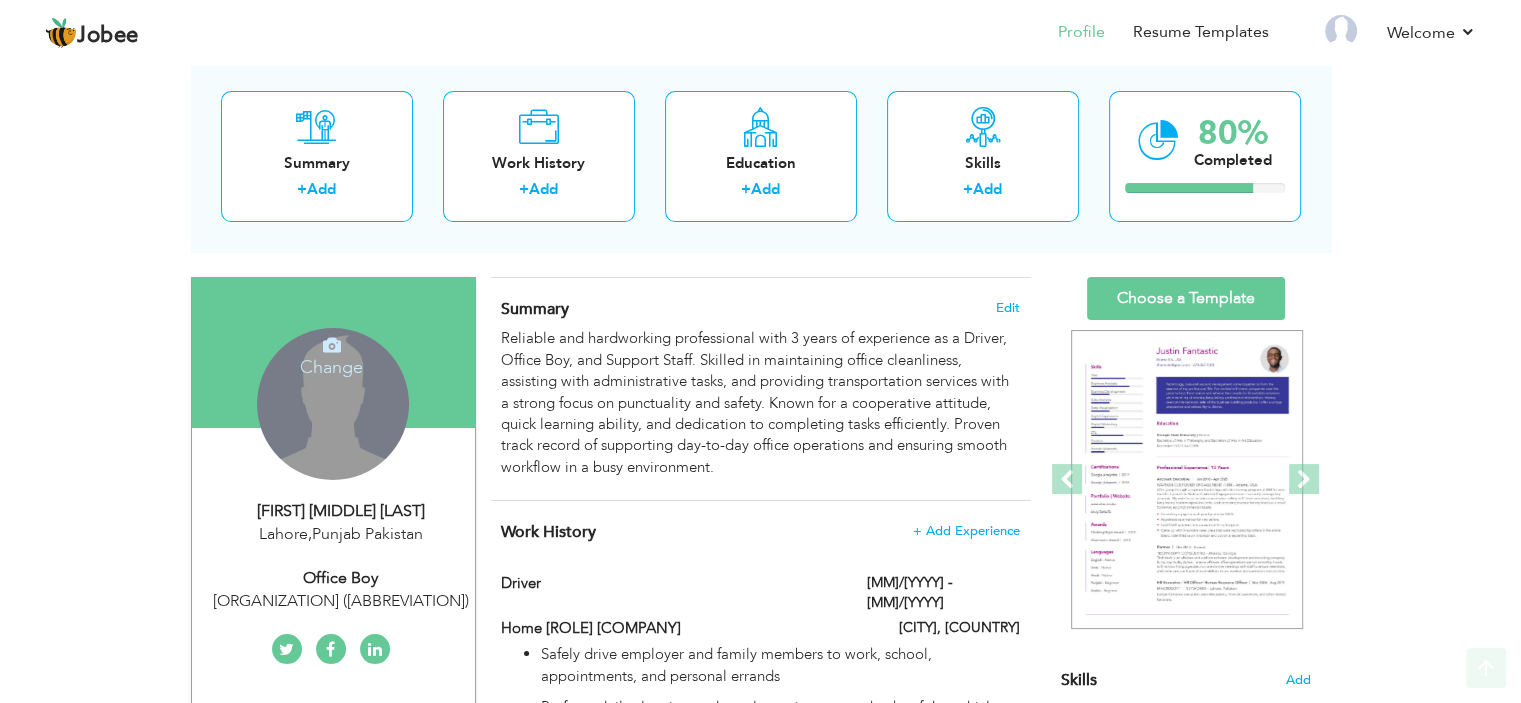 click on "Change" at bounding box center (331, 354) 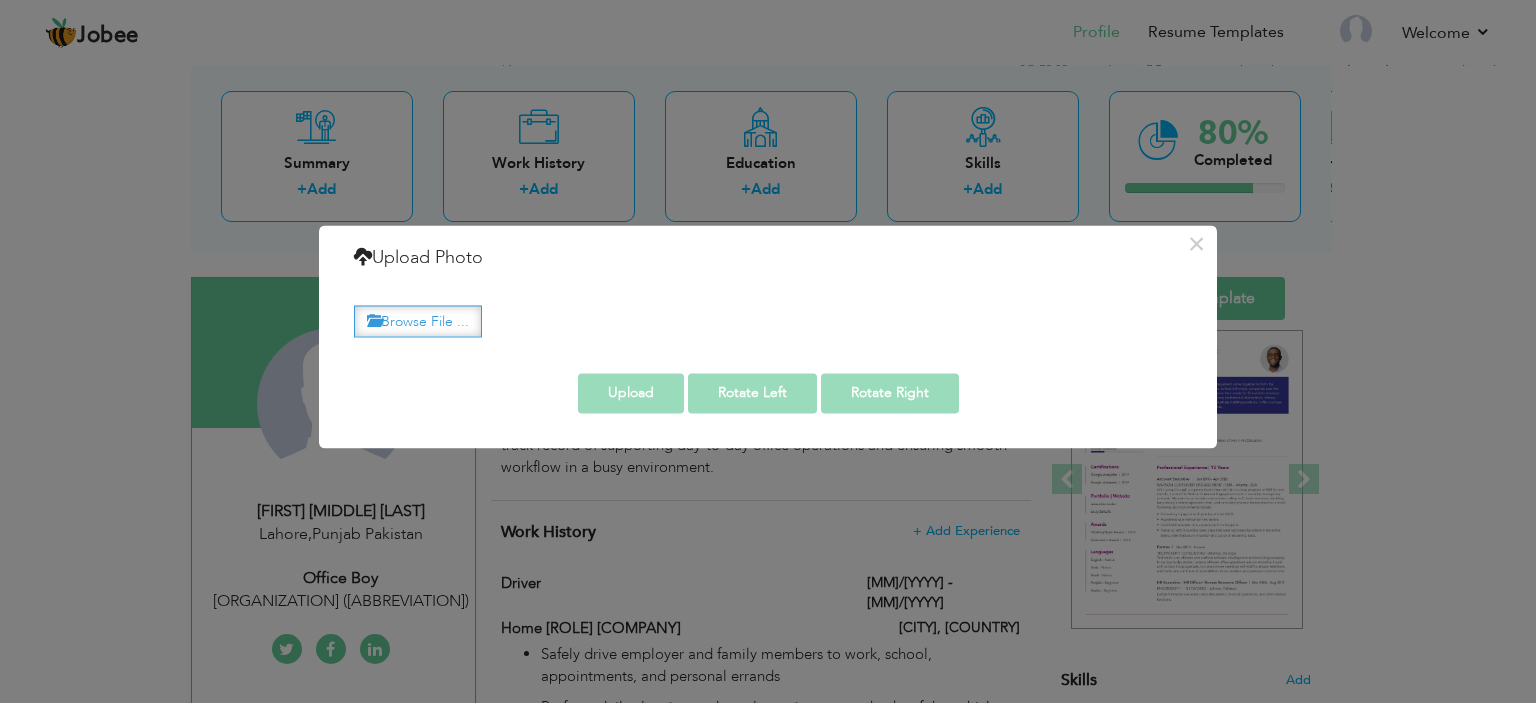click on "Browse File ..." at bounding box center [418, 321] 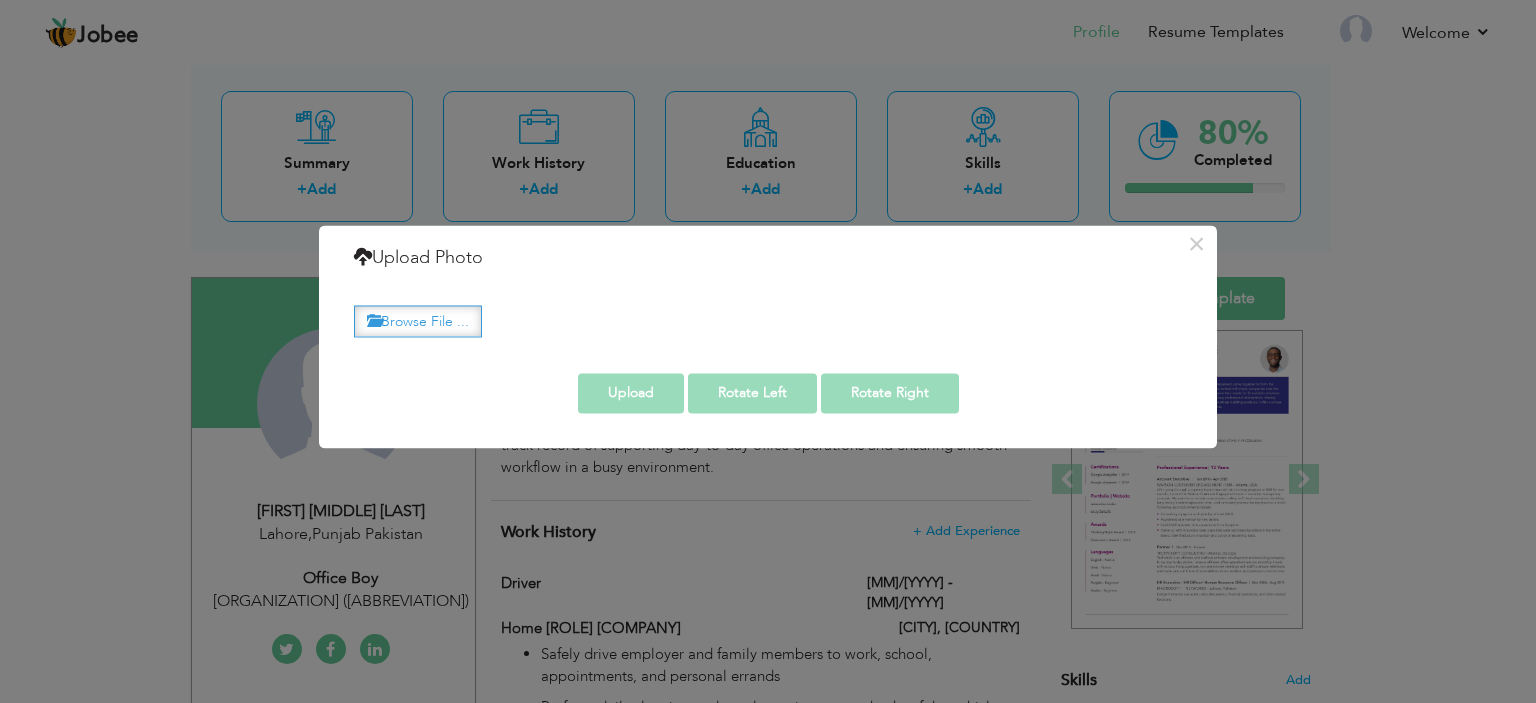 click on "Browse File ..." at bounding box center [0, 0] 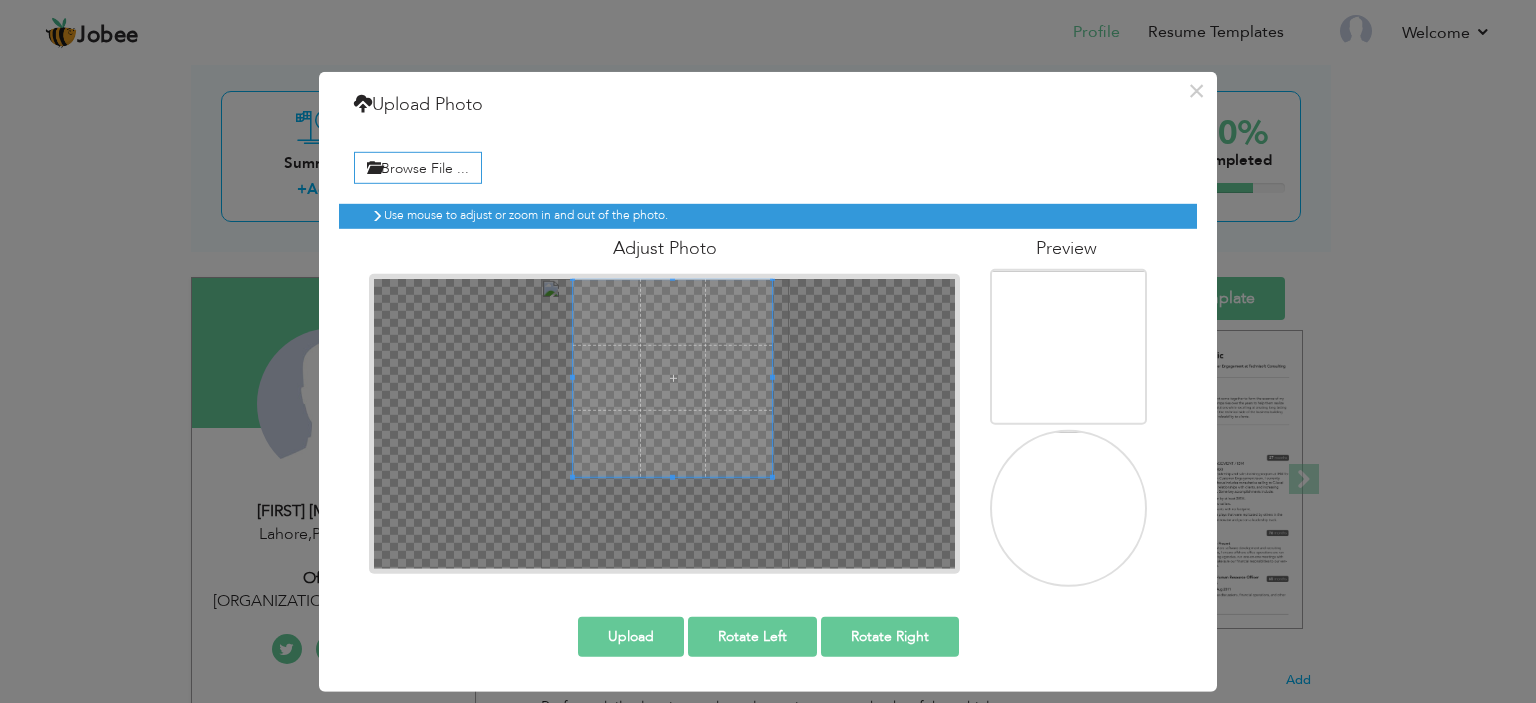 click at bounding box center (672, 377) 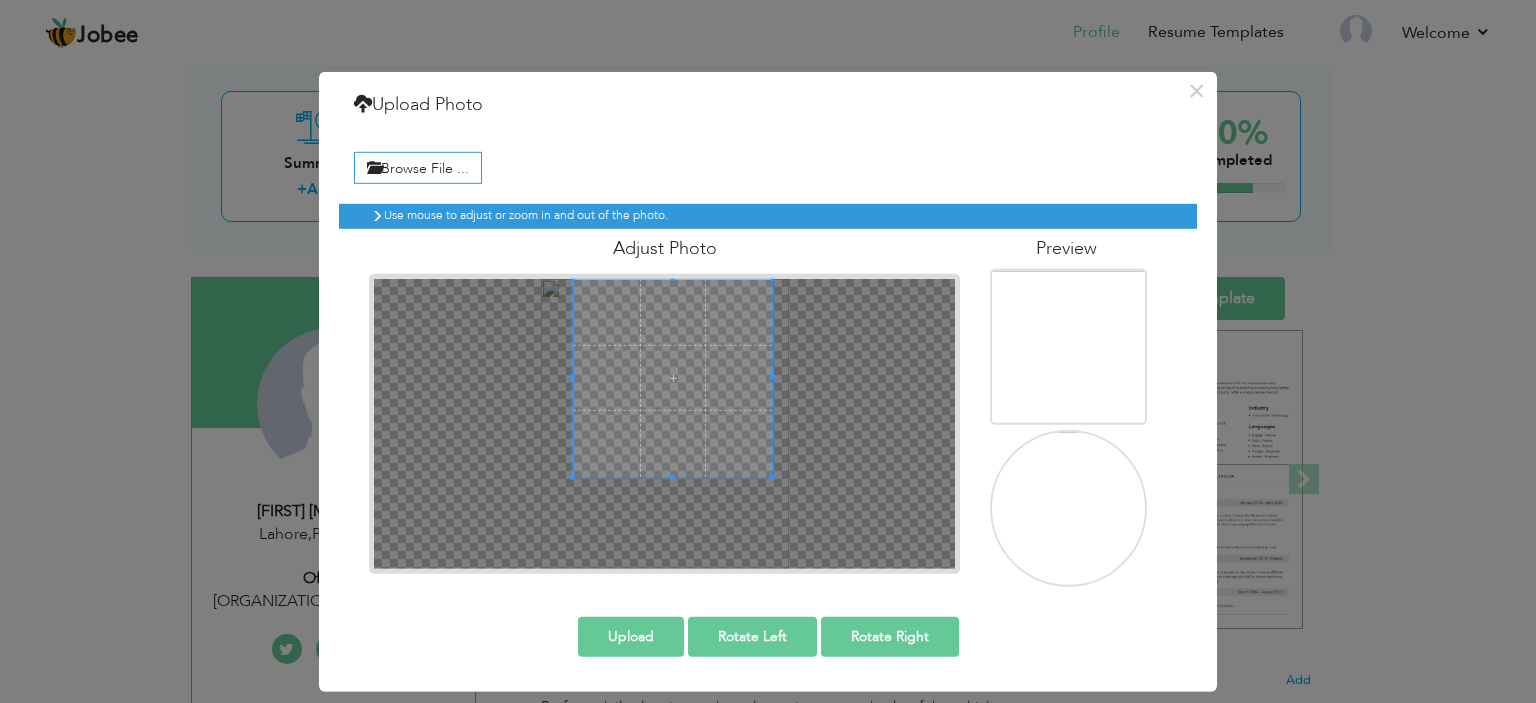 click on "Upload" at bounding box center [631, 637] 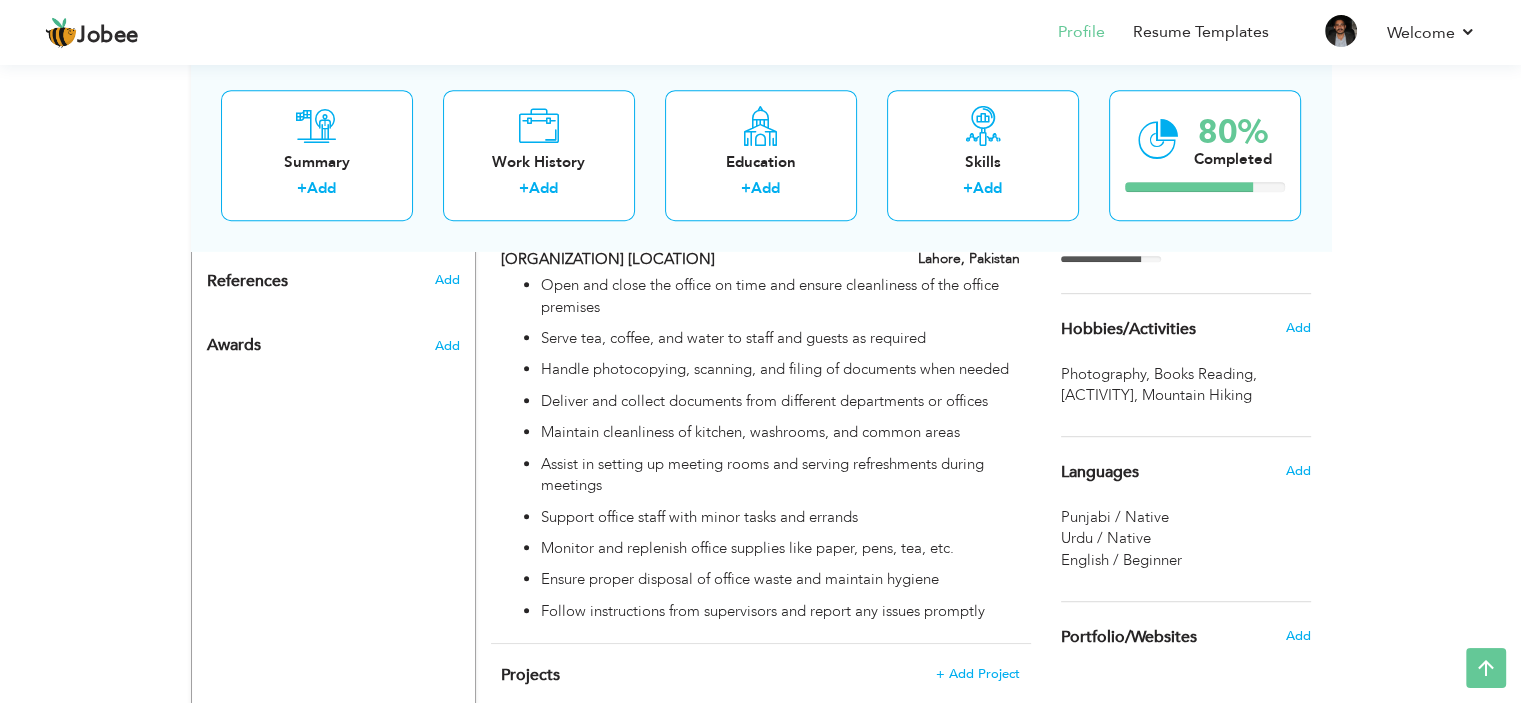 scroll, scrollTop: 908, scrollLeft: 0, axis: vertical 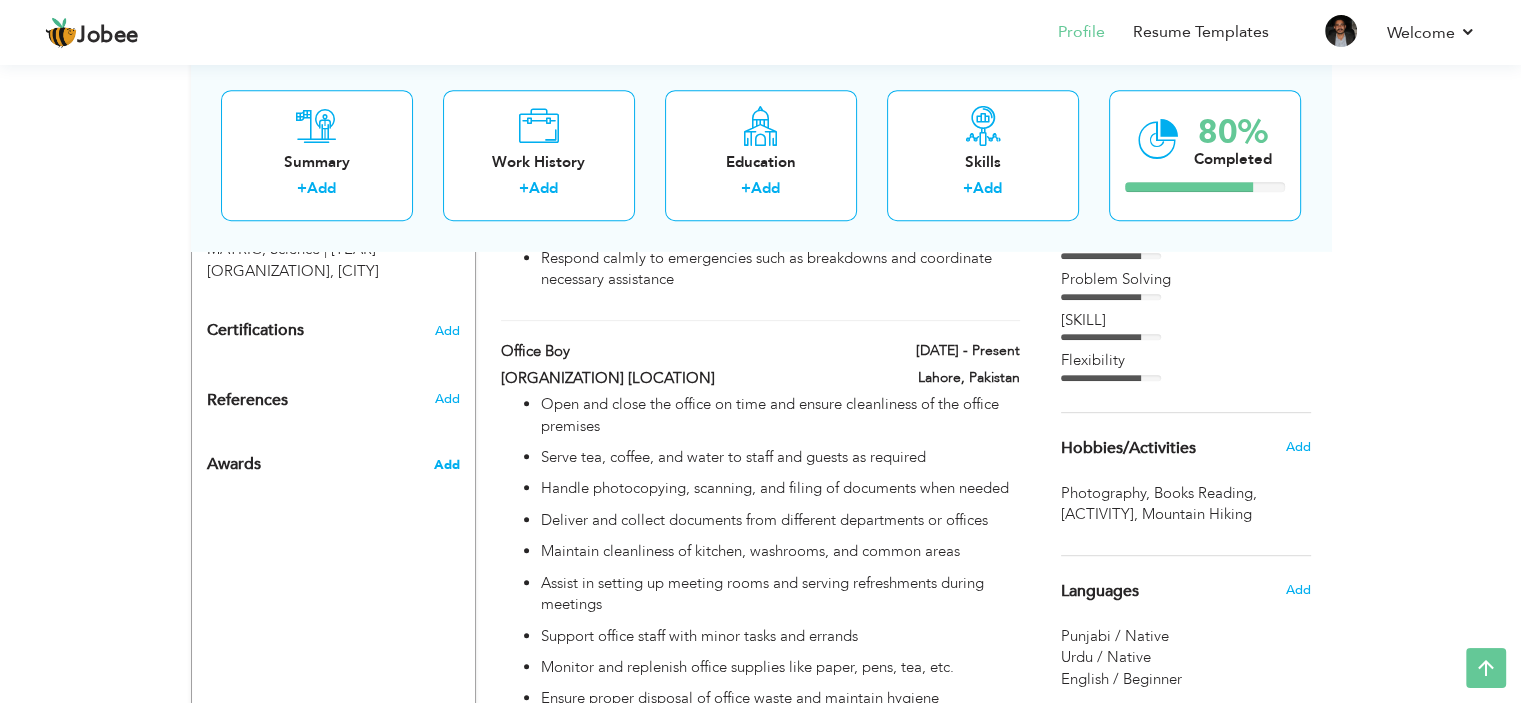 click on "Add" at bounding box center (446, 465) 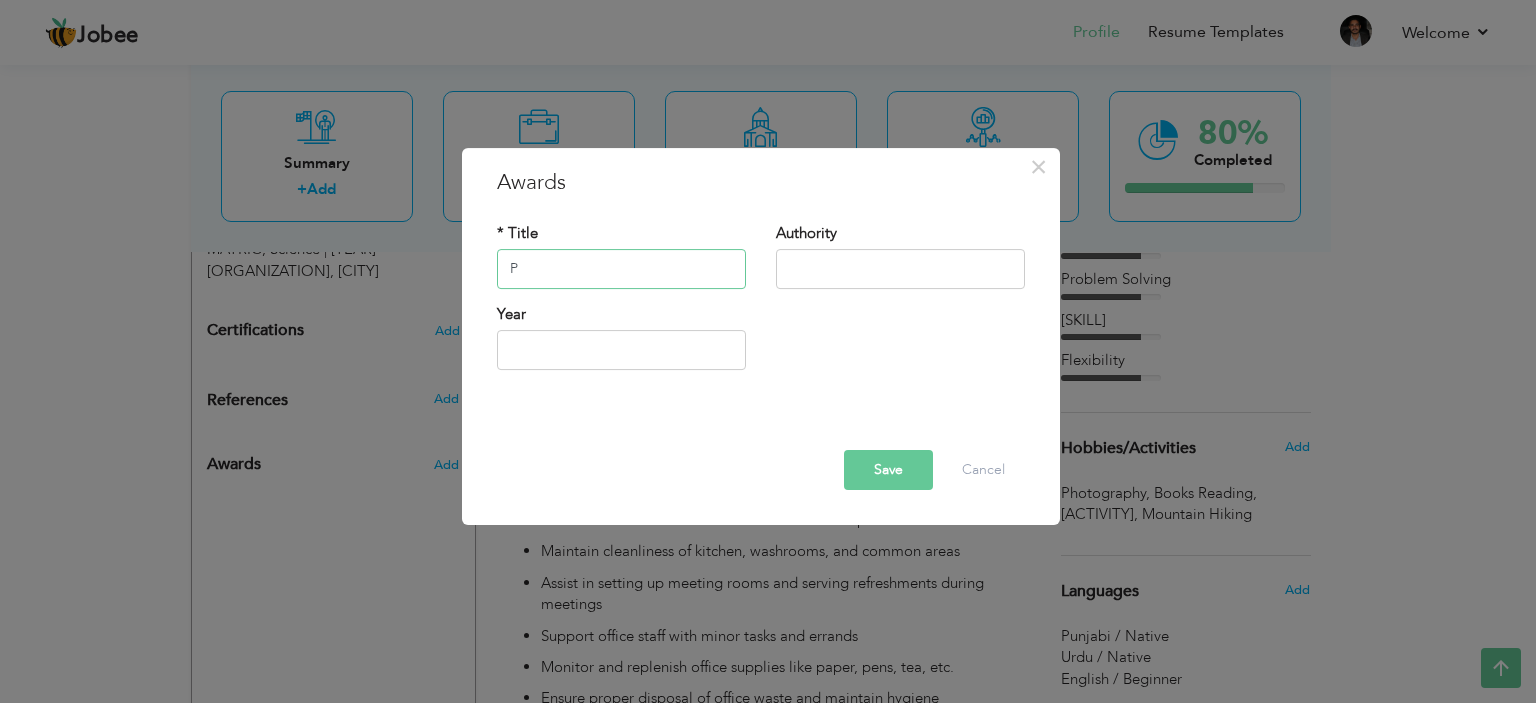 type on "Performance Bonus" 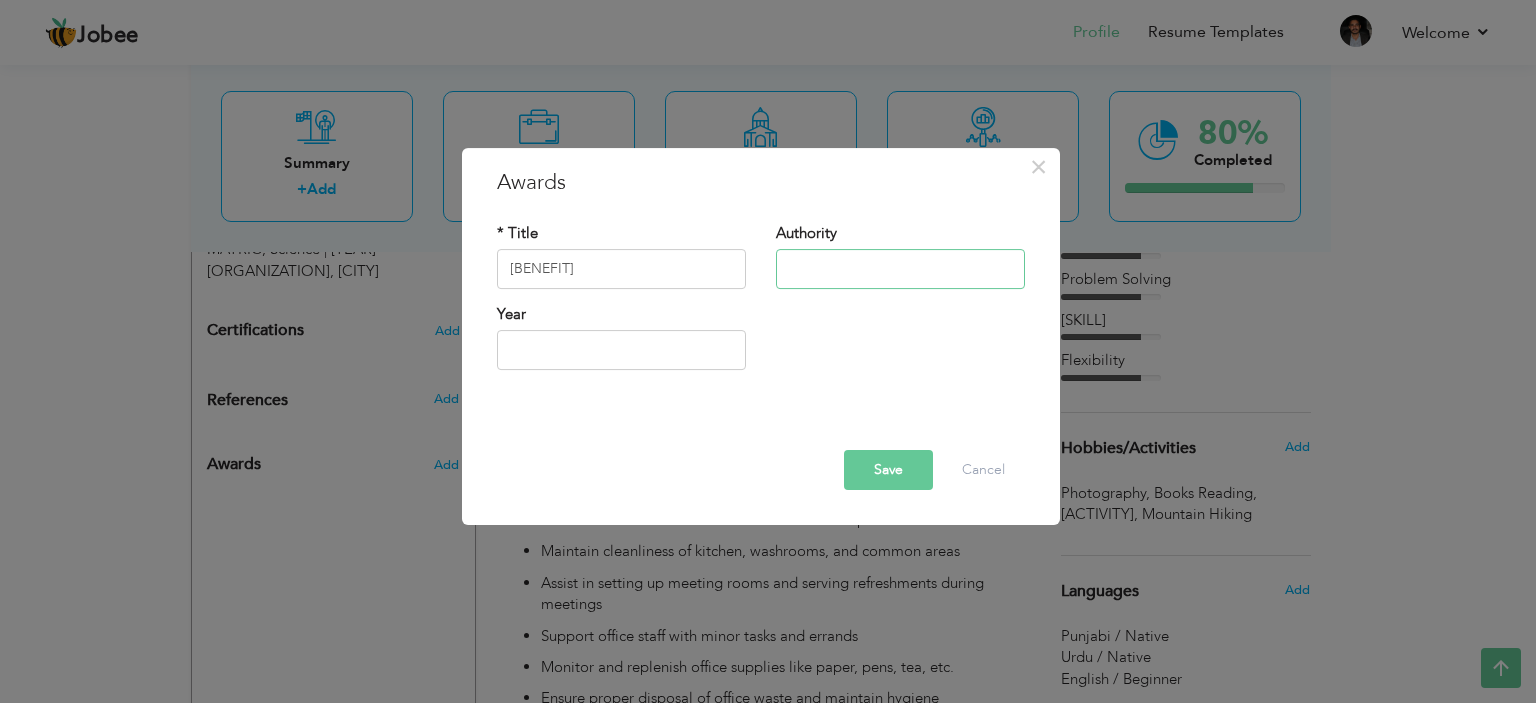 click at bounding box center [900, 269] 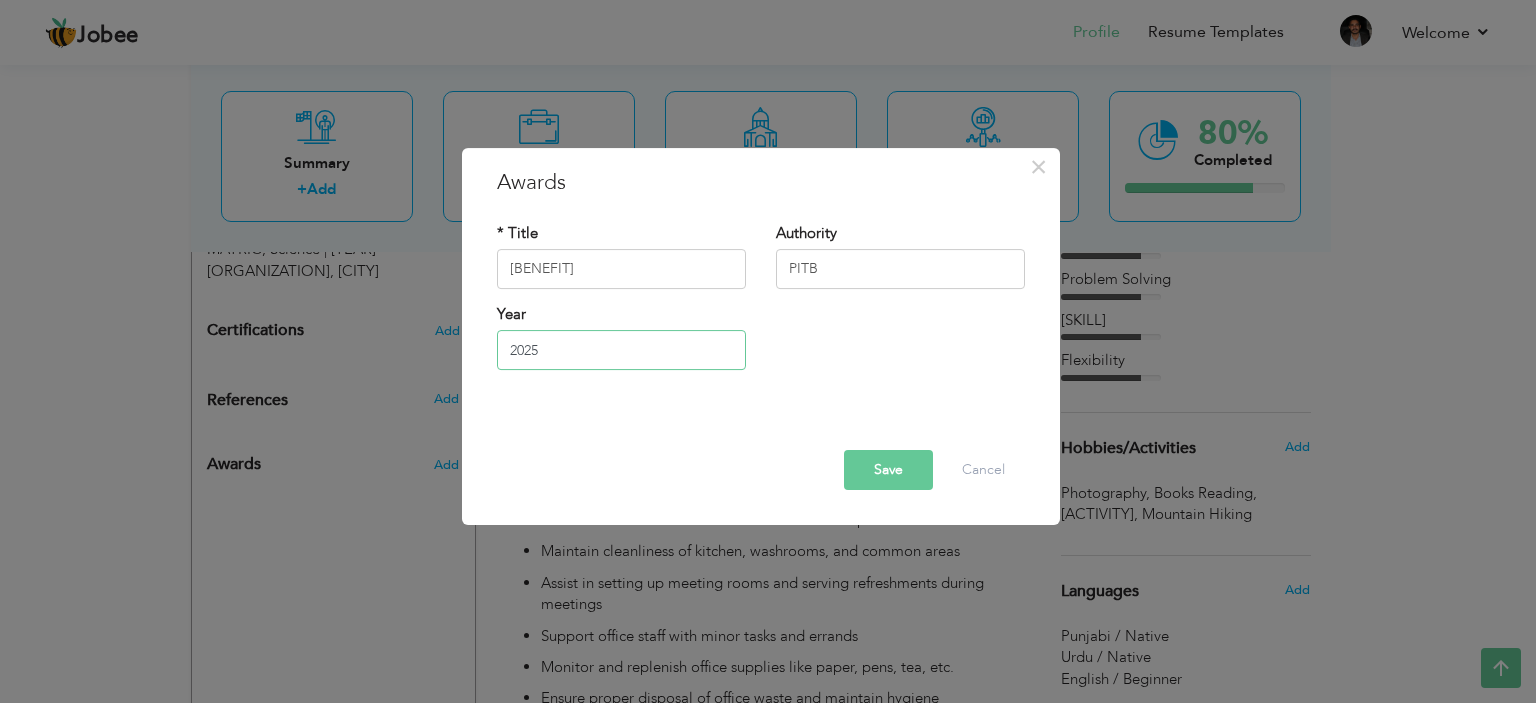click on "2025" at bounding box center [621, 350] 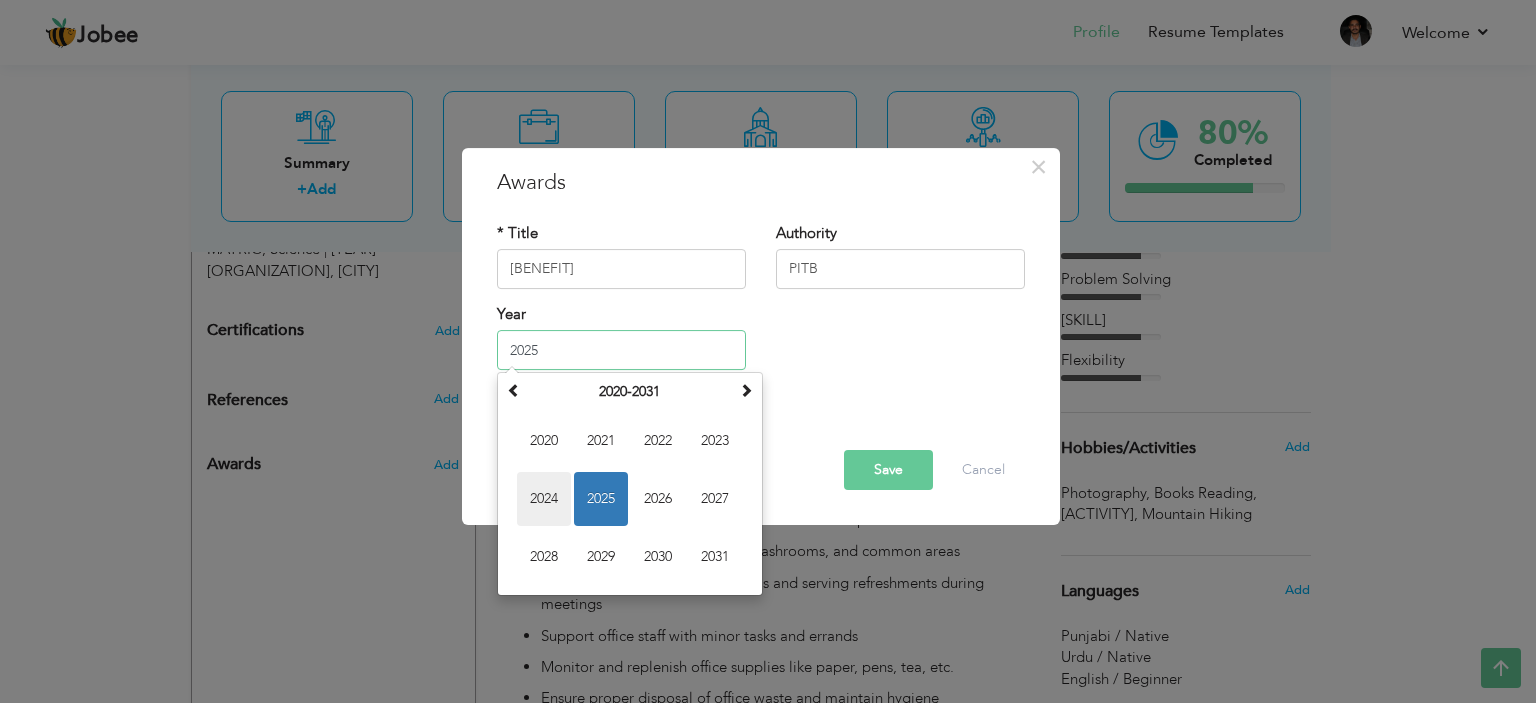 click on "2024" at bounding box center [544, 499] 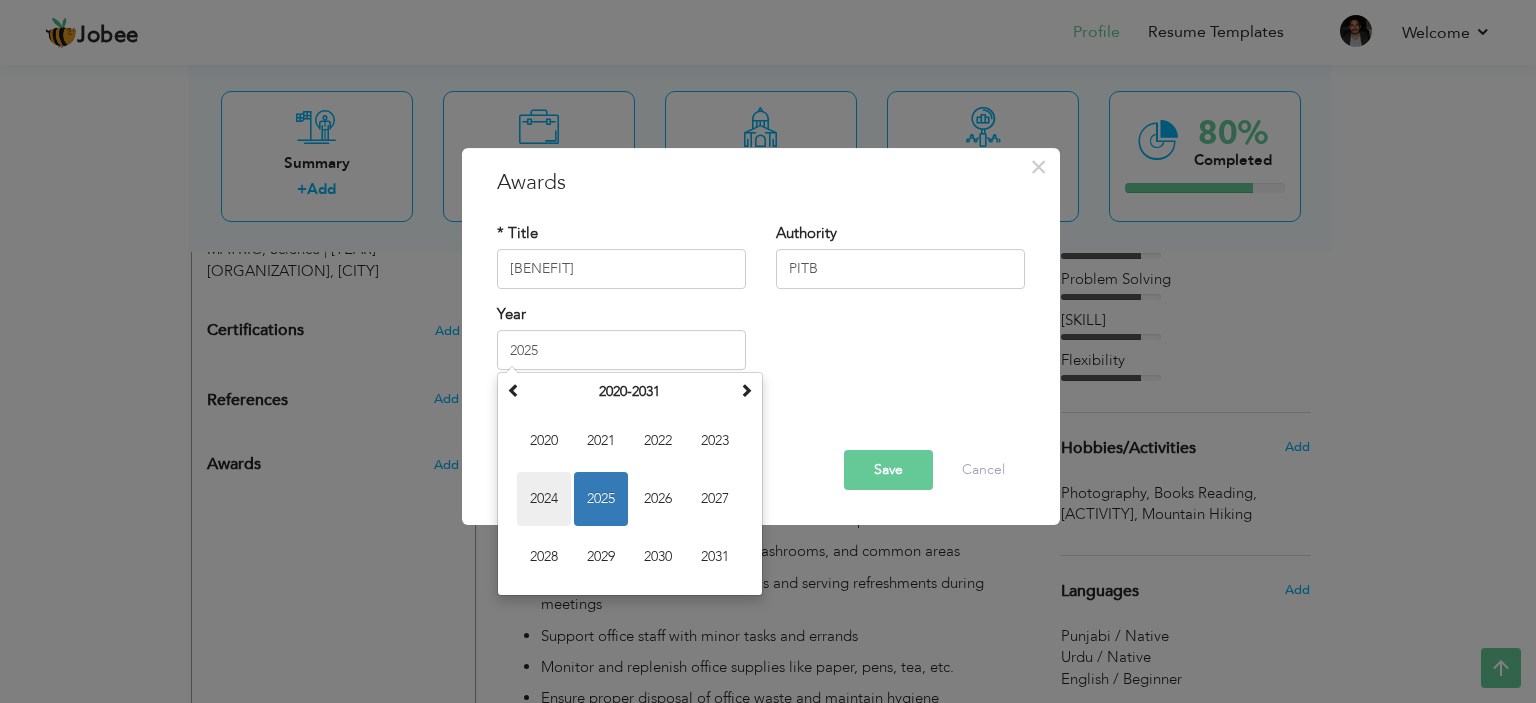 type on "2024" 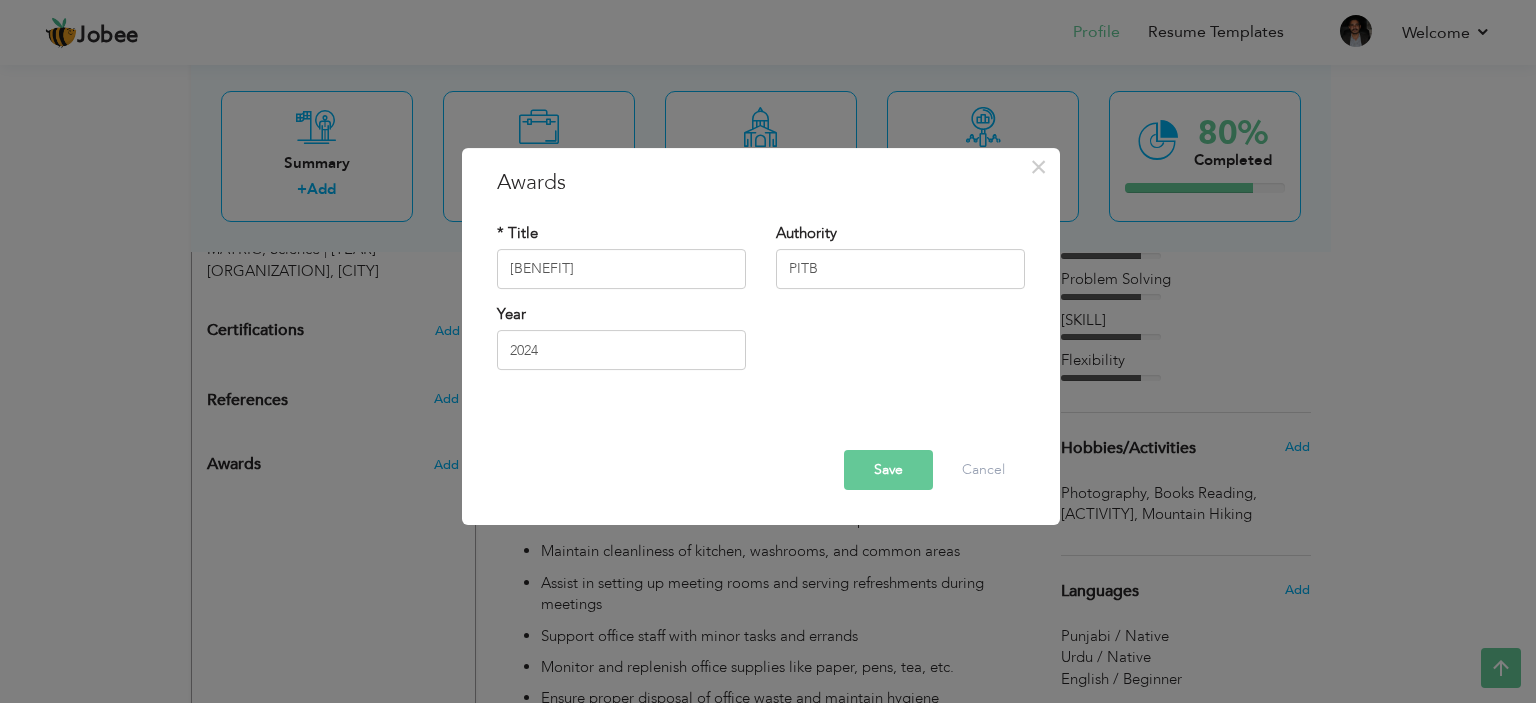 click on "Save" at bounding box center [888, 470] 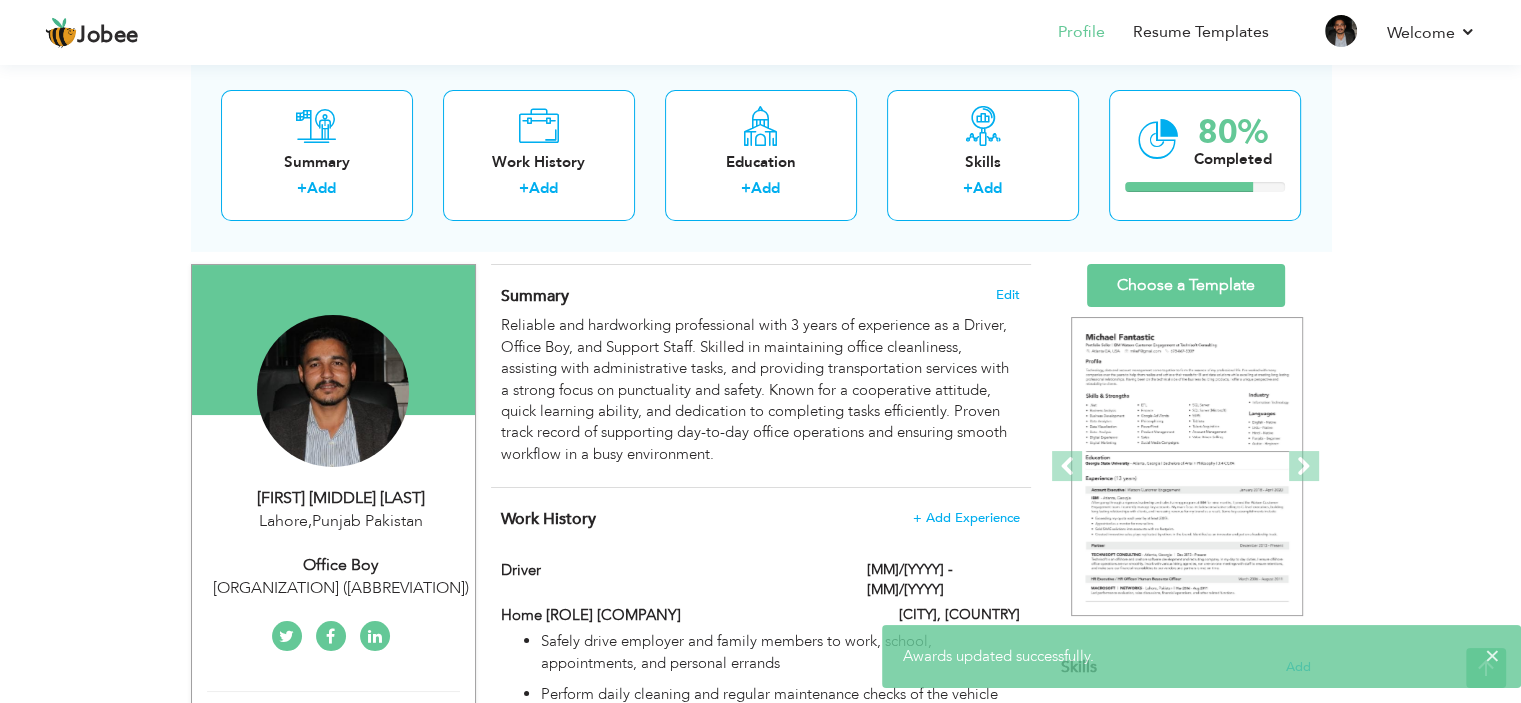 scroll, scrollTop: 108, scrollLeft: 0, axis: vertical 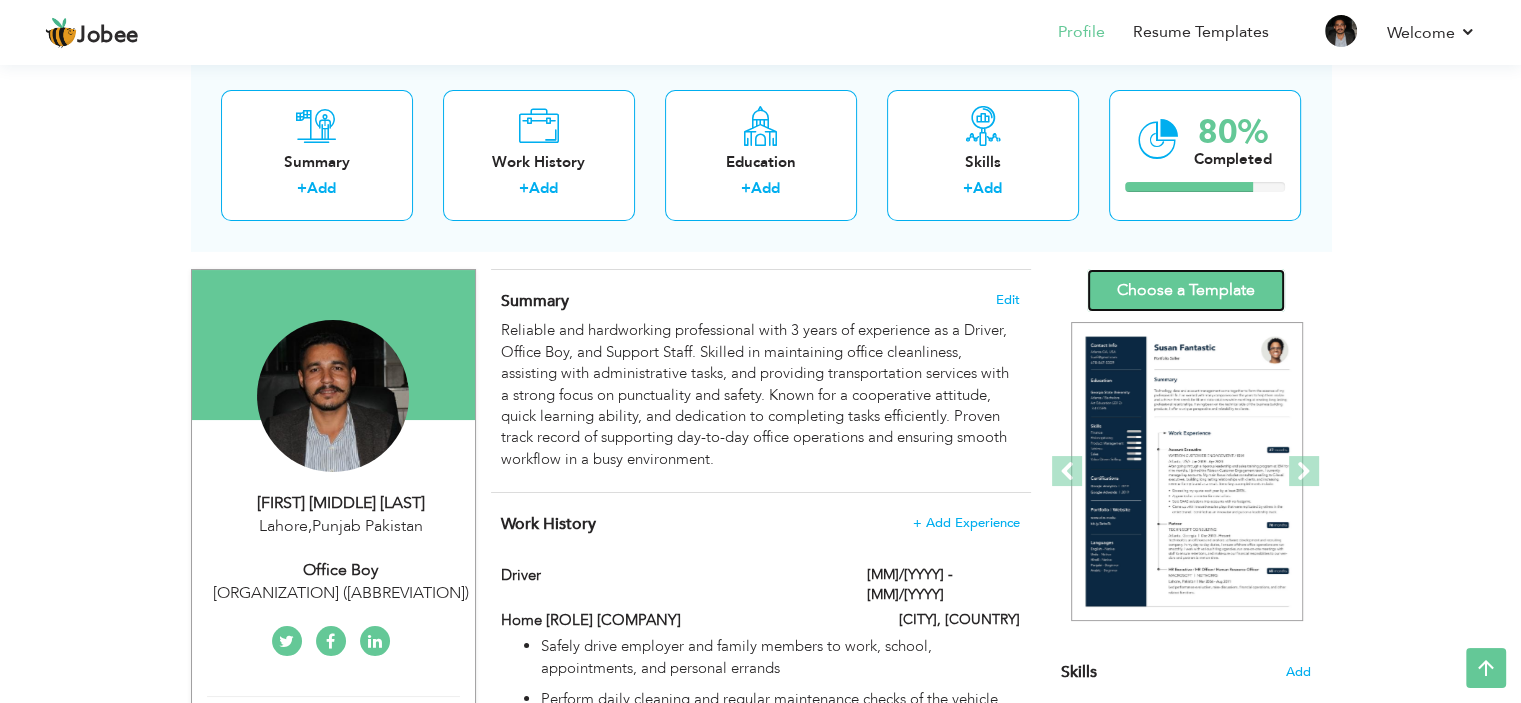 click on "Choose a Template" at bounding box center (1186, 290) 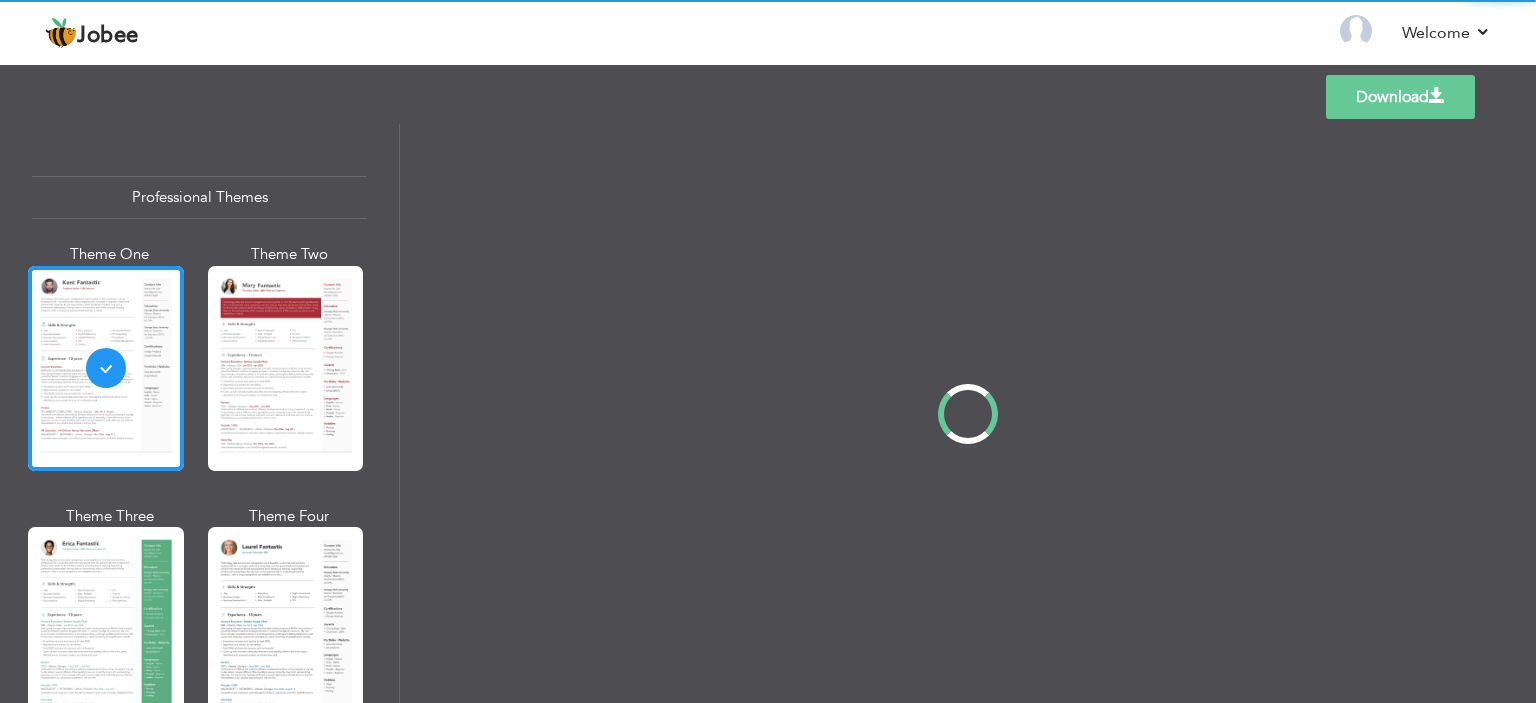 scroll, scrollTop: 0, scrollLeft: 0, axis: both 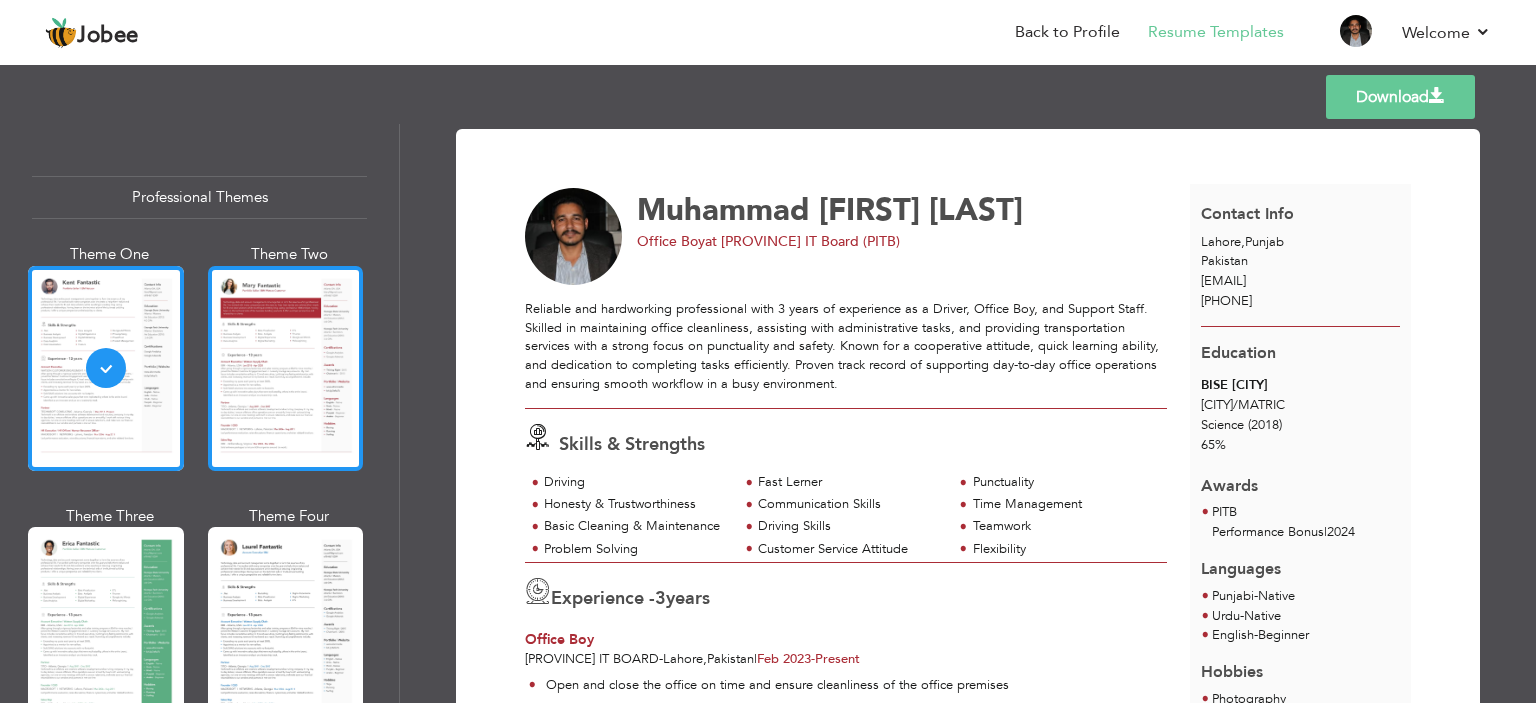 click at bounding box center (286, 368) 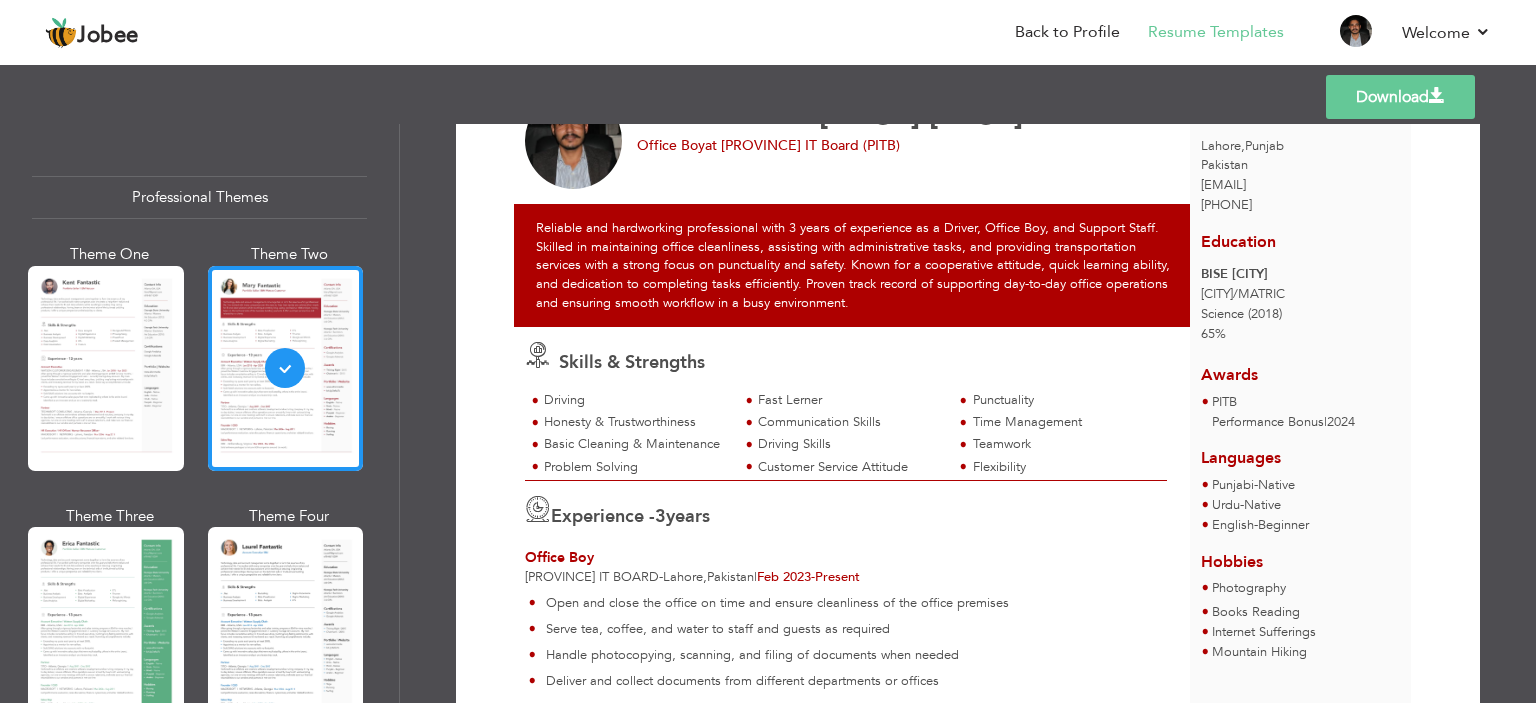 scroll, scrollTop: 0, scrollLeft: 0, axis: both 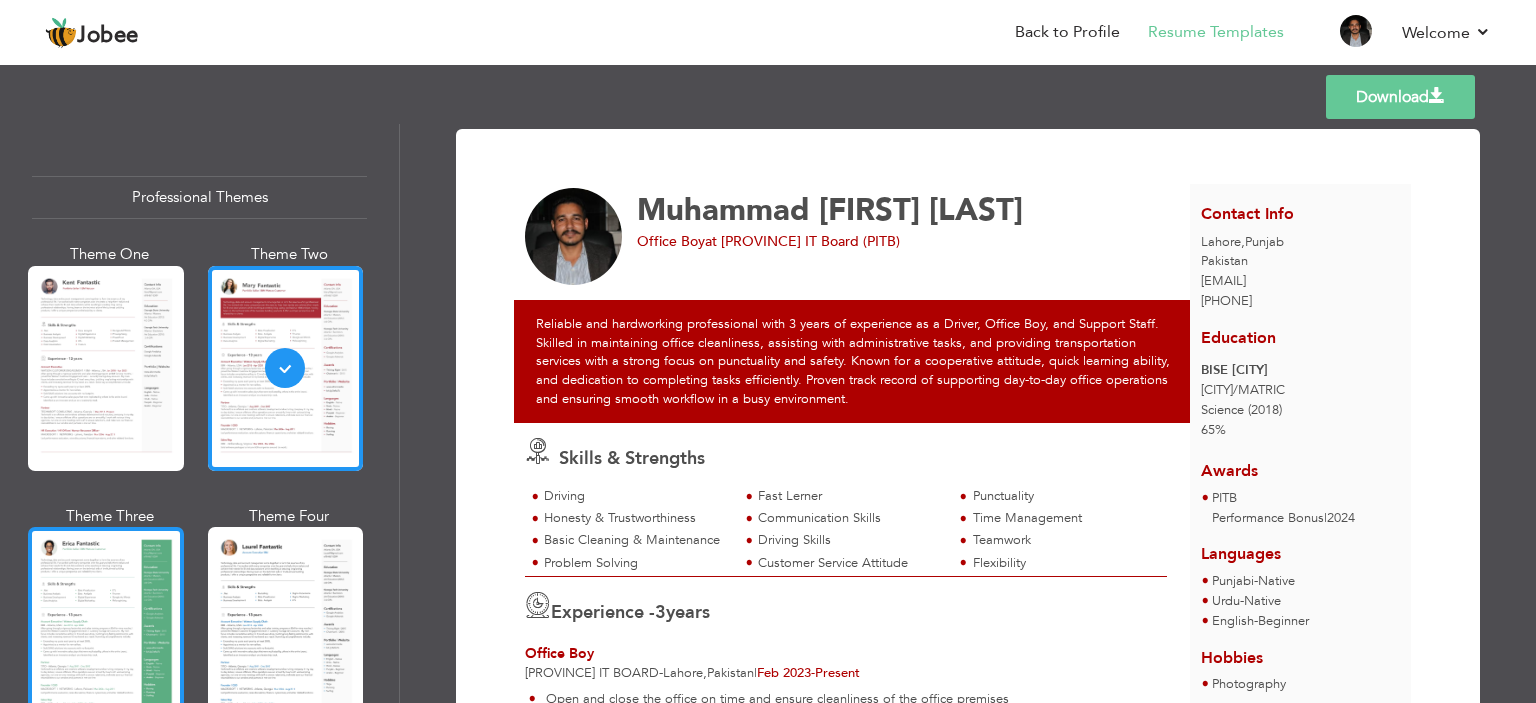 click at bounding box center [106, 629] 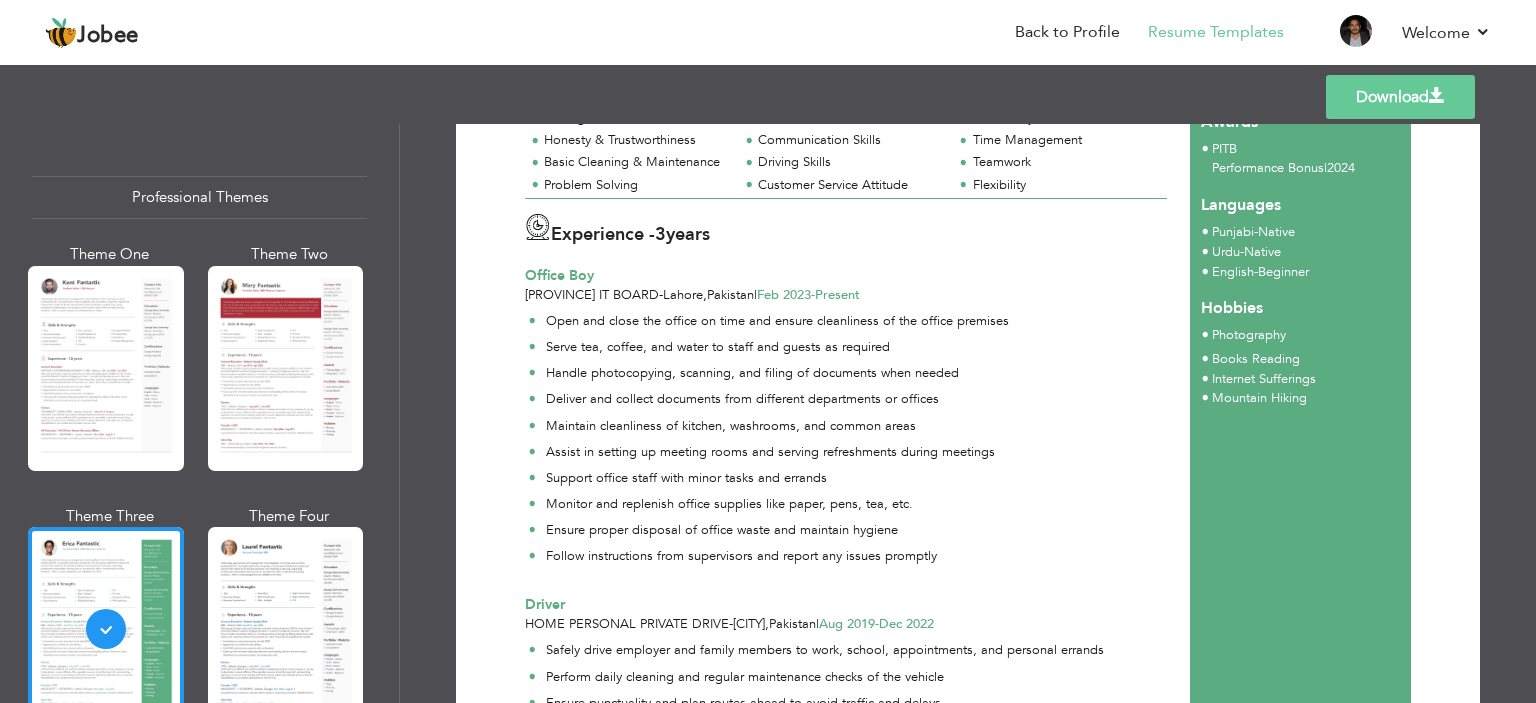 scroll, scrollTop: 64, scrollLeft: 0, axis: vertical 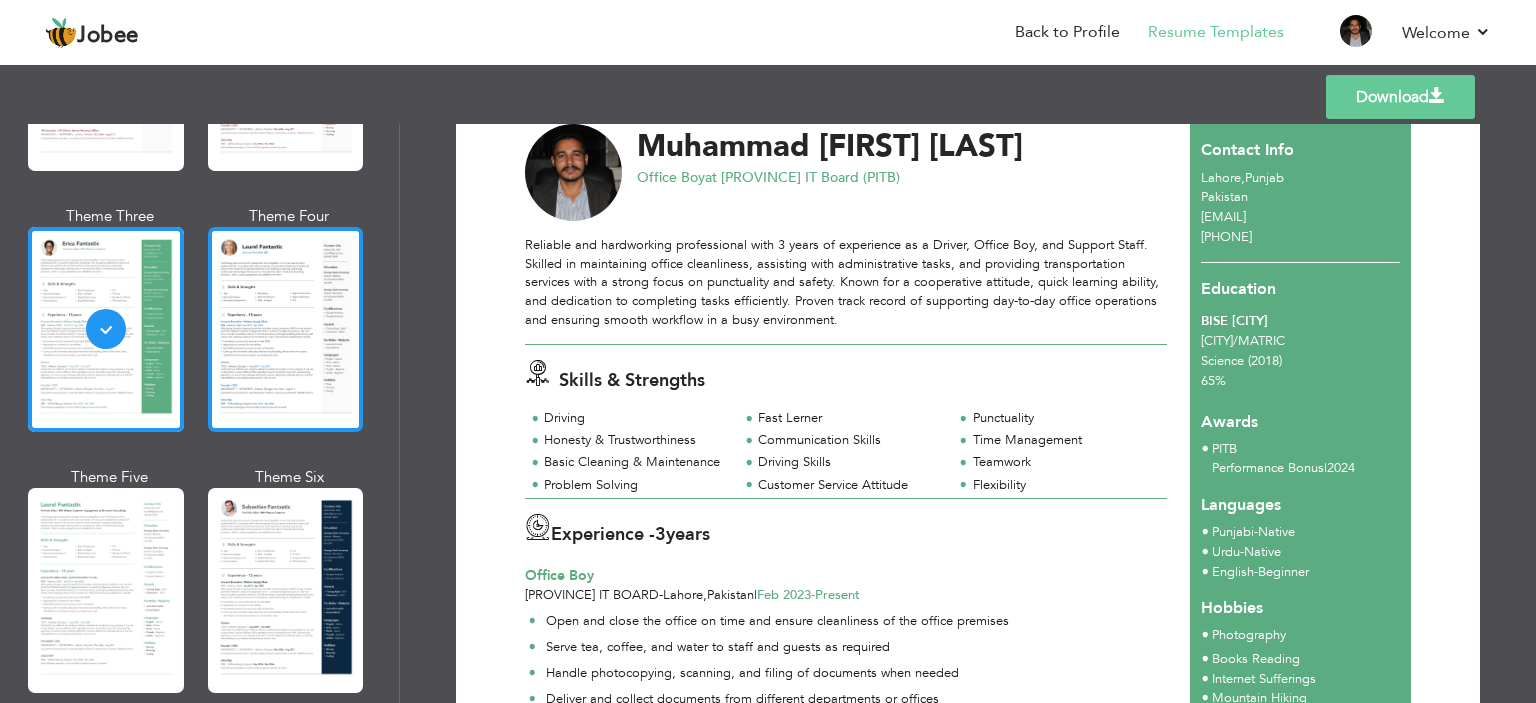 click at bounding box center [286, 329] 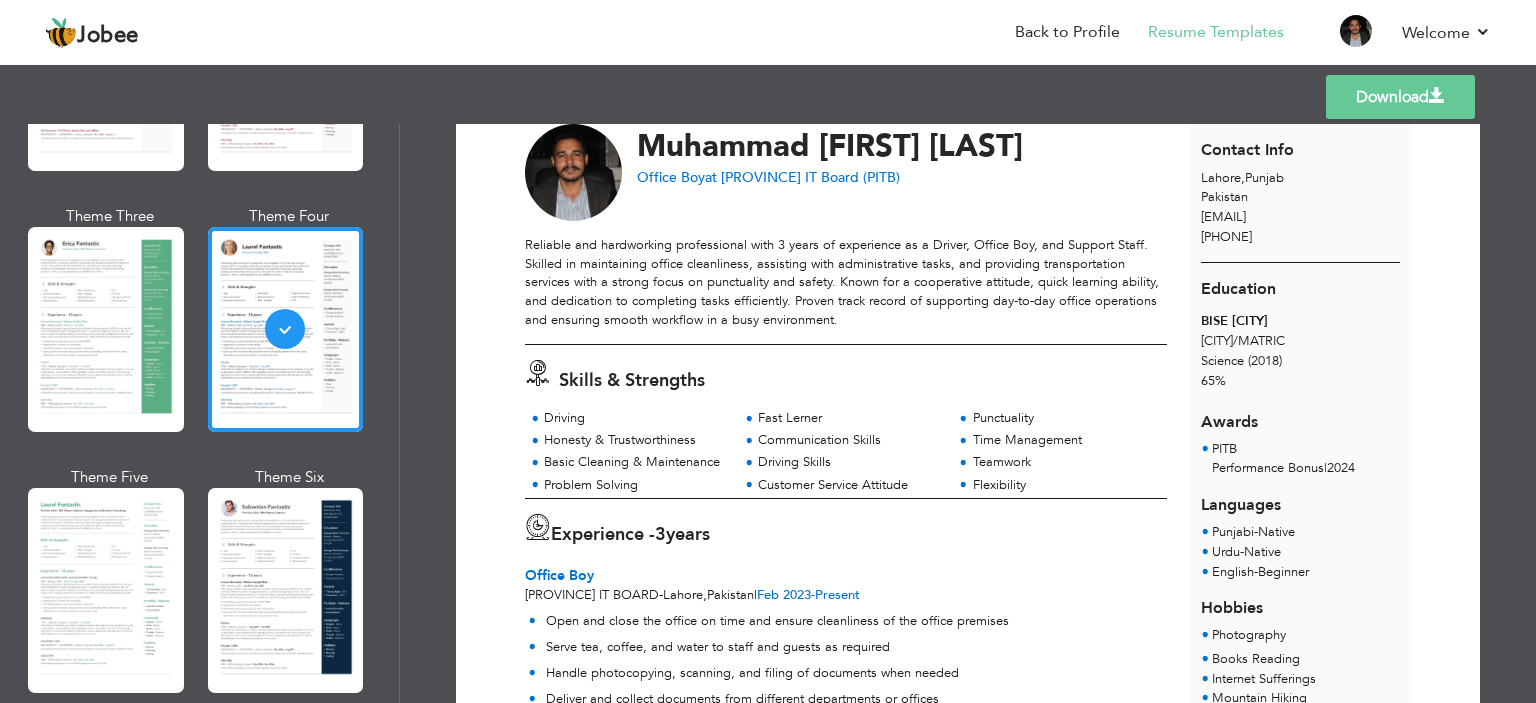 scroll, scrollTop: 0, scrollLeft: 0, axis: both 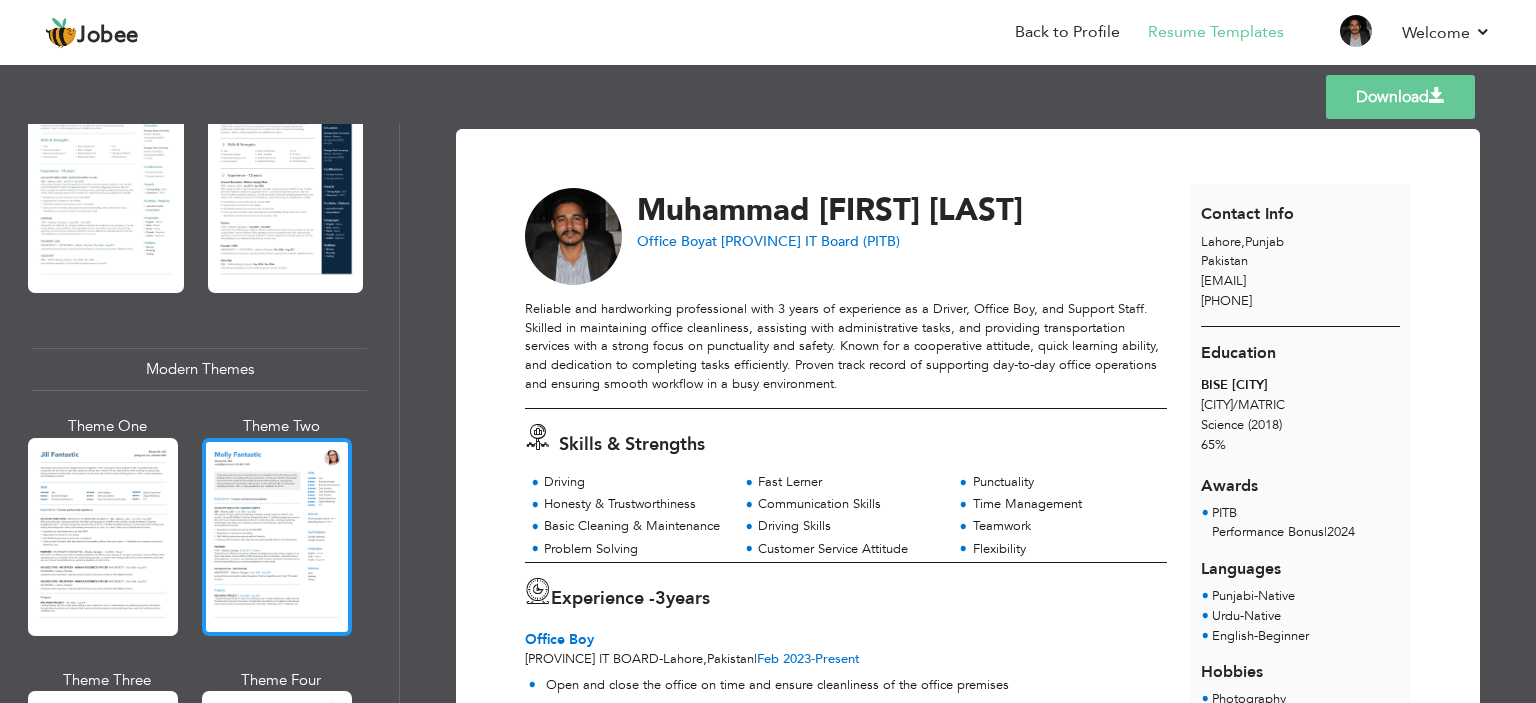 click at bounding box center (277, 537) 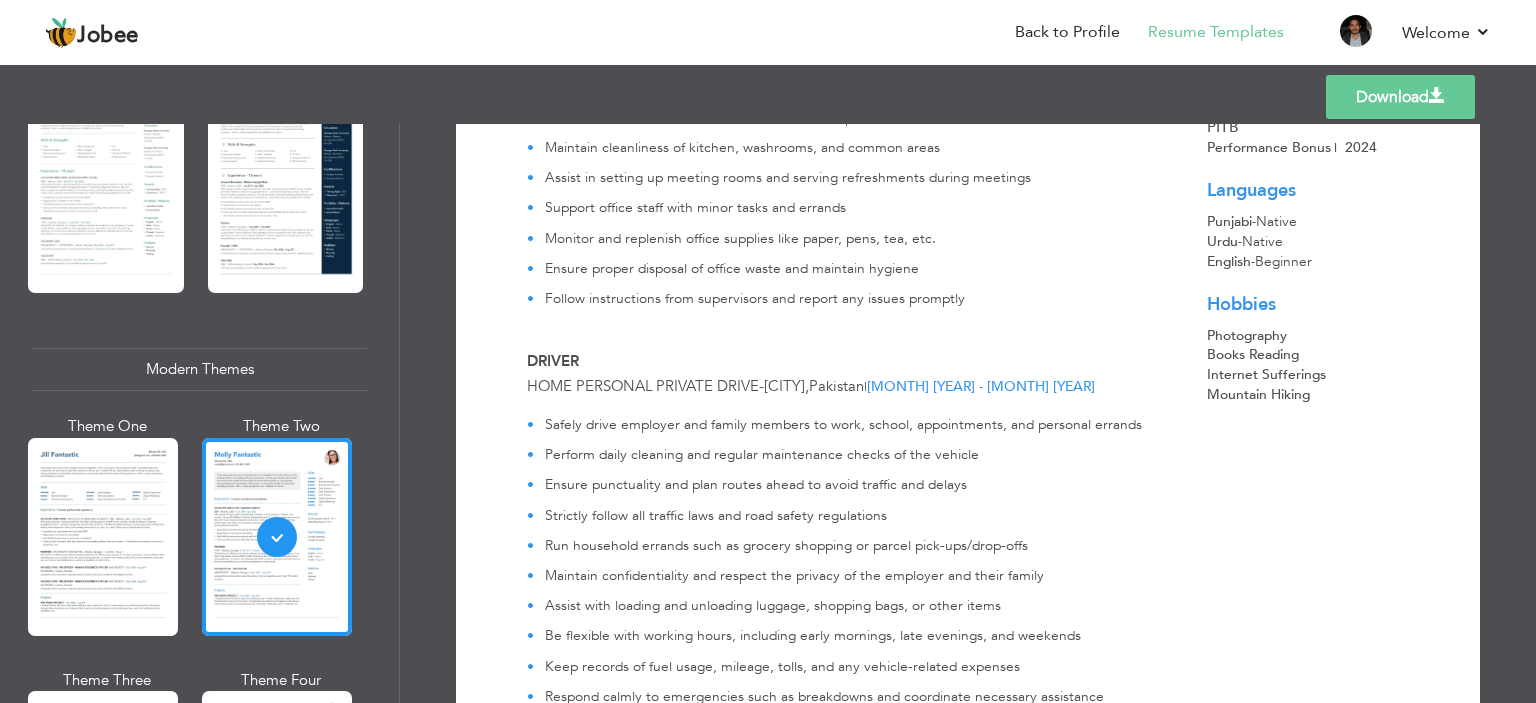 scroll, scrollTop: 821, scrollLeft: 0, axis: vertical 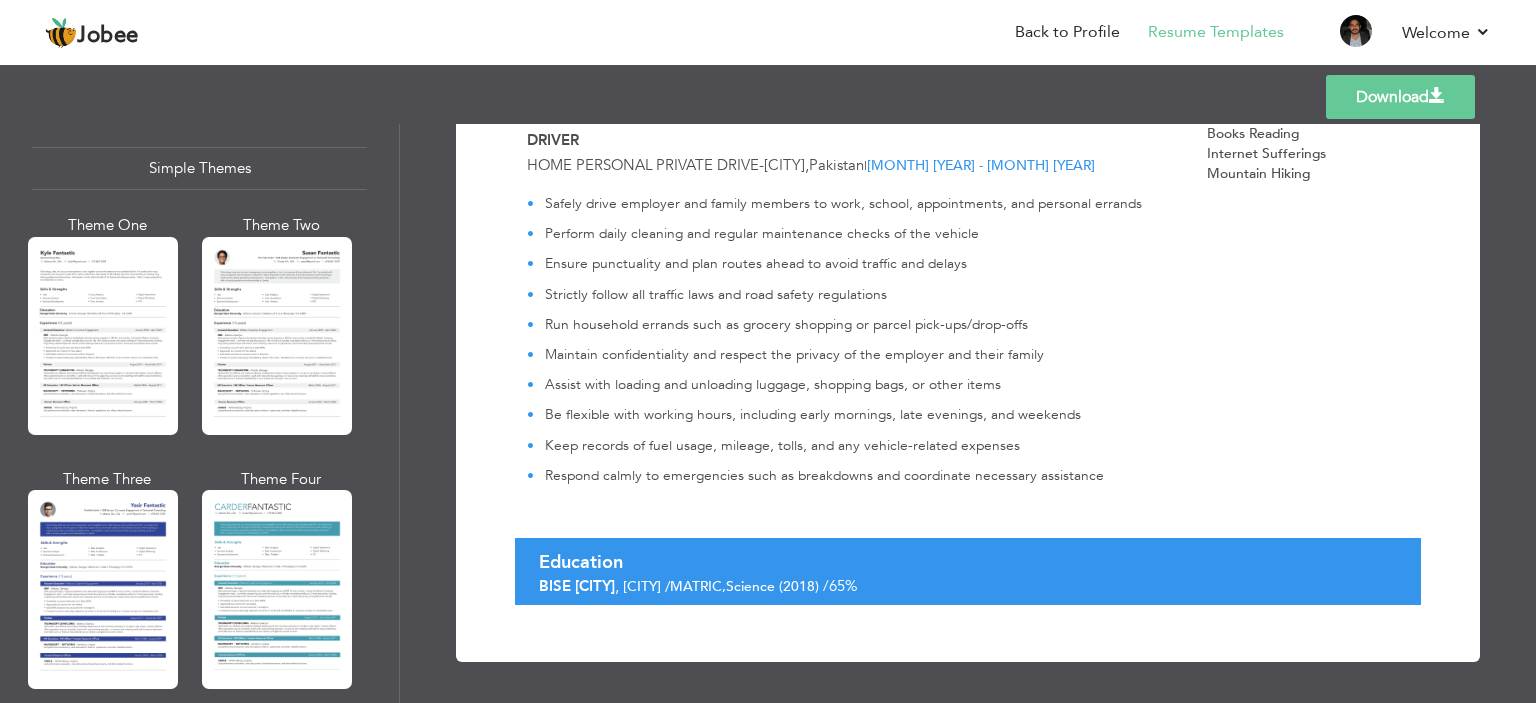 click on "Download" at bounding box center (1400, 97) 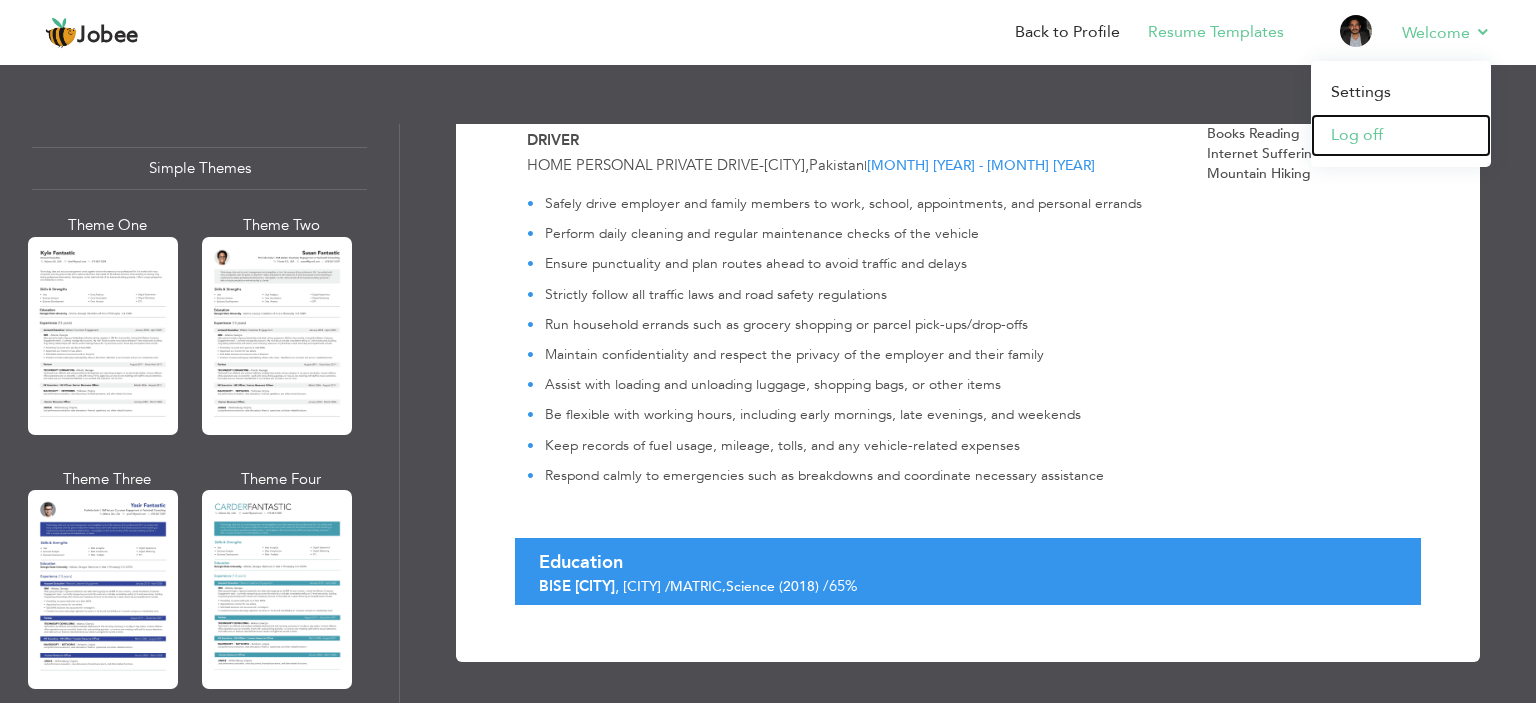 click on "Log off" at bounding box center (1401, 135) 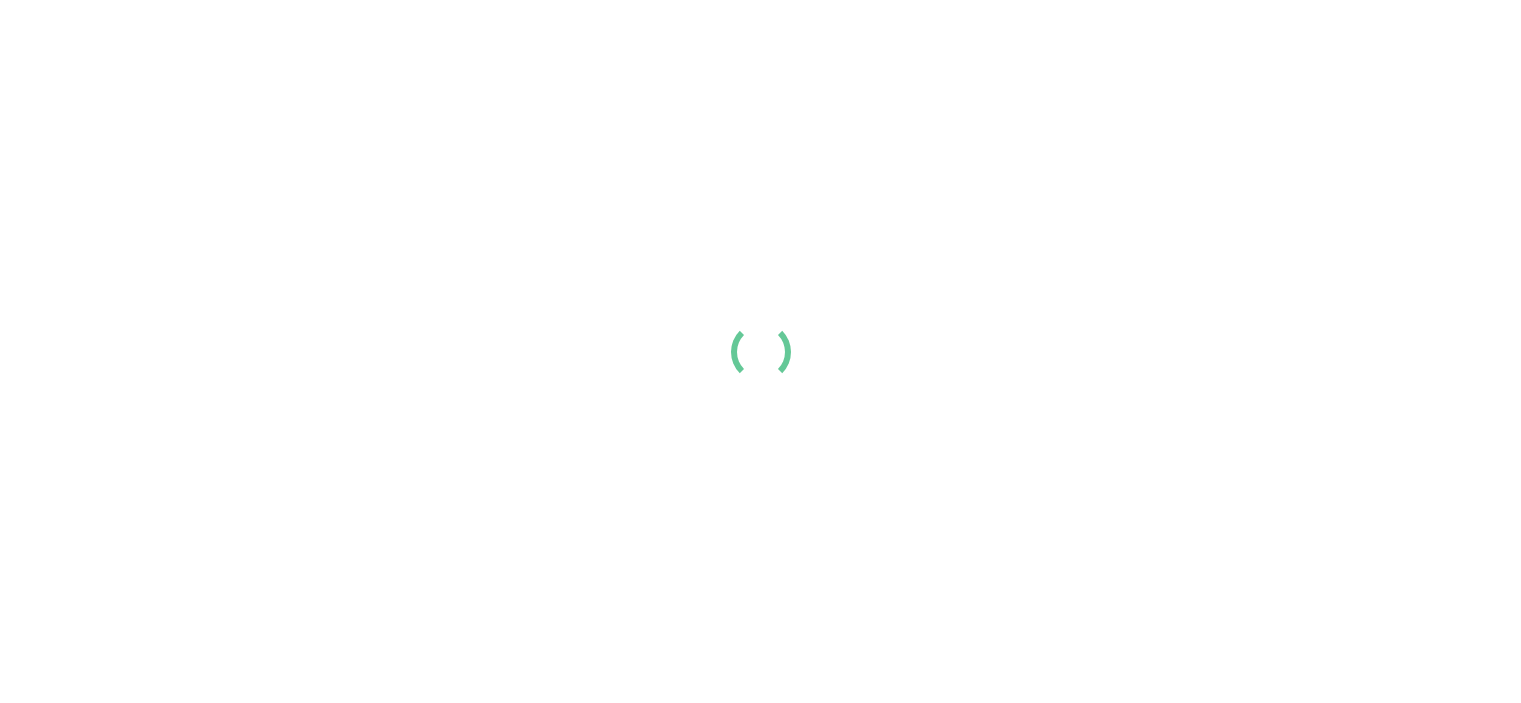 scroll, scrollTop: 0, scrollLeft: 0, axis: both 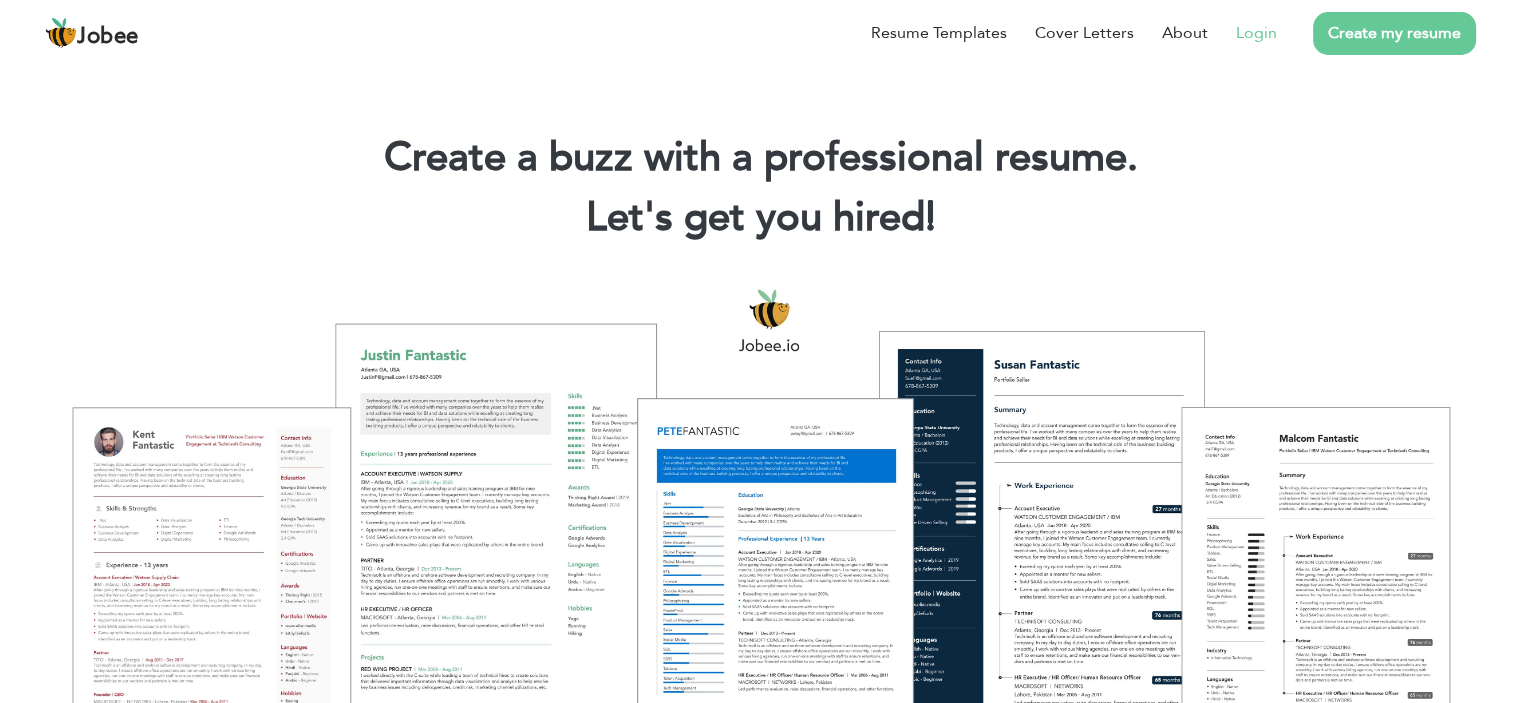 click on "Login" at bounding box center [1242, 33] 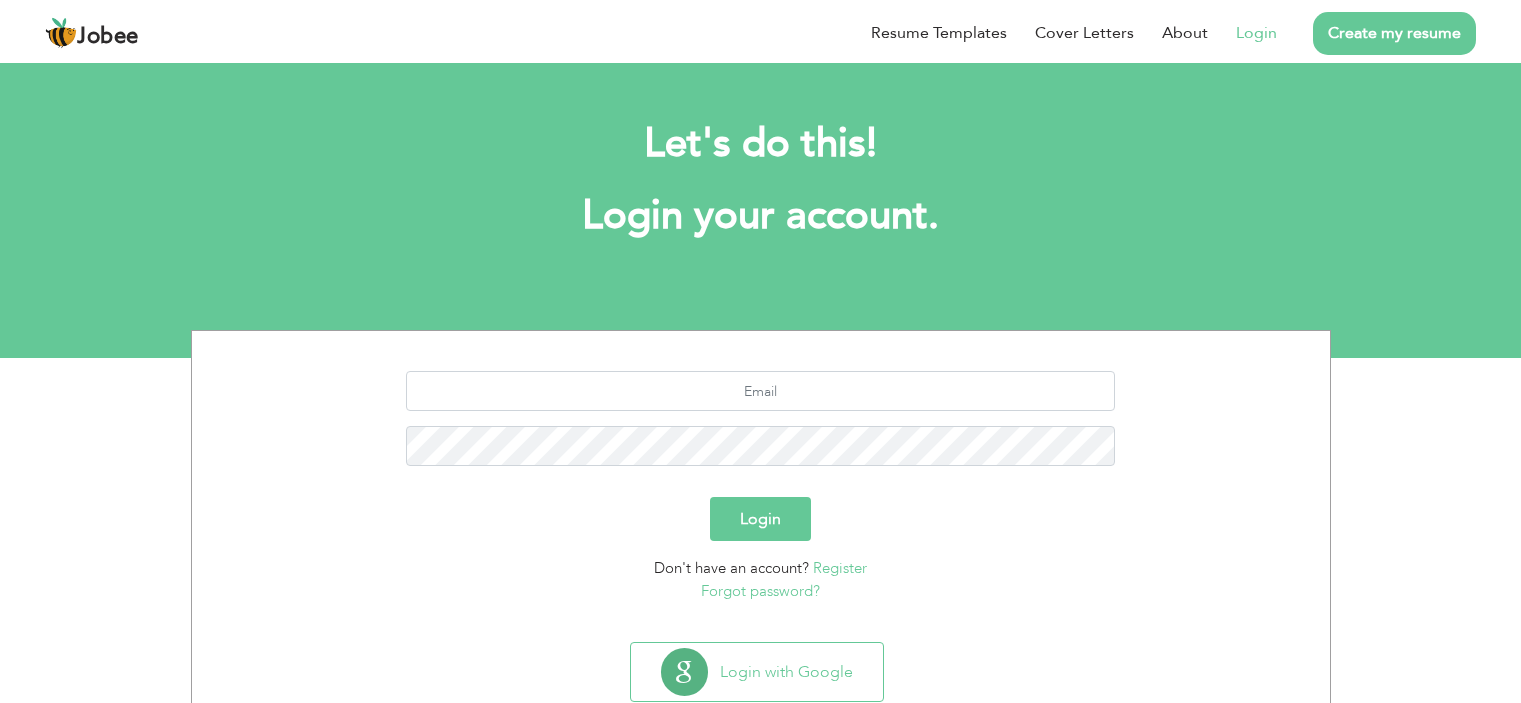 scroll, scrollTop: 0, scrollLeft: 0, axis: both 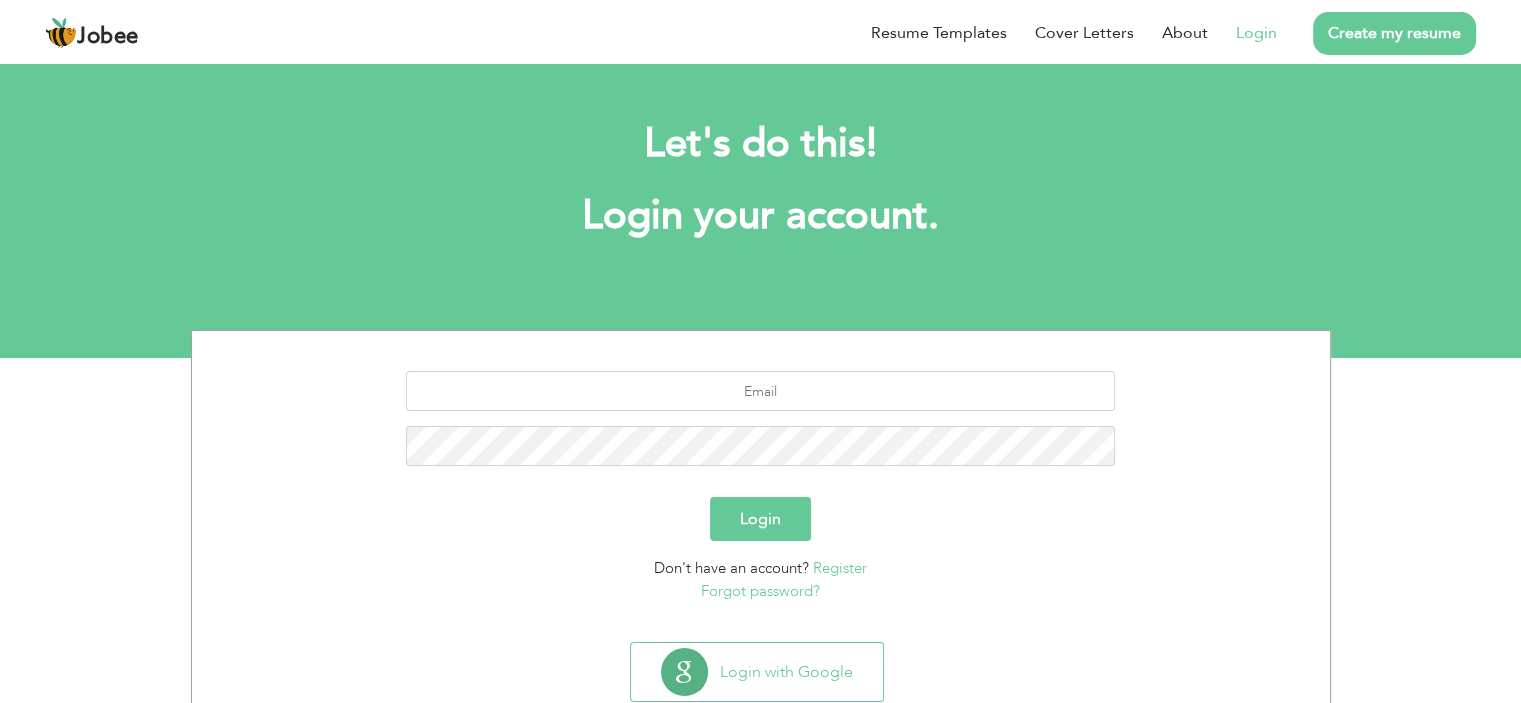 click at bounding box center (761, 426) 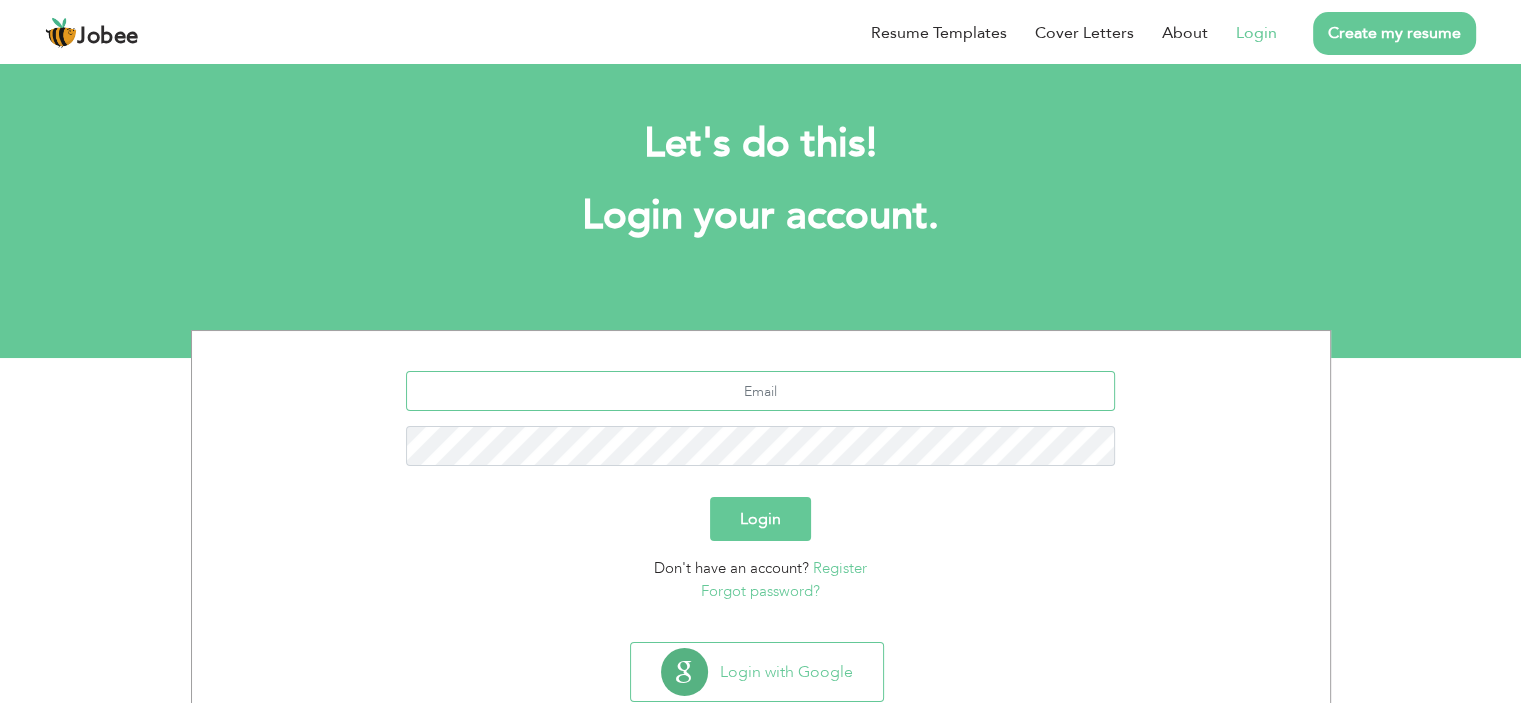 click at bounding box center [760, 391] 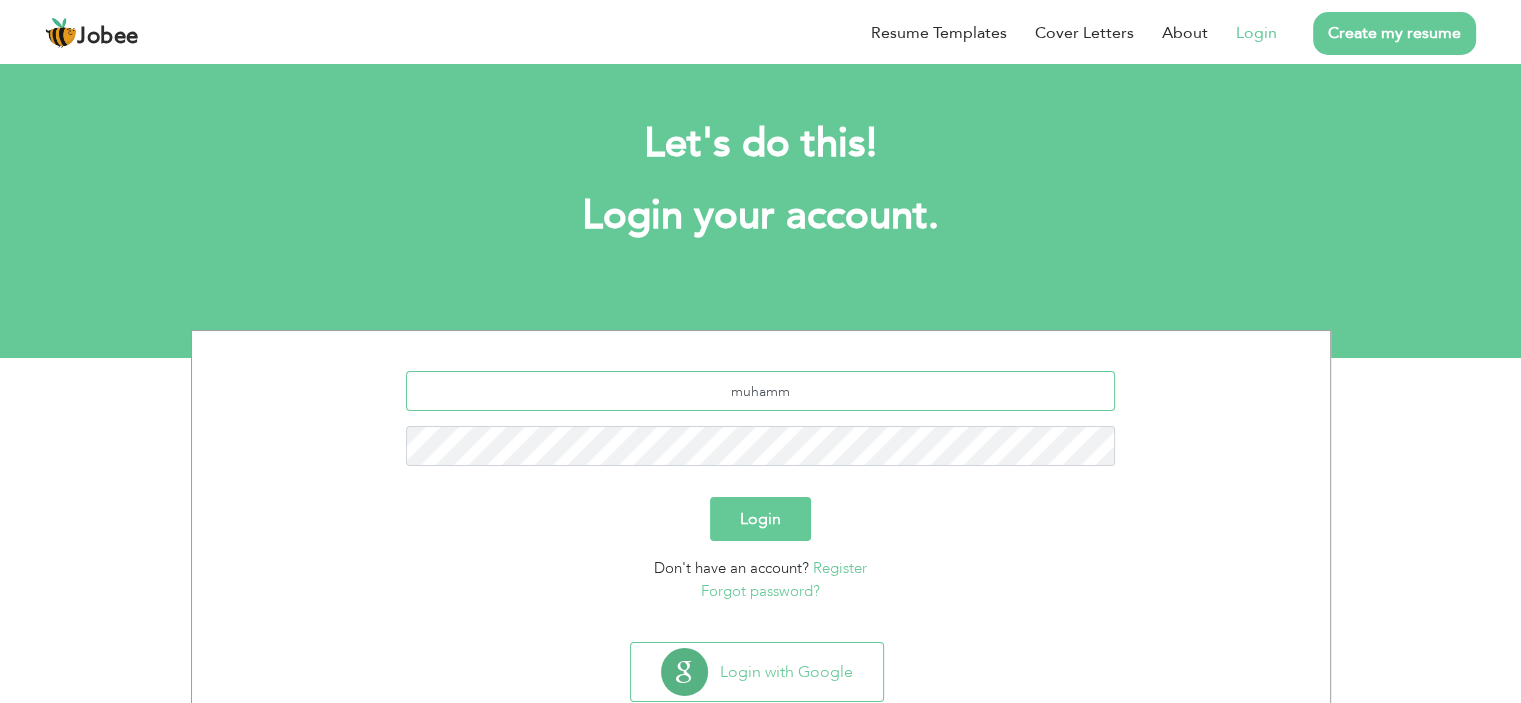 type on "[USERNAME]@[DOMAIN]" 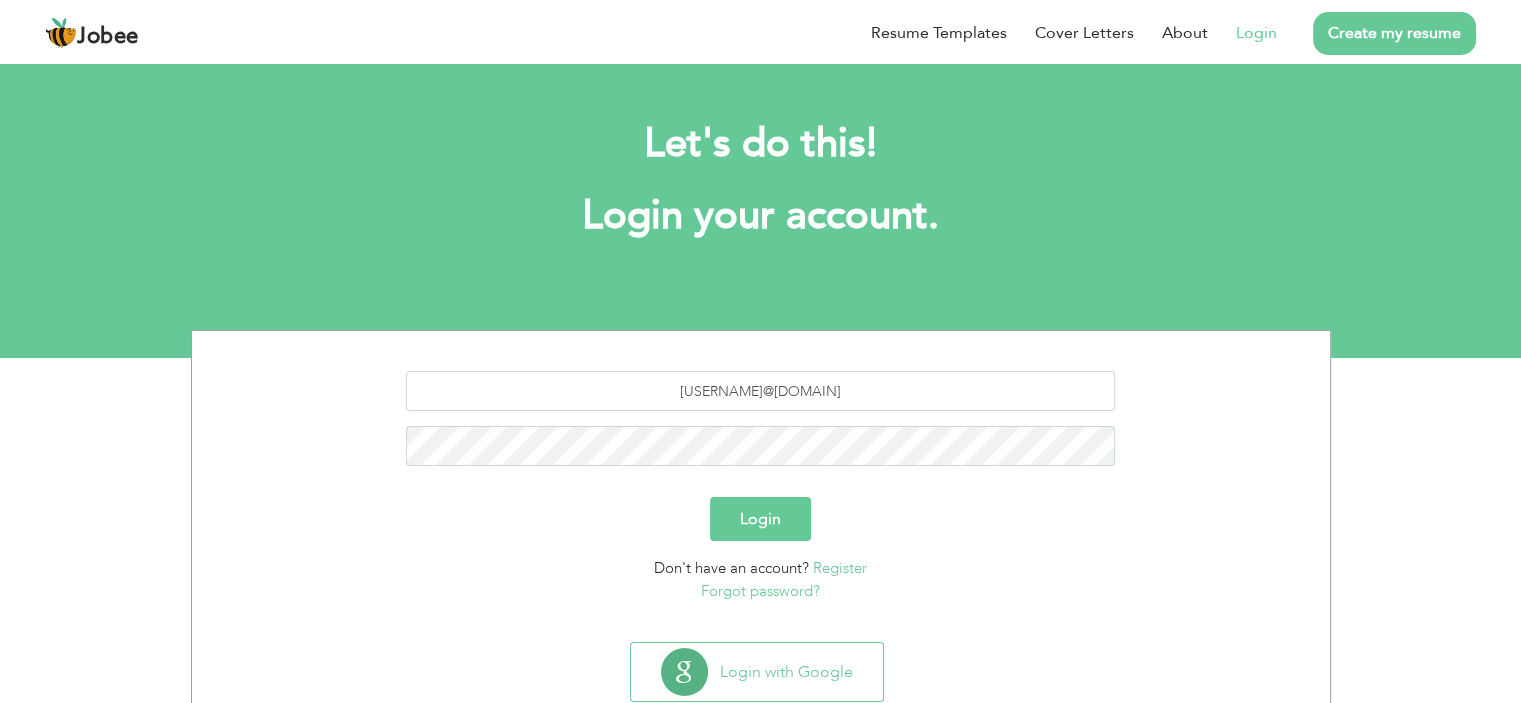 click on "Login" at bounding box center (760, 519) 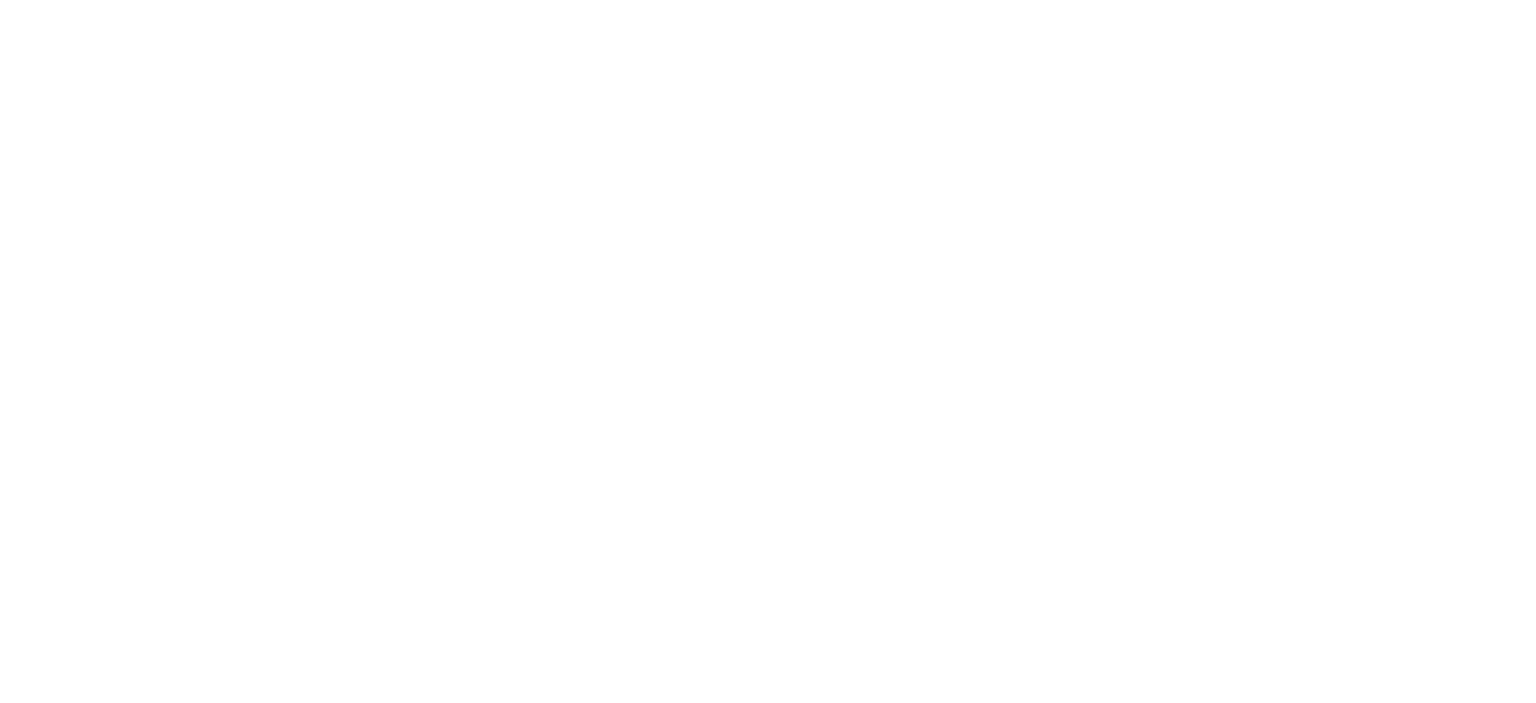 scroll, scrollTop: 0, scrollLeft: 0, axis: both 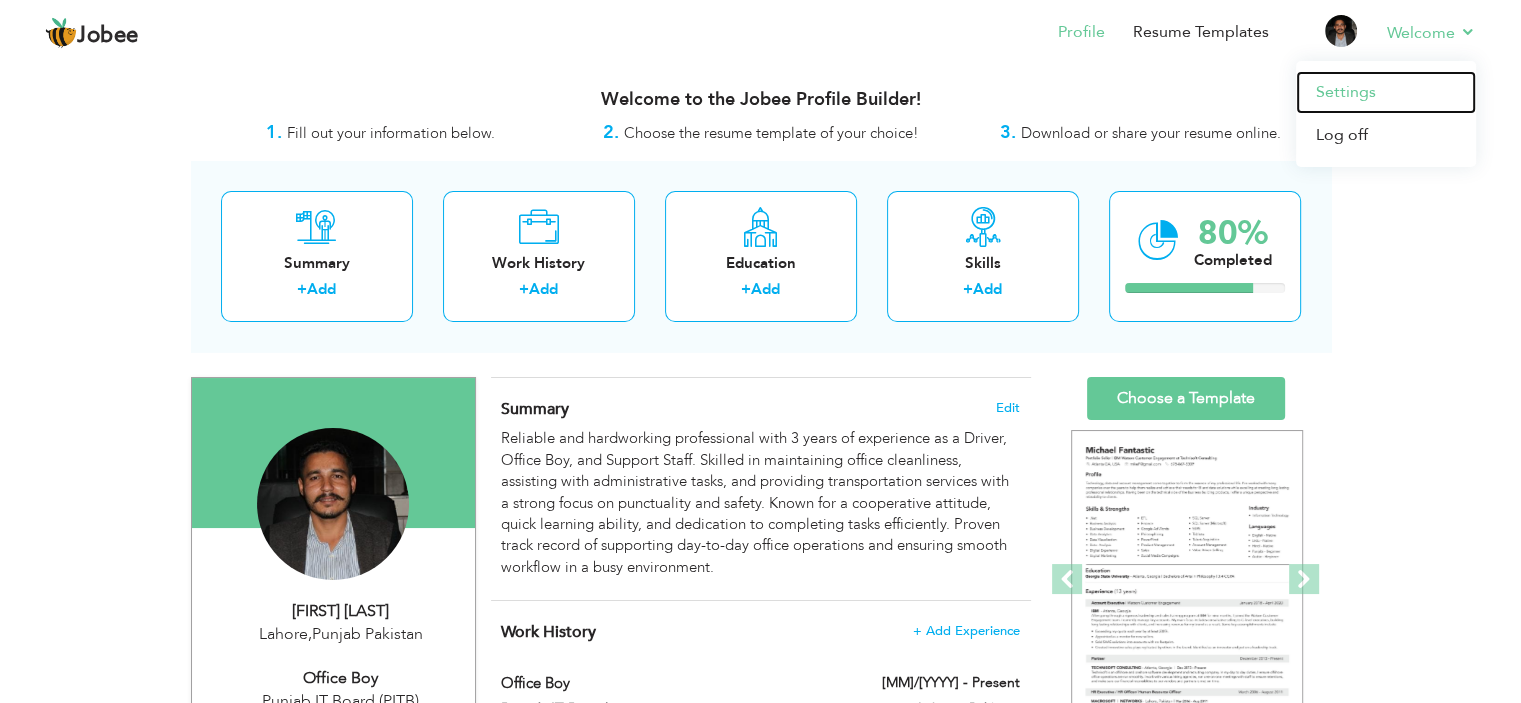 click on "Settings" at bounding box center [1386, 92] 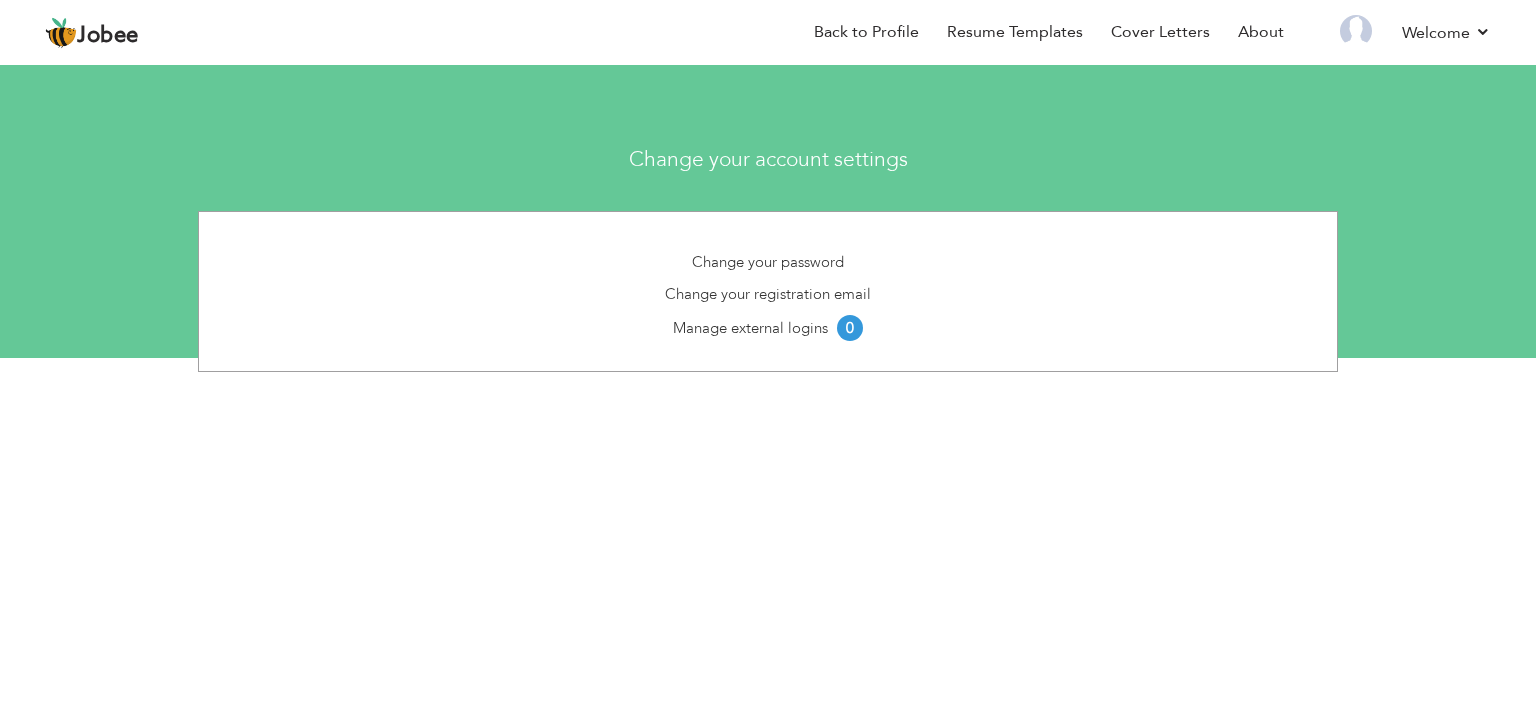 scroll, scrollTop: 0, scrollLeft: 0, axis: both 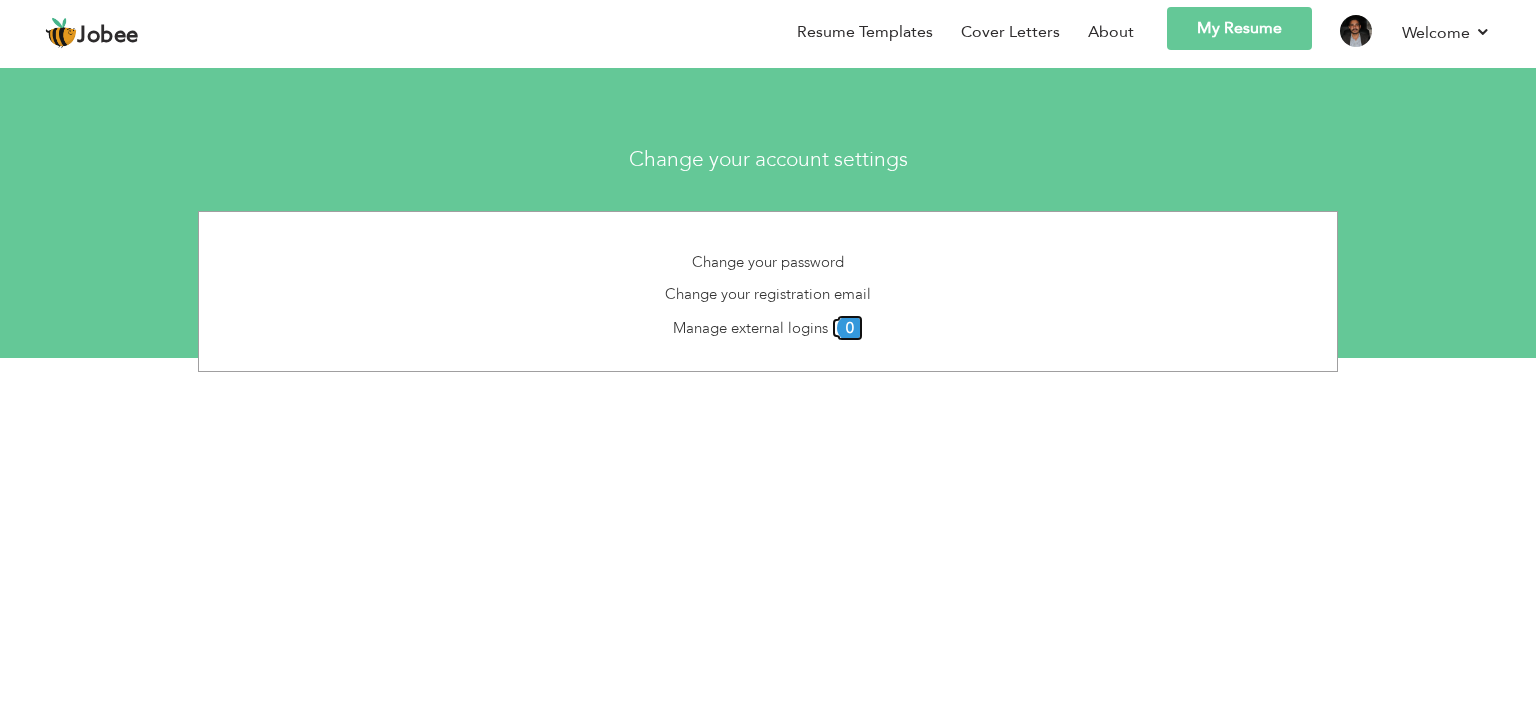 click on "0" at bounding box center (850, 328) 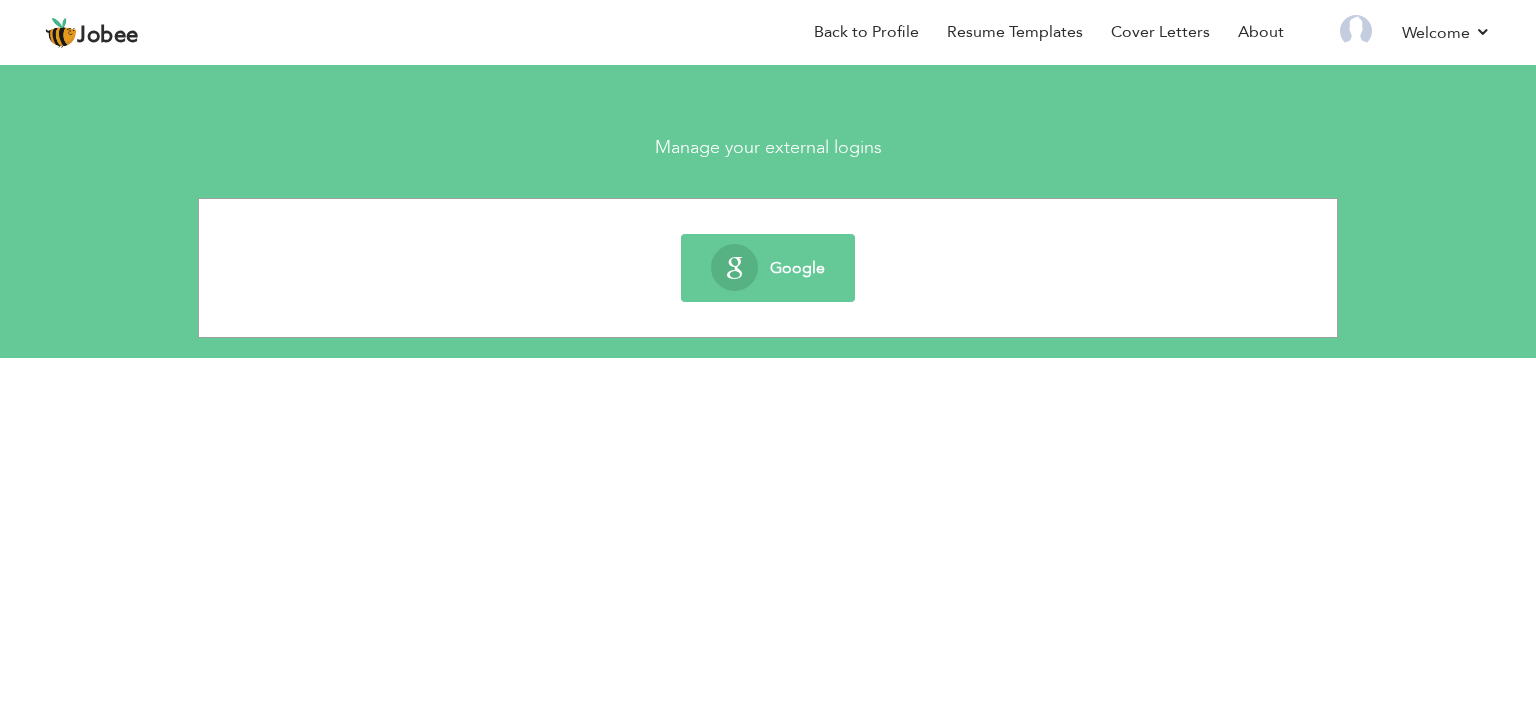 scroll, scrollTop: 0, scrollLeft: 0, axis: both 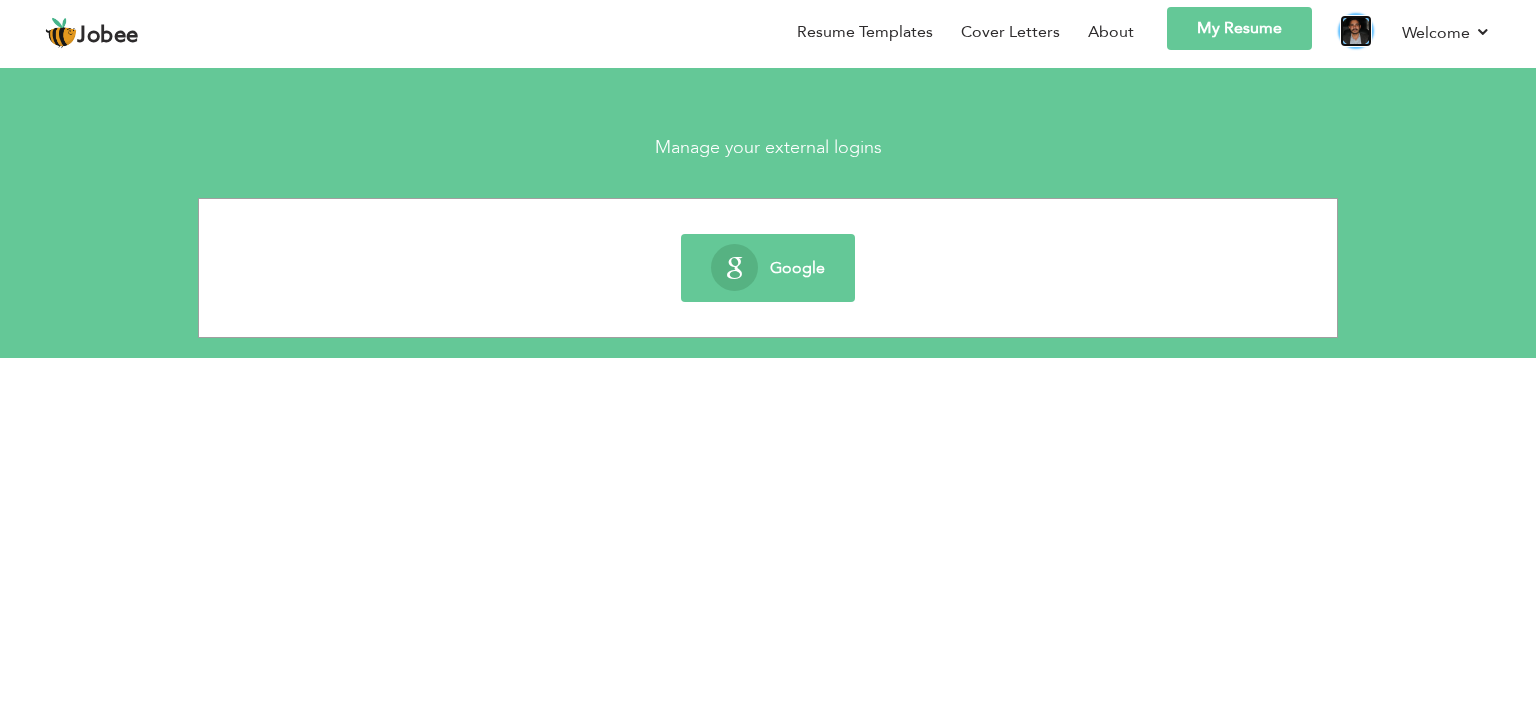 click at bounding box center (1356, 31) 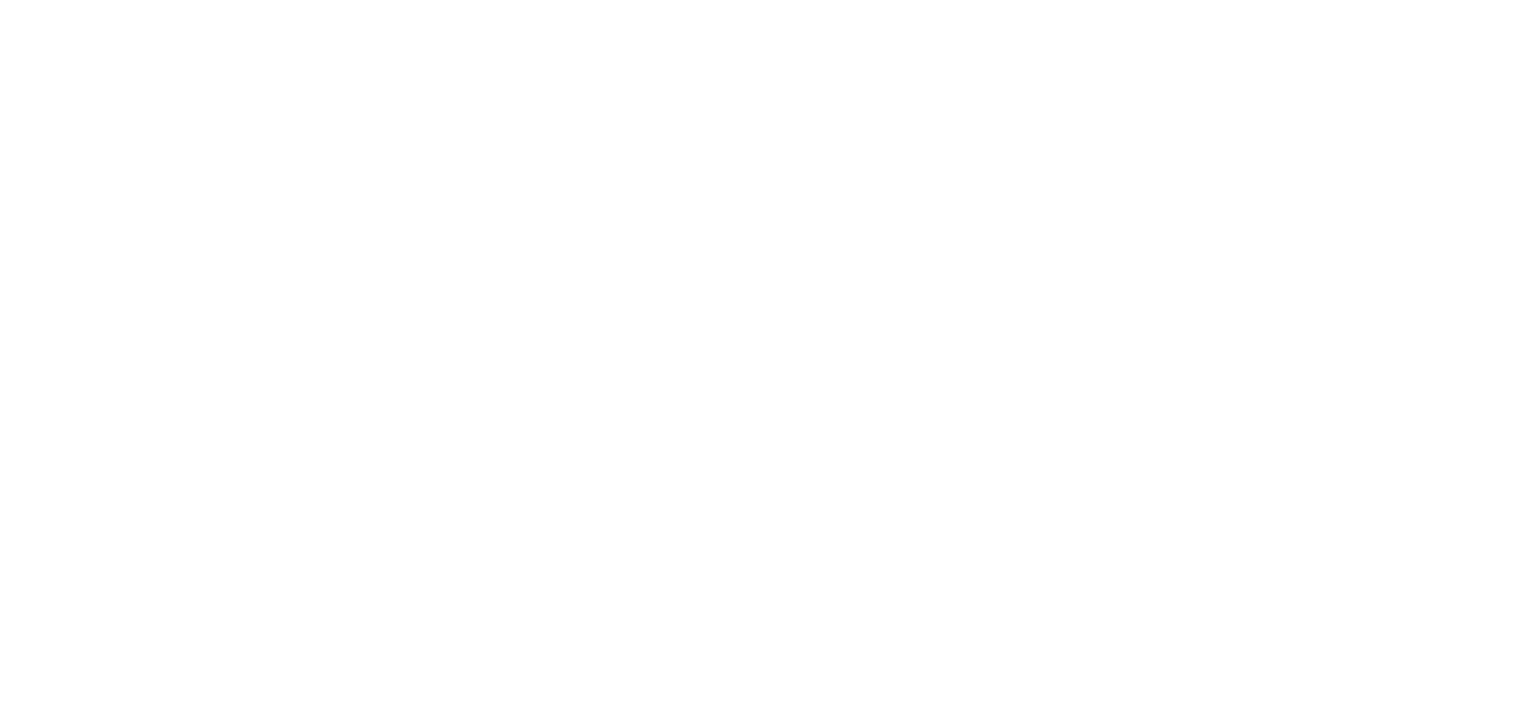 scroll, scrollTop: 0, scrollLeft: 0, axis: both 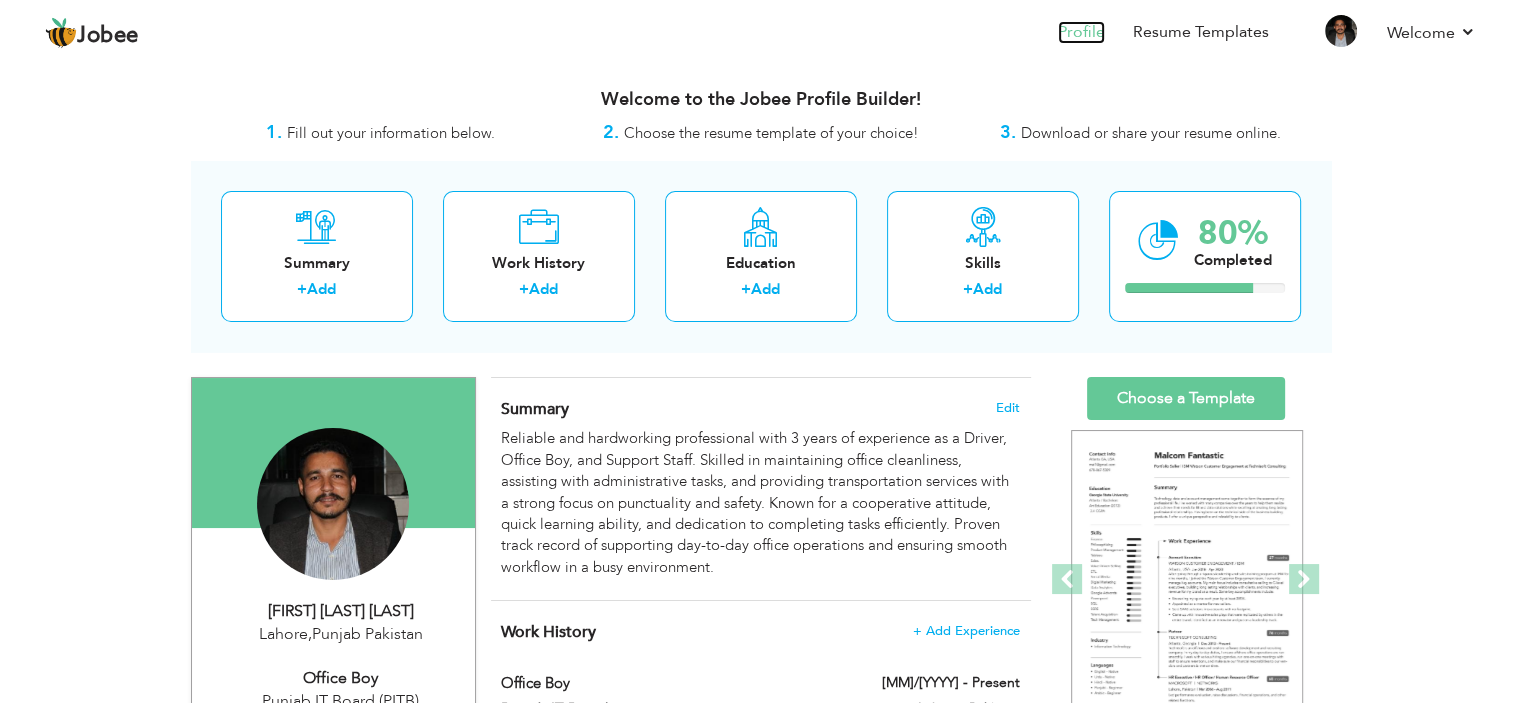 click on "Profile" at bounding box center (1081, 32) 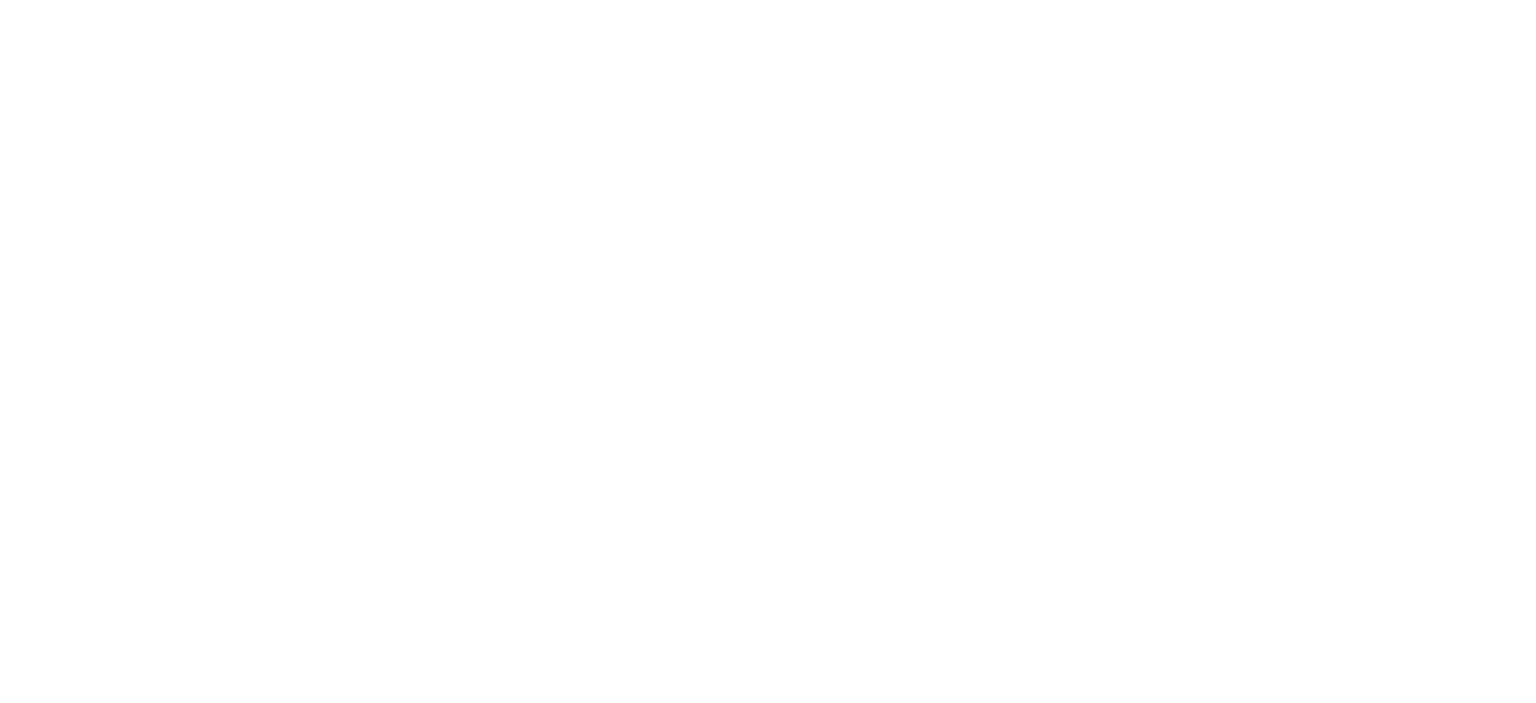 scroll, scrollTop: 0, scrollLeft: 0, axis: both 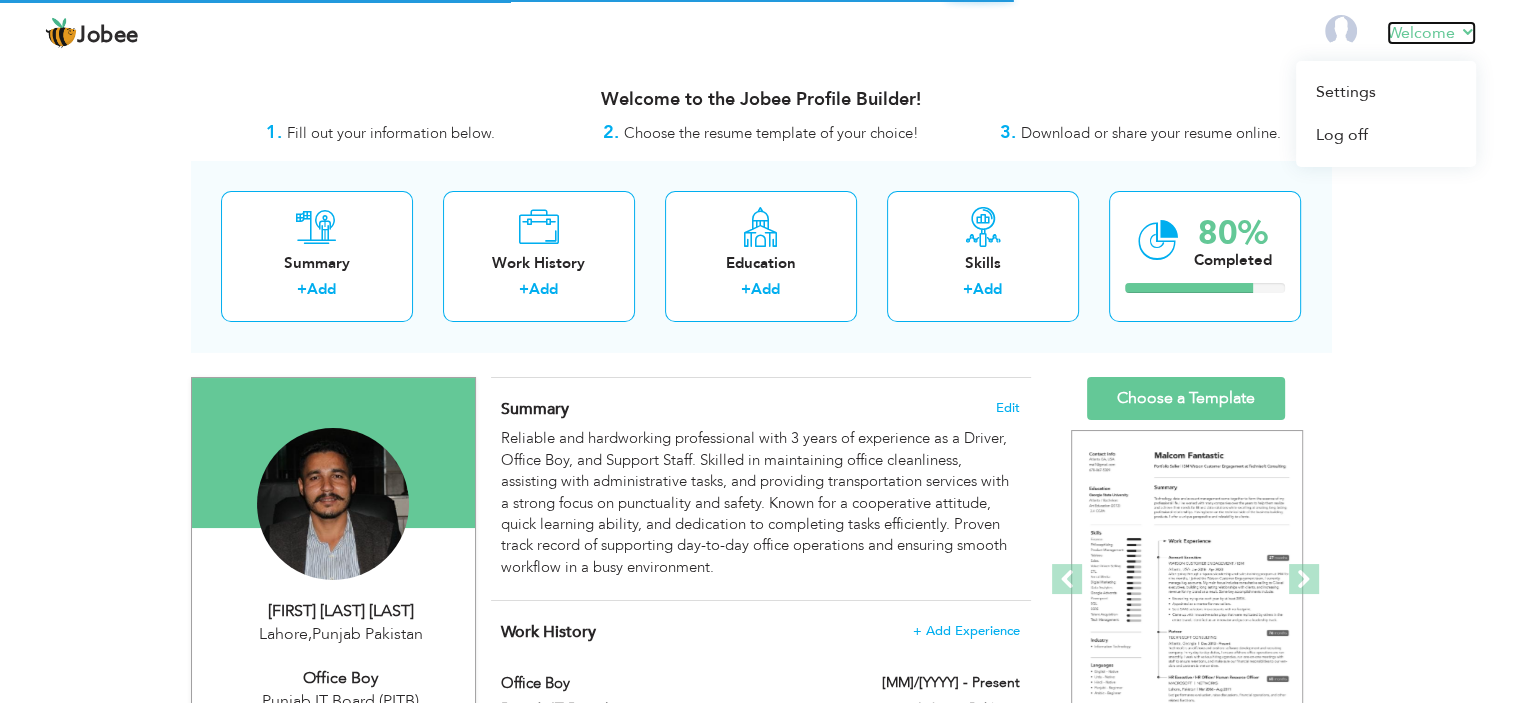 click on "Welcome" at bounding box center [1431, 33] 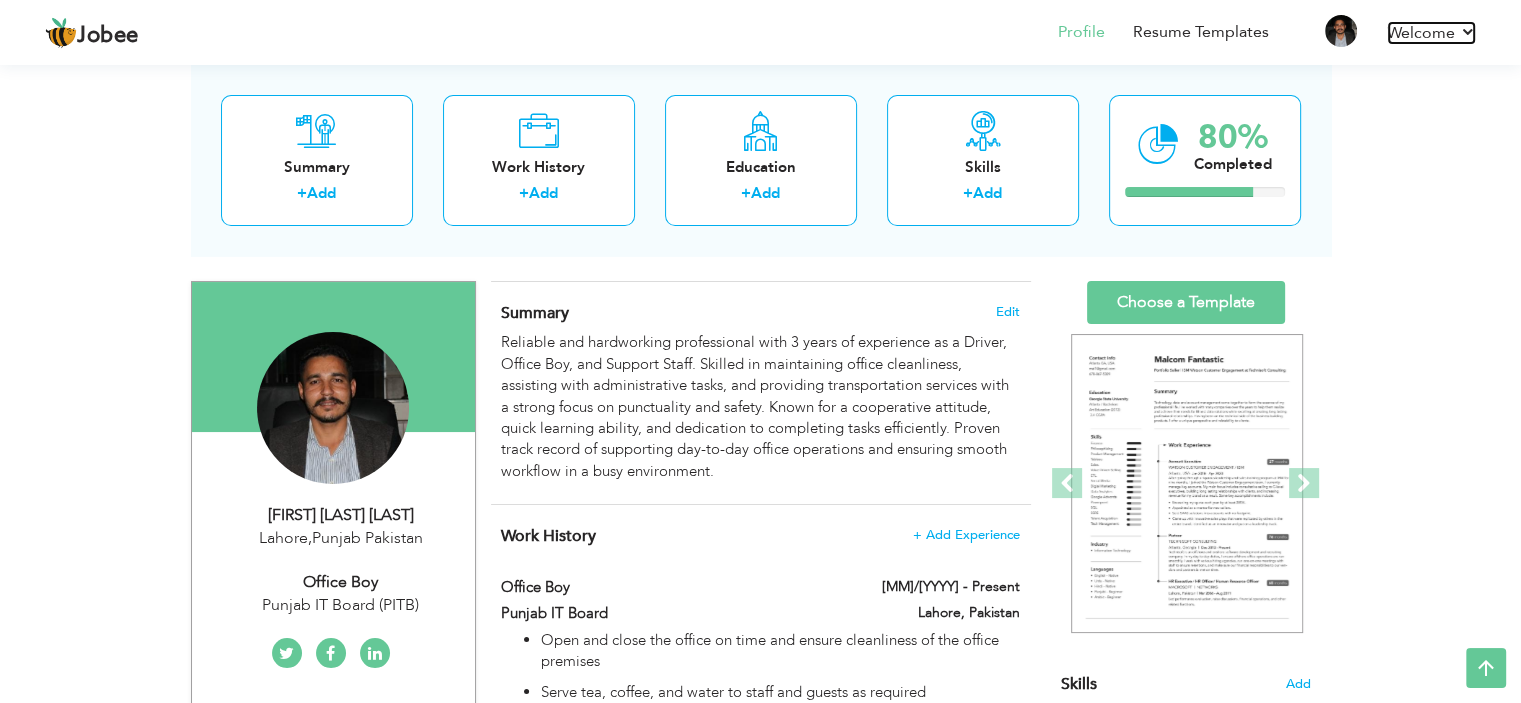 scroll, scrollTop: 0, scrollLeft: 0, axis: both 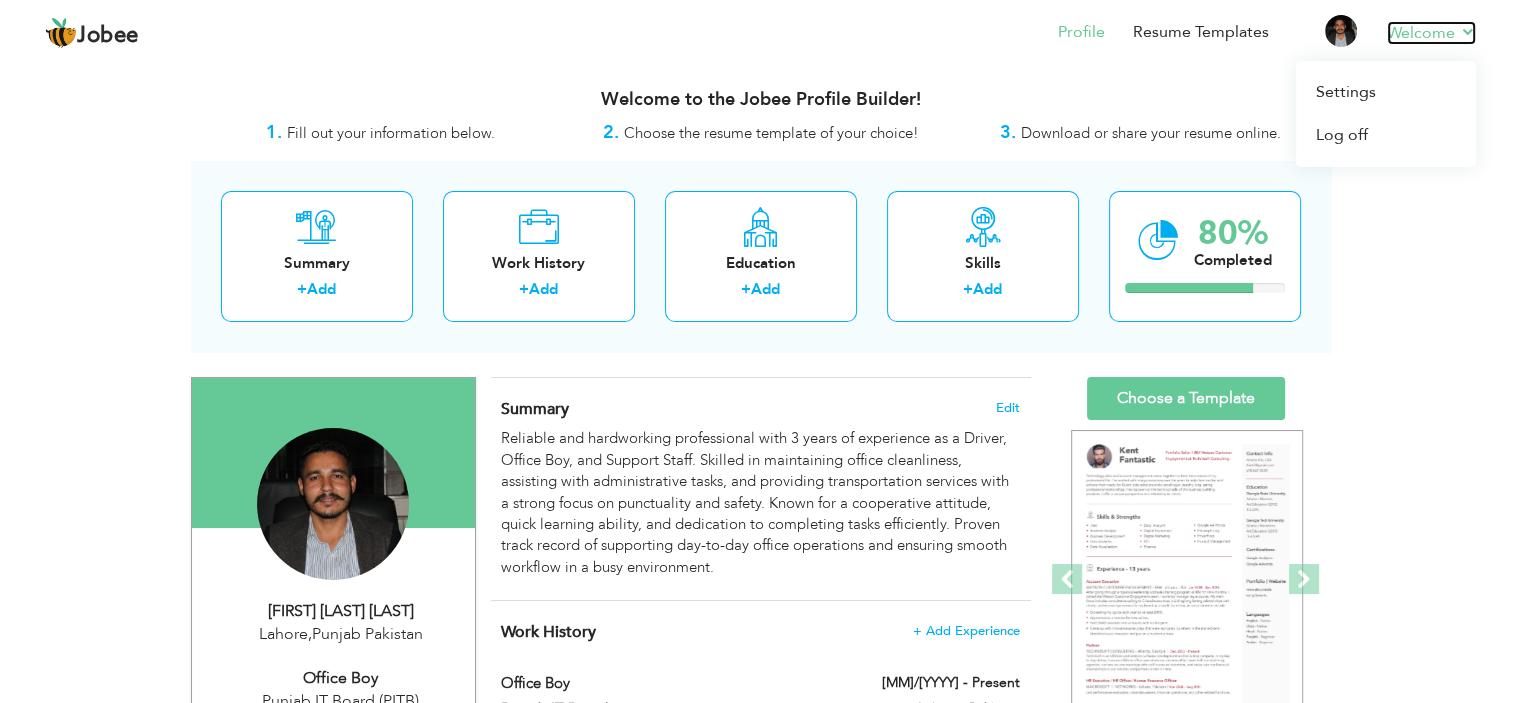 click on "Welcome" at bounding box center (1431, 33) 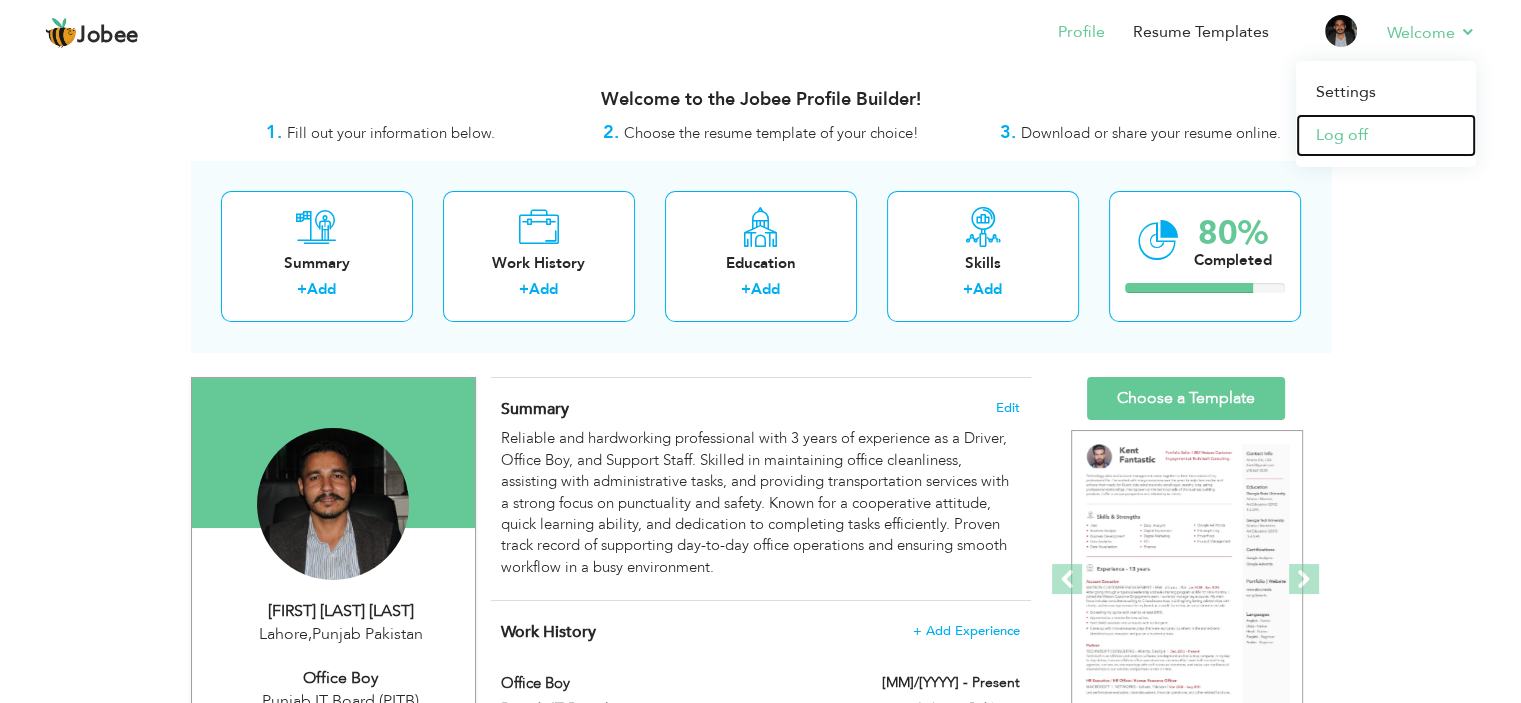 click on "Log off" at bounding box center [1386, 135] 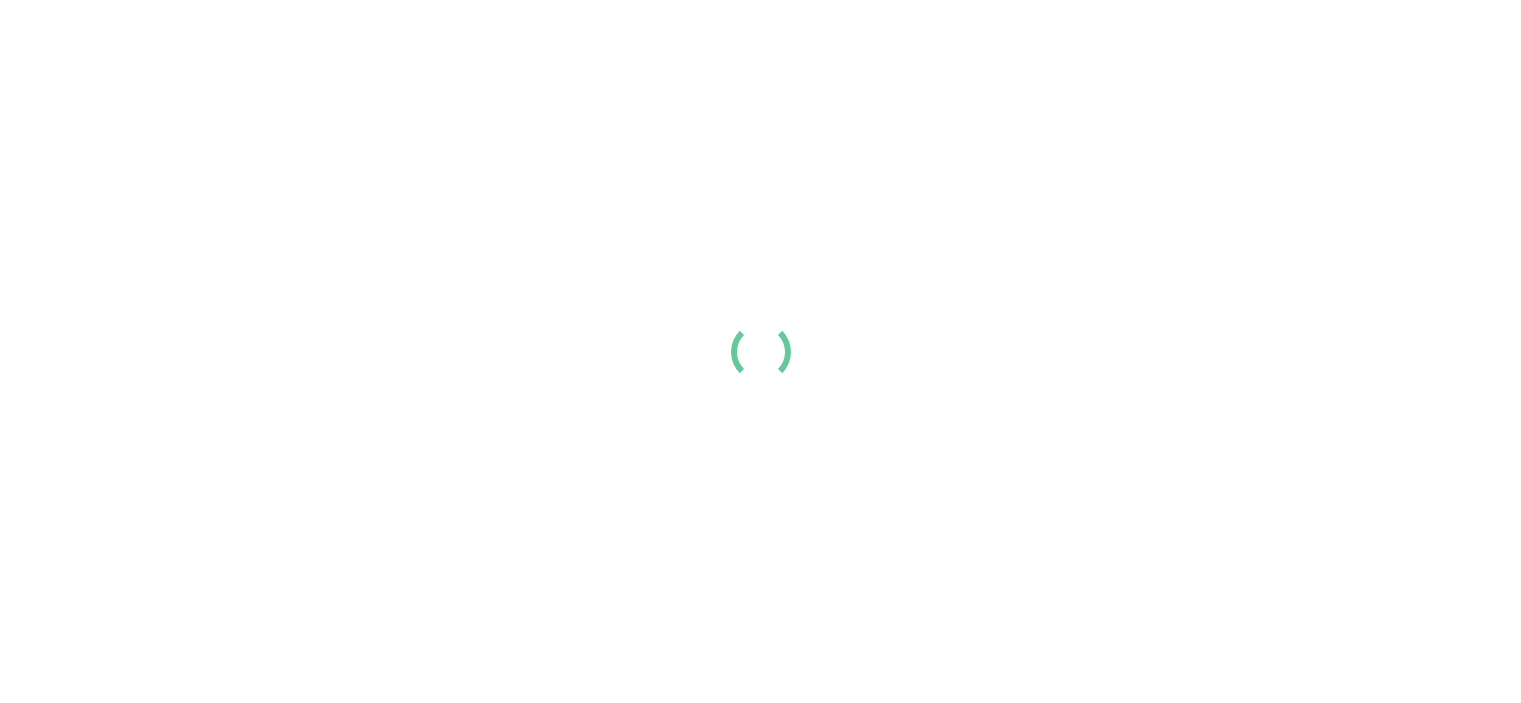 scroll, scrollTop: 0, scrollLeft: 0, axis: both 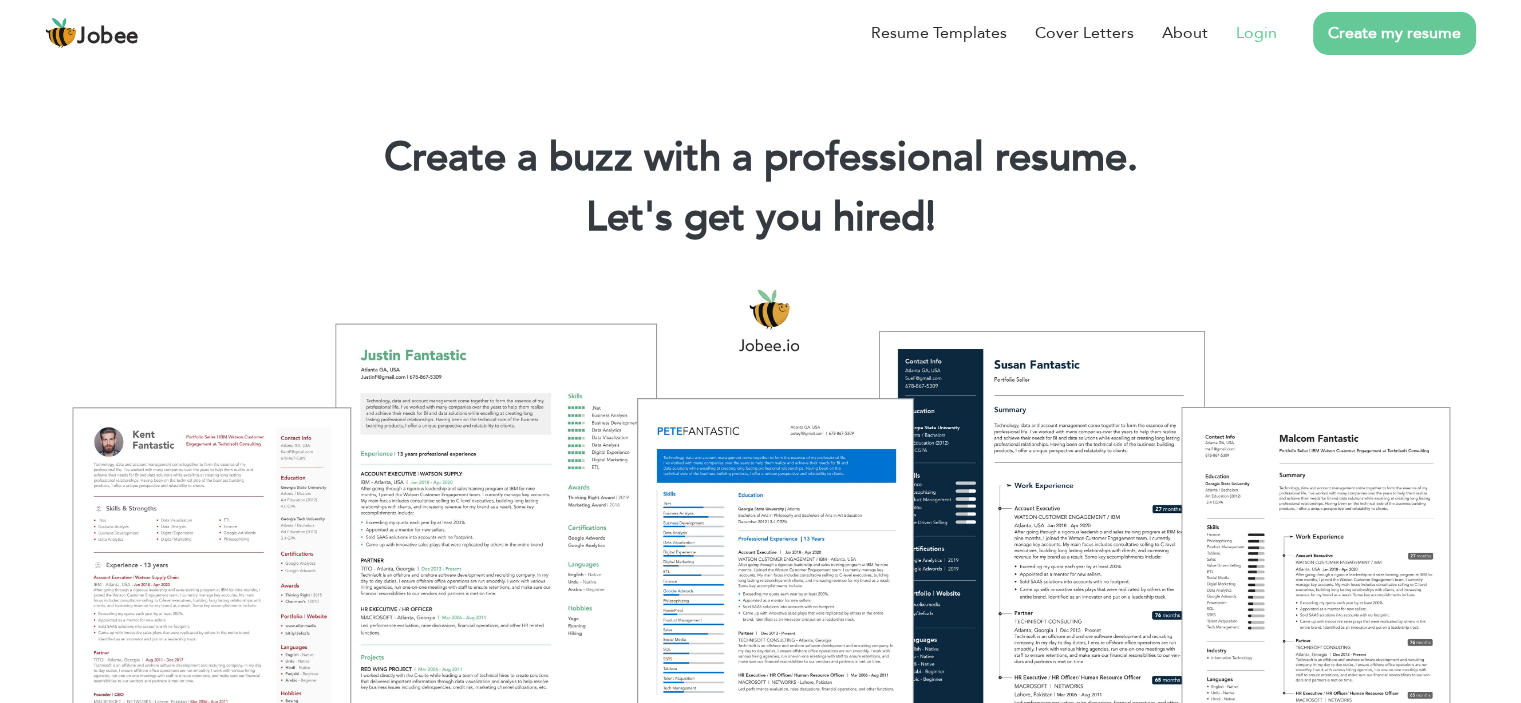click on "Login" at bounding box center (1256, 33) 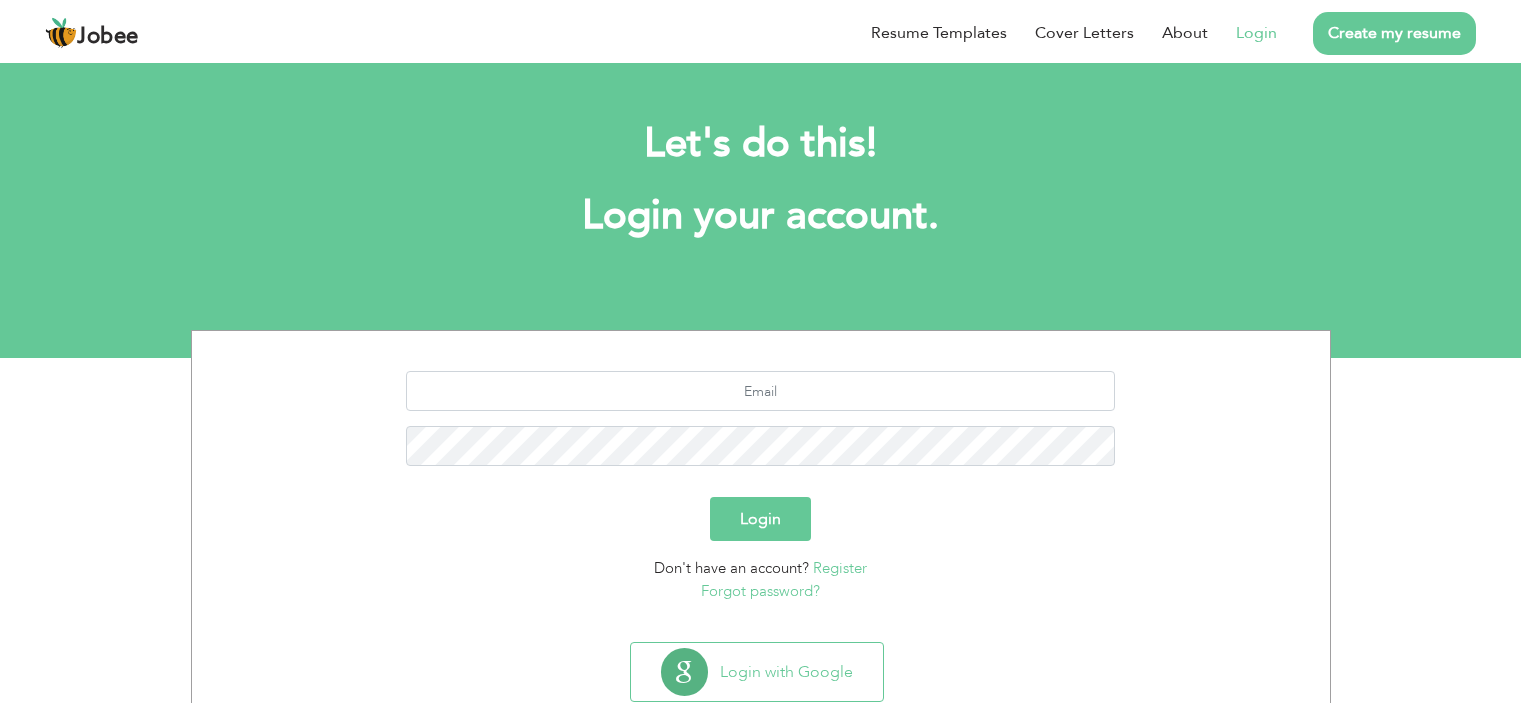 scroll, scrollTop: 0, scrollLeft: 0, axis: both 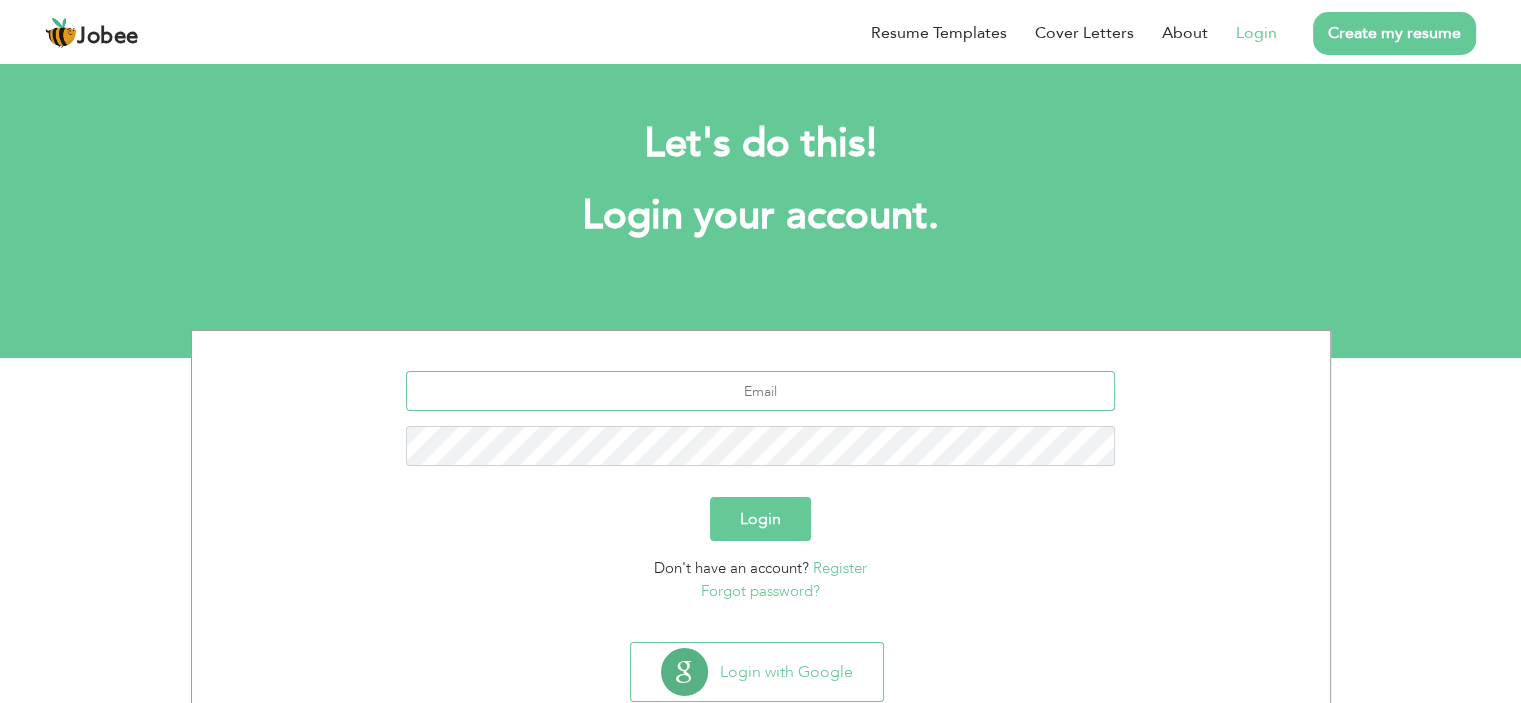 click at bounding box center (760, 391) 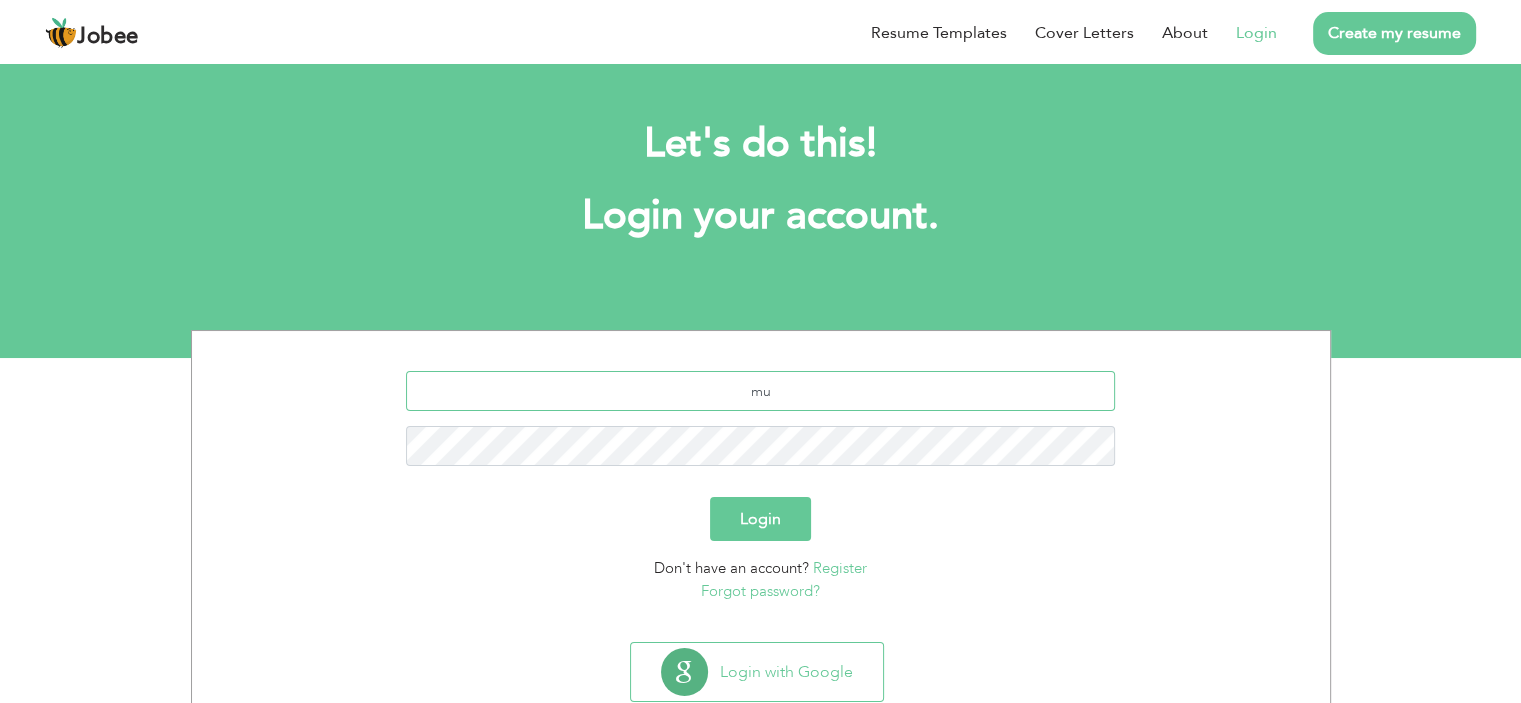type on "[USERNAME]@[DOMAIN]" 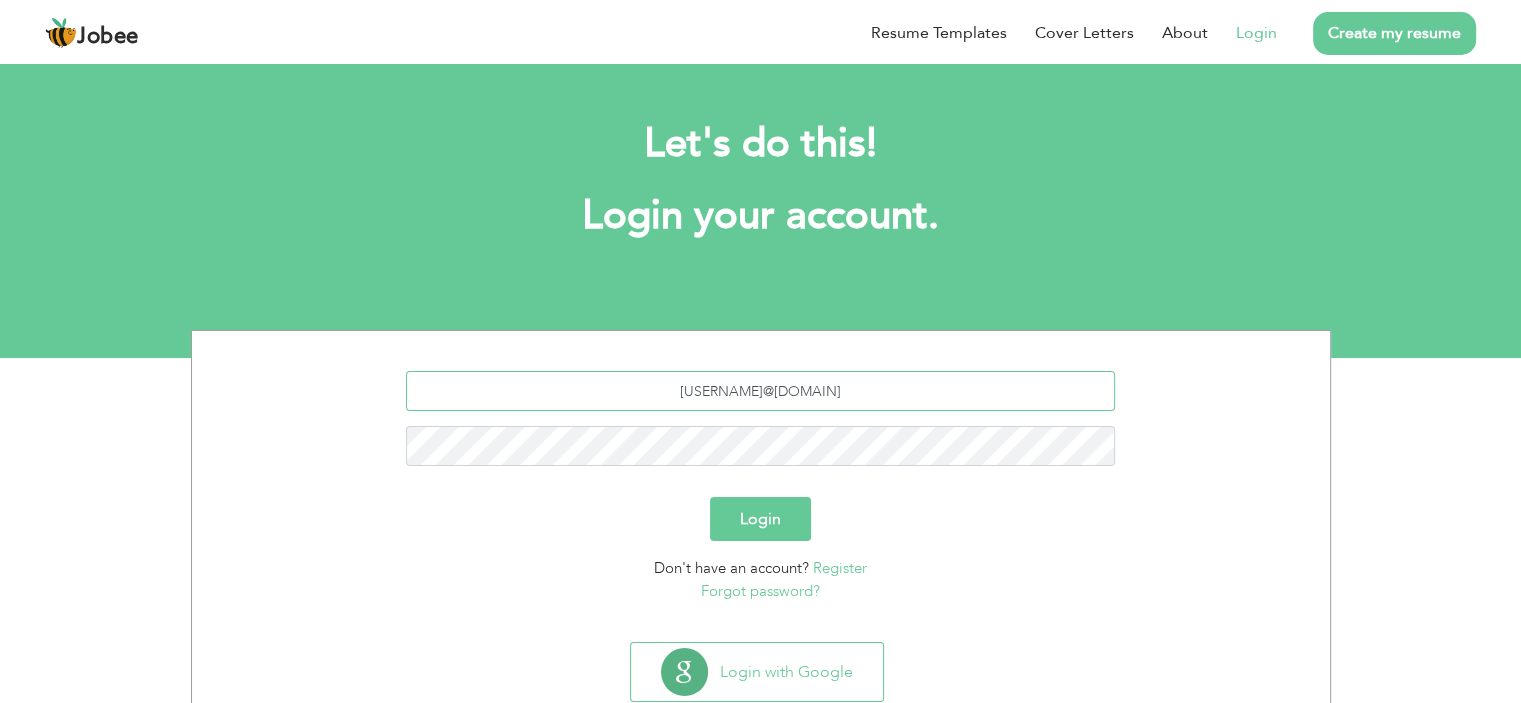 drag, startPoint x: 904, startPoint y: 391, endPoint x: 508, endPoint y: 390, distance: 396.00125 